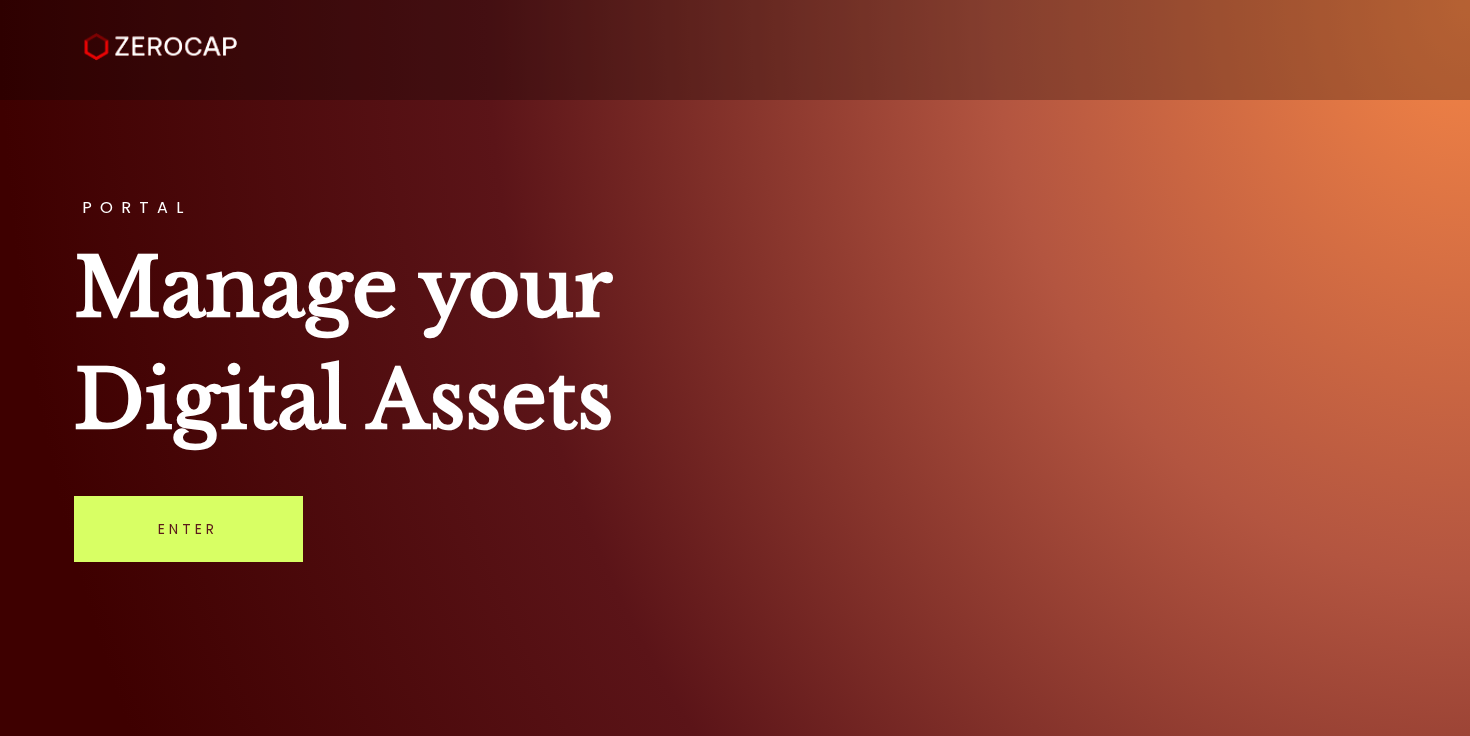 scroll, scrollTop: 0, scrollLeft: 0, axis: both 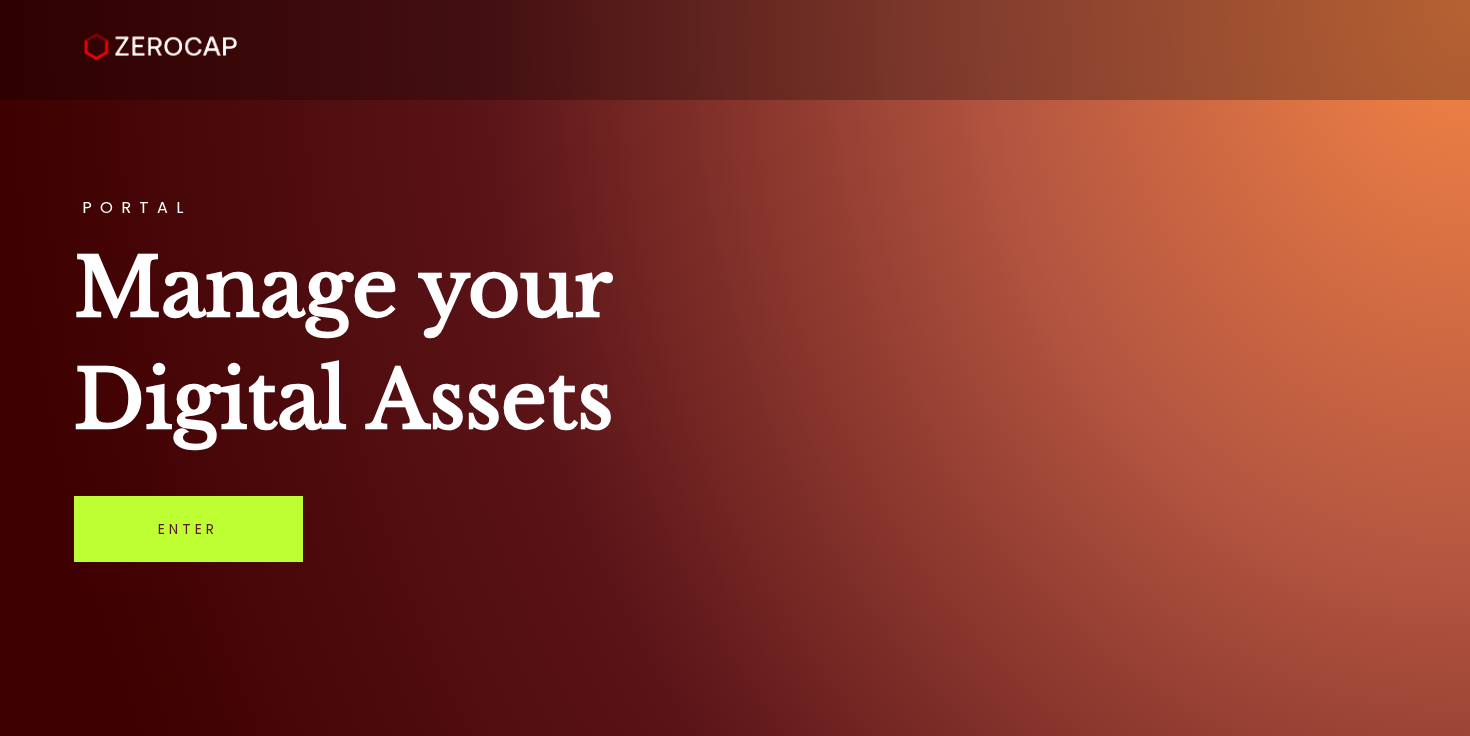 click on "Enter" at bounding box center (188, 529) 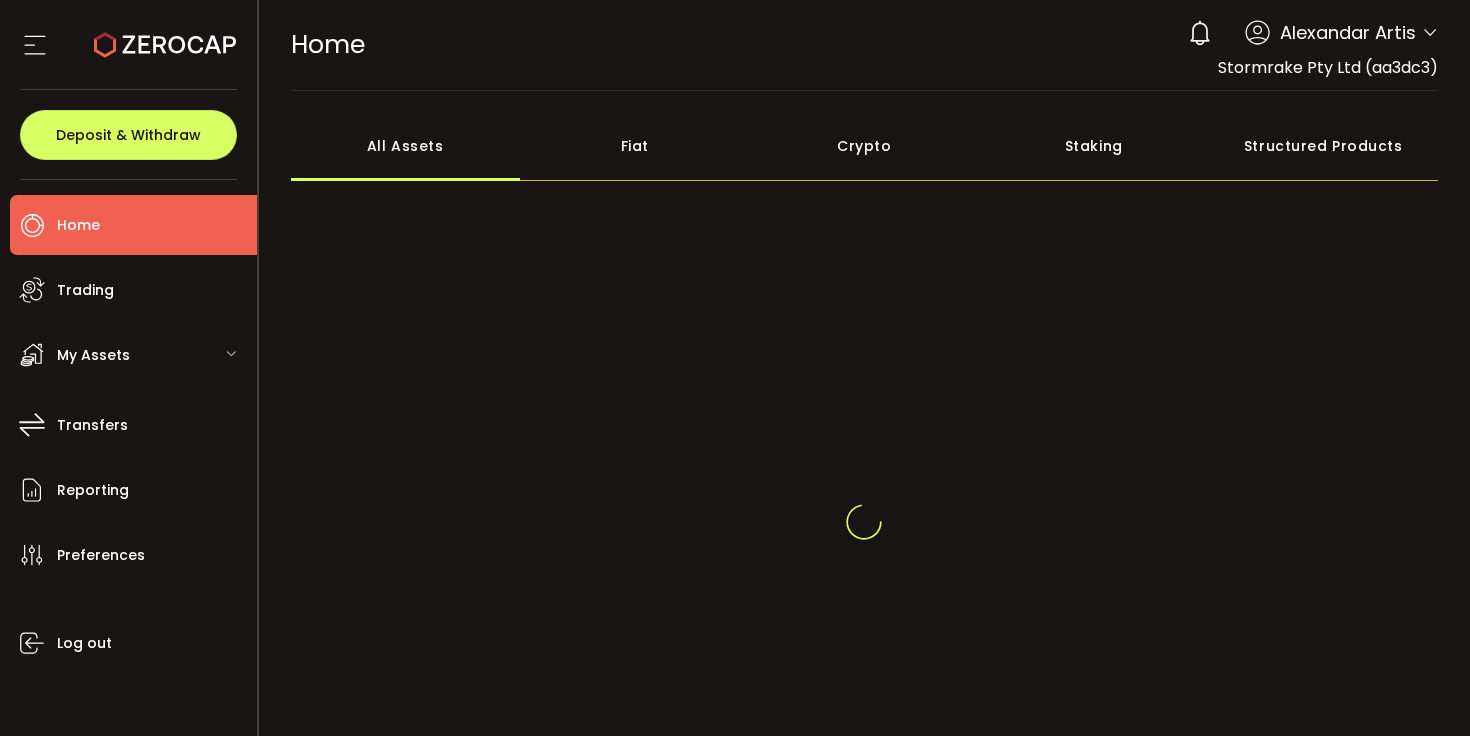 scroll, scrollTop: 0, scrollLeft: 0, axis: both 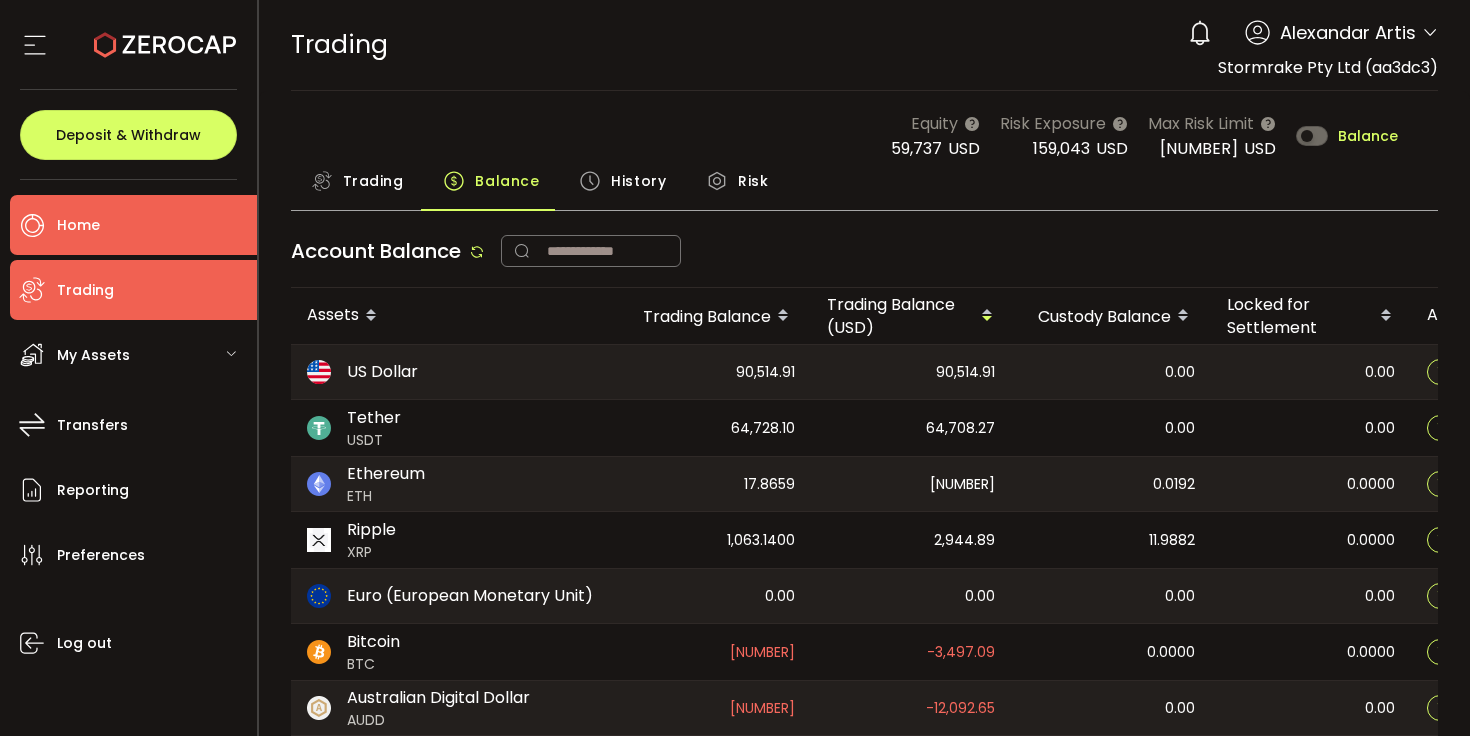 click on "Home" at bounding box center (133, 225) 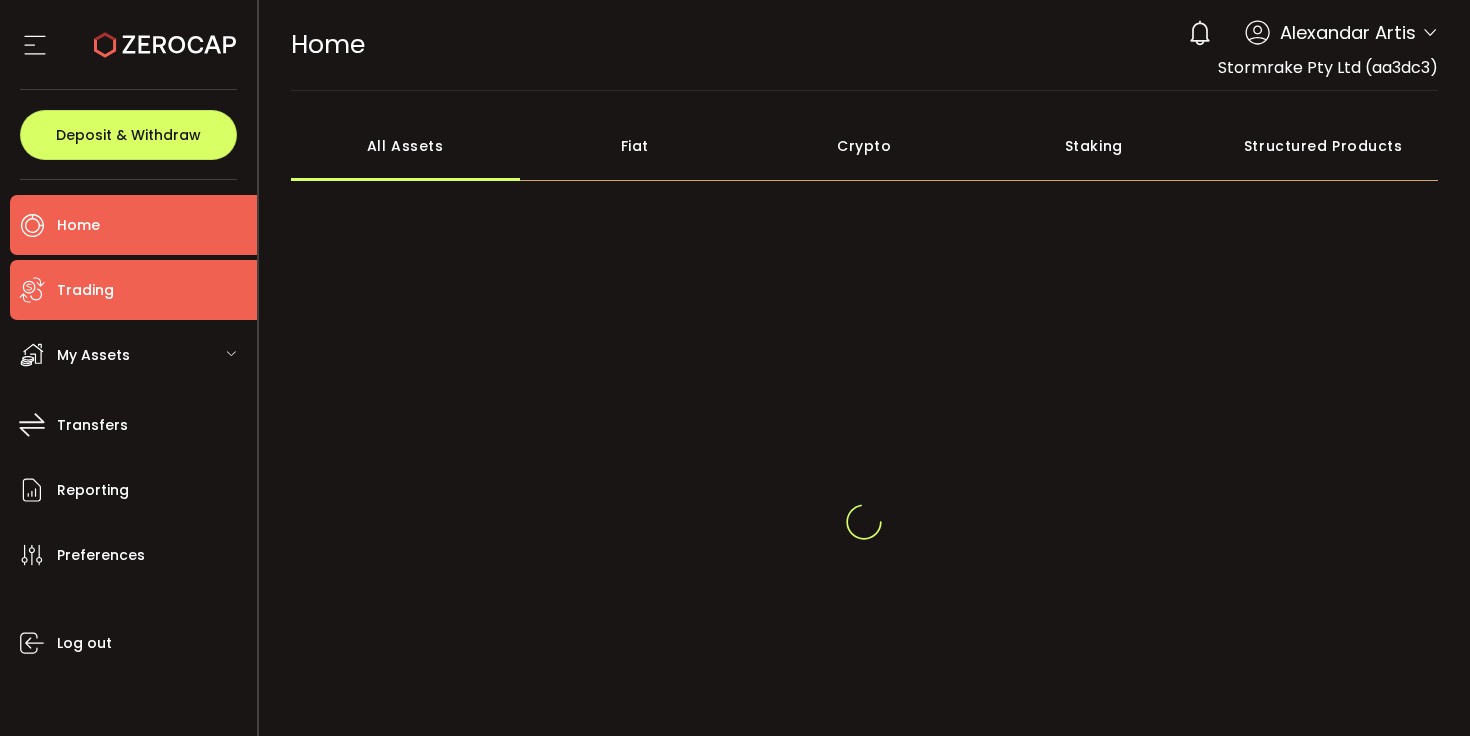 click on "Trading" at bounding box center (133, 290) 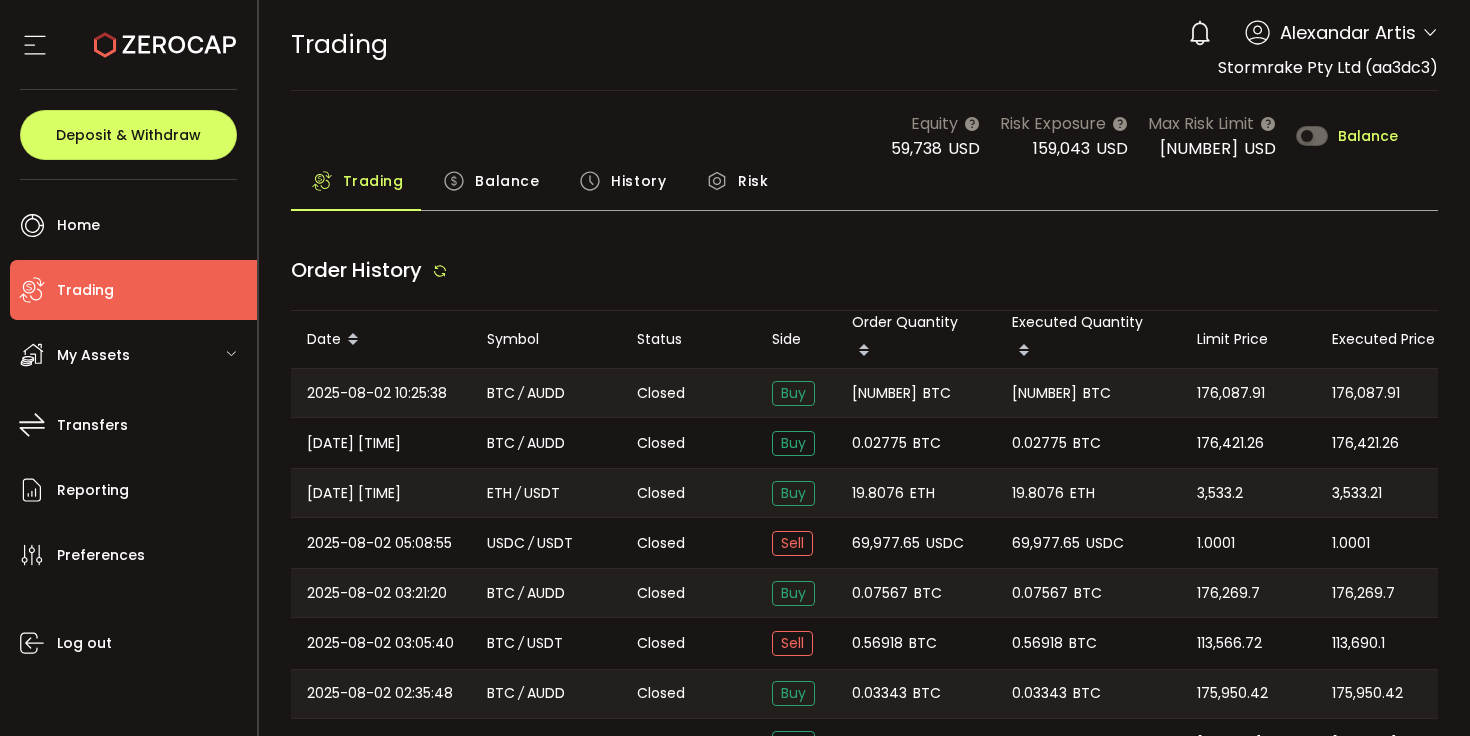 type on "***" 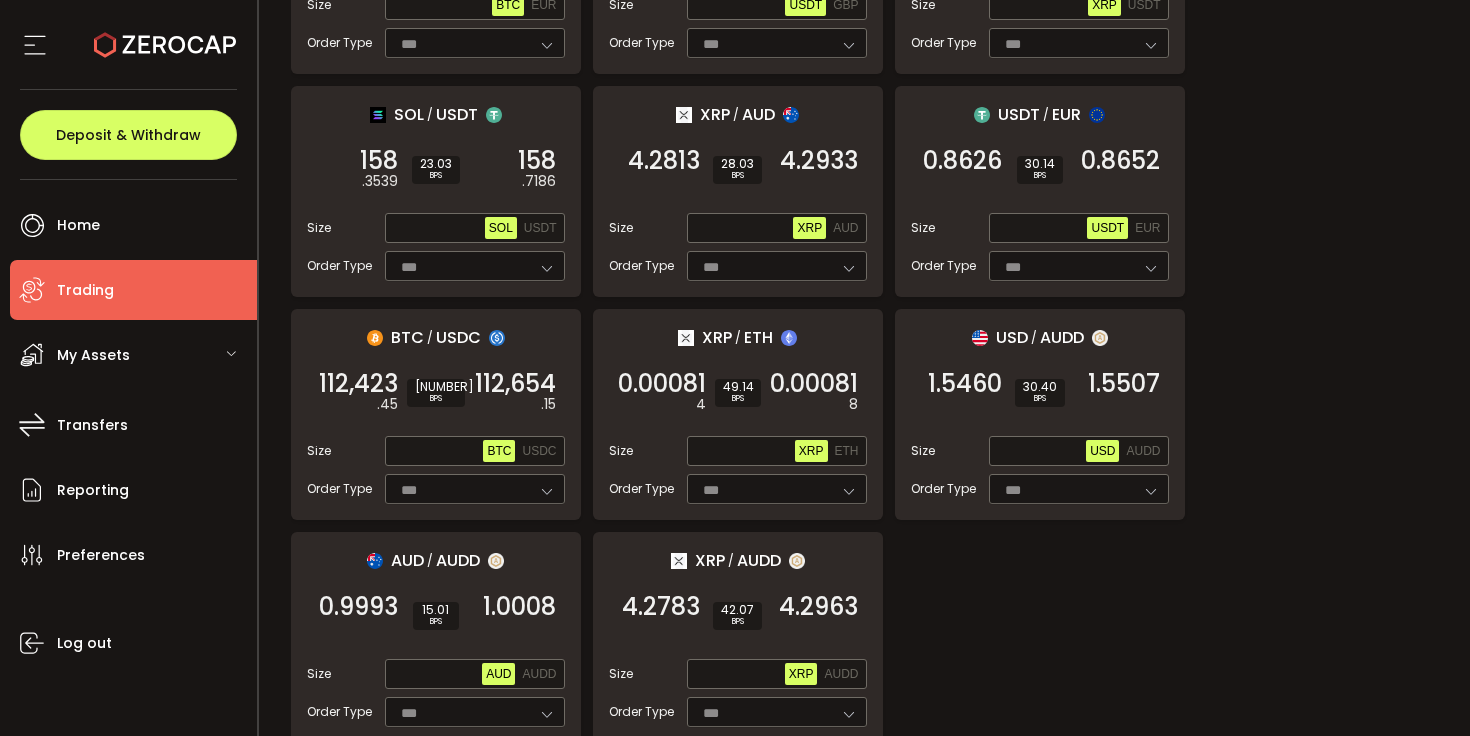 scroll, scrollTop: 1727, scrollLeft: 0, axis: vertical 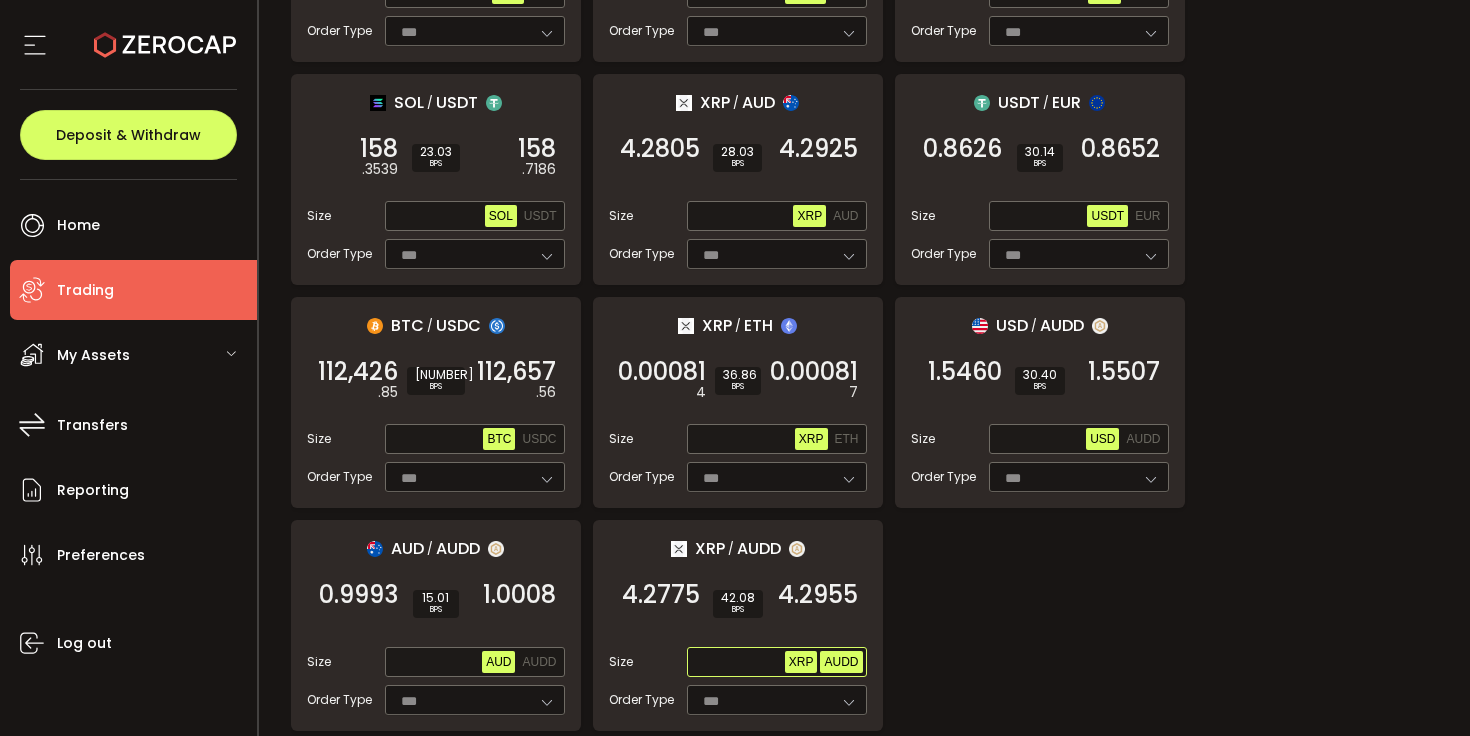 click on "AUDD" at bounding box center (841, 662) 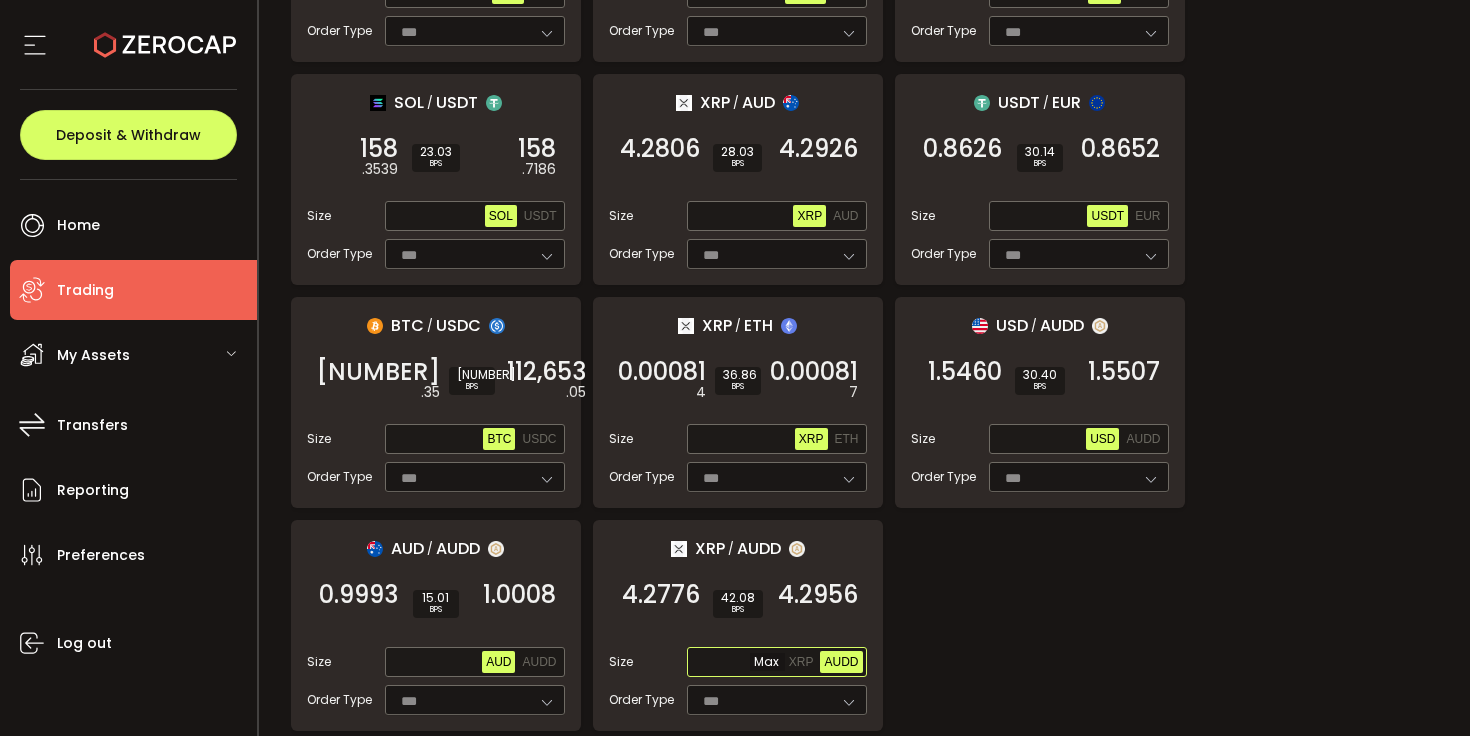 click at bounding box center (738, 663) 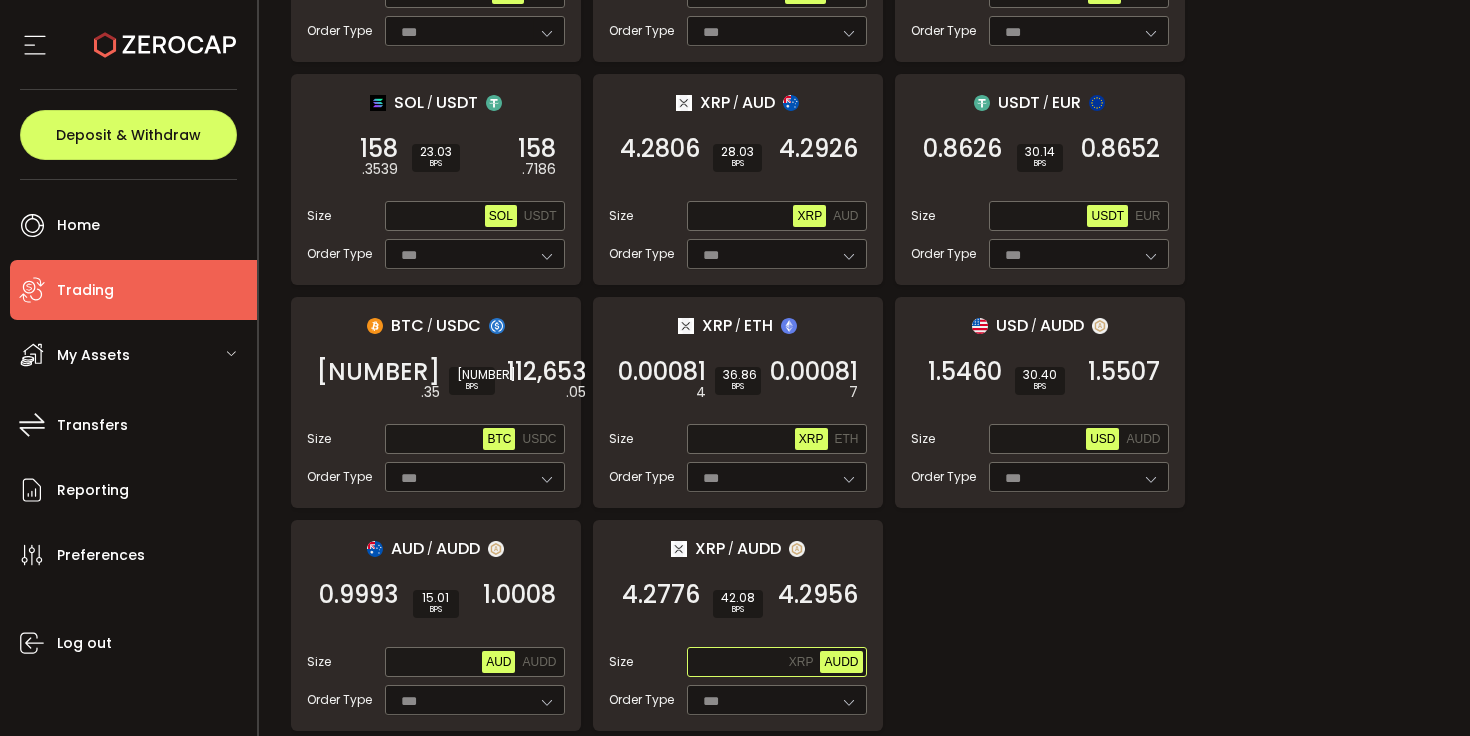 paste on "**********" 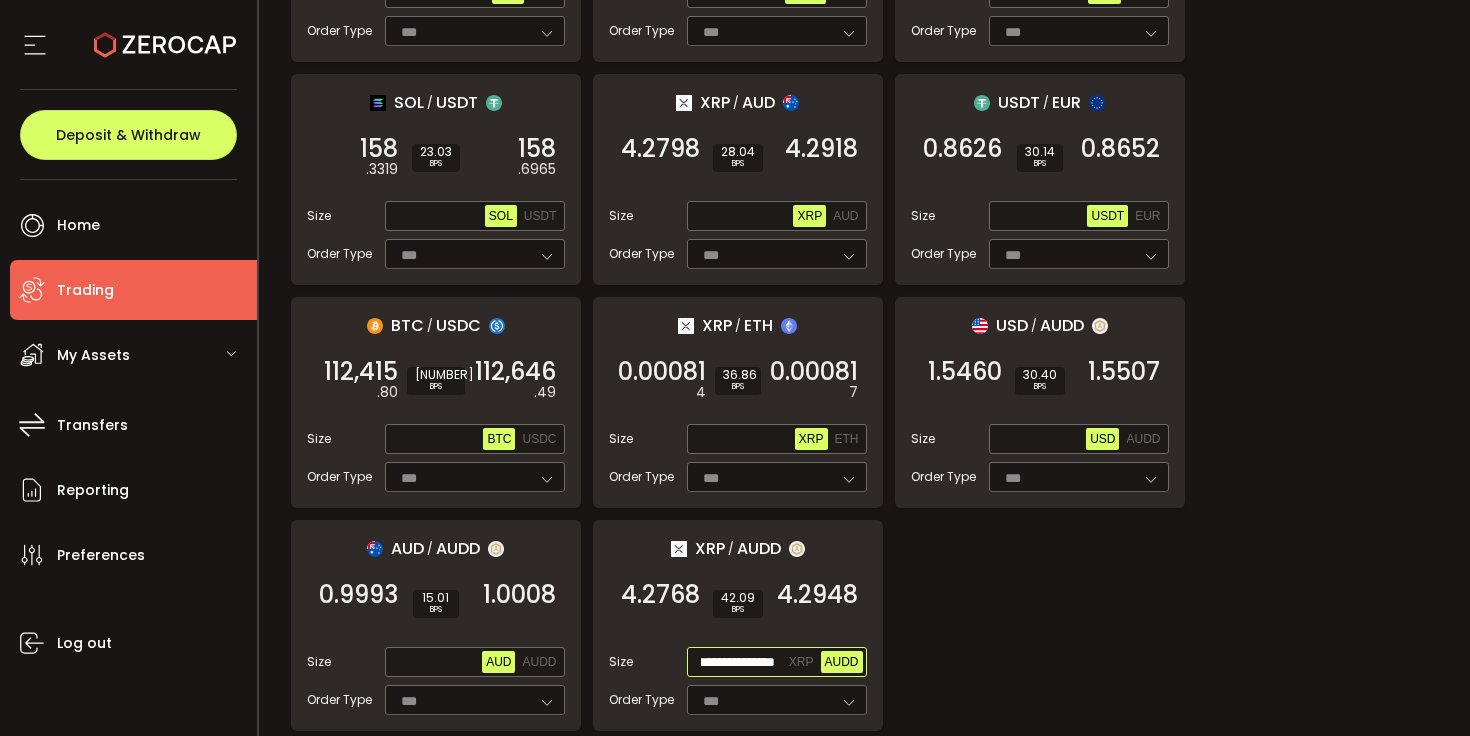 scroll, scrollTop: 0, scrollLeft: 0, axis: both 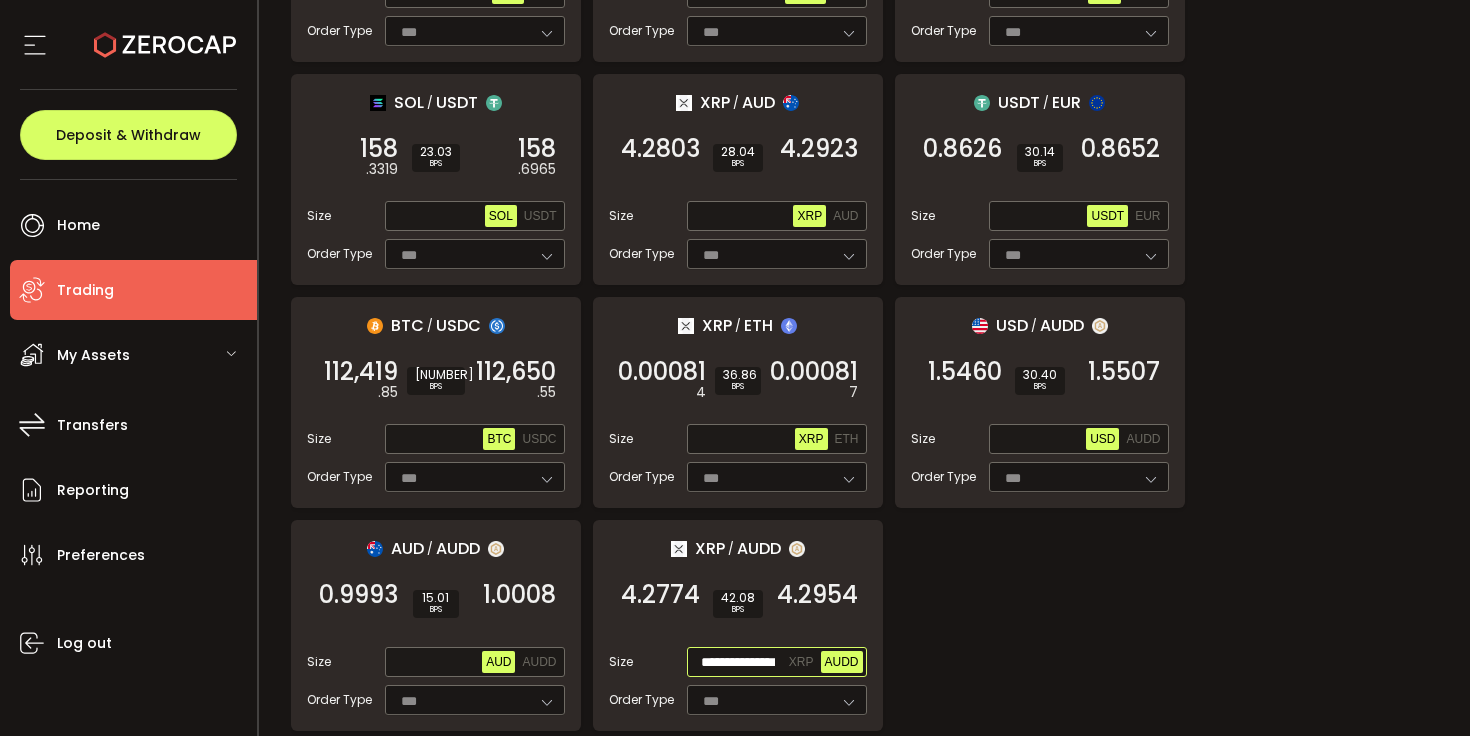 type on "**********" 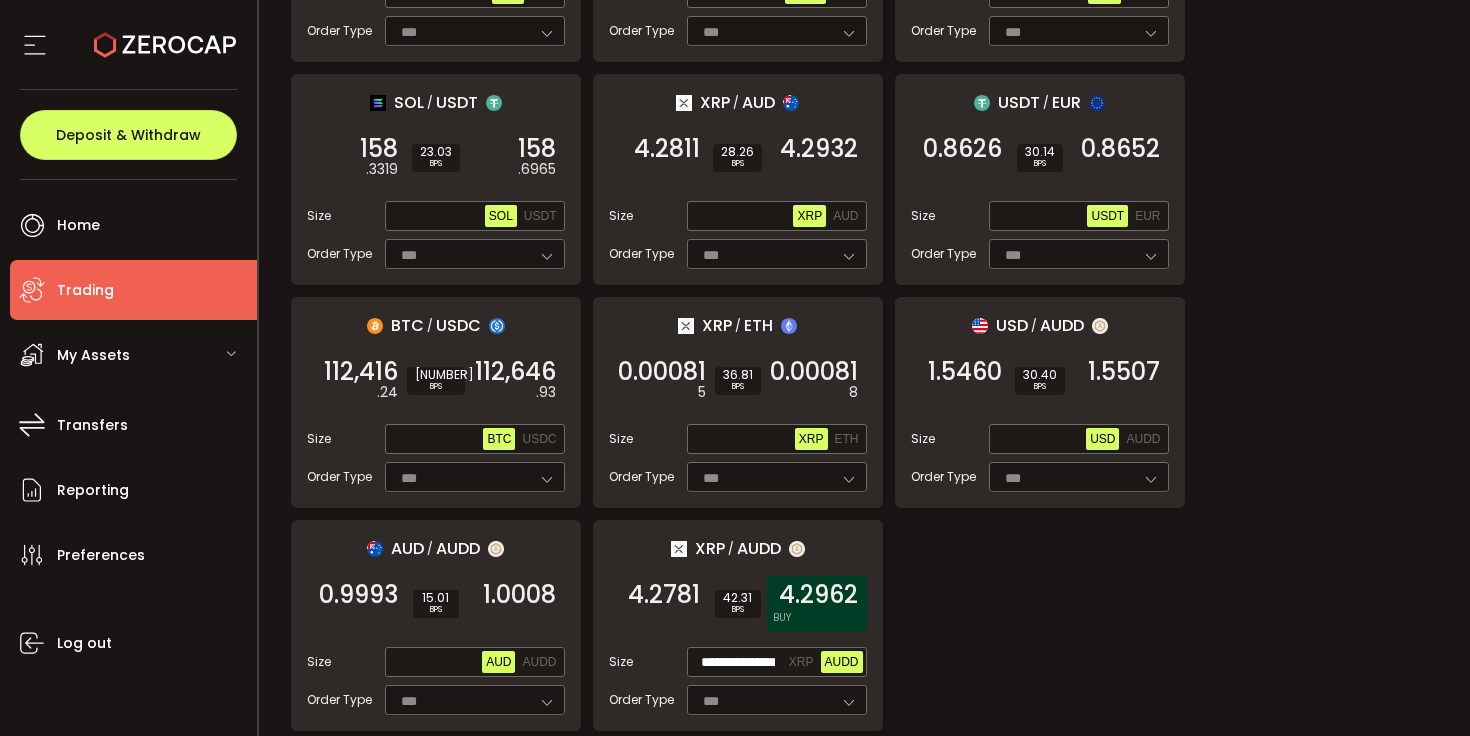 click on "4.2962" at bounding box center (818, 595) 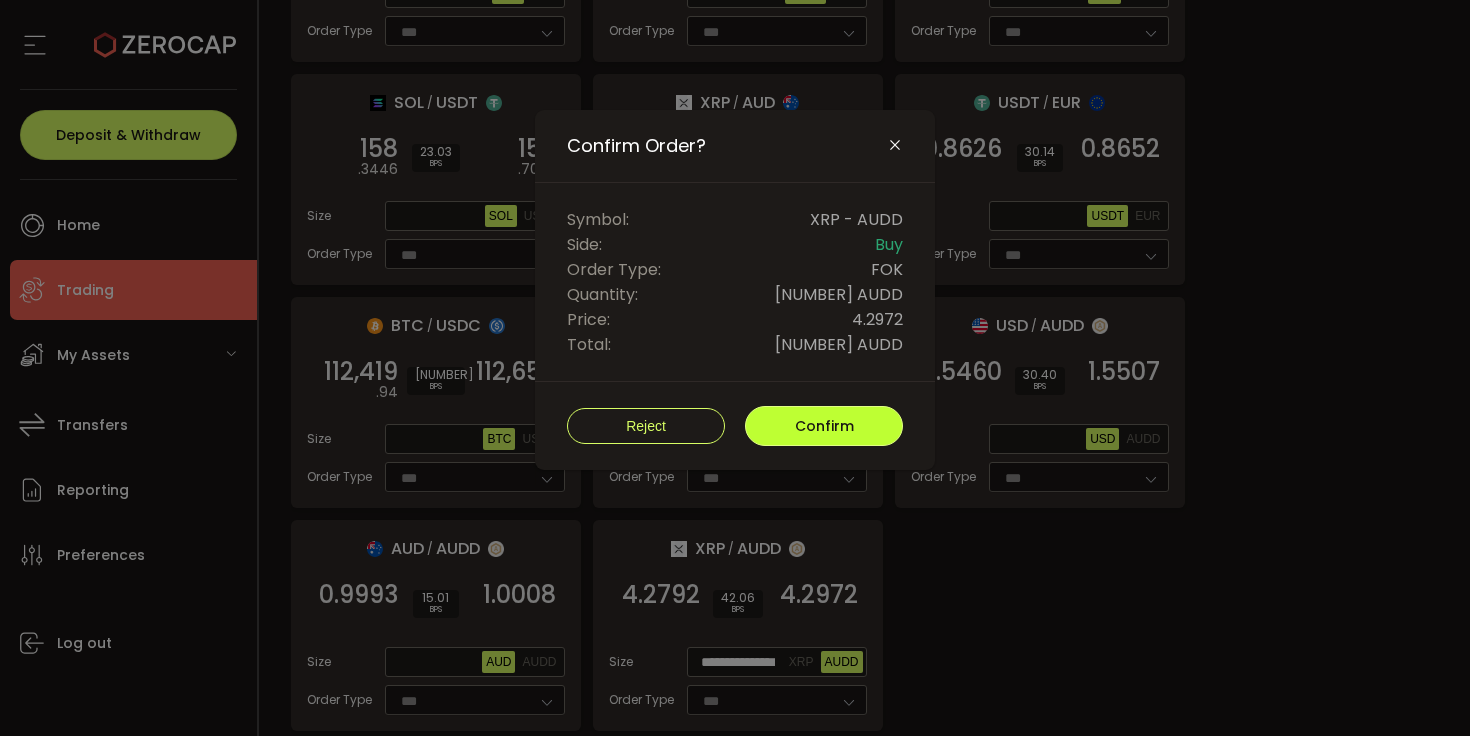 click on "Confirm" at bounding box center [824, 426] 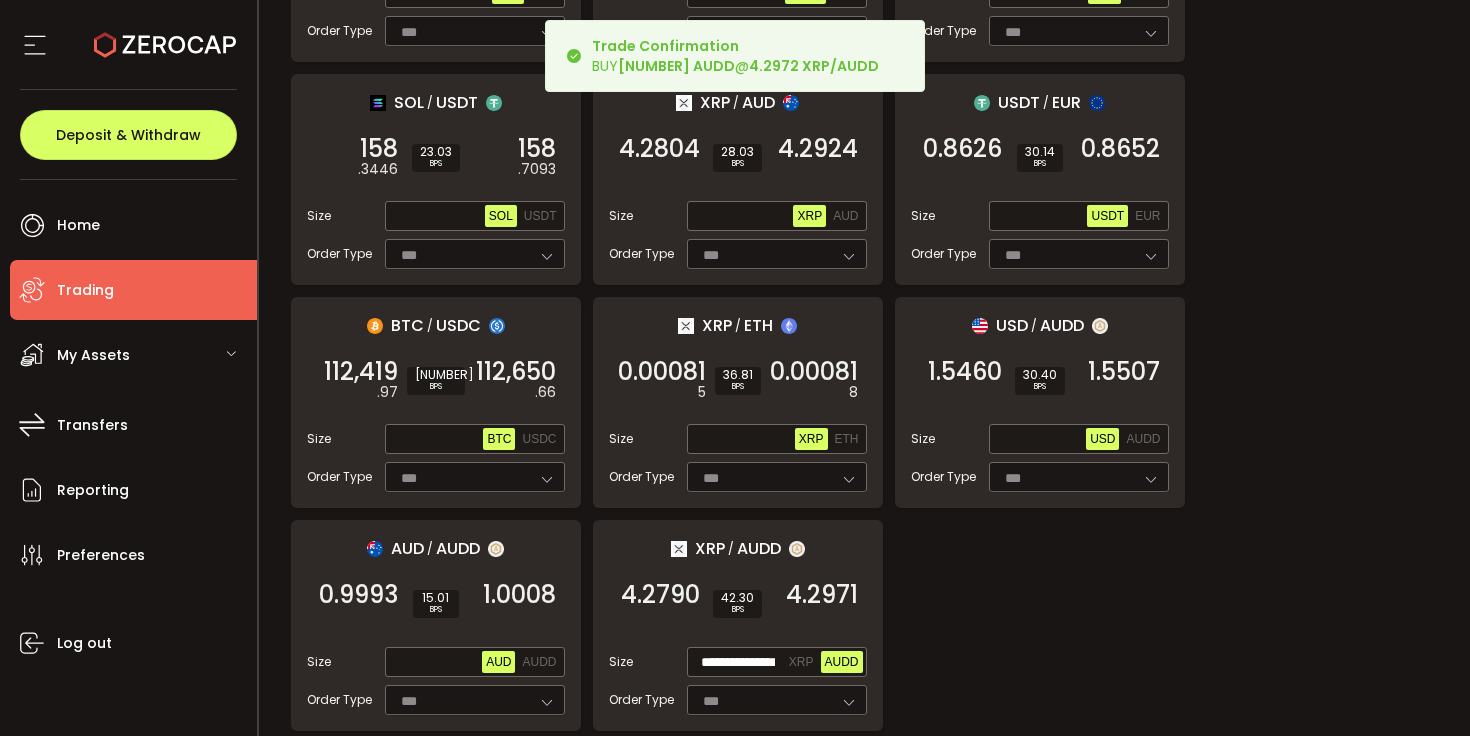scroll, scrollTop: 2277, scrollLeft: 0, axis: vertical 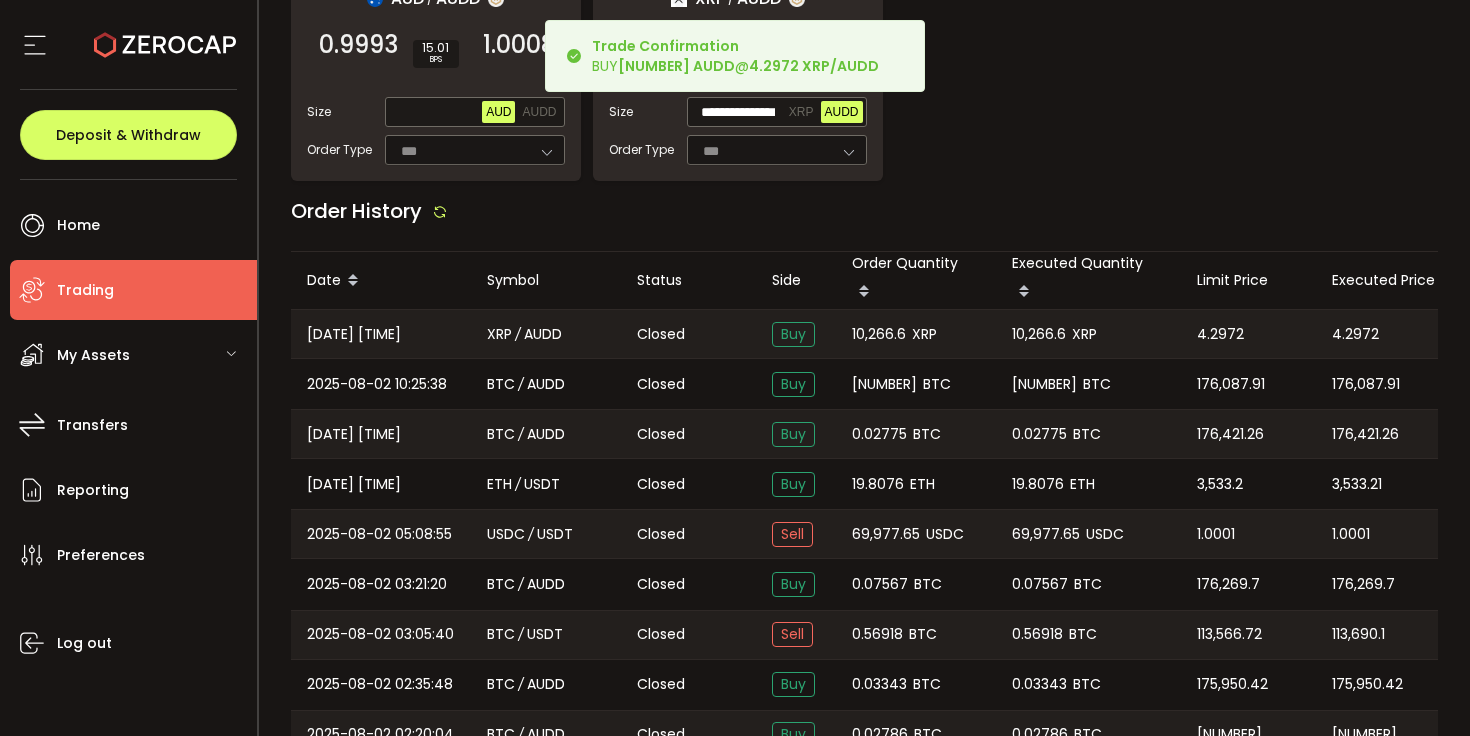 click on "10,266.6" at bounding box center [879, 334] 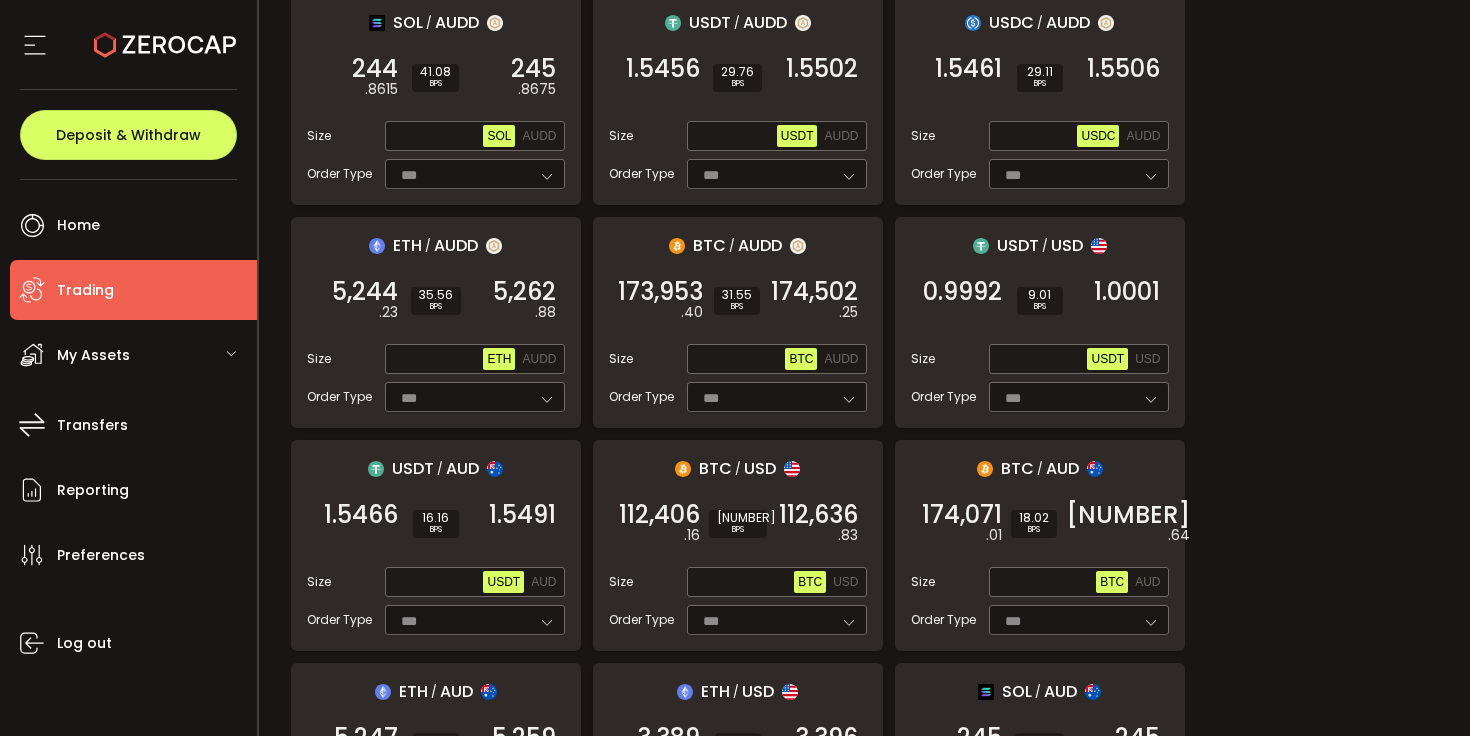 scroll, scrollTop: 685, scrollLeft: 0, axis: vertical 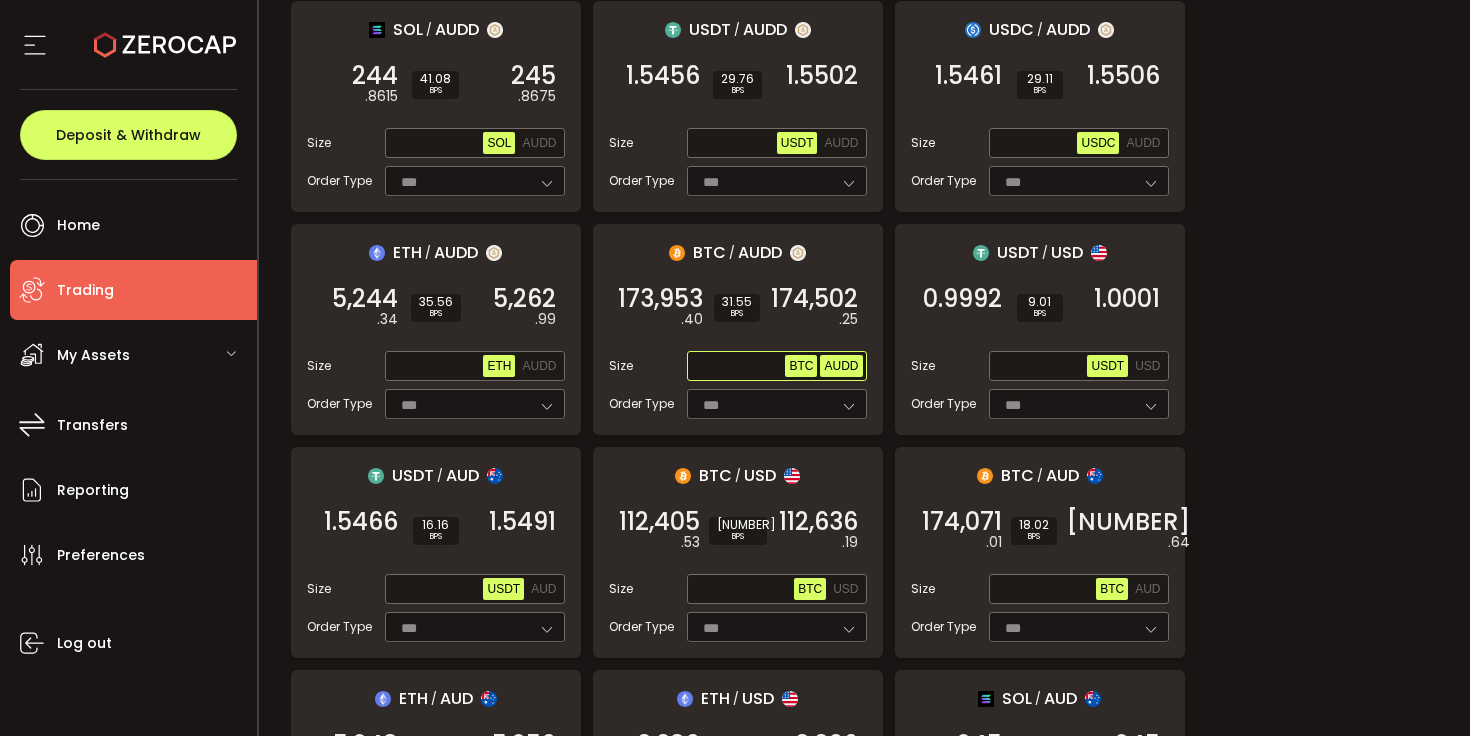 click on "AUDD" at bounding box center (841, 366) 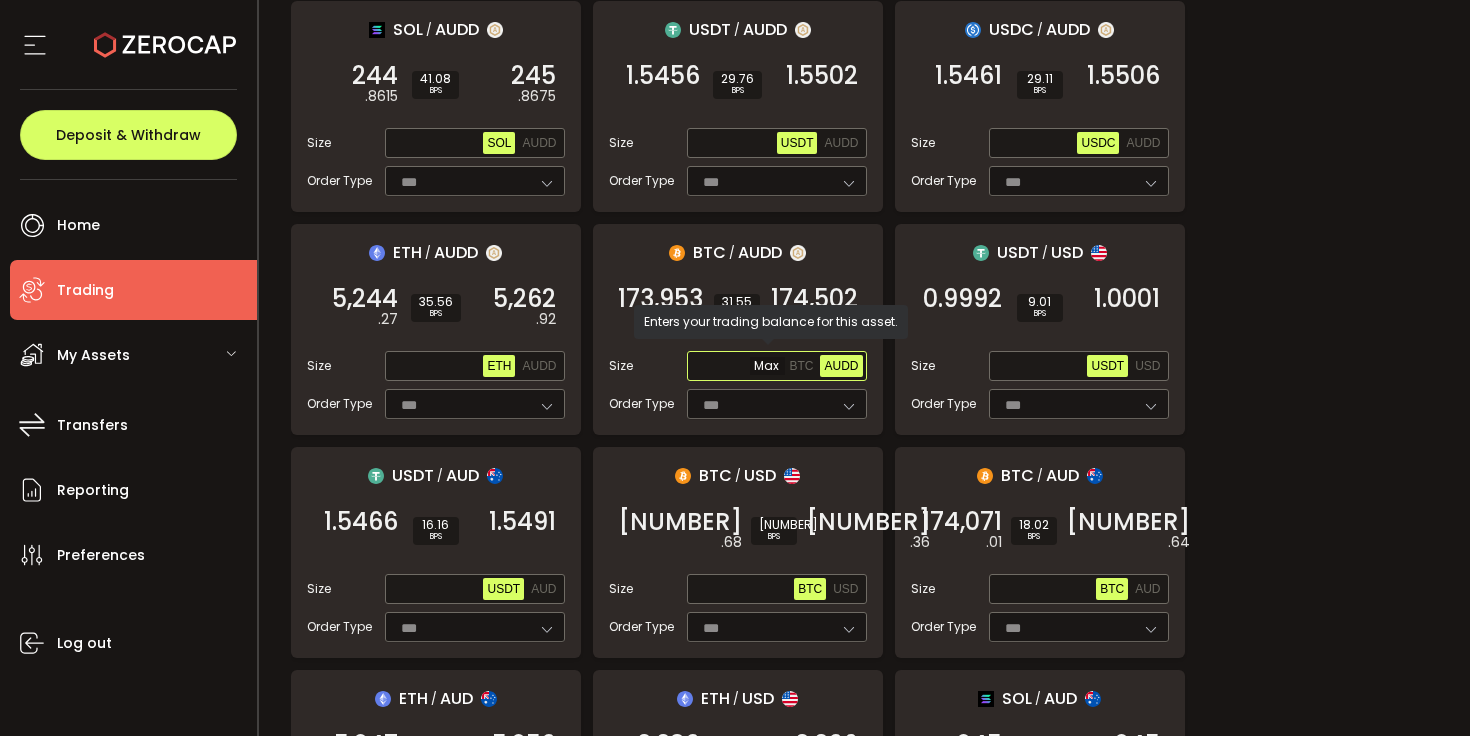 click at bounding box center [738, 367] 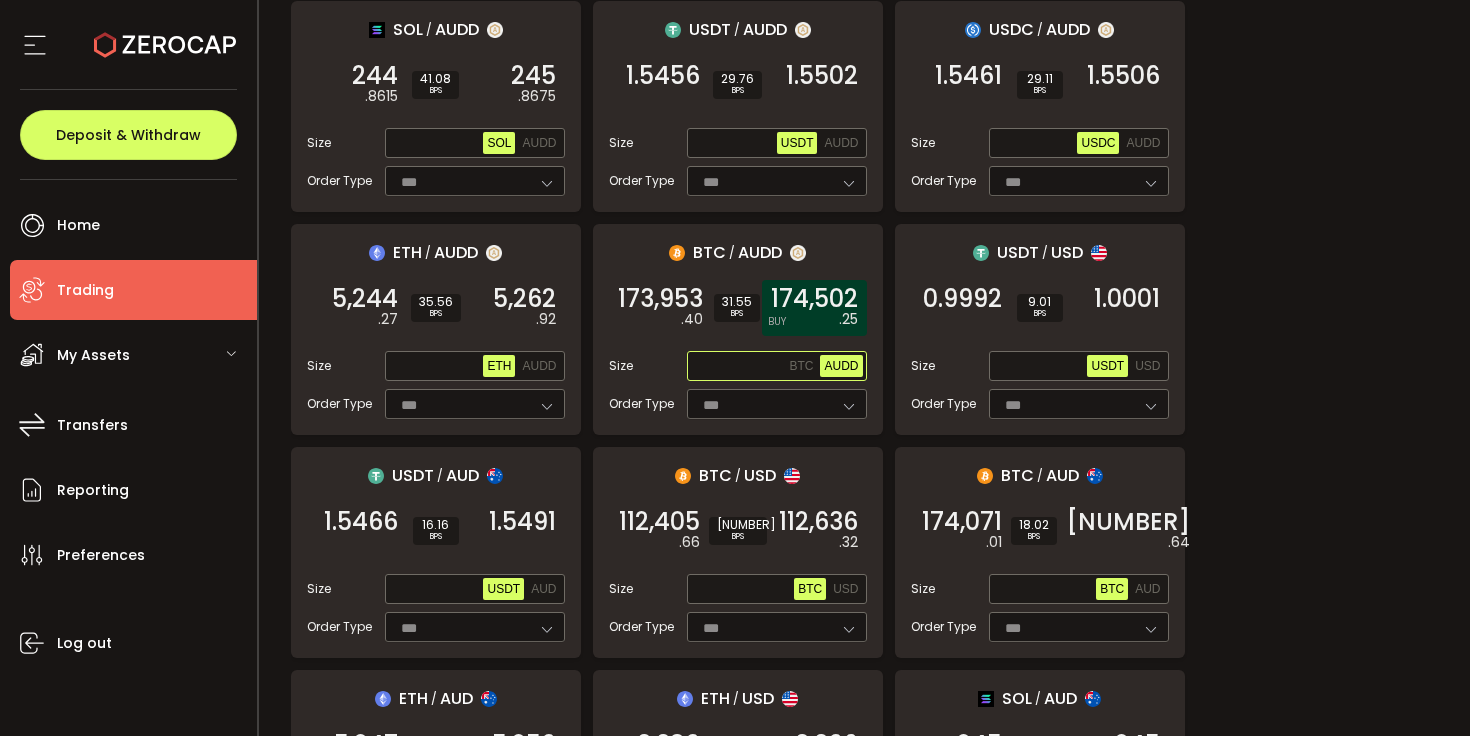 paste on "**********" 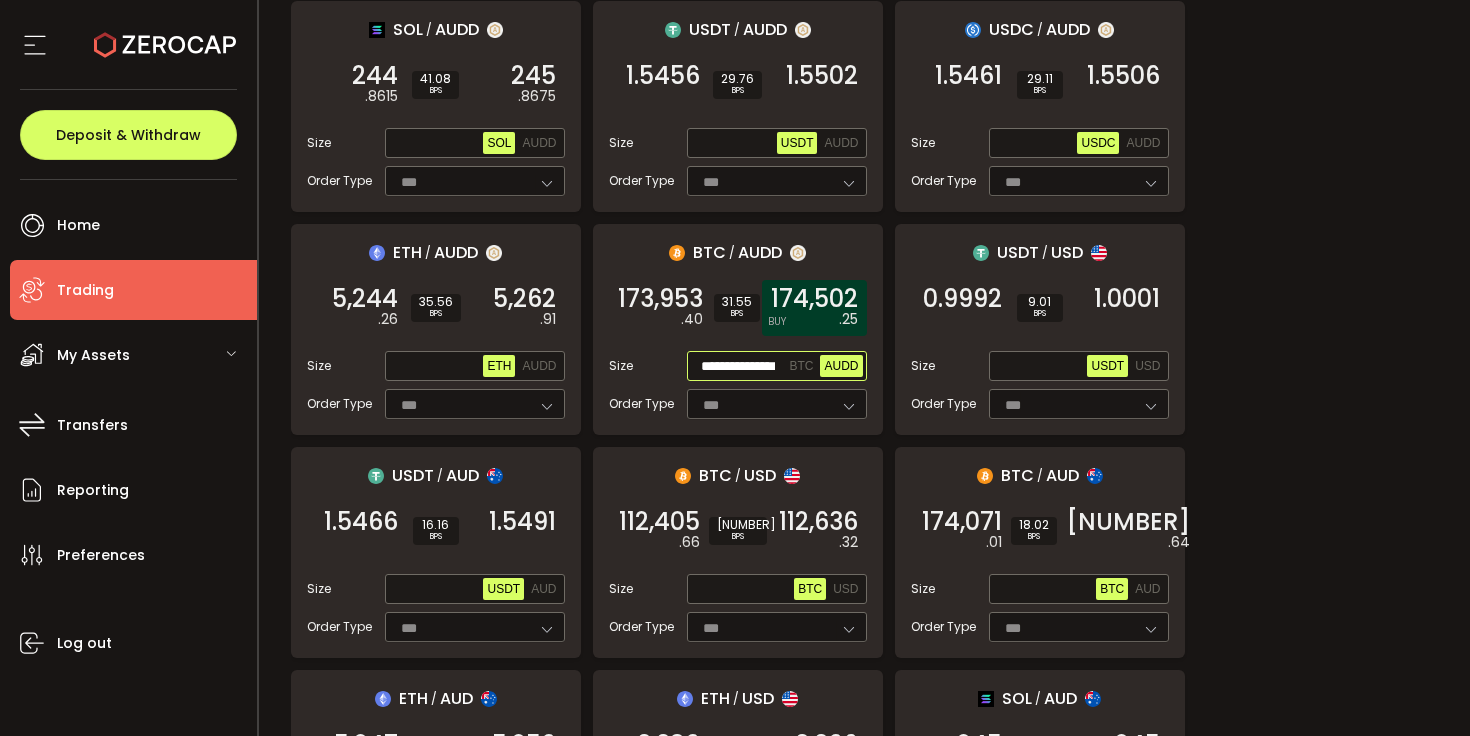 scroll, scrollTop: 0, scrollLeft: 32, axis: horizontal 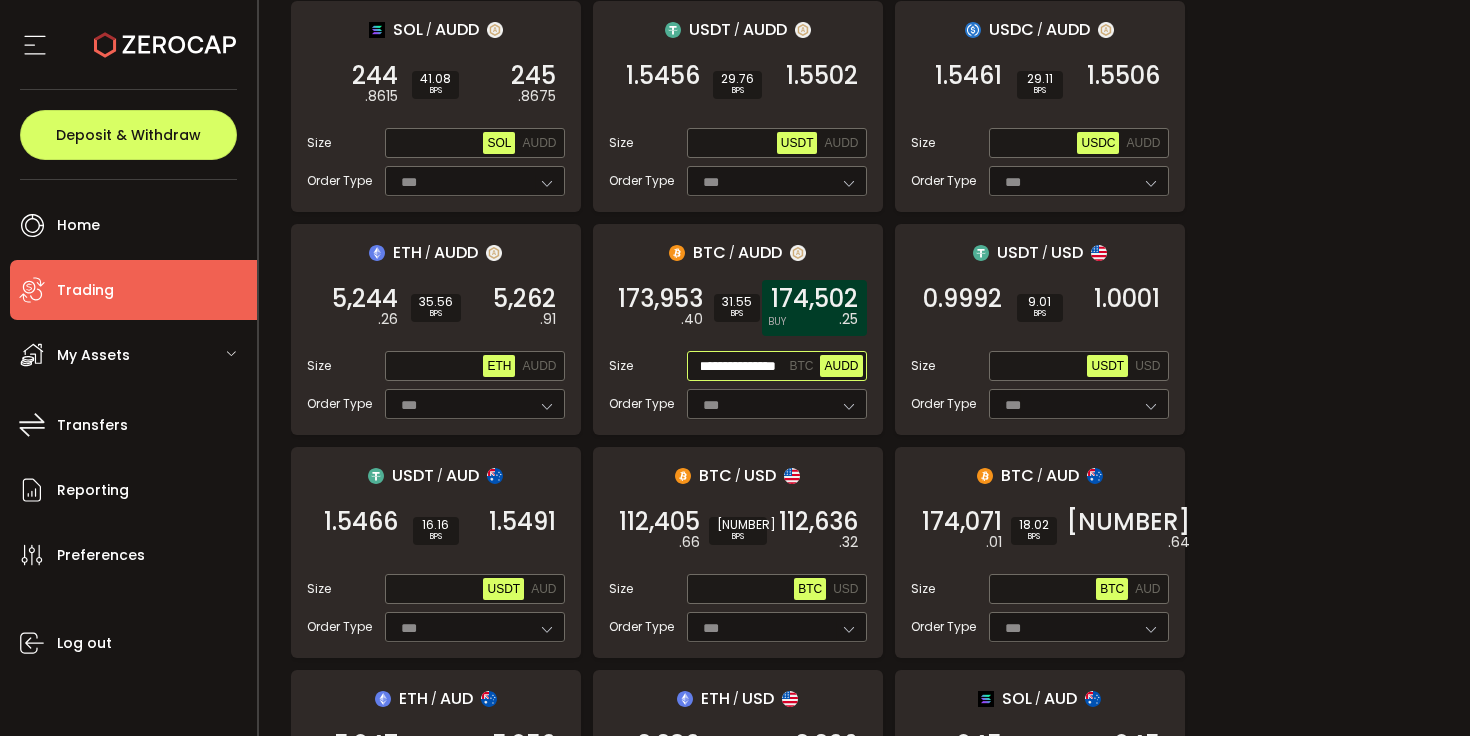 type on "**********" 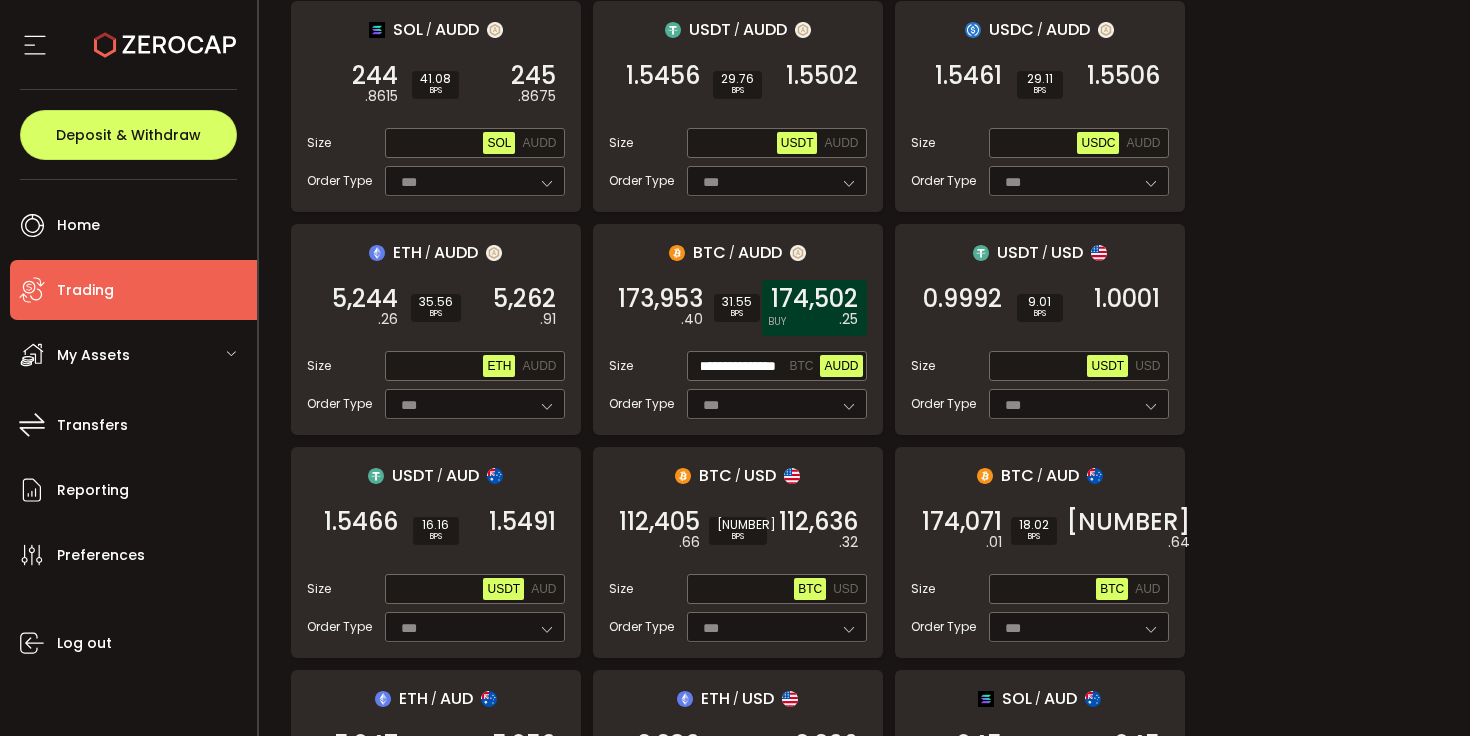click on "174,502" at bounding box center (814, 299) 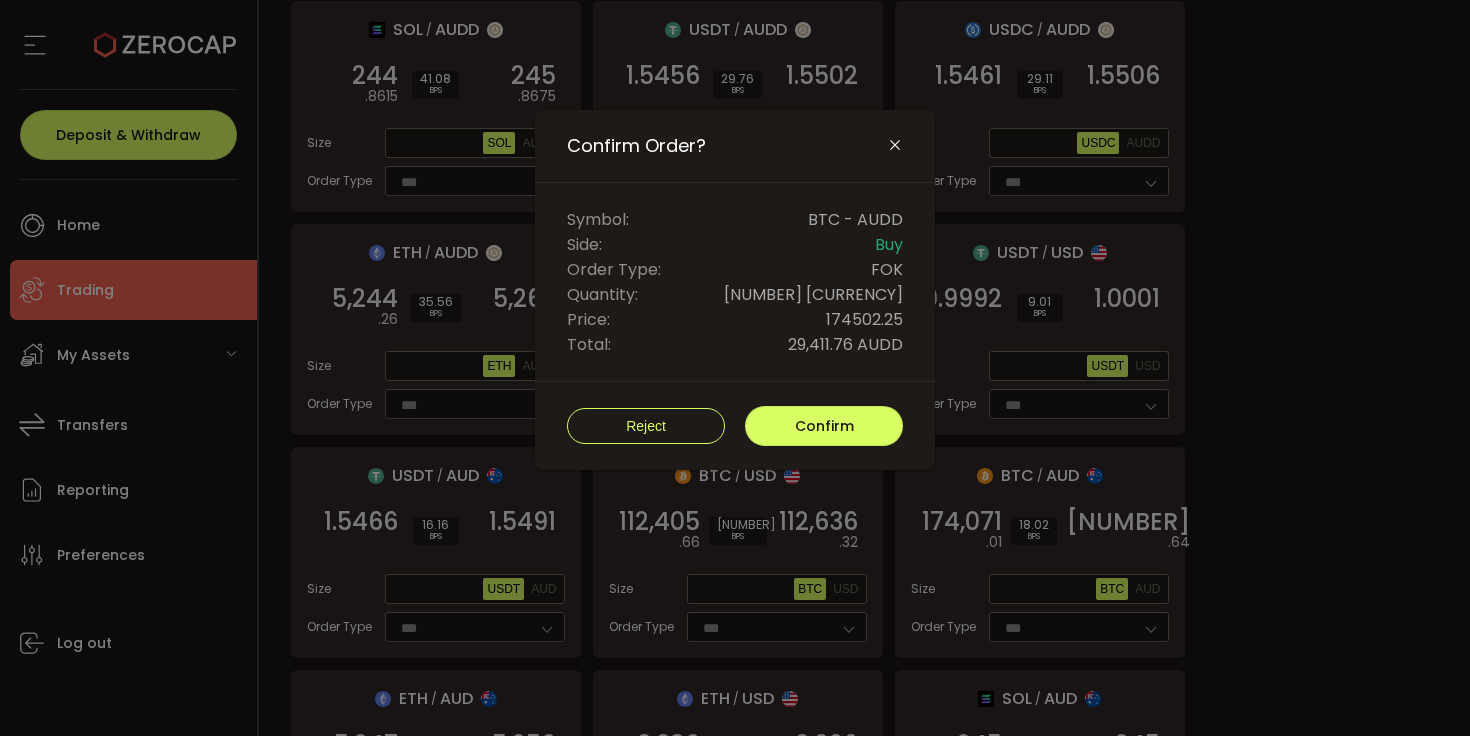 scroll, scrollTop: 0, scrollLeft: 0, axis: both 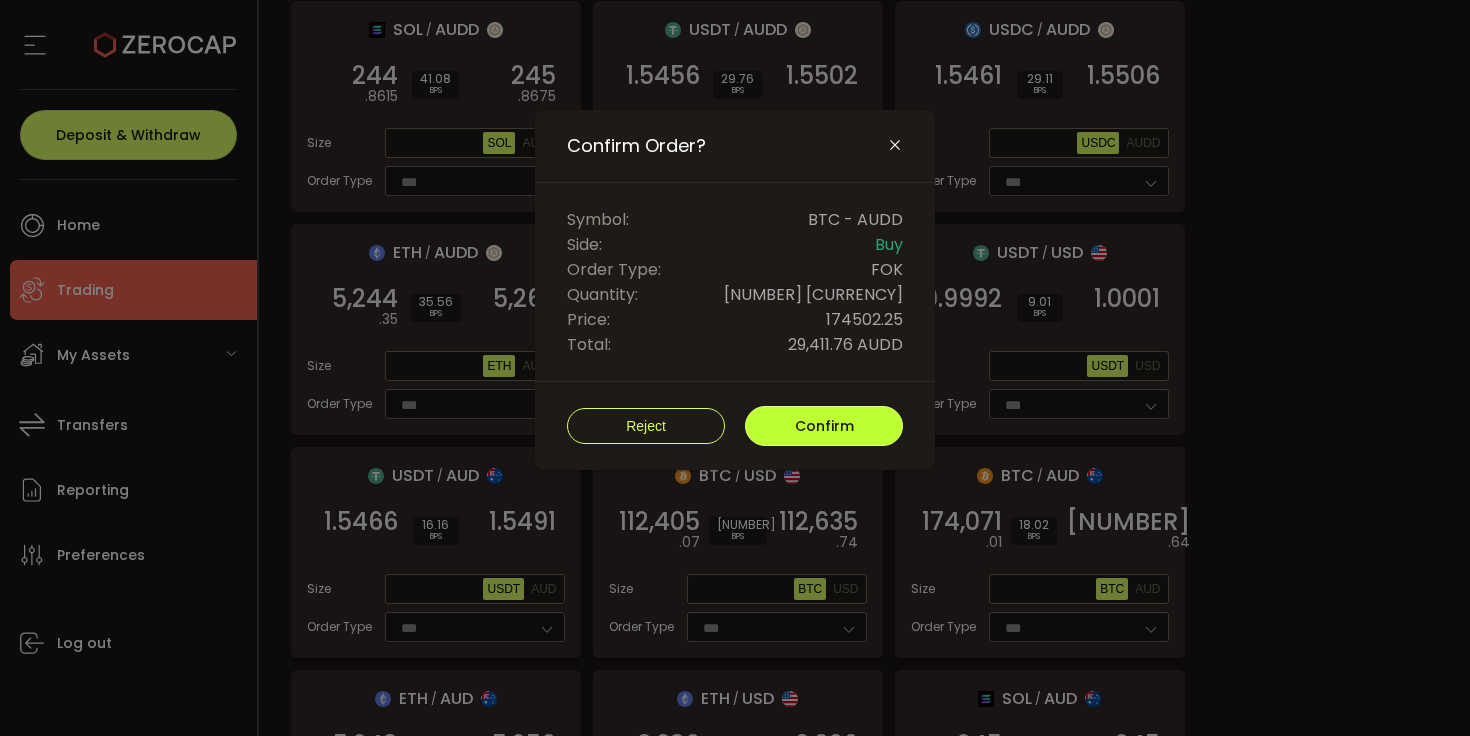 click on "Confirm" at bounding box center [824, 426] 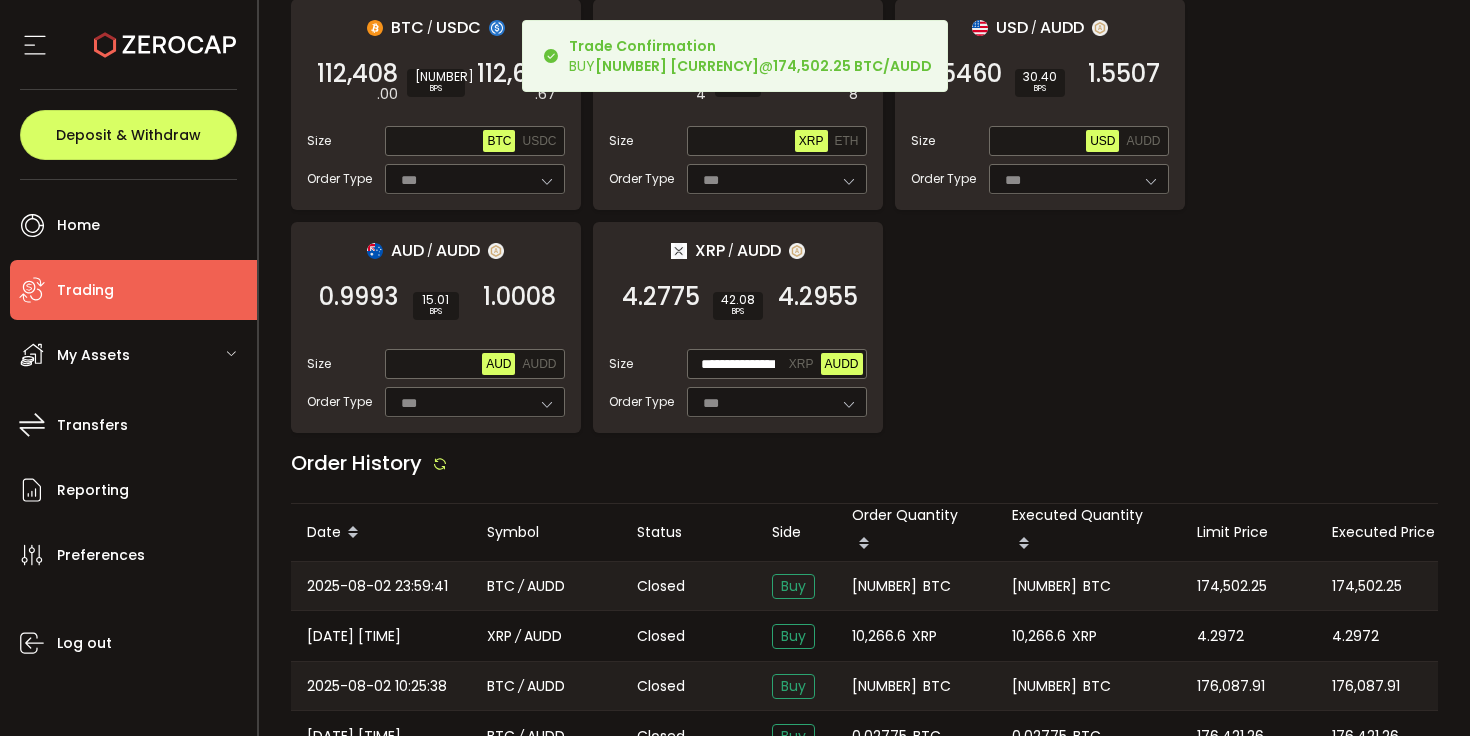 scroll, scrollTop: 2054, scrollLeft: 0, axis: vertical 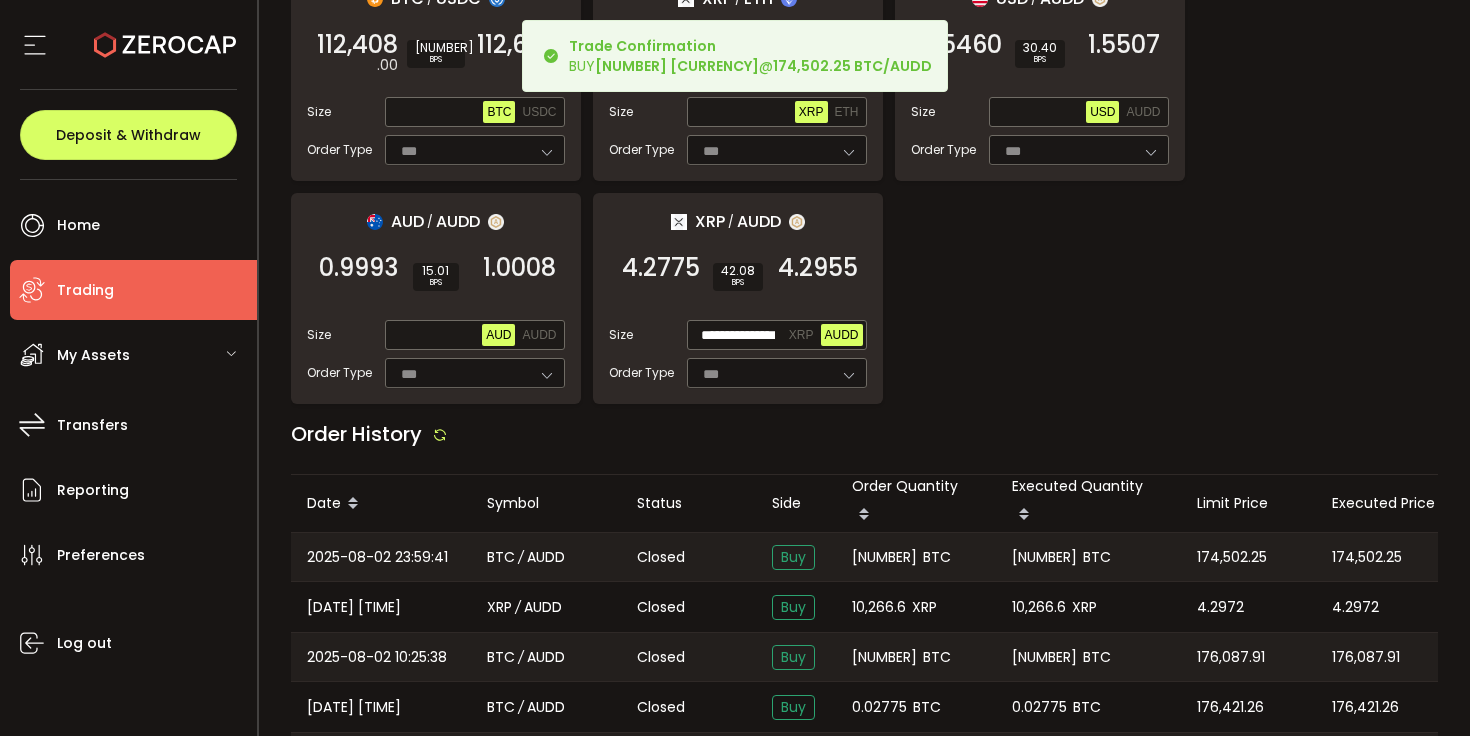 click on "[NUMBER]" at bounding box center [884, 557] 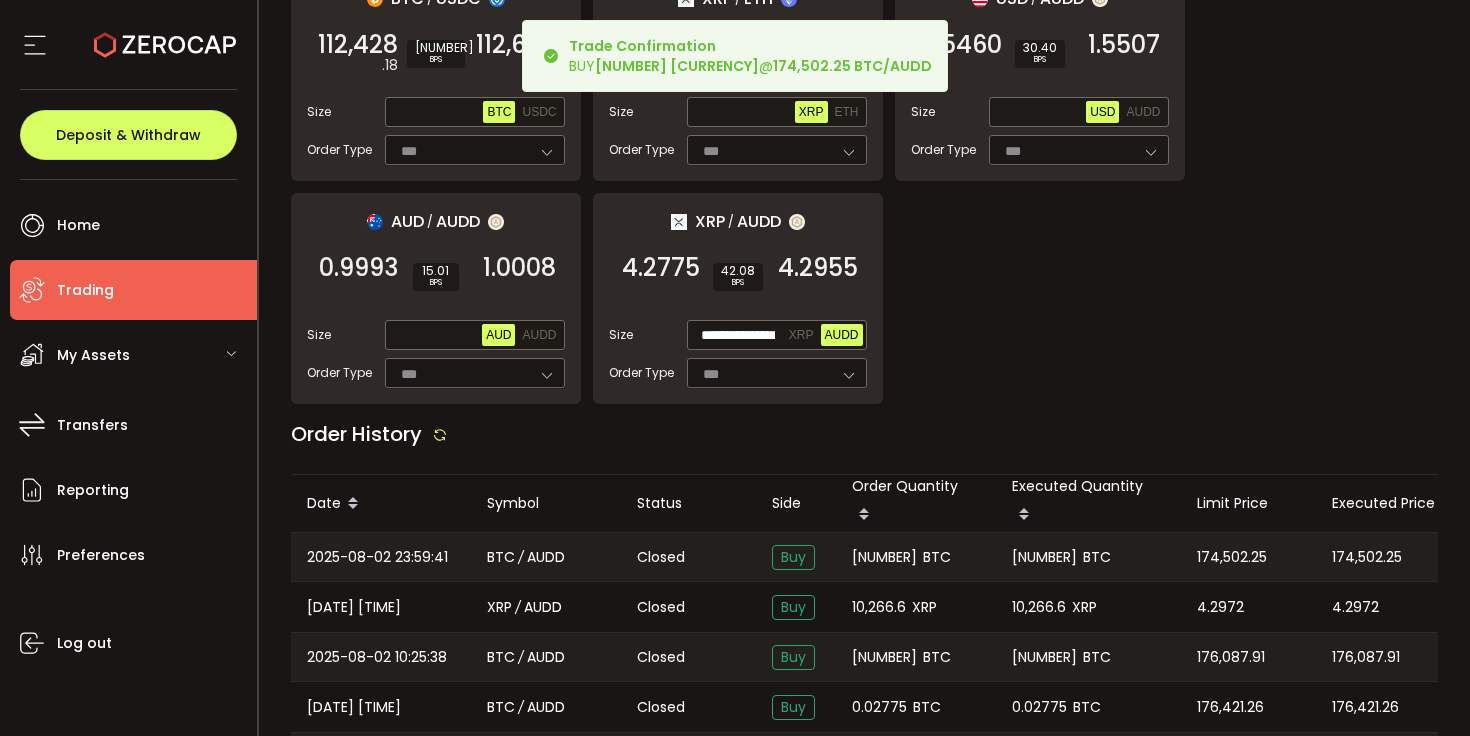 click on "[NUMBER]" at bounding box center [884, 557] 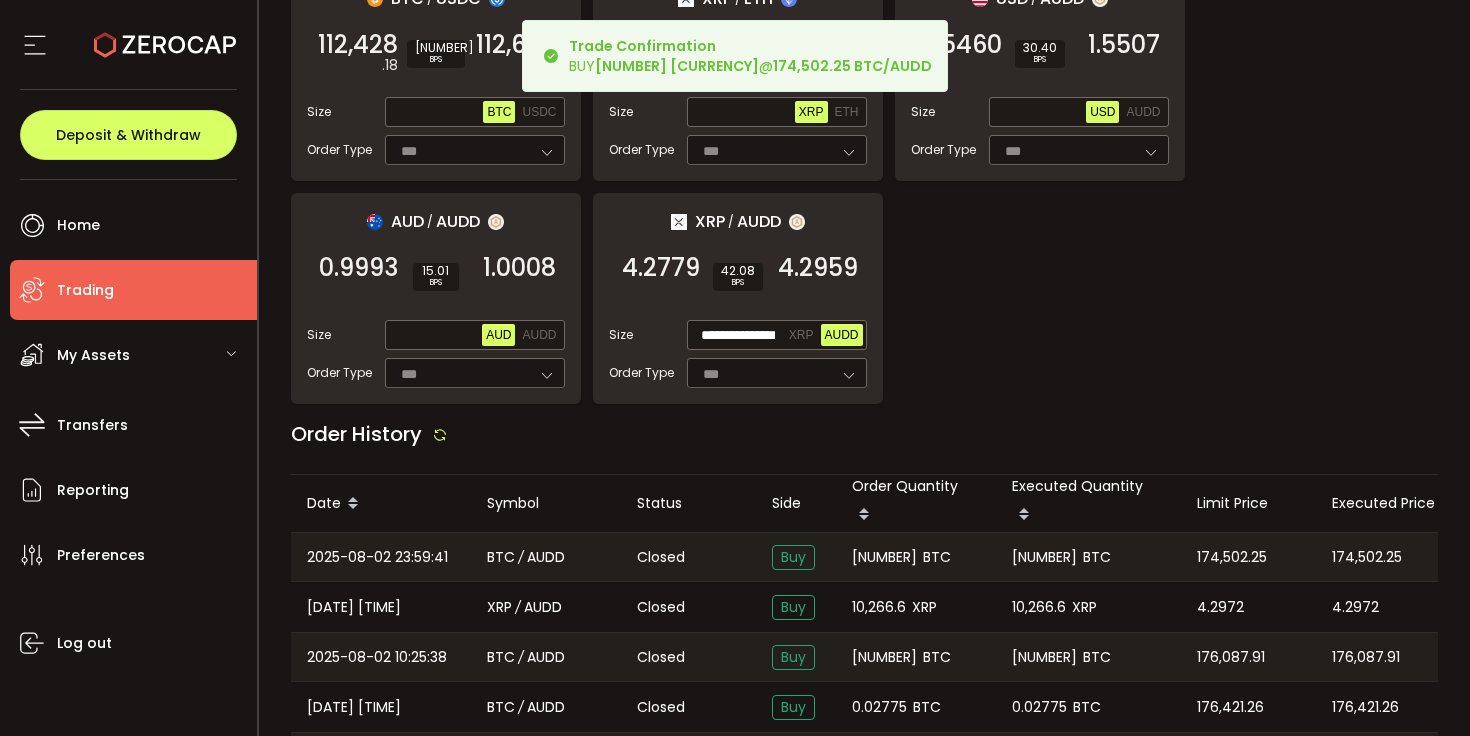 copy on "[NUMBER]" 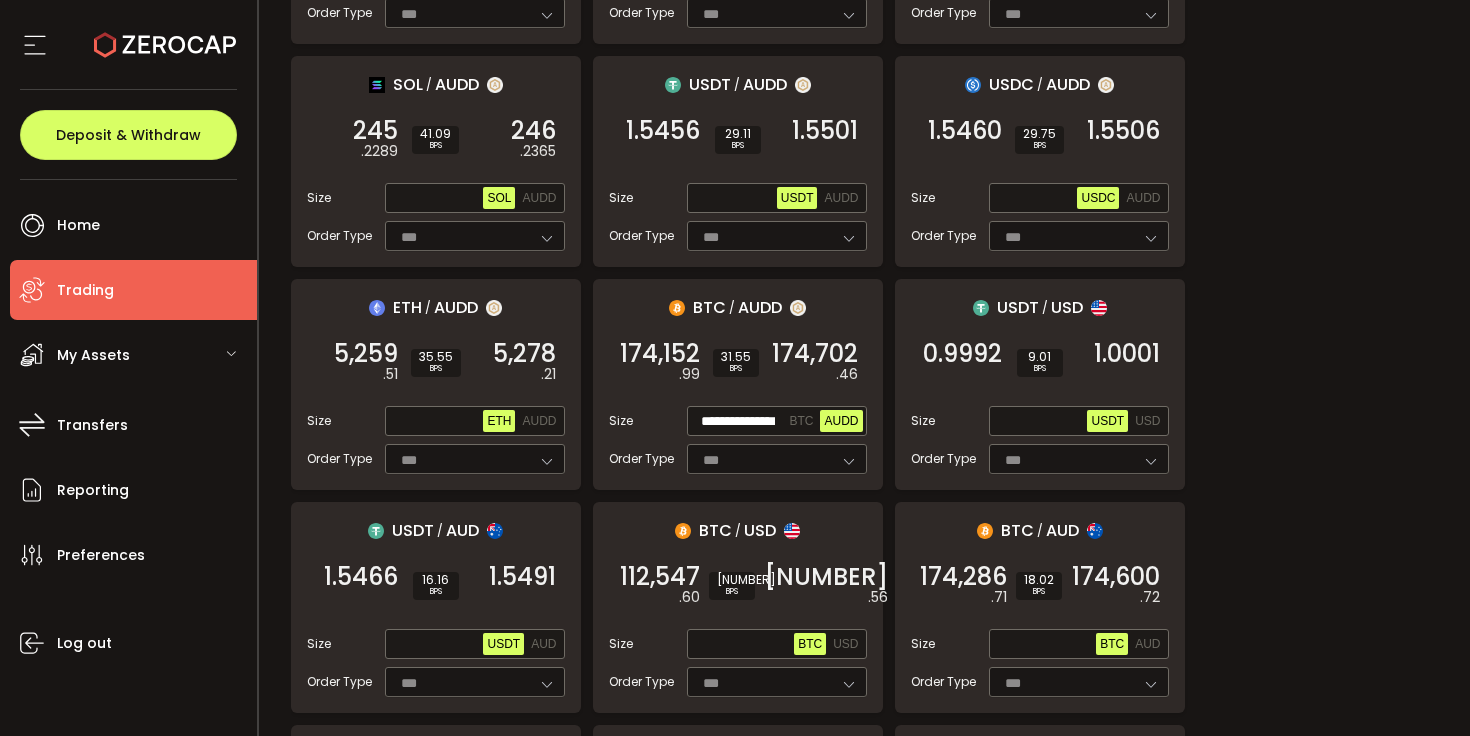 scroll, scrollTop: 584, scrollLeft: 0, axis: vertical 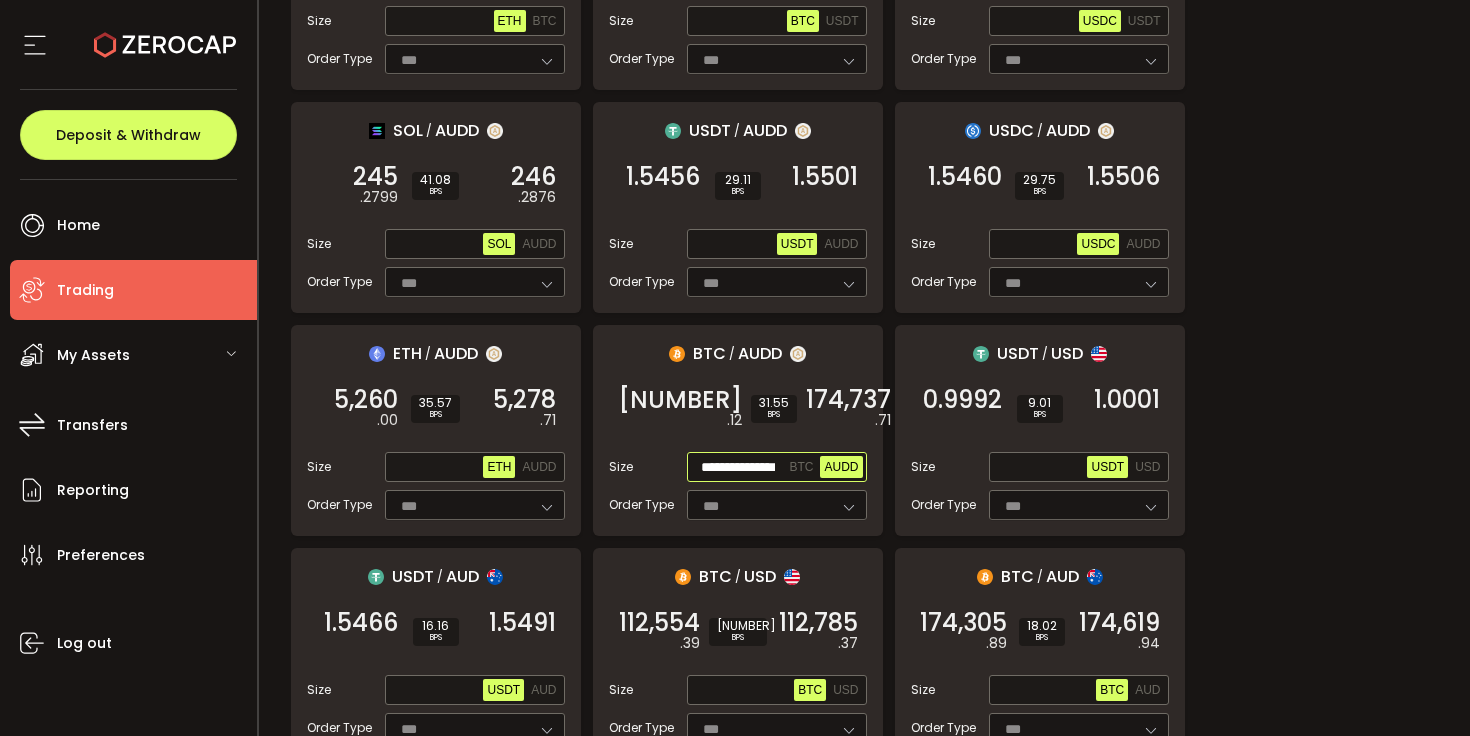 click on "**********" at bounding box center [738, 468] 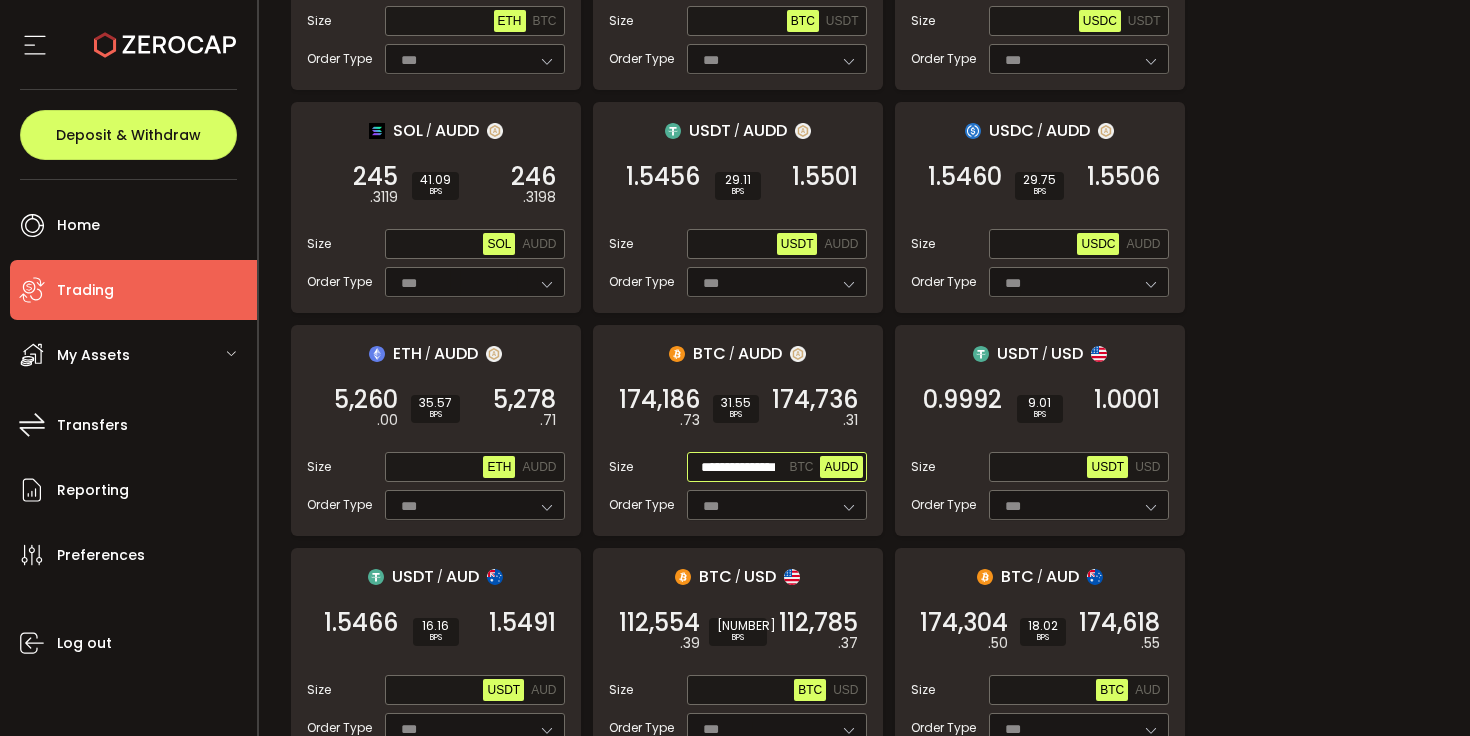click on "**********" at bounding box center [738, 468] 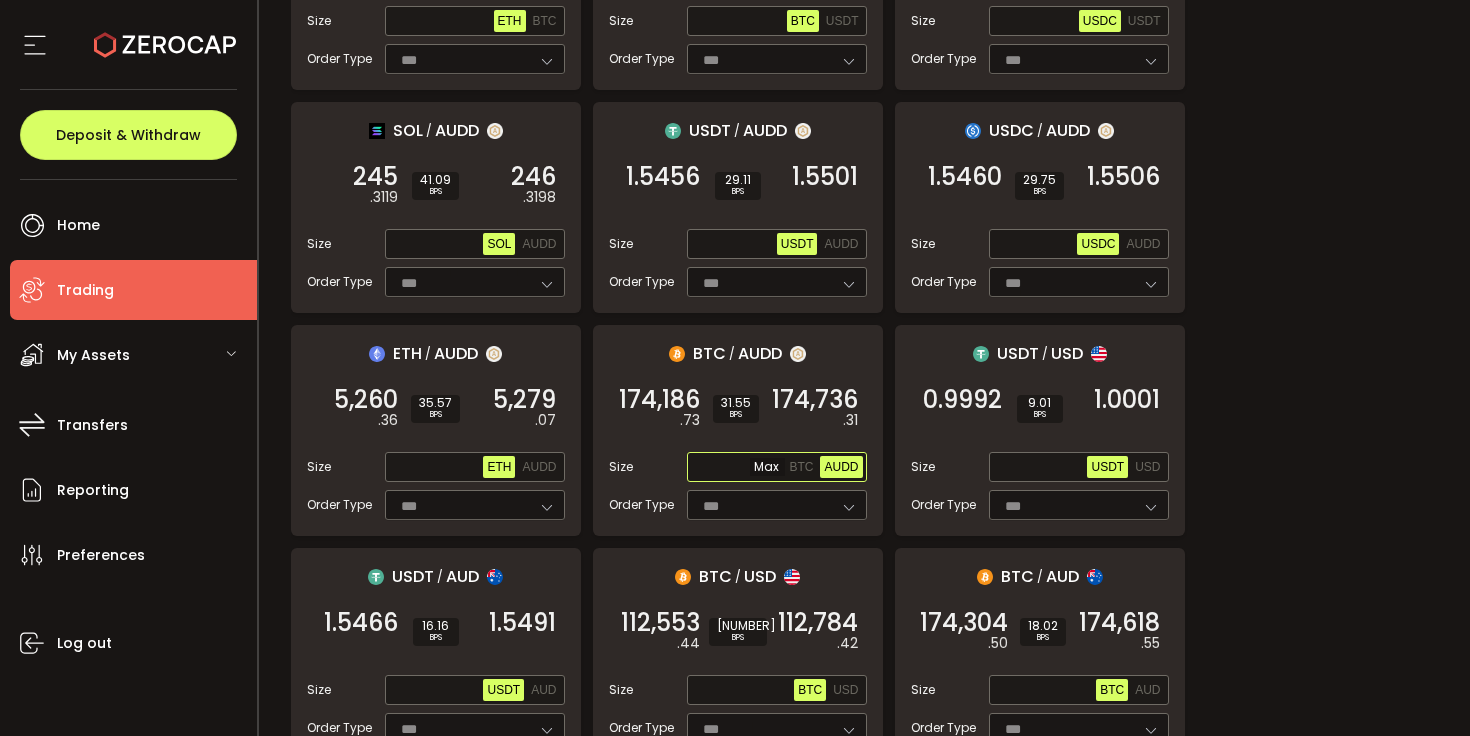 paste on "**********" 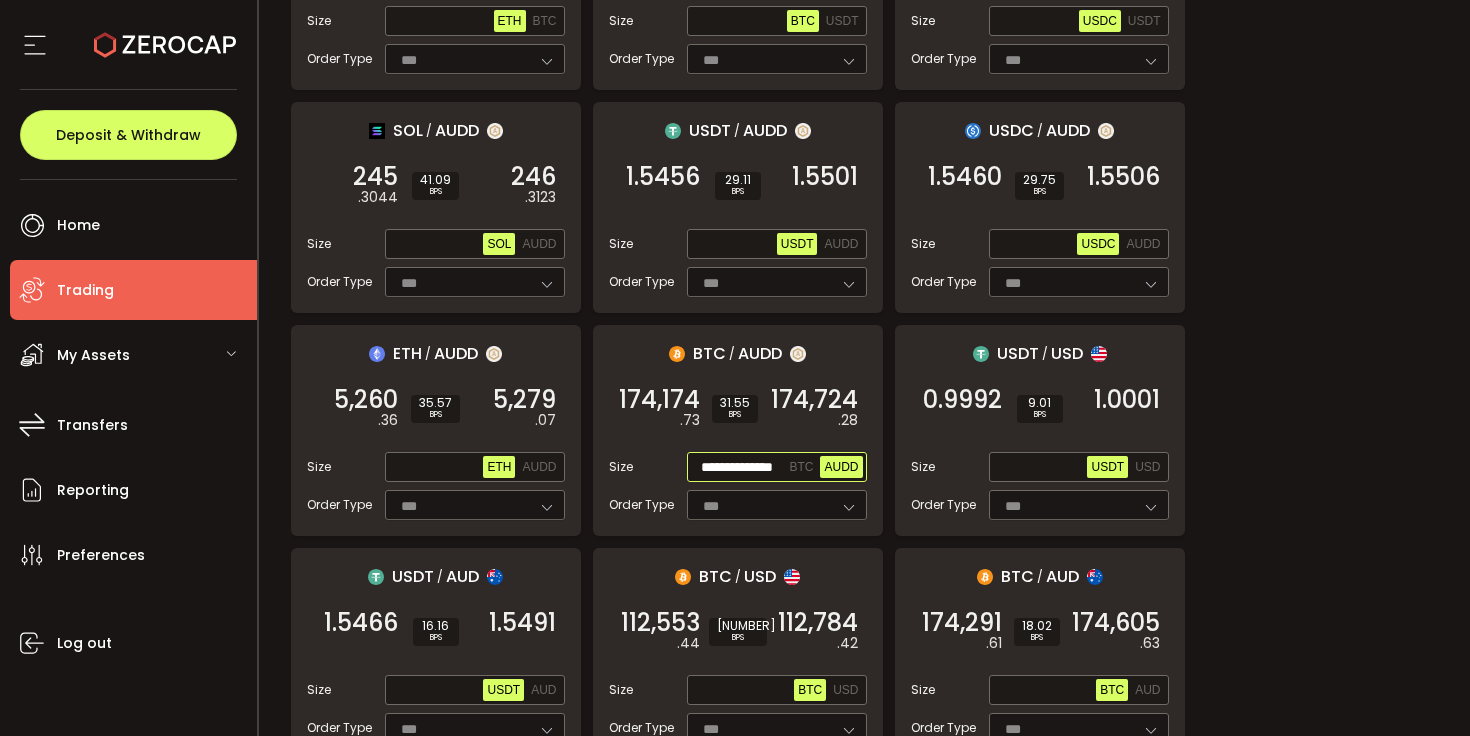 scroll, scrollTop: 0, scrollLeft: 26, axis: horizontal 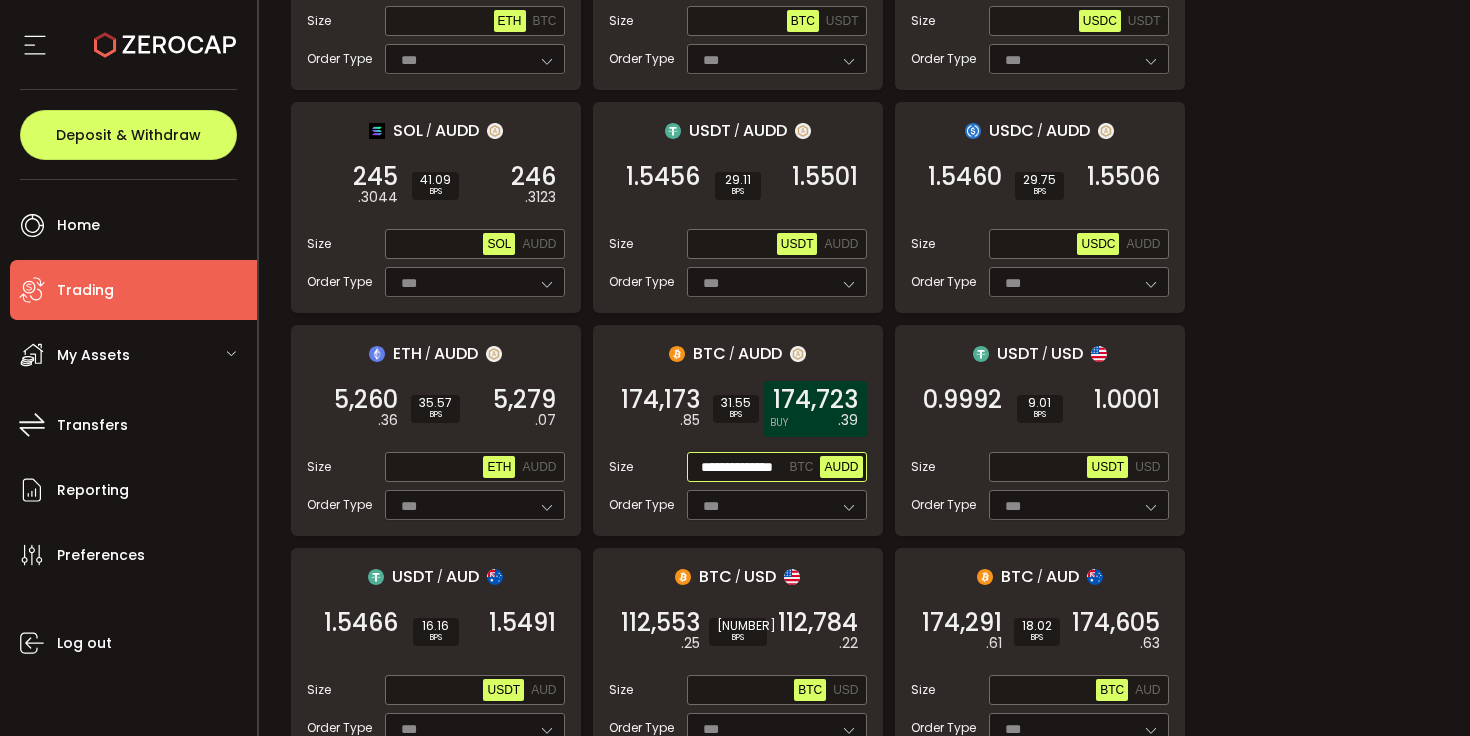 type on "**********" 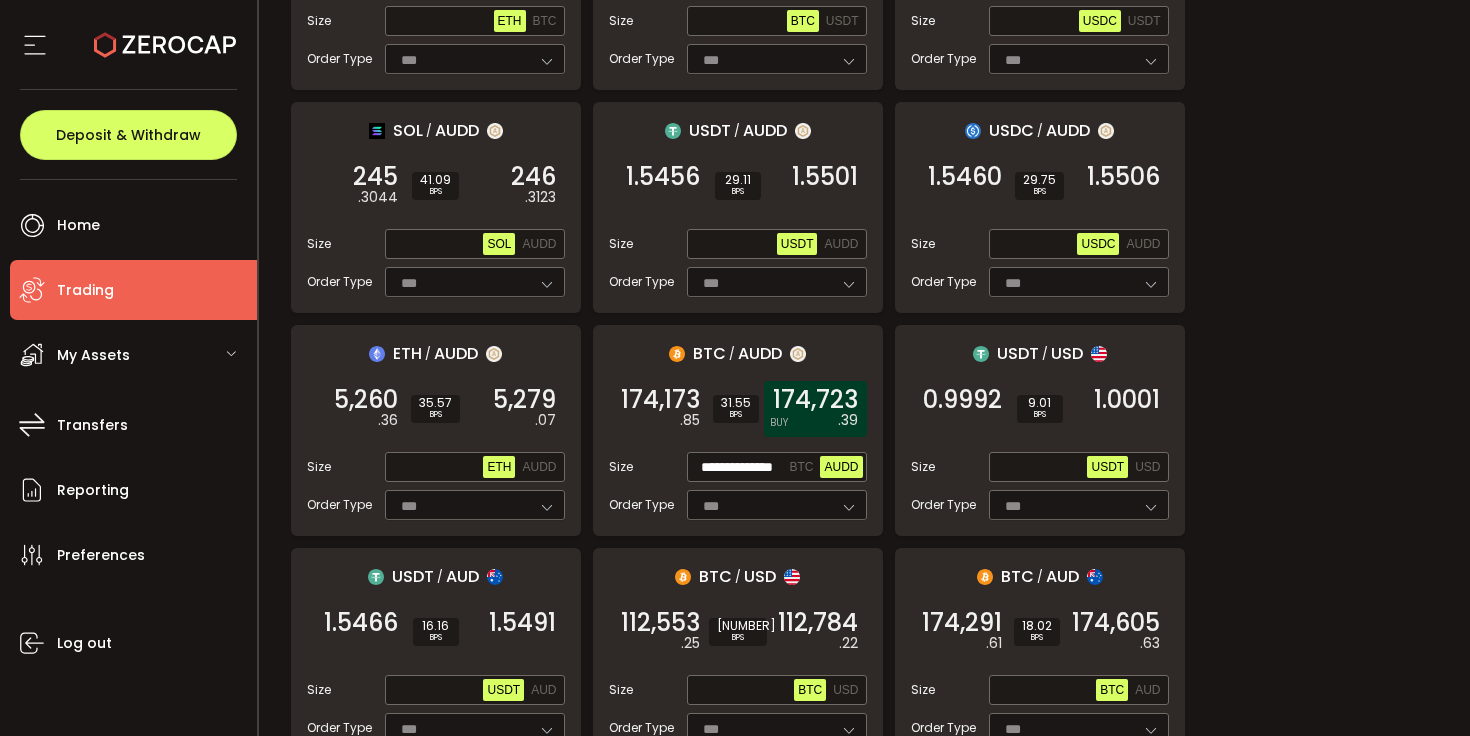 click on "174,723" at bounding box center (815, 400) 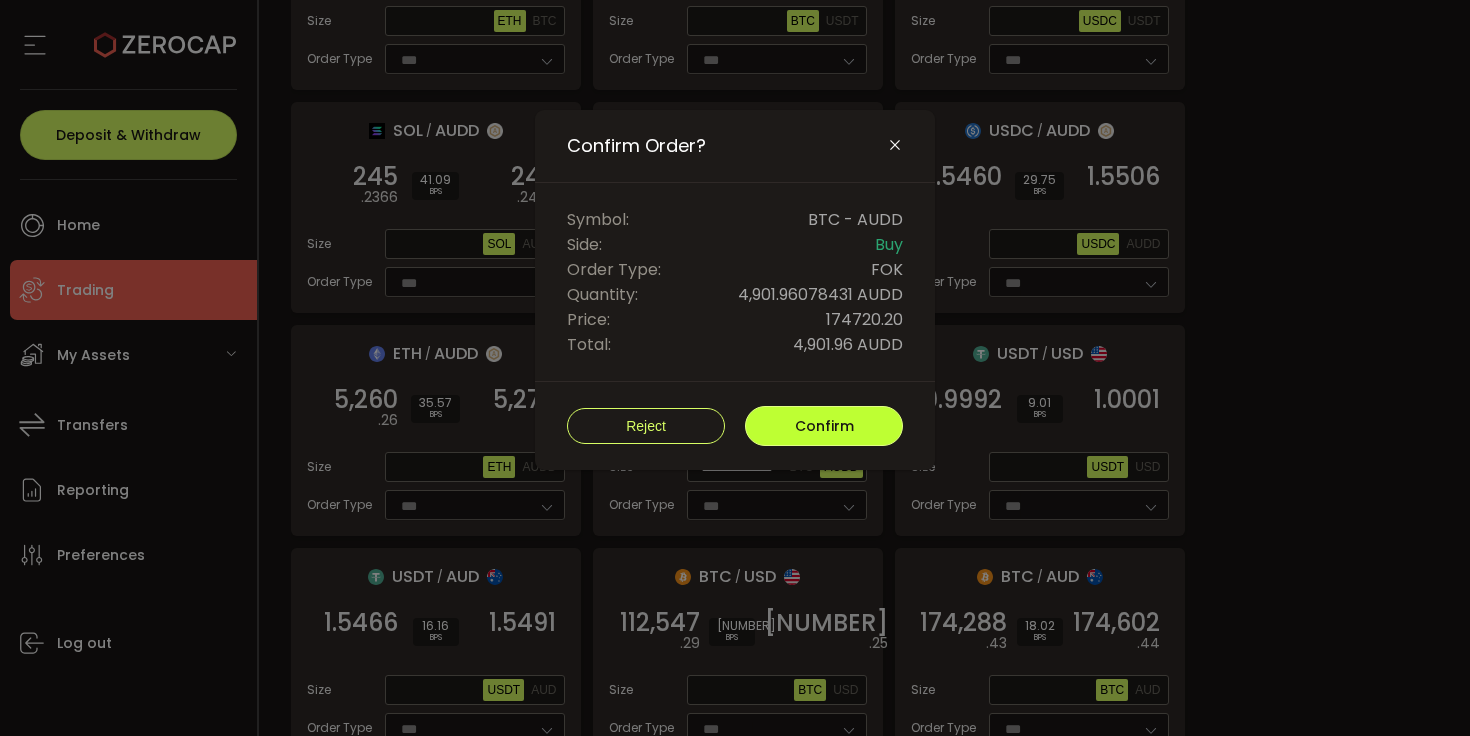 click on "Confirm" at bounding box center (824, 426) 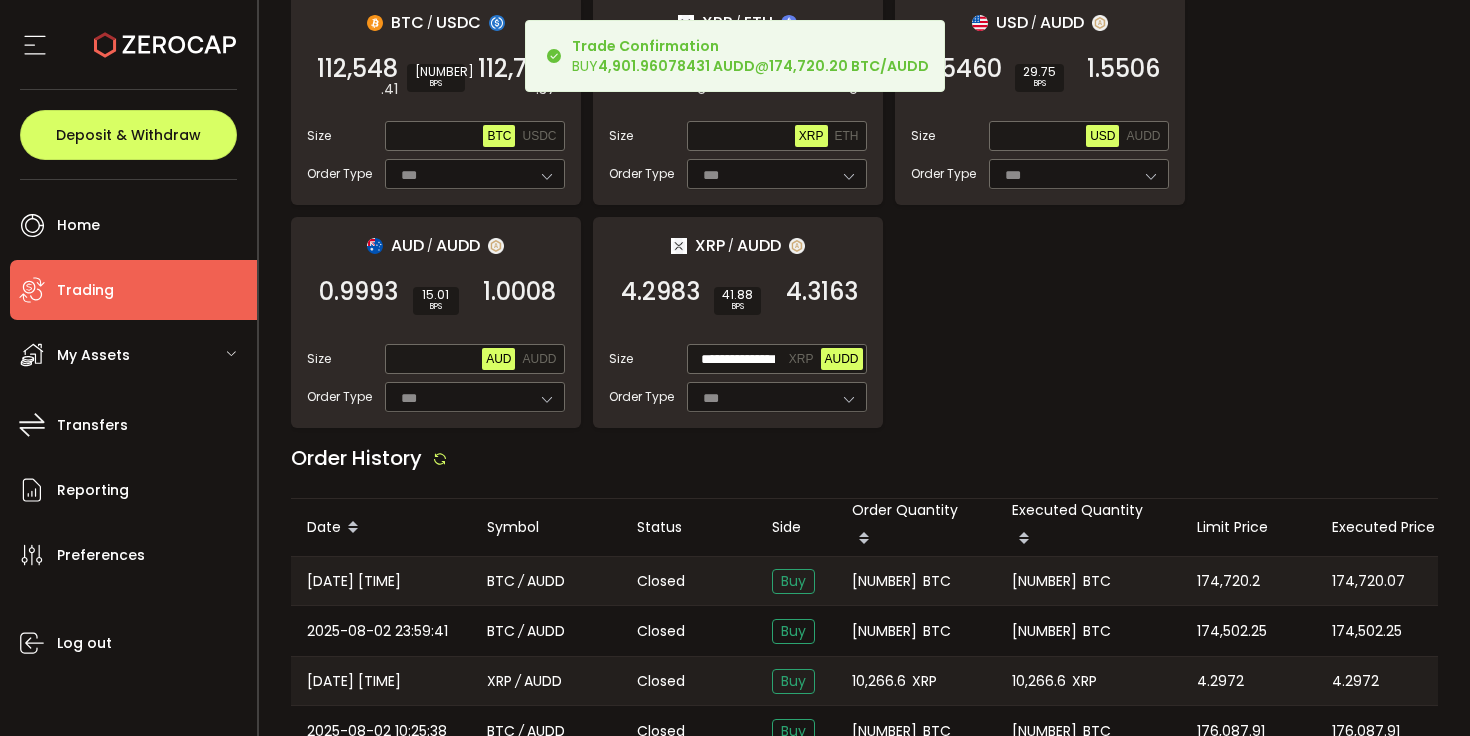 scroll, scrollTop: 2031, scrollLeft: 0, axis: vertical 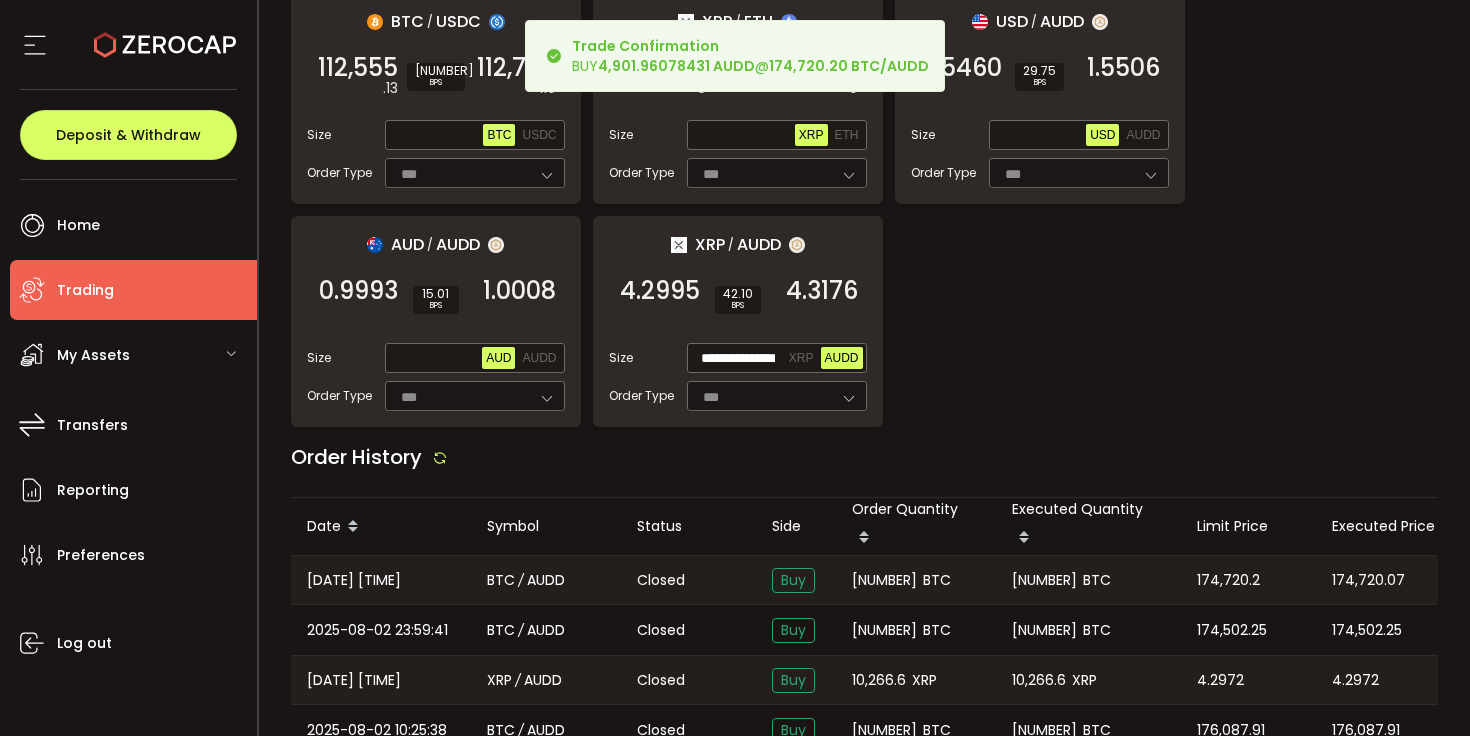 click on "[NUMBER]" at bounding box center [884, 580] 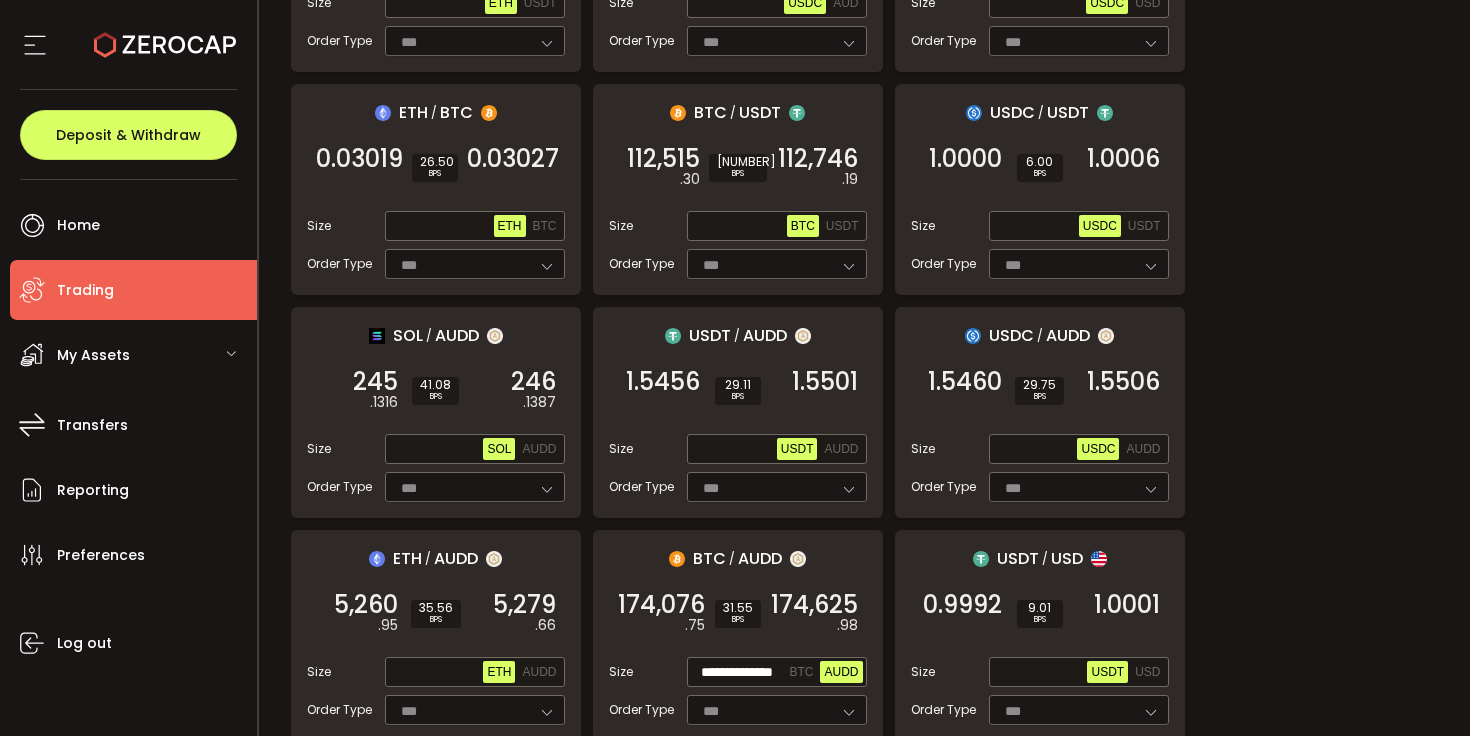 scroll, scrollTop: 380, scrollLeft: 0, axis: vertical 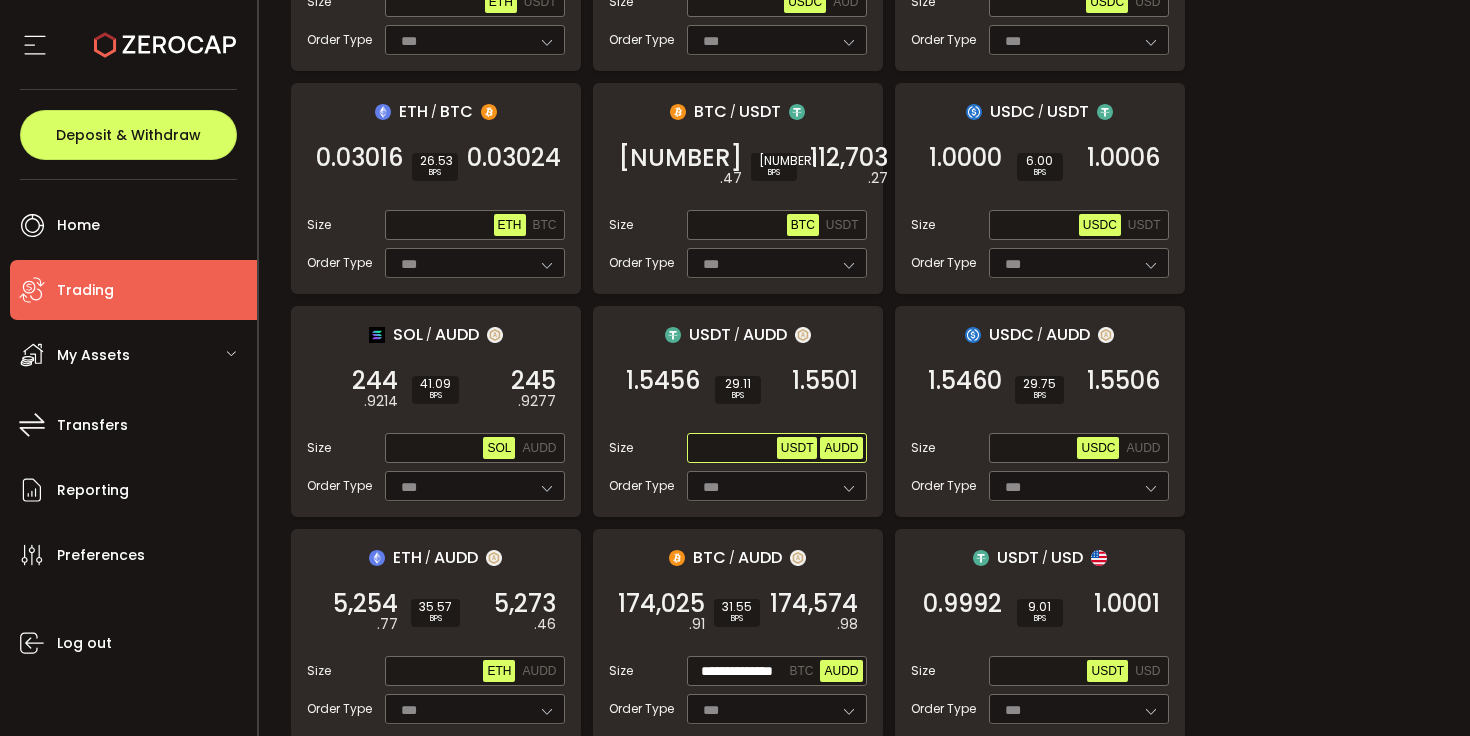 click on "AUDD" at bounding box center [841, 448] 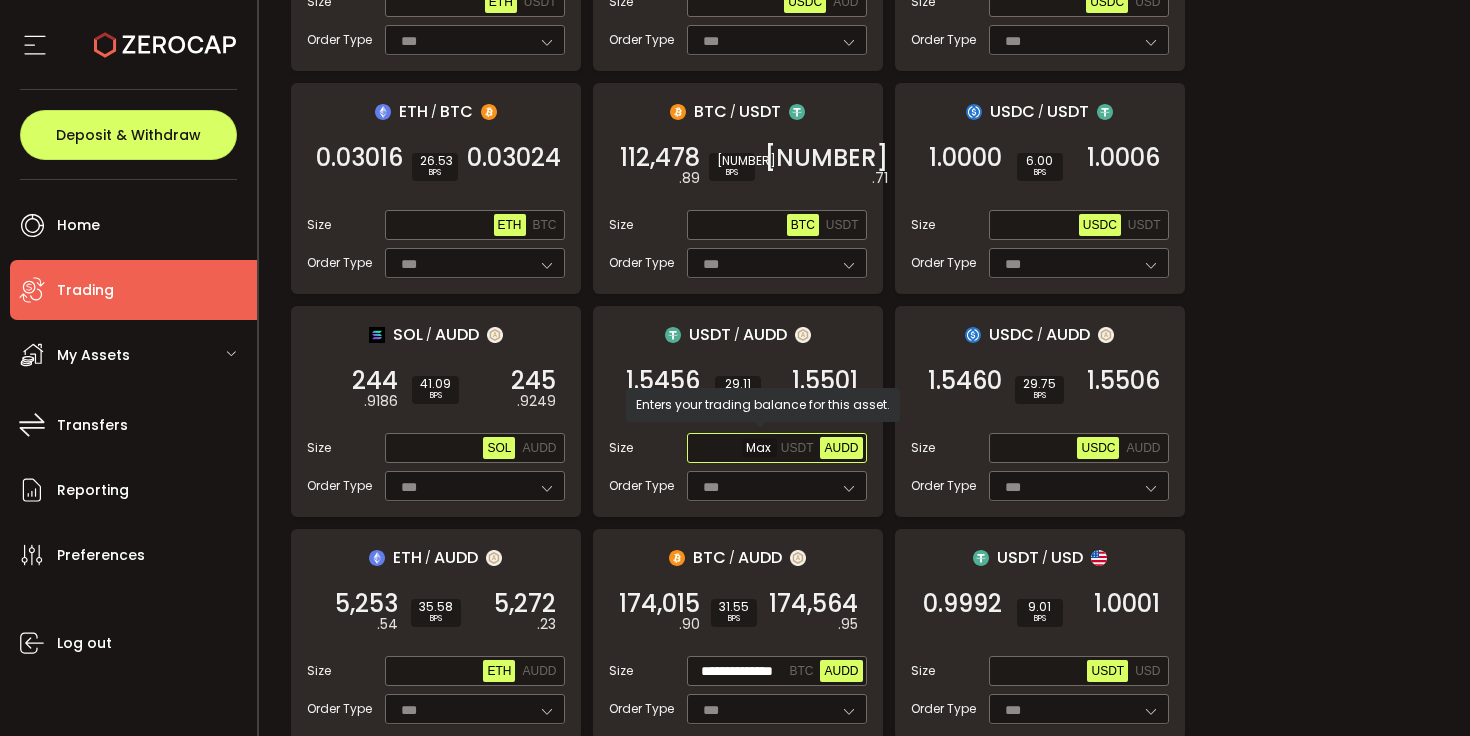 click at bounding box center [734, 449] 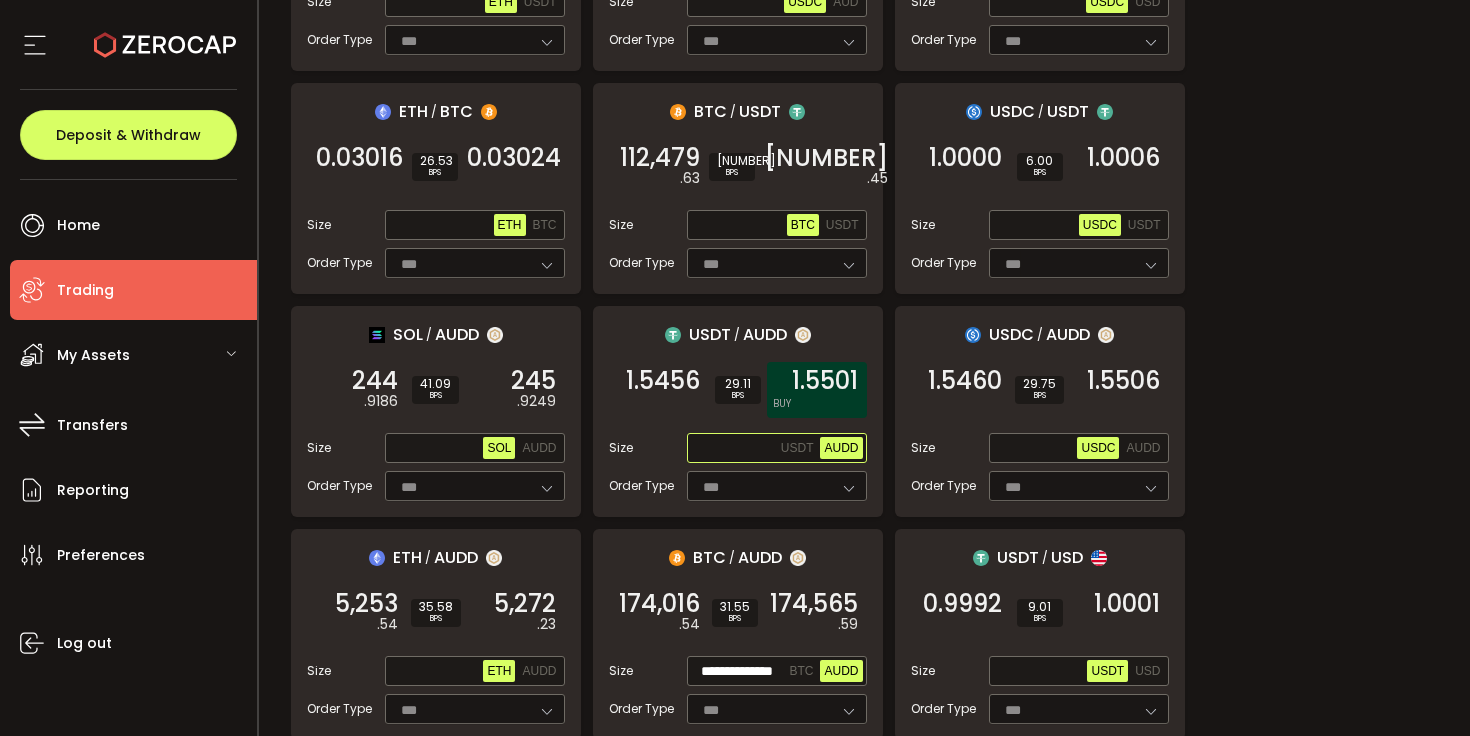 paste on "**********" 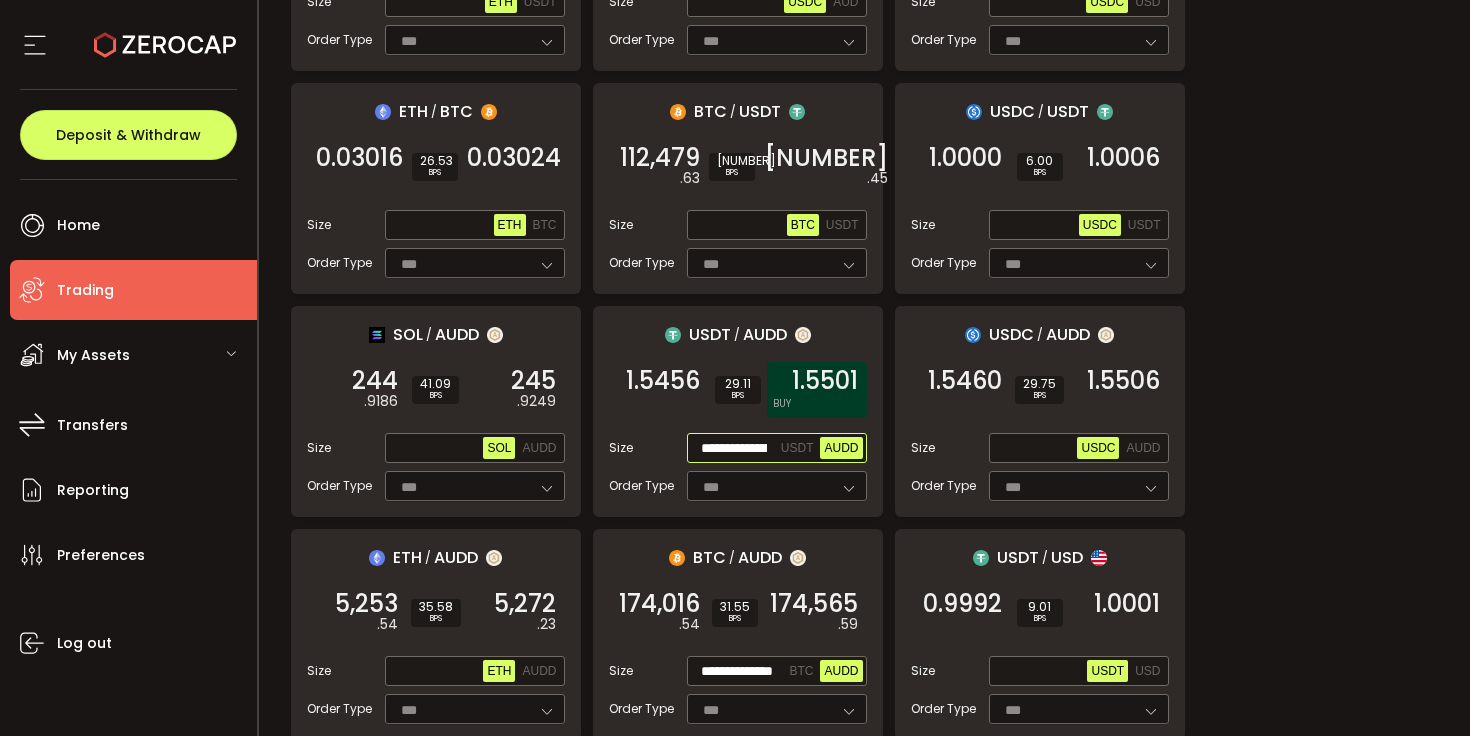 scroll, scrollTop: 0, scrollLeft: 42, axis: horizontal 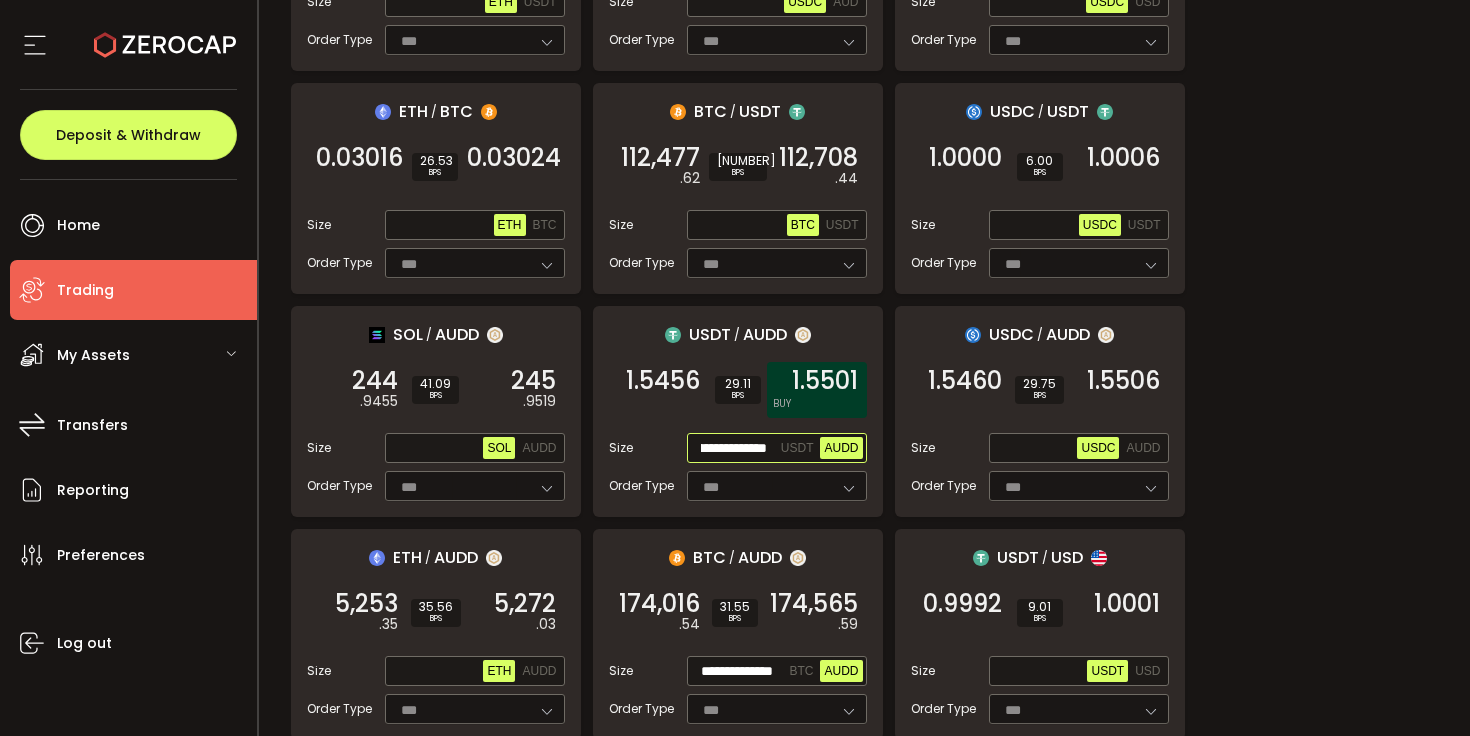 type on "**********" 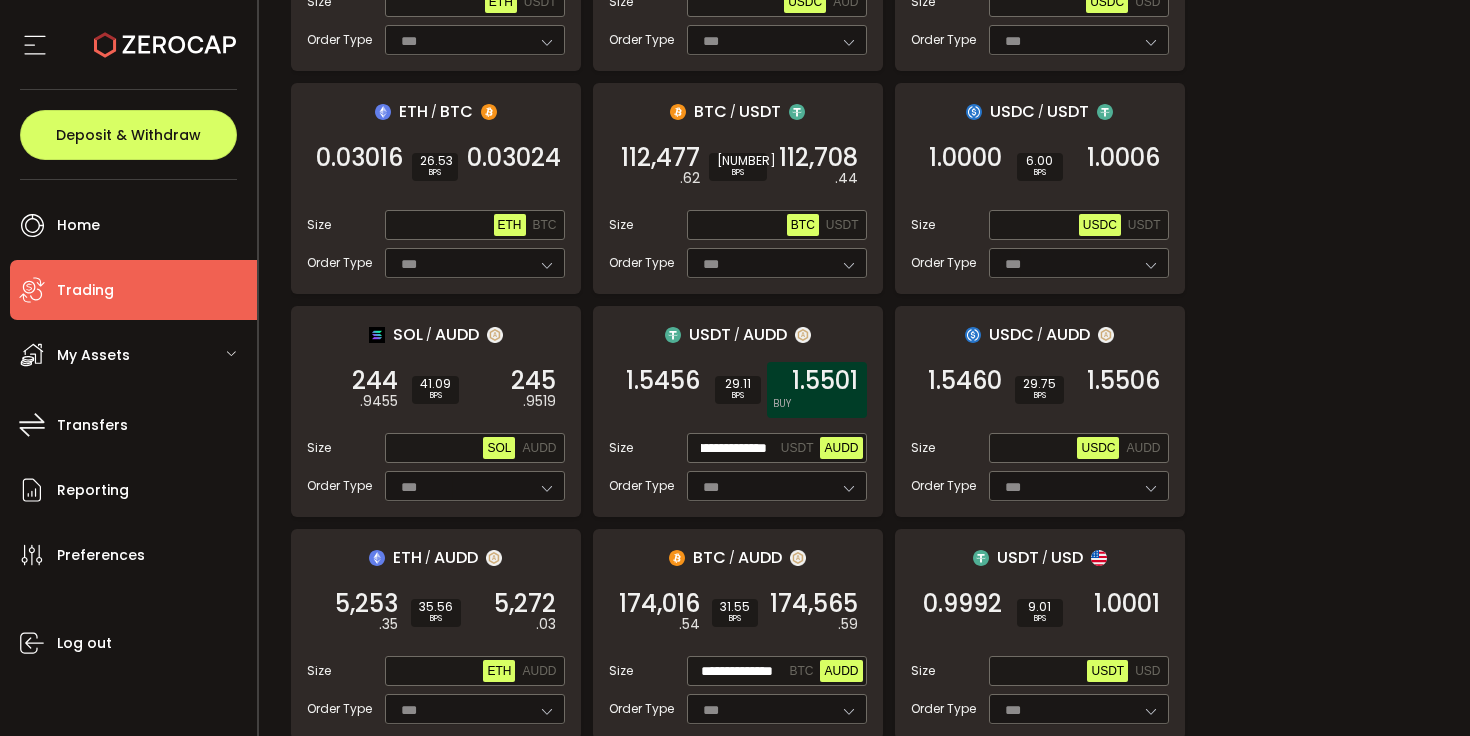 click on "1.5501" at bounding box center (825, 381) 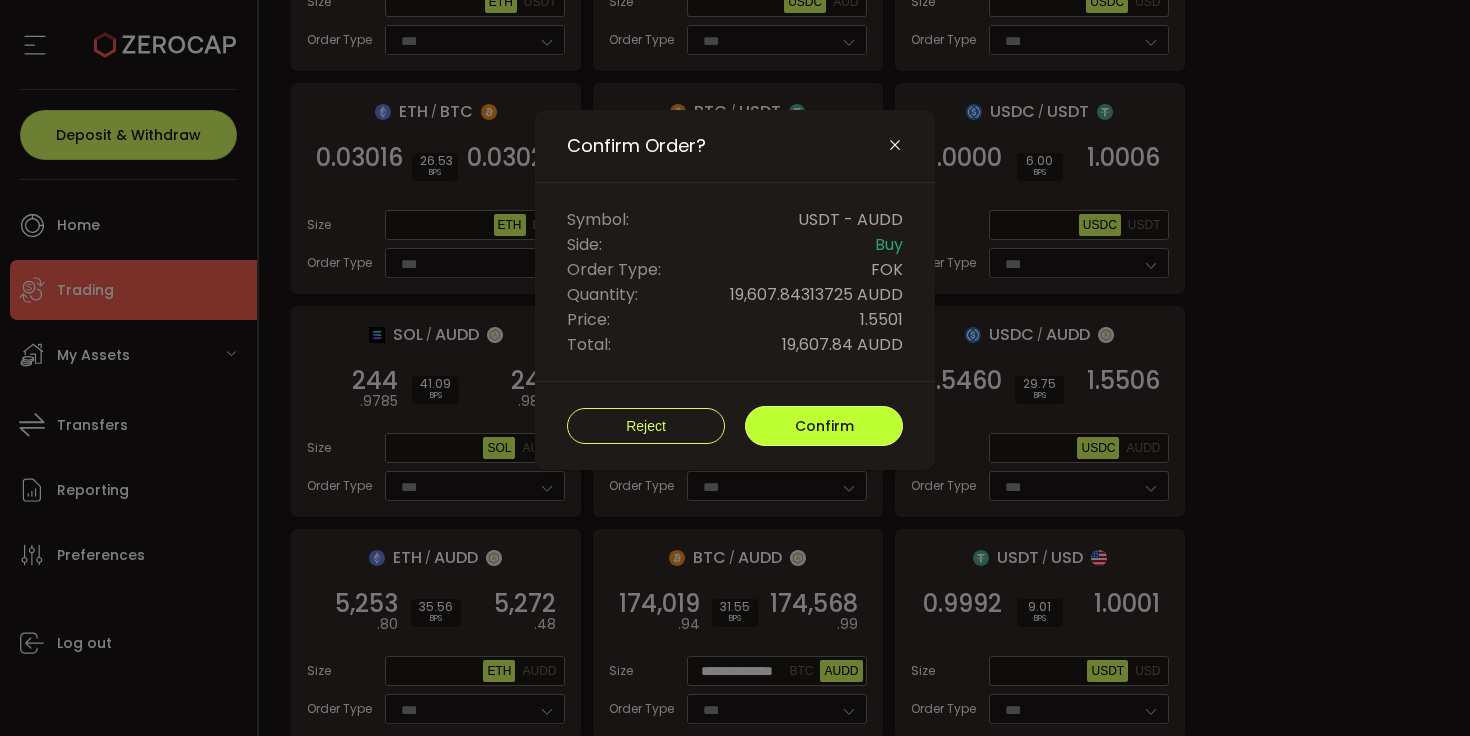 click on "Confirm" at bounding box center [824, 426] 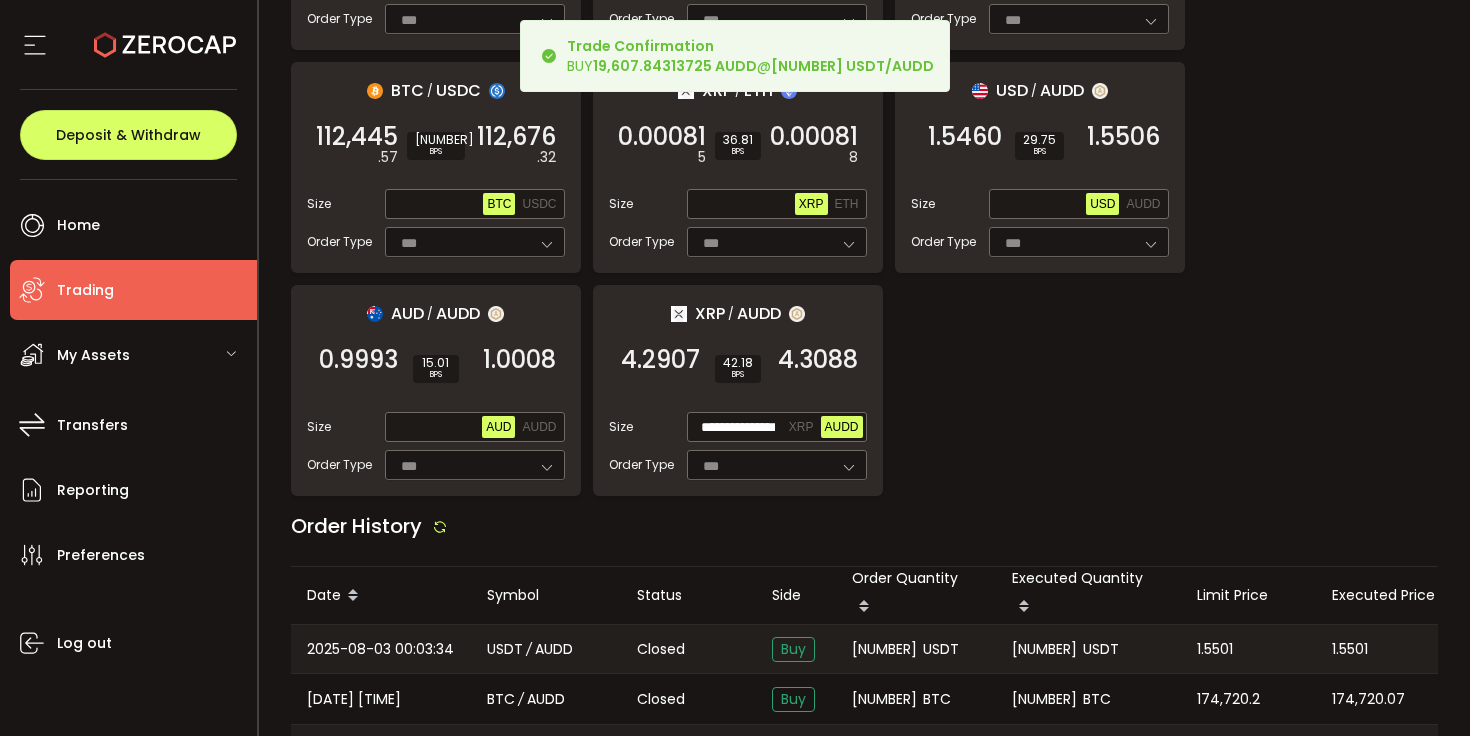 scroll, scrollTop: 2344, scrollLeft: 0, axis: vertical 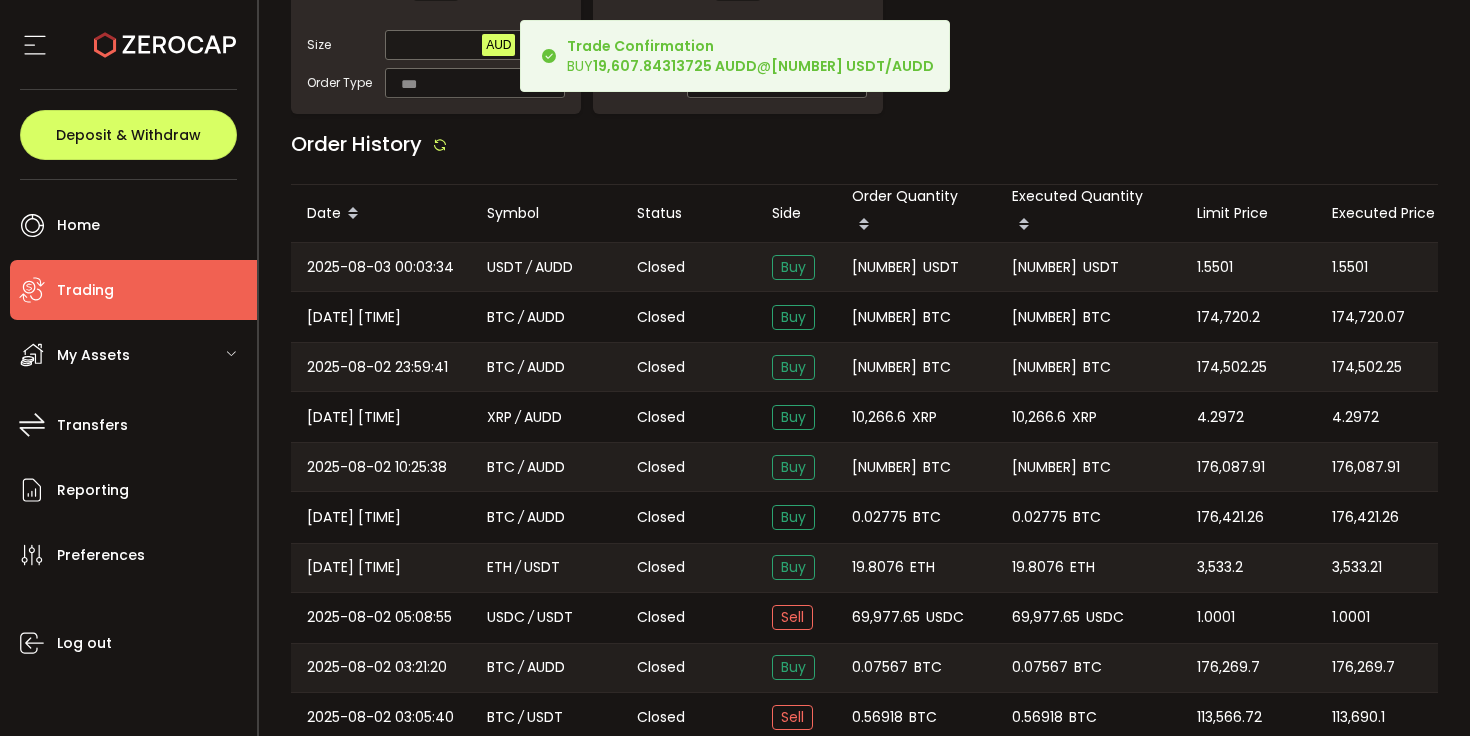 click on "[NUMBER]" at bounding box center [884, 267] 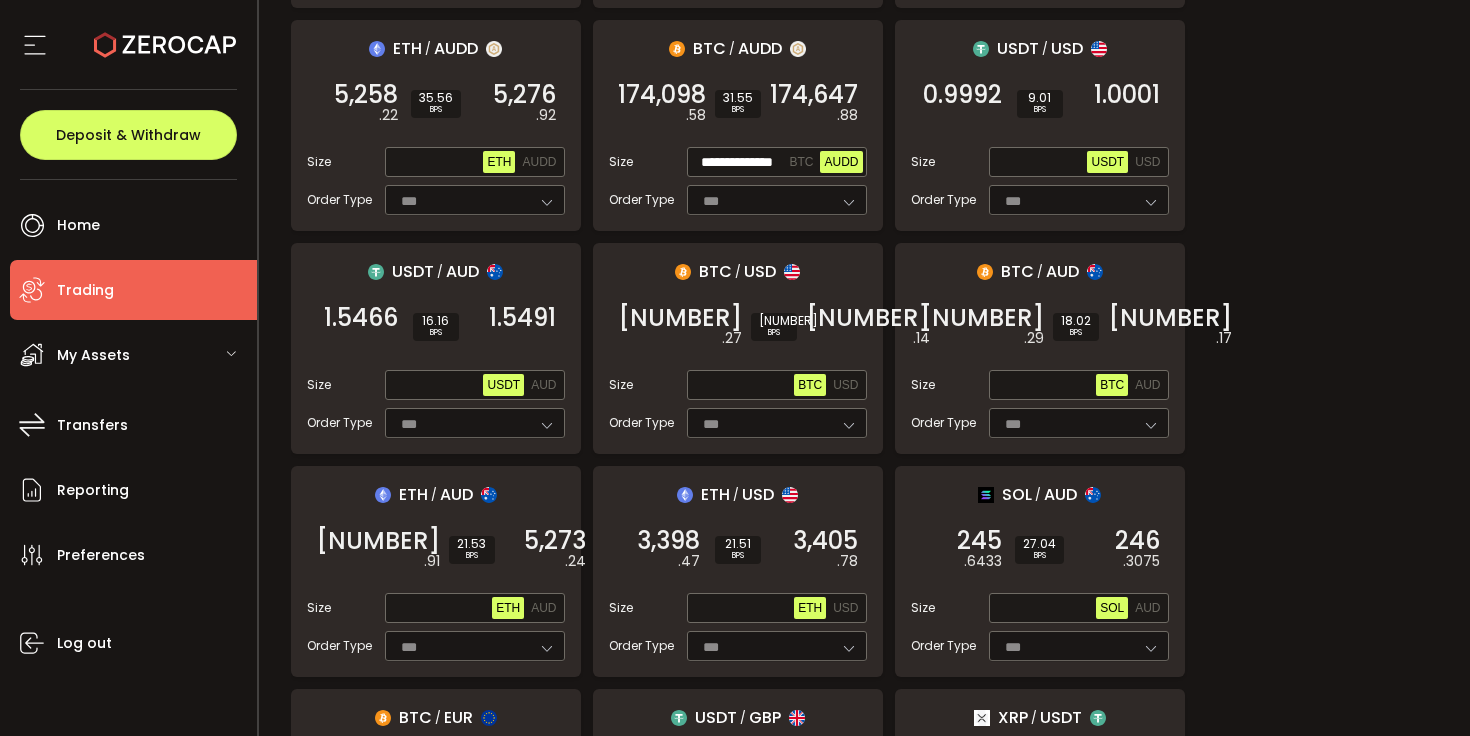 scroll, scrollTop: 822, scrollLeft: 0, axis: vertical 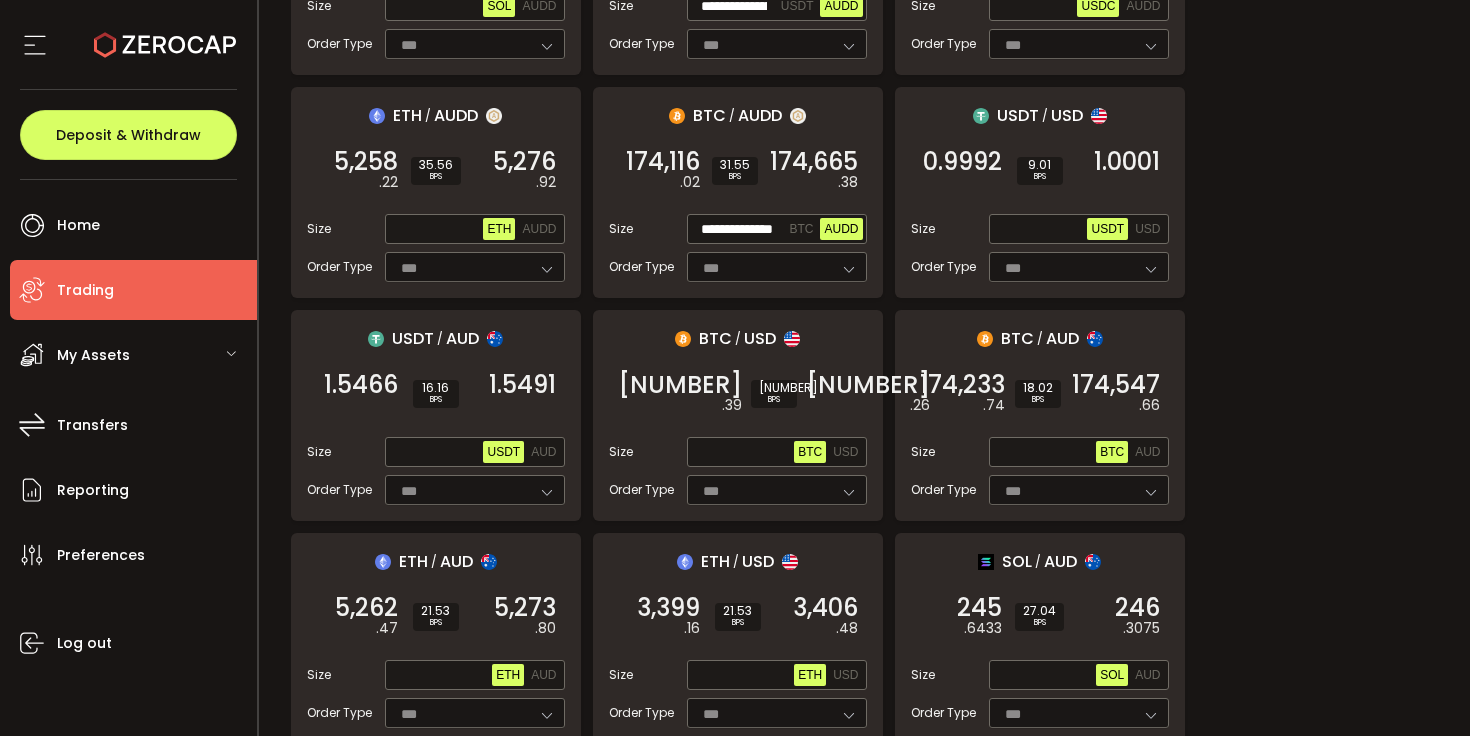 click on "**********" at bounding box center [738, 192] 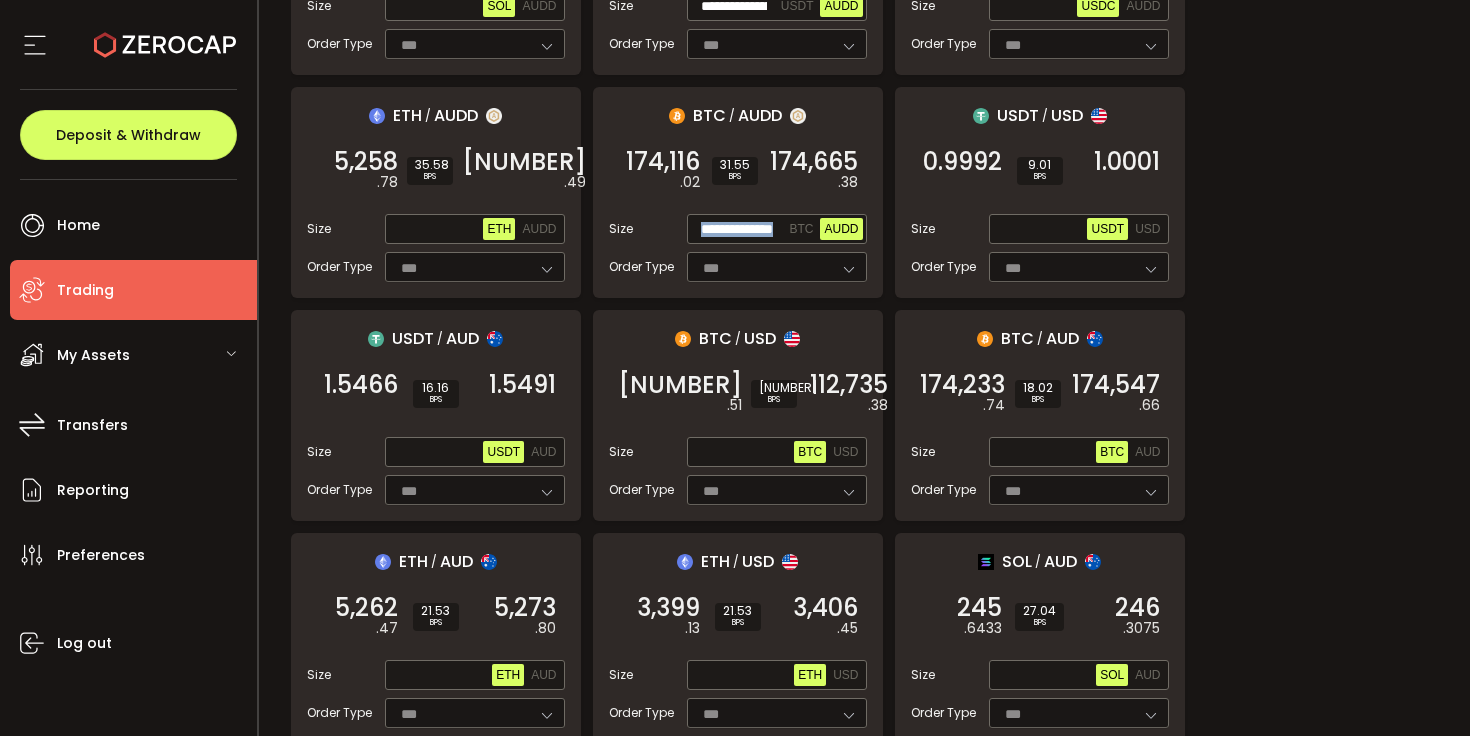 click on "**********" at bounding box center (738, 192) 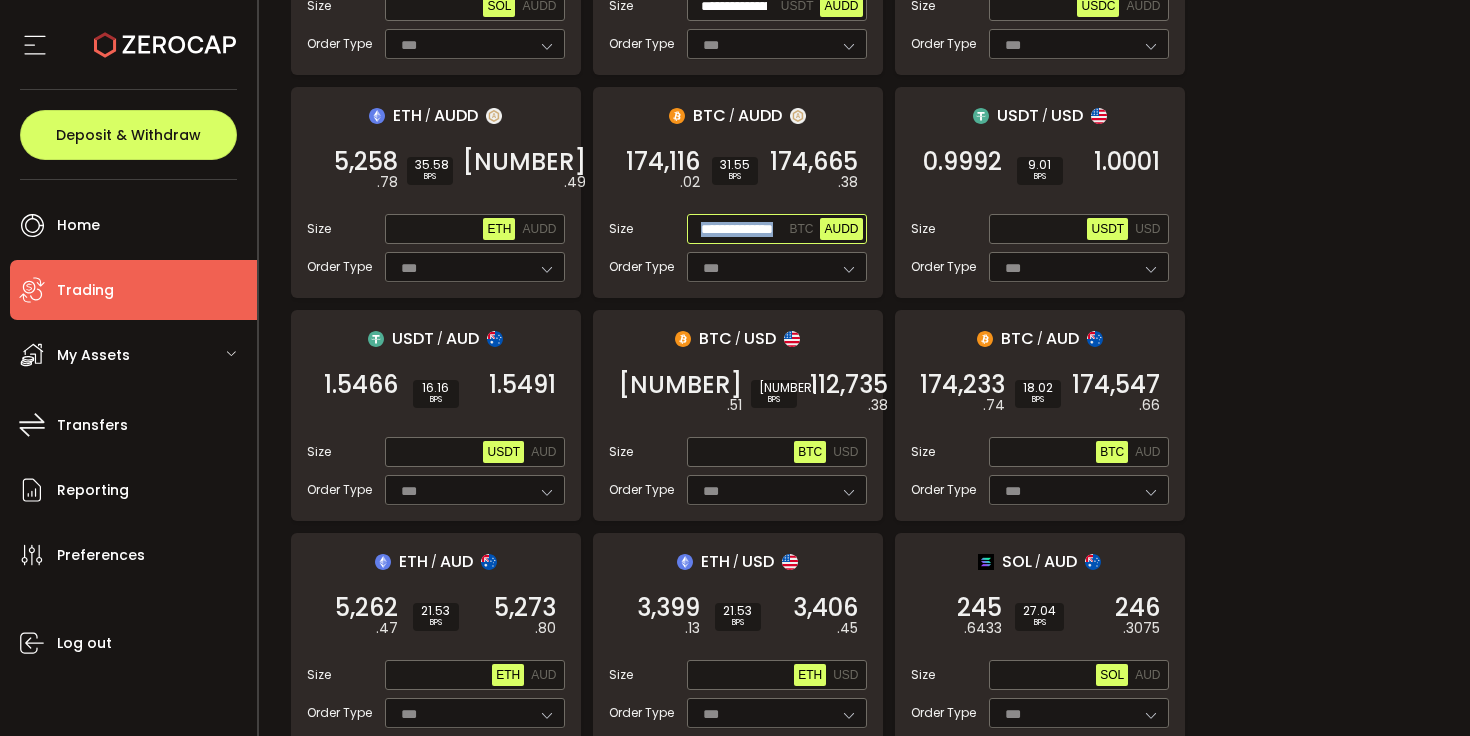 click on "**********" at bounding box center (738, 230) 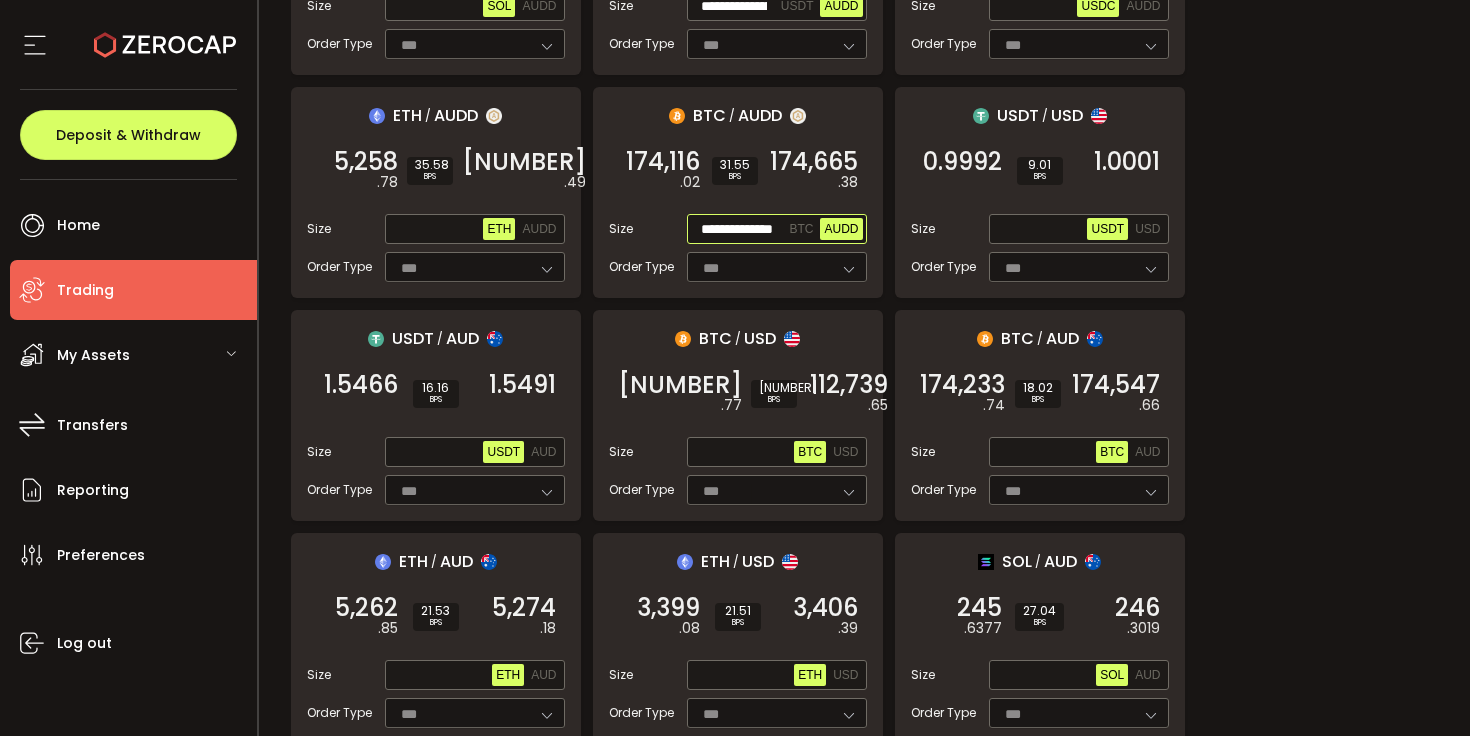 click on "**********" at bounding box center [738, 230] 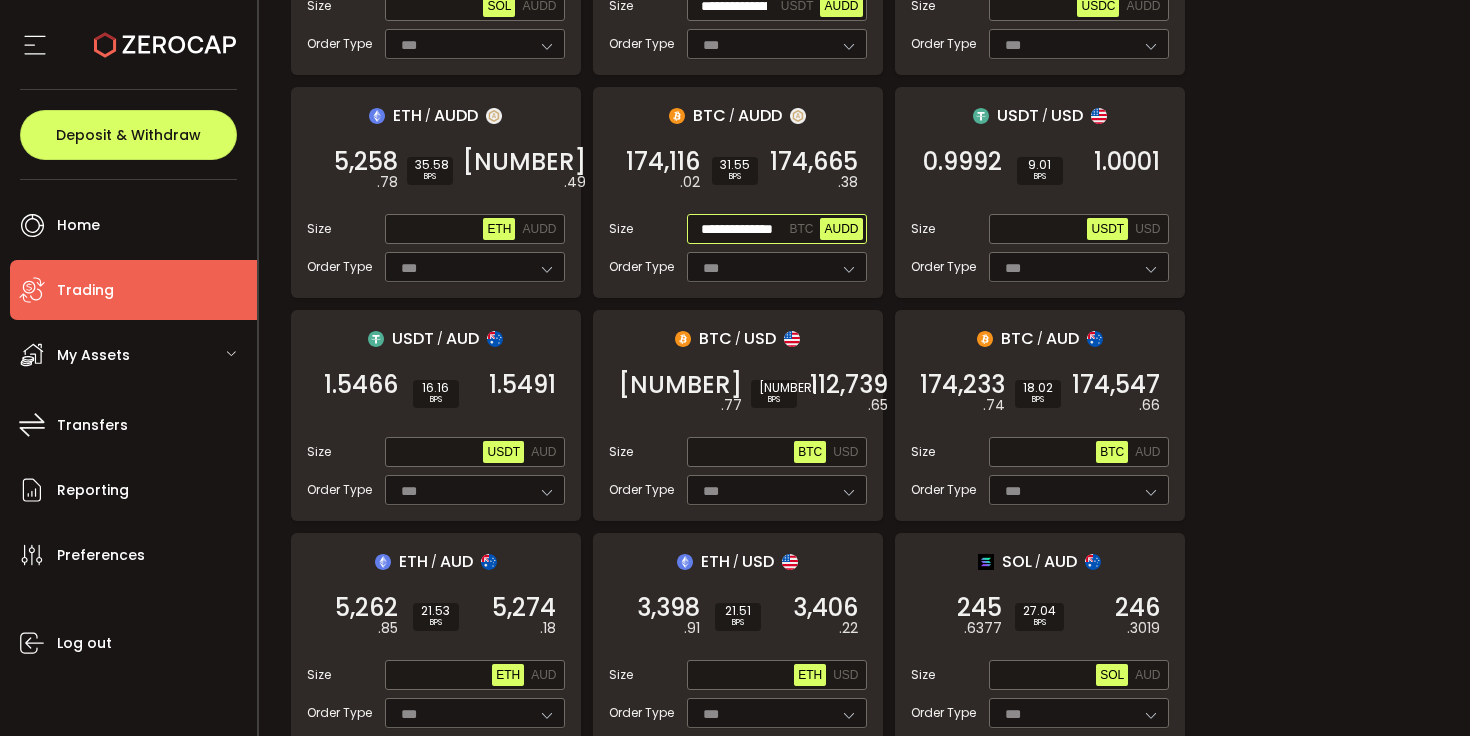 click on "**********" at bounding box center [738, 230] 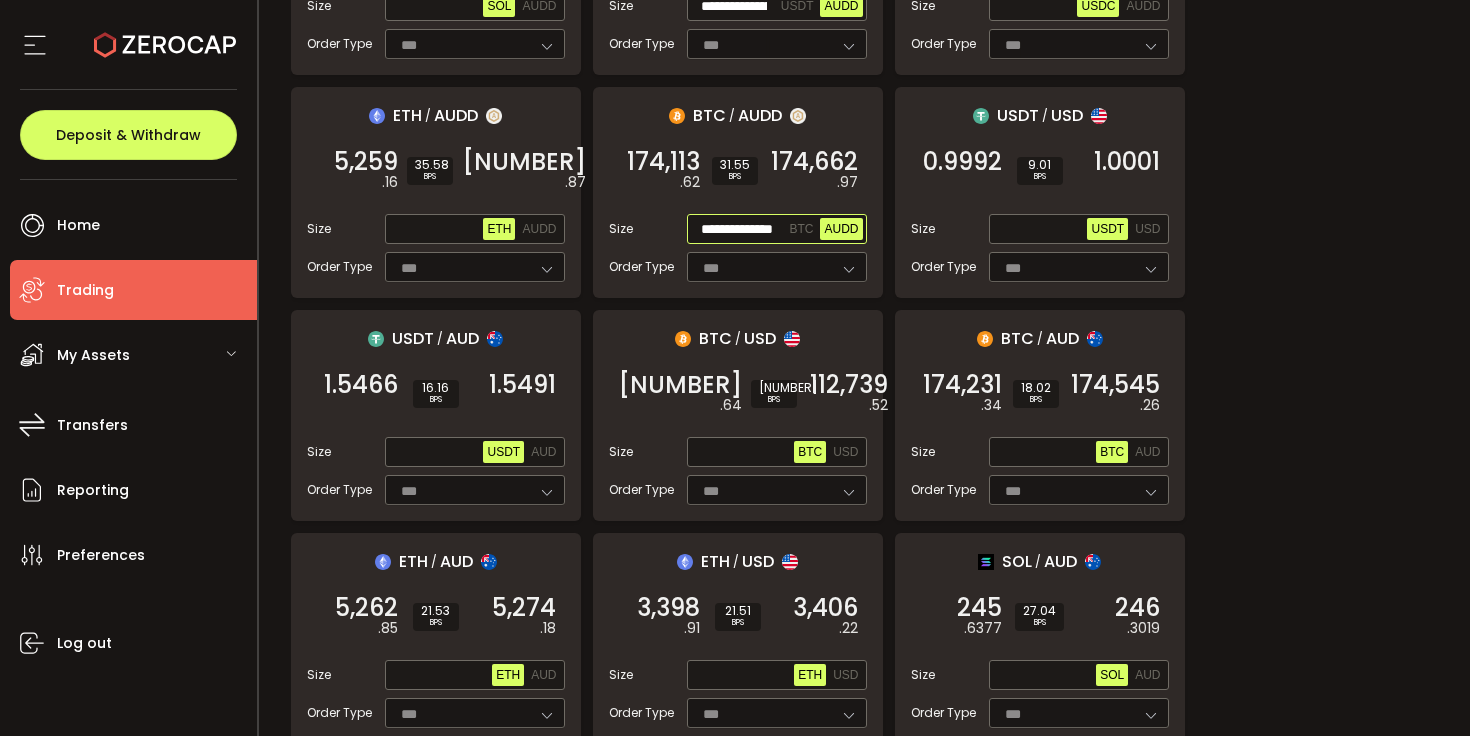 paste on "*" 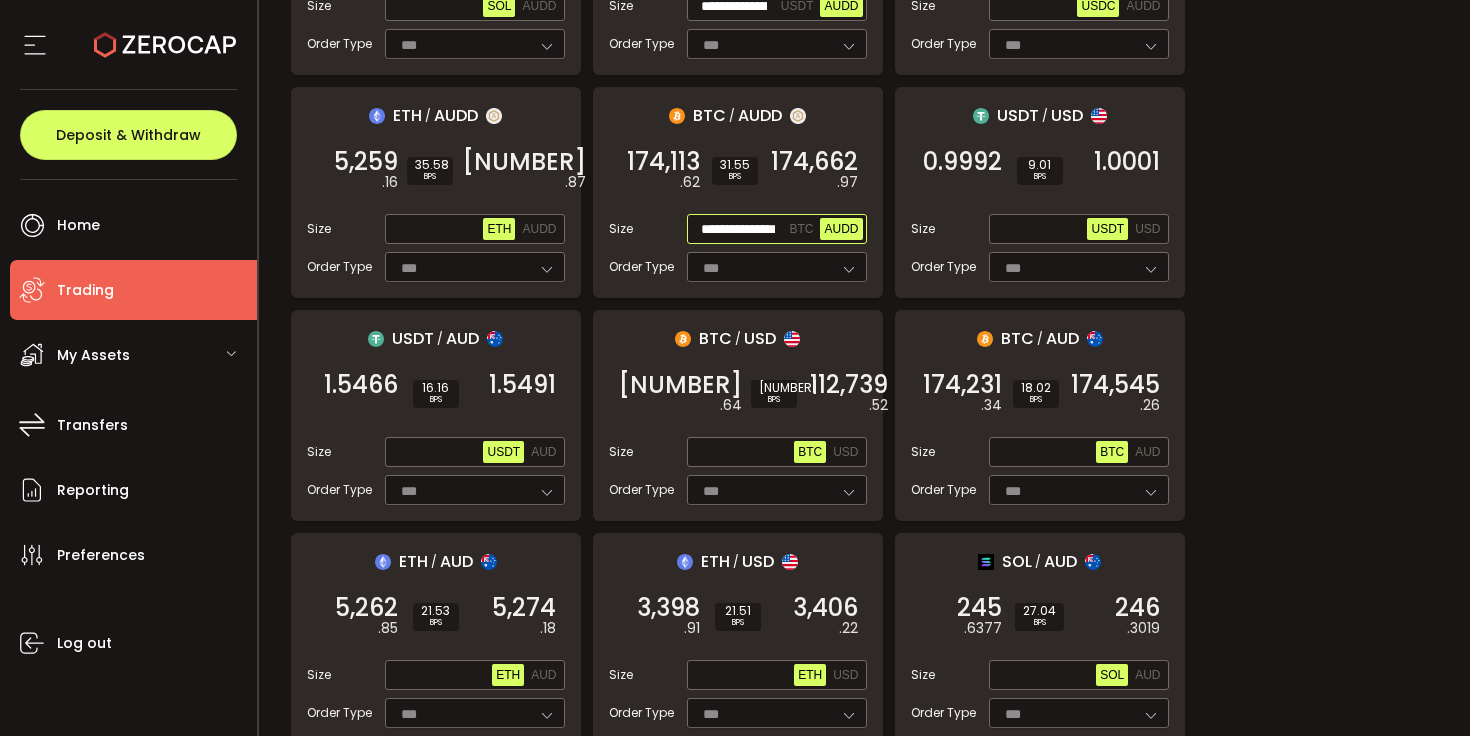 scroll, scrollTop: 0, scrollLeft: 34, axis: horizontal 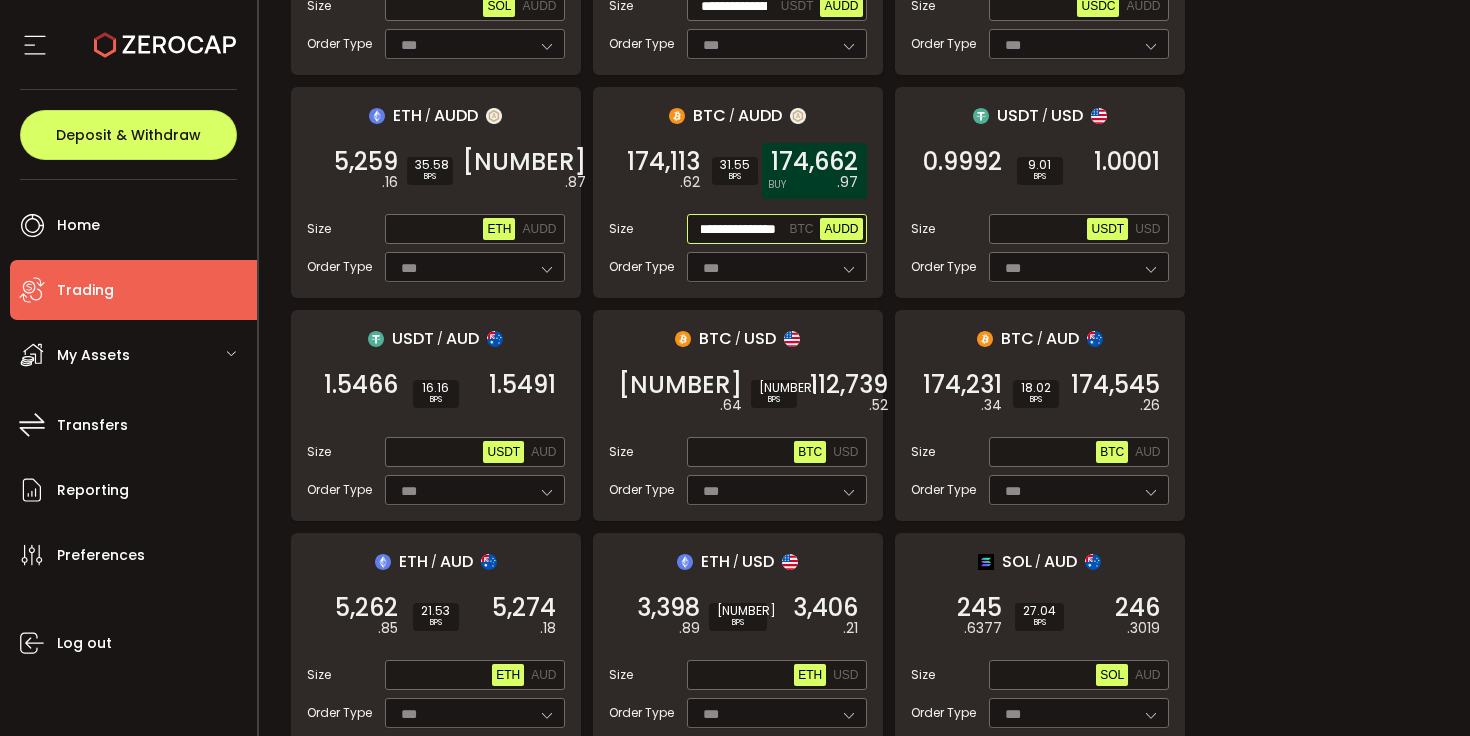 type on "**********" 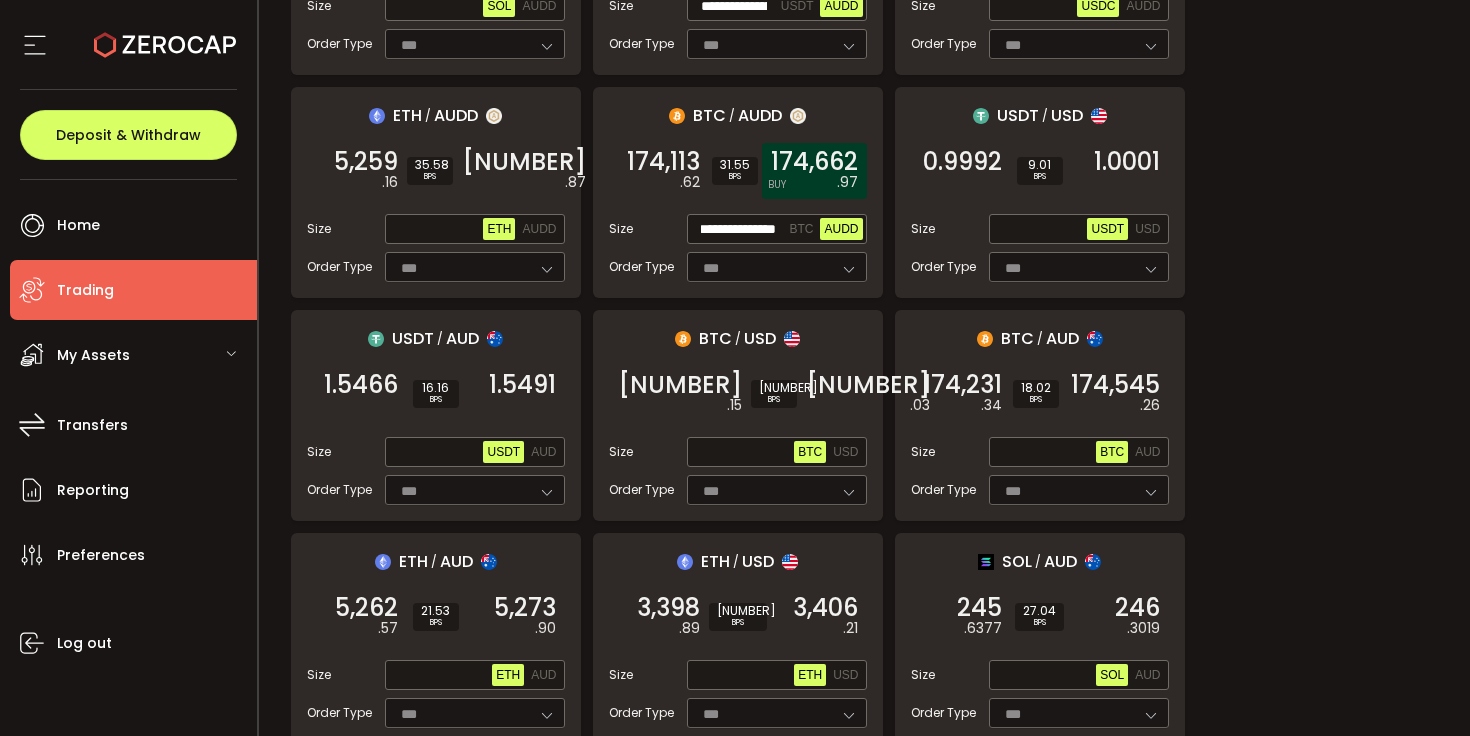 click on "174,662  .97 BUY" at bounding box center (814, 171) 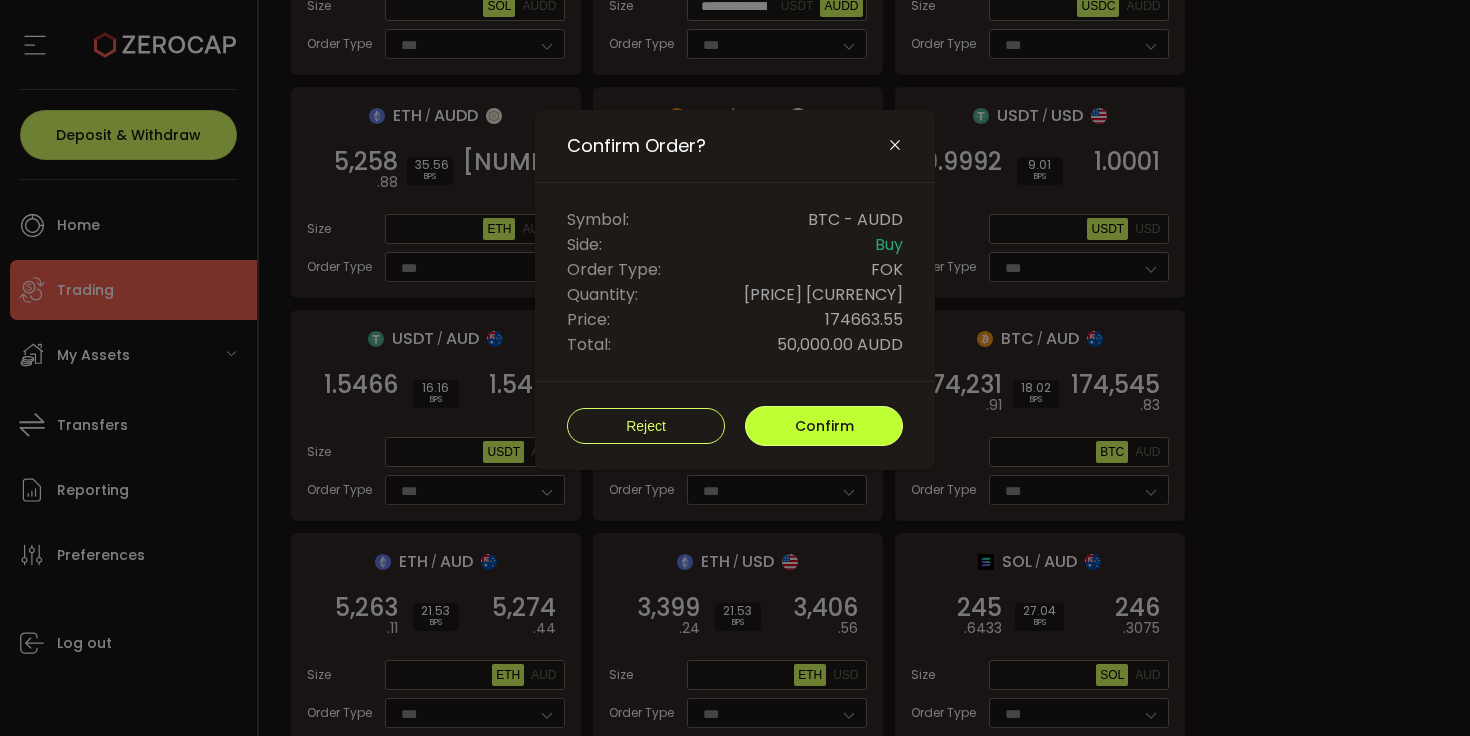 click on "Confirm" at bounding box center [824, 426] 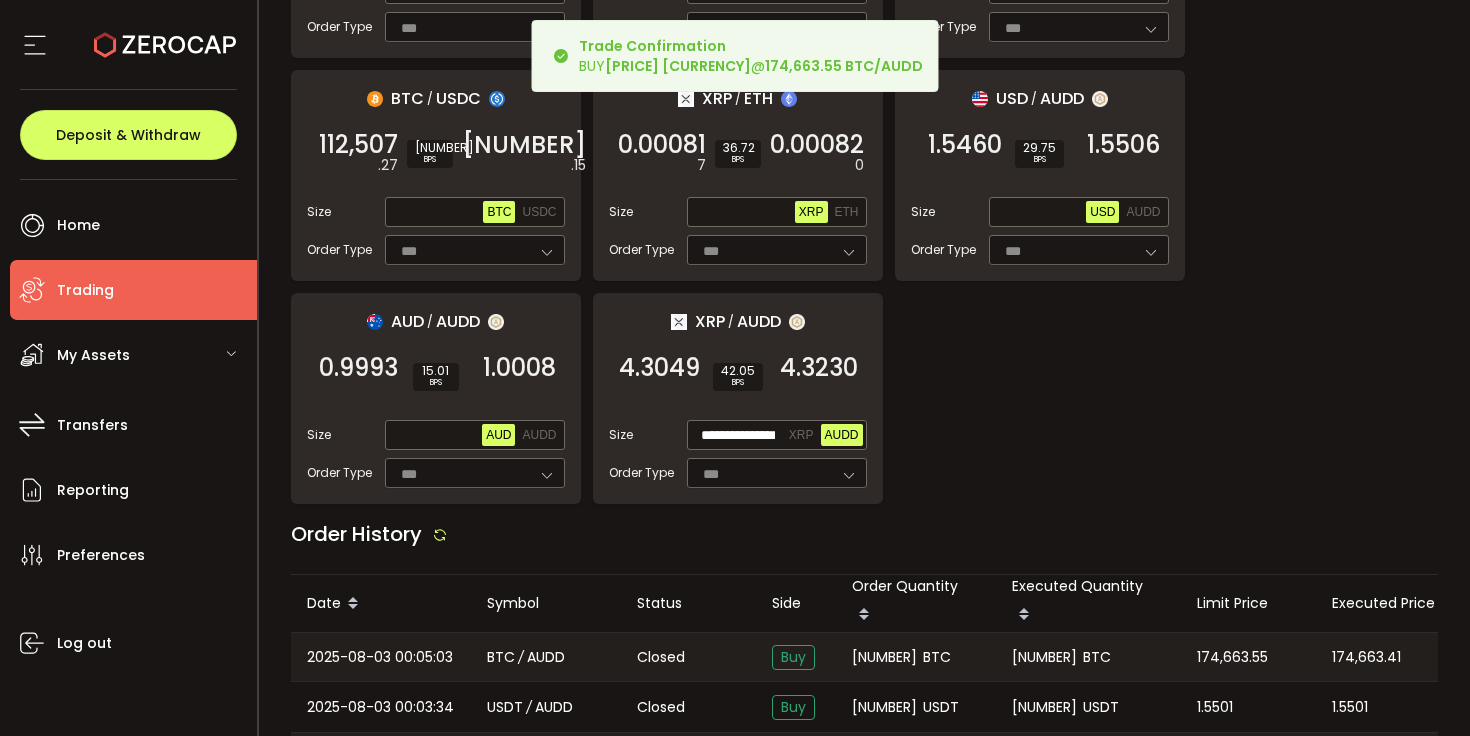 scroll, scrollTop: 2048, scrollLeft: 0, axis: vertical 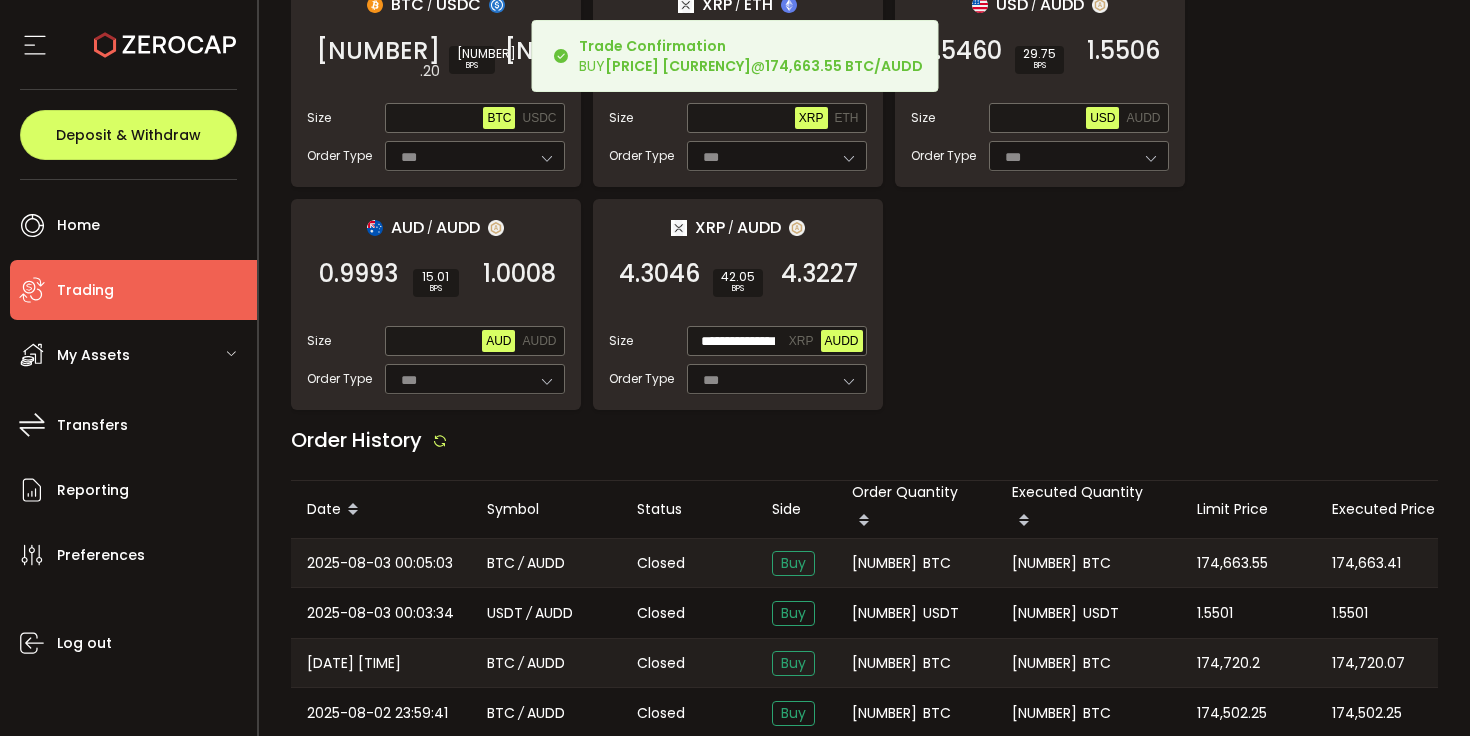 click on "[NUMBER]" at bounding box center [884, 563] 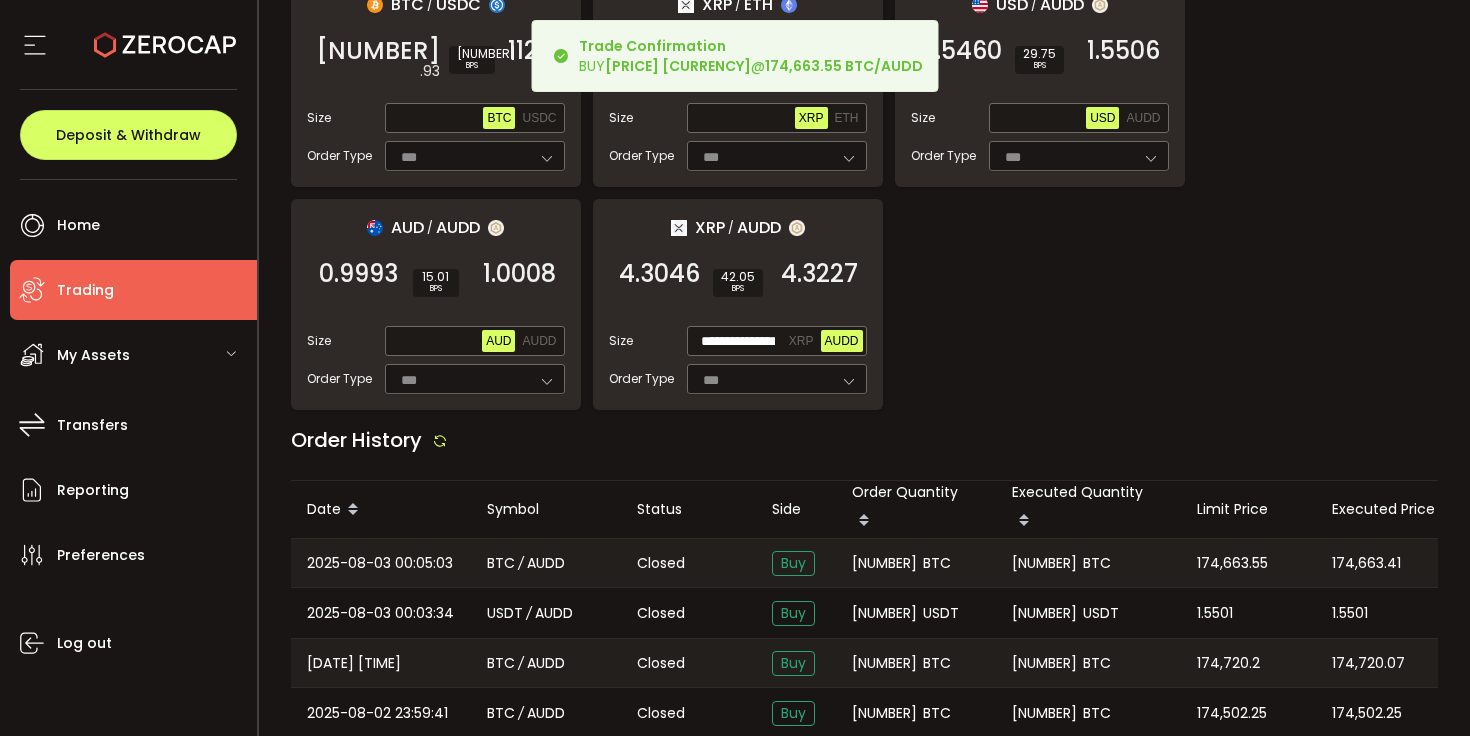 click on "[NUMBER]" at bounding box center [884, 563] 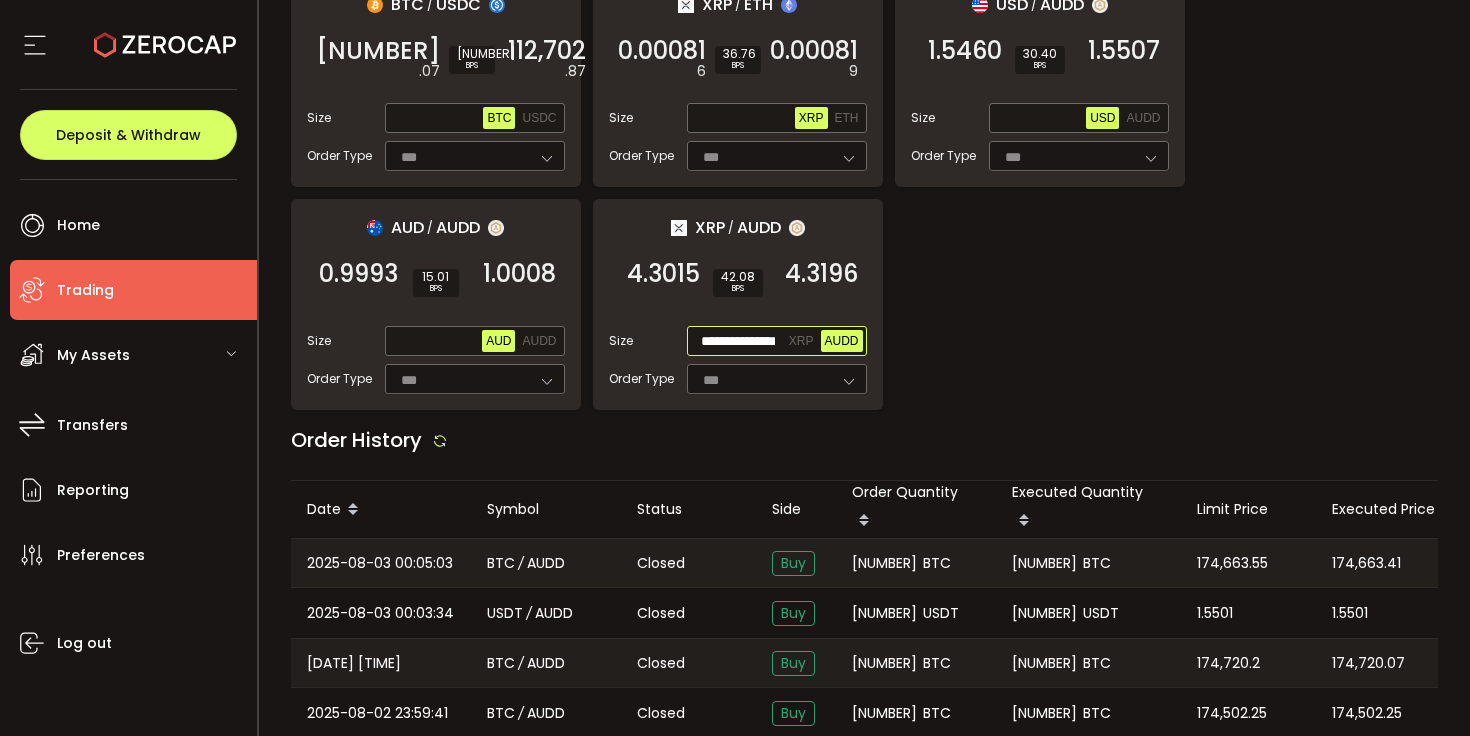 click on "**********" at bounding box center (738, 342) 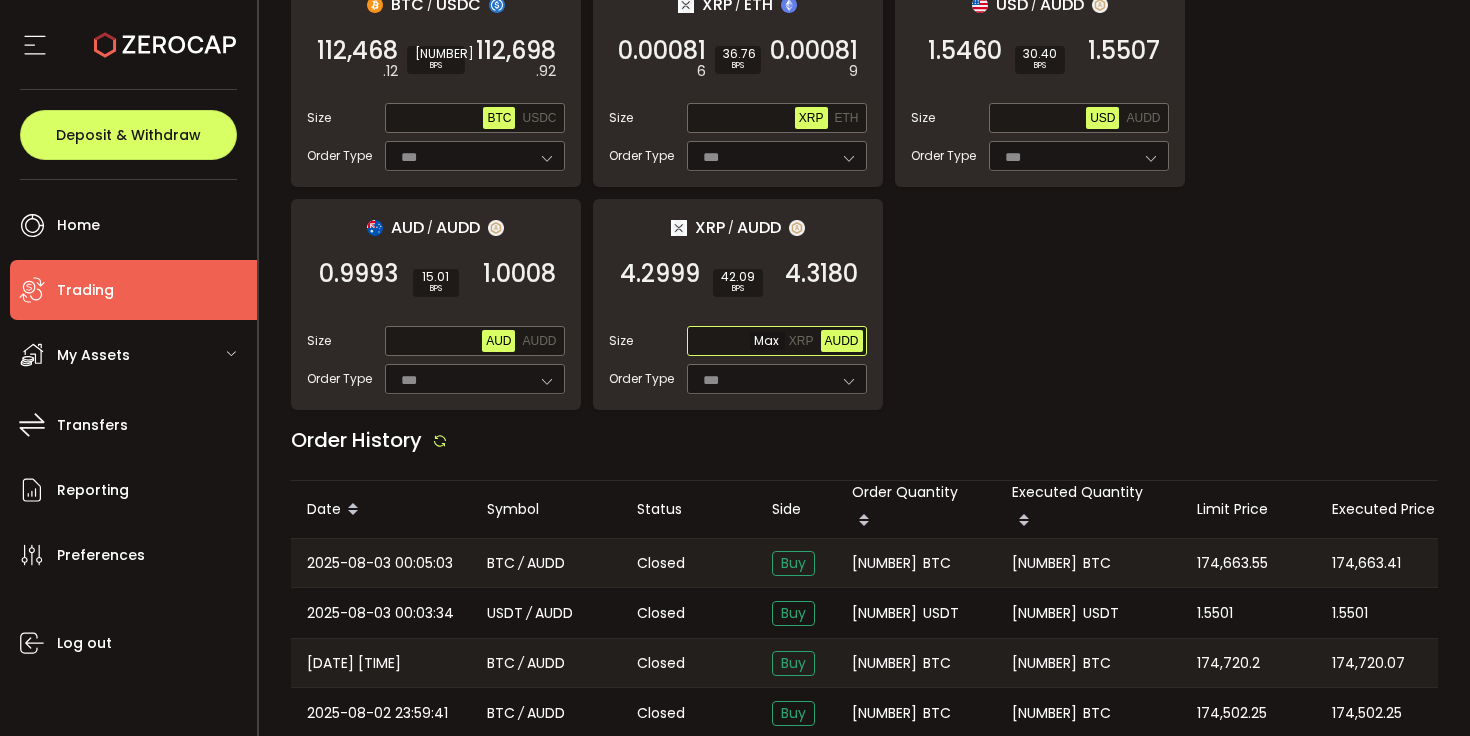 paste on "*****" 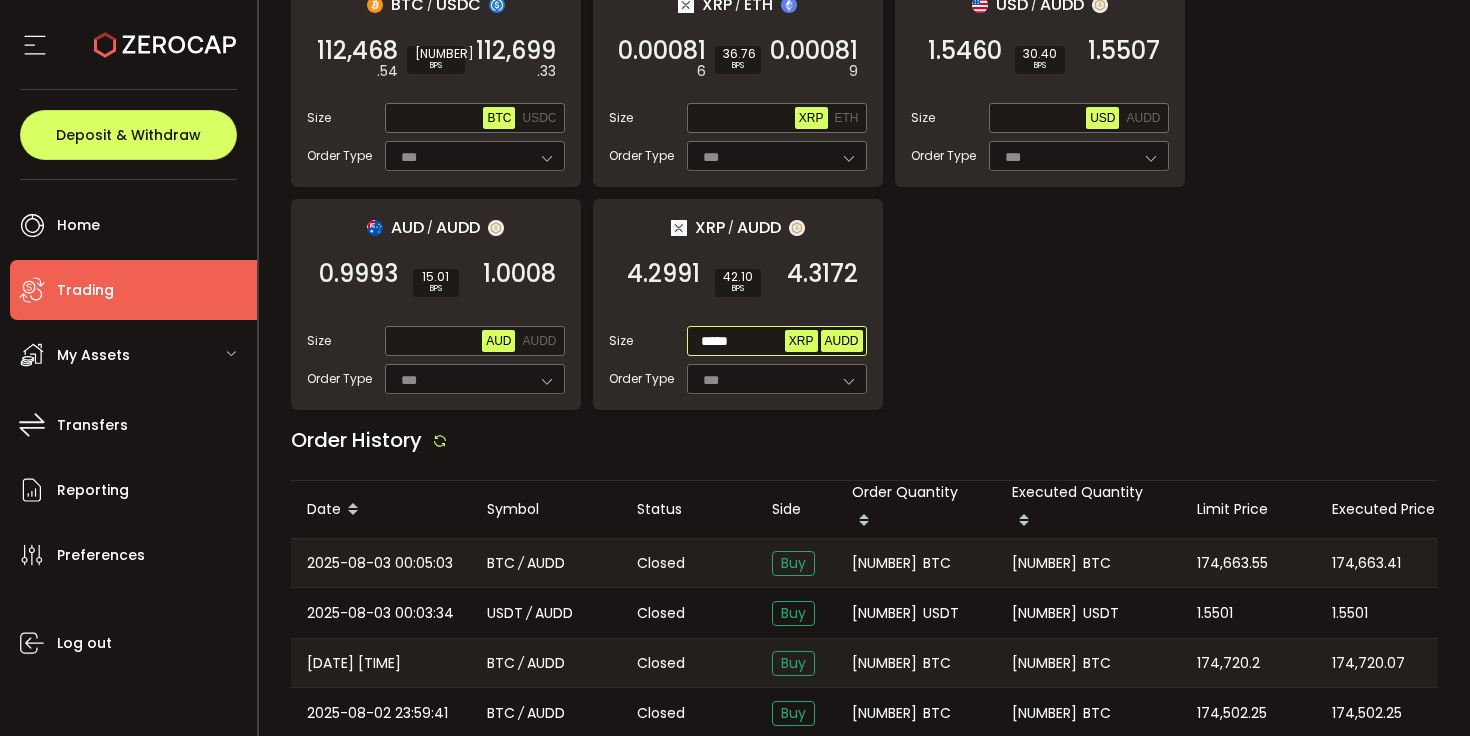 type on "*****" 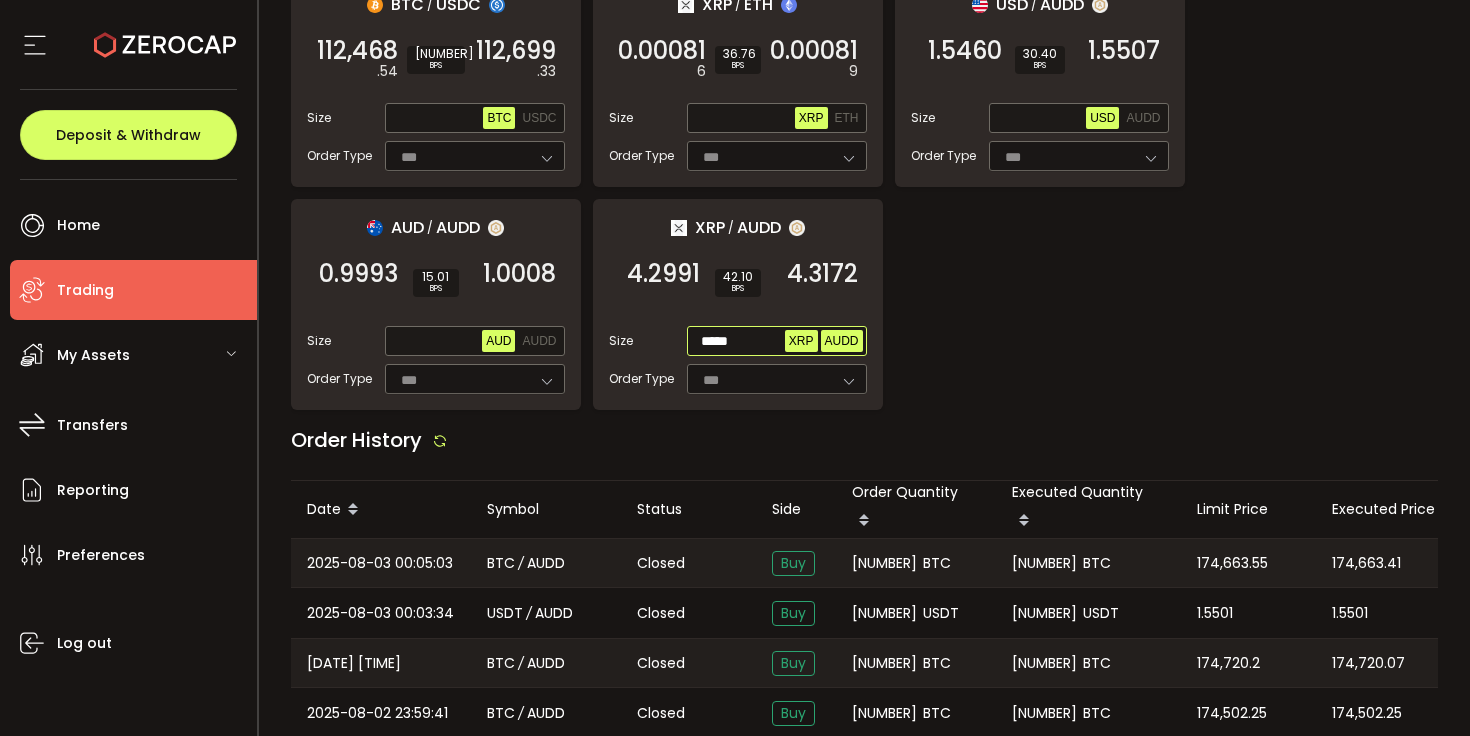 click on "XRP" at bounding box center [801, 341] 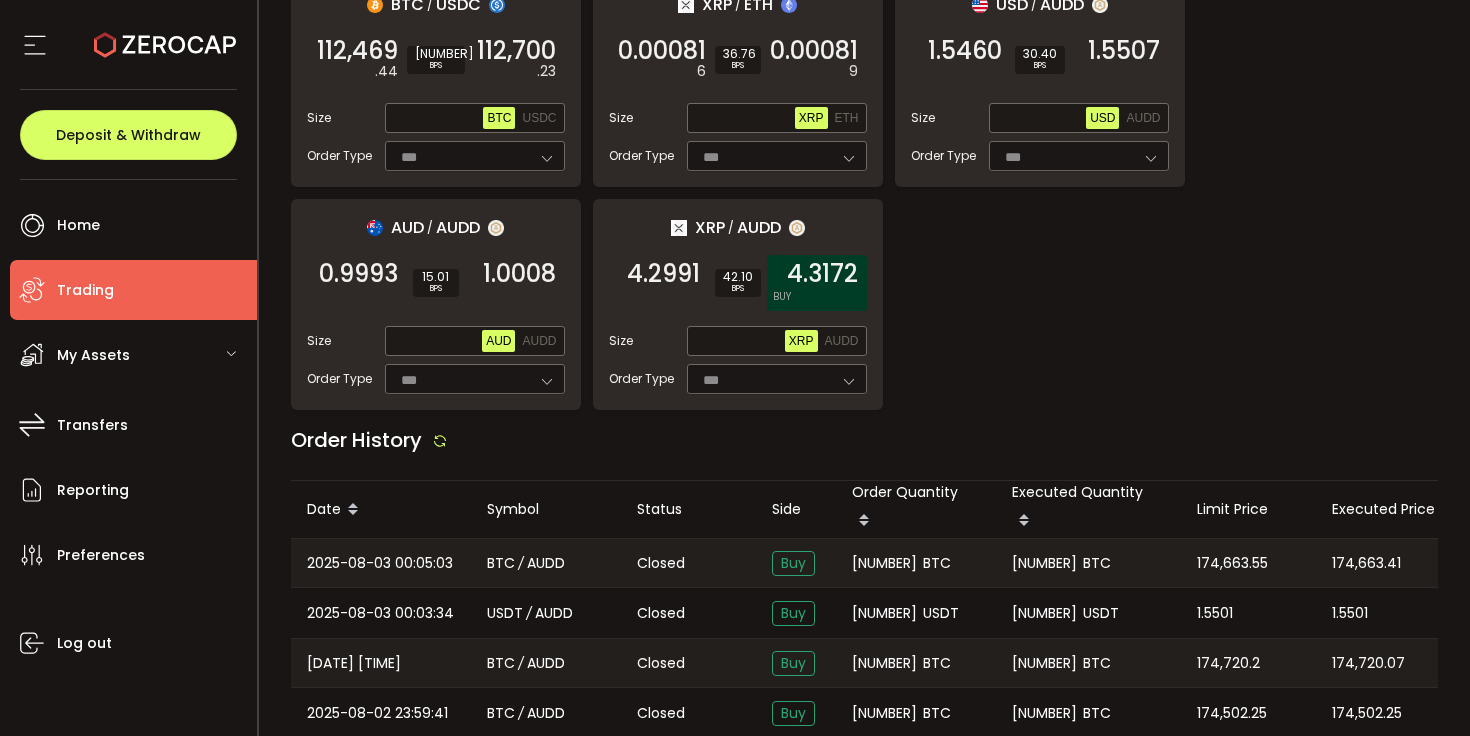 click on "4.3172" at bounding box center [822, 274] 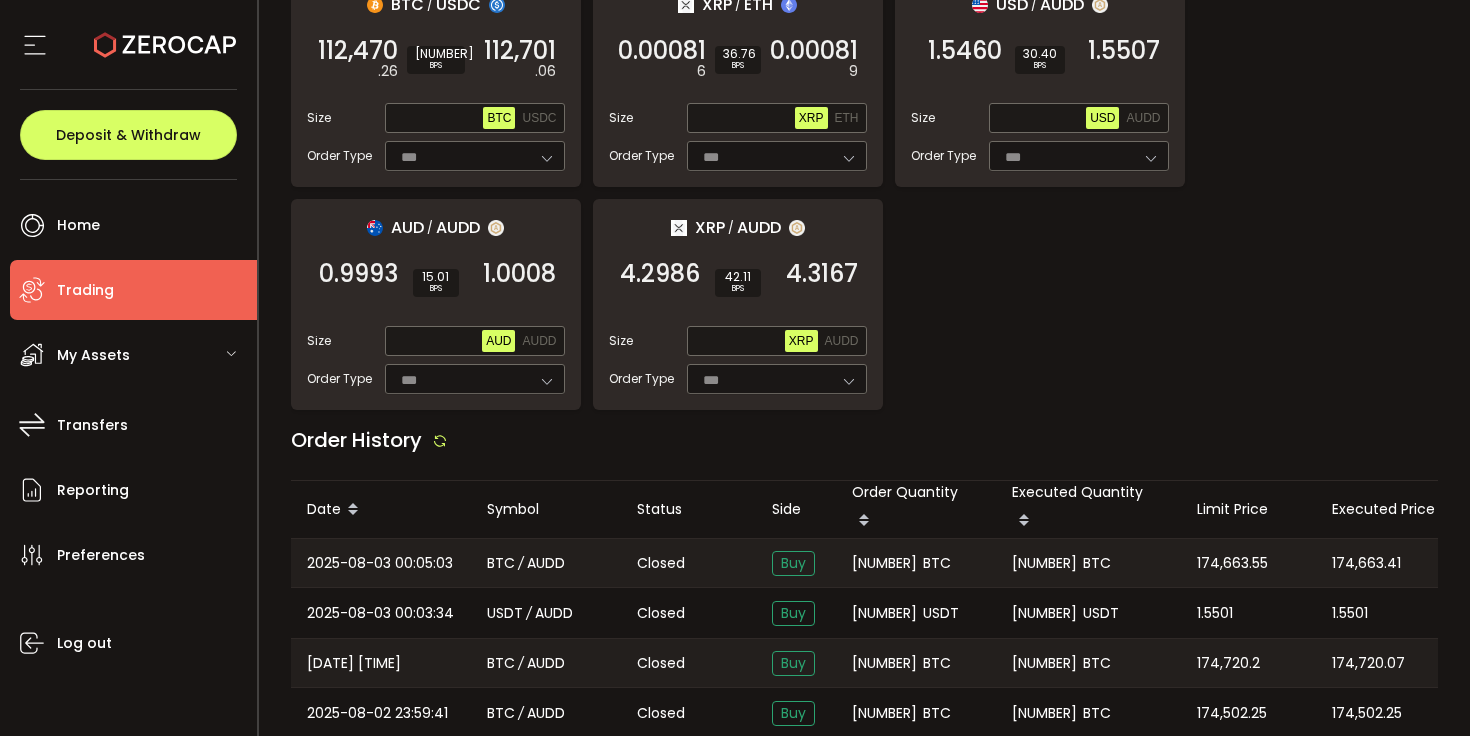 click on "[NAME] XRP AUDD" at bounding box center [777, 341] 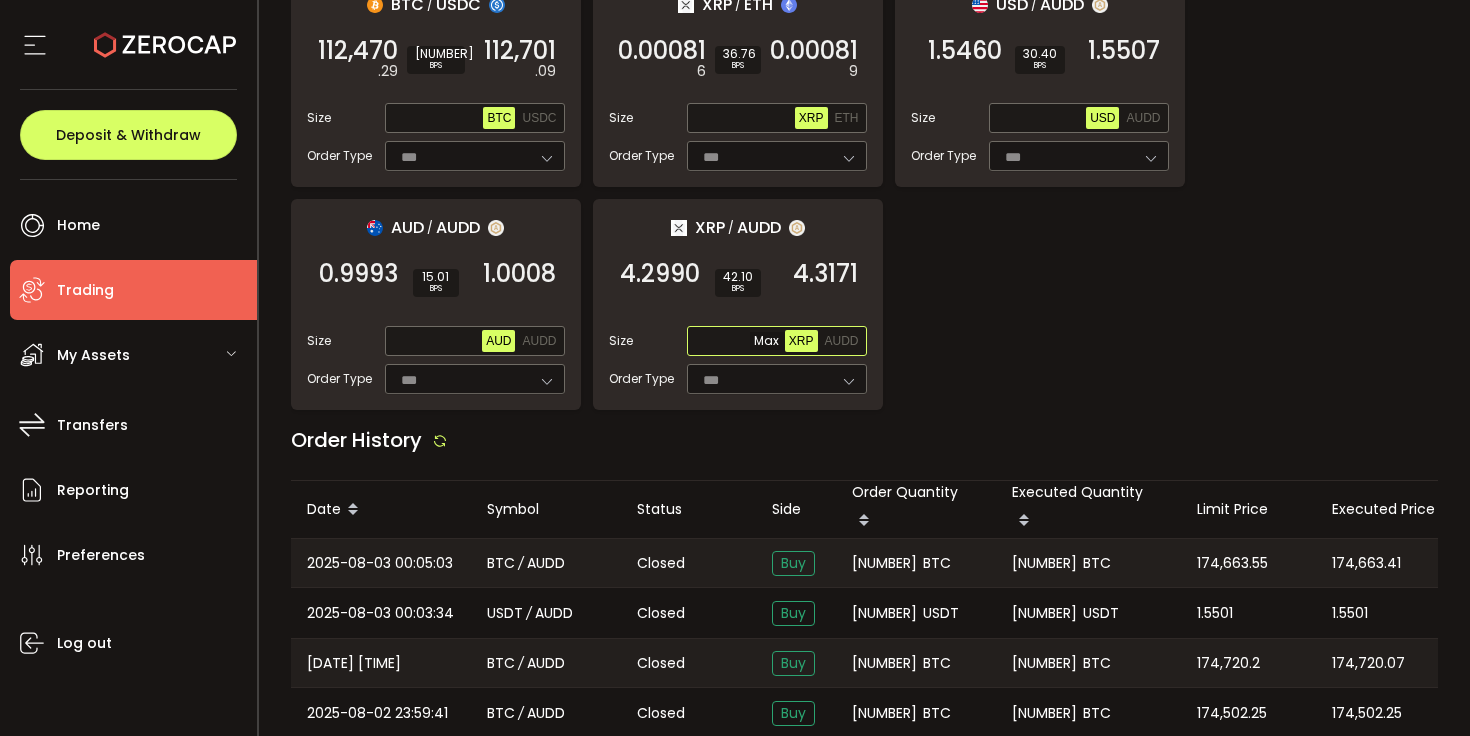 click at bounding box center [738, 342] 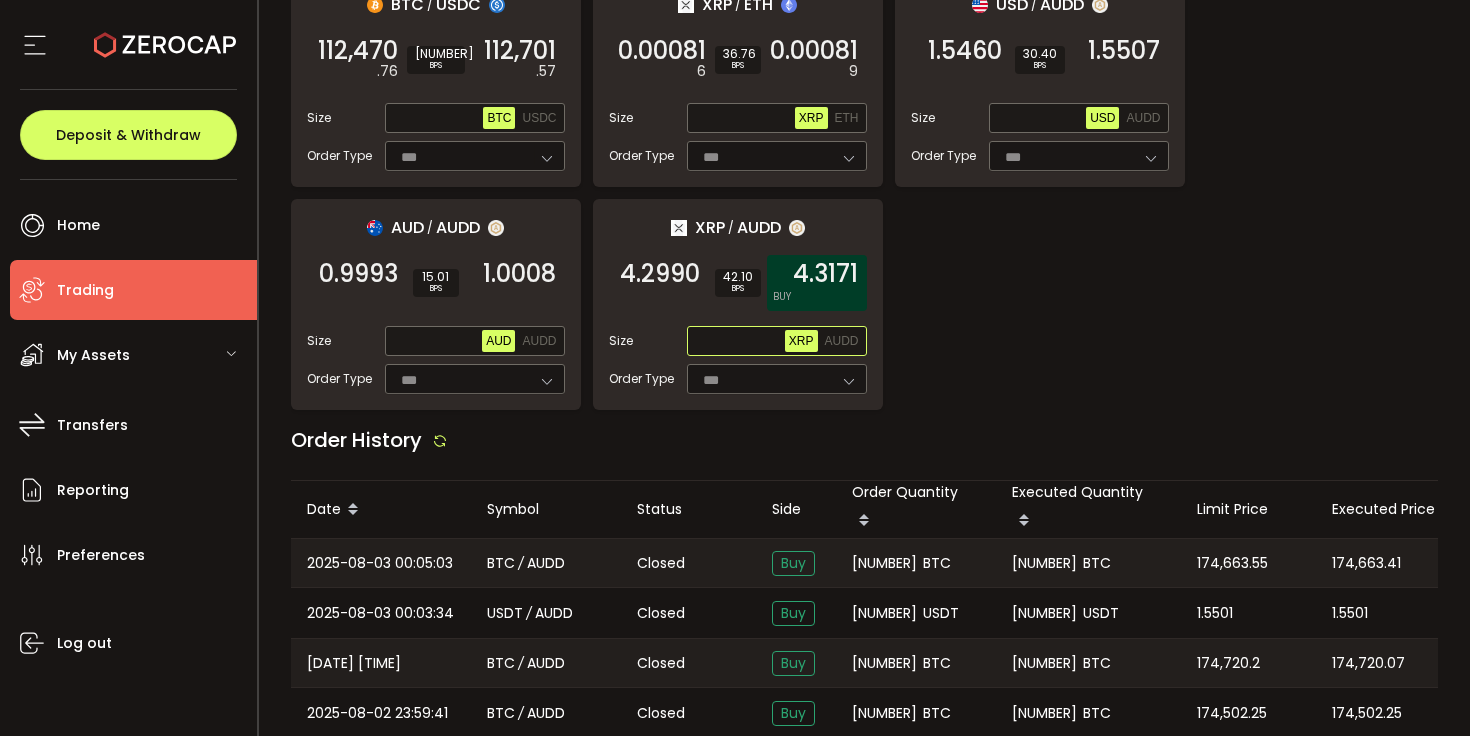 paste on "*****" 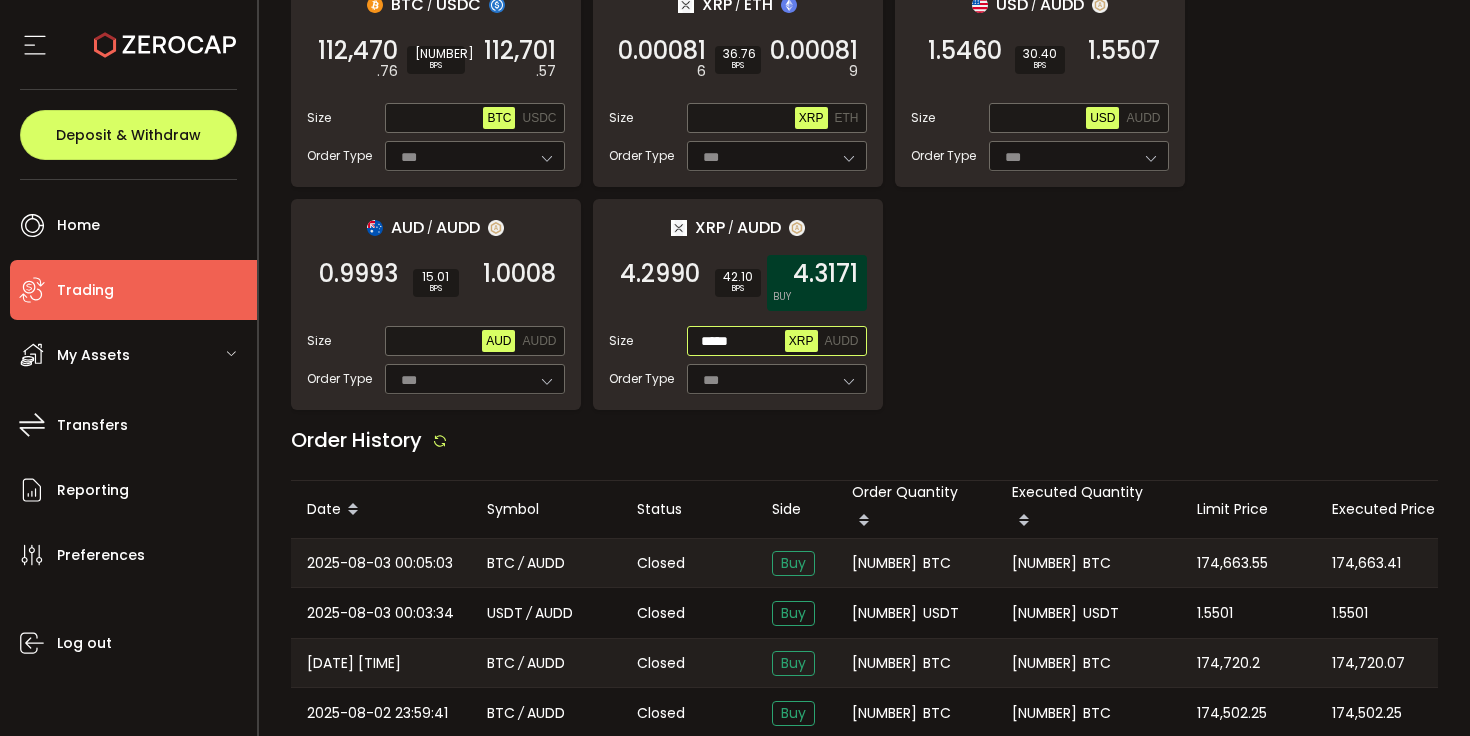 type on "*****" 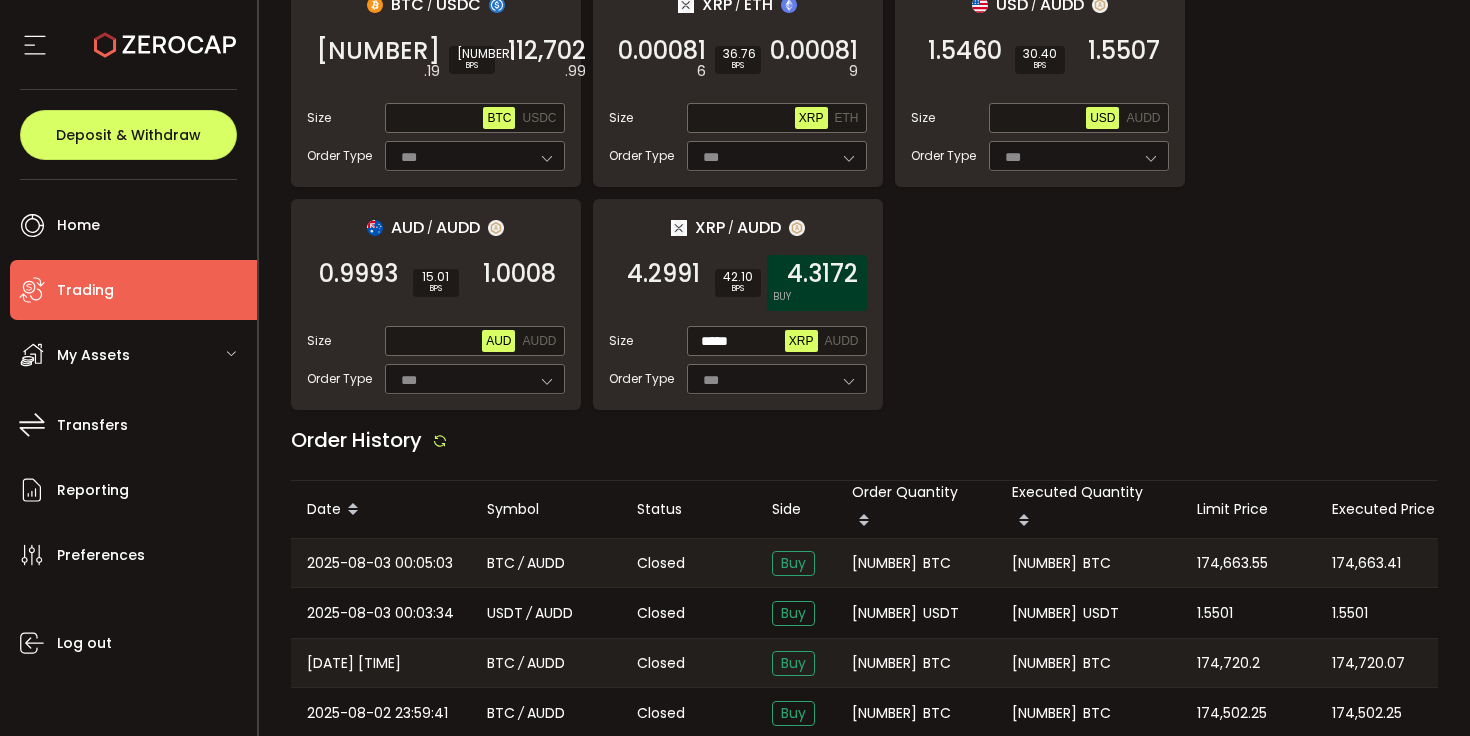 click on "BUY" at bounding box center [782, 297] 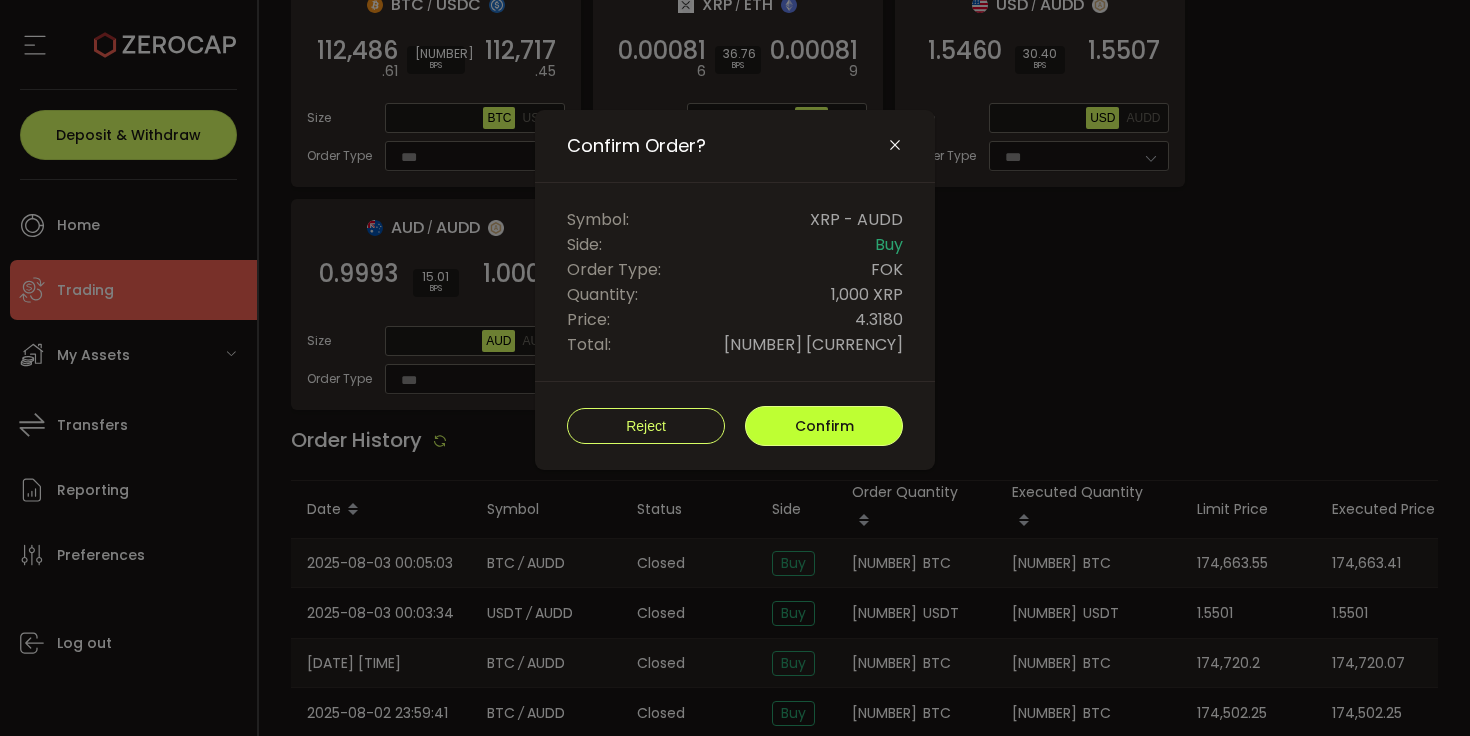 click on "Confirm" at bounding box center (824, 426) 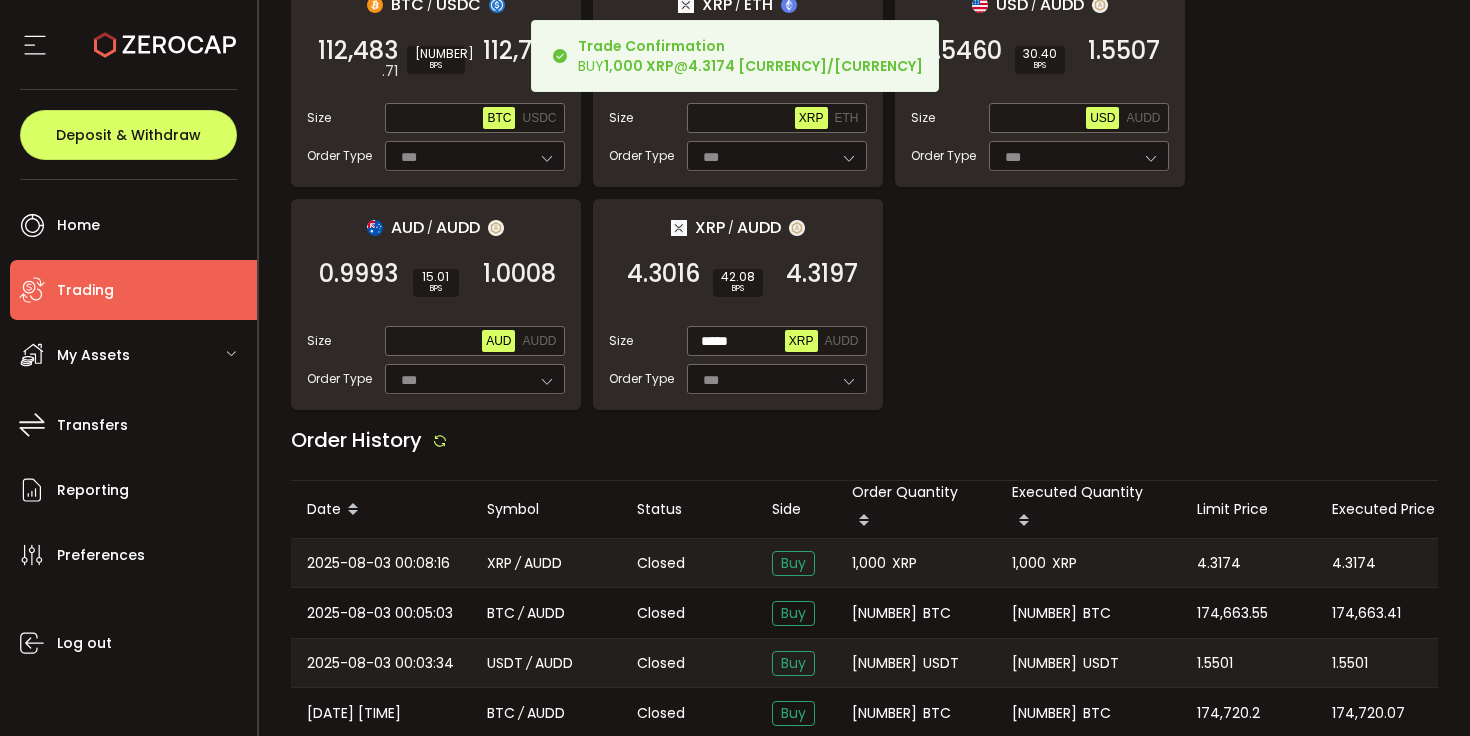 scroll, scrollTop: 0, scrollLeft: 199, axis: horizontal 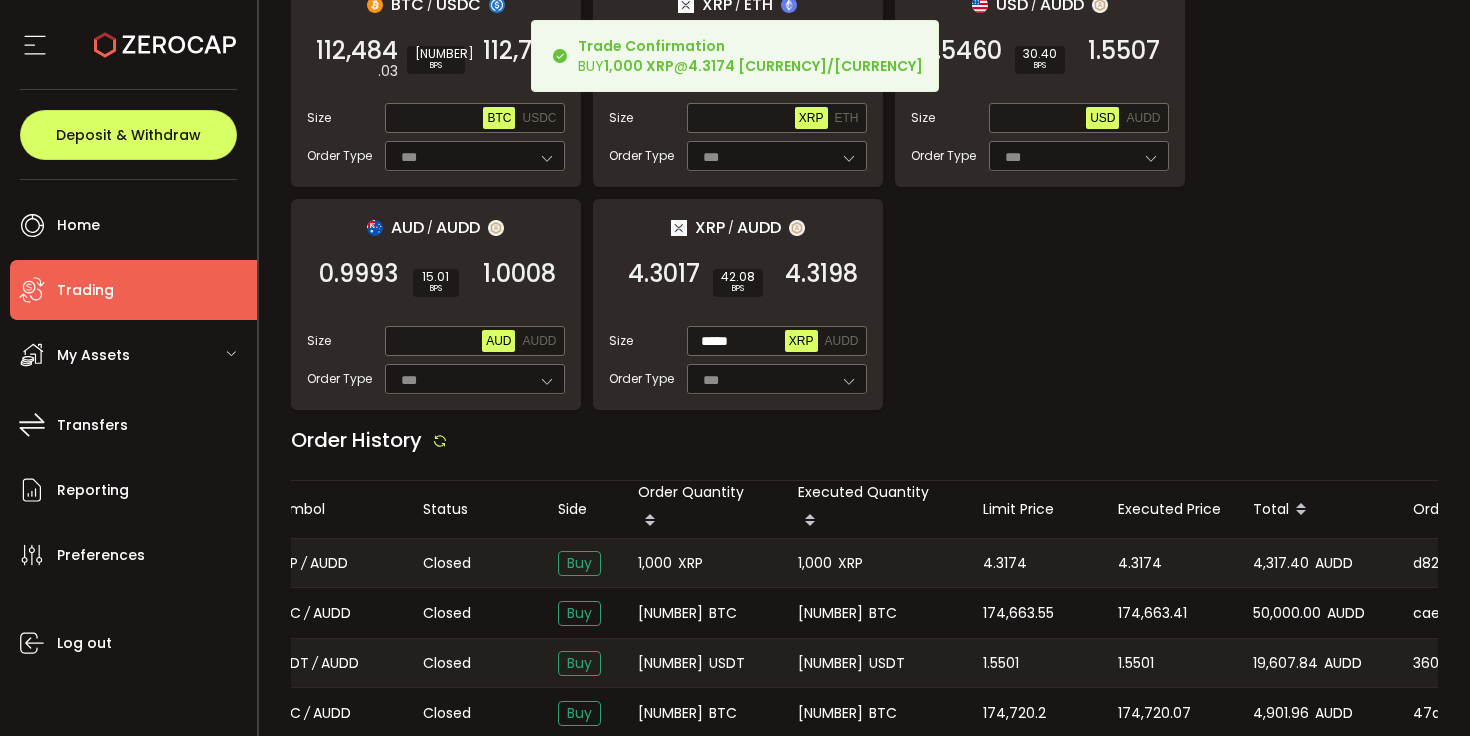 click on "4,317.40" at bounding box center (1281, 563) 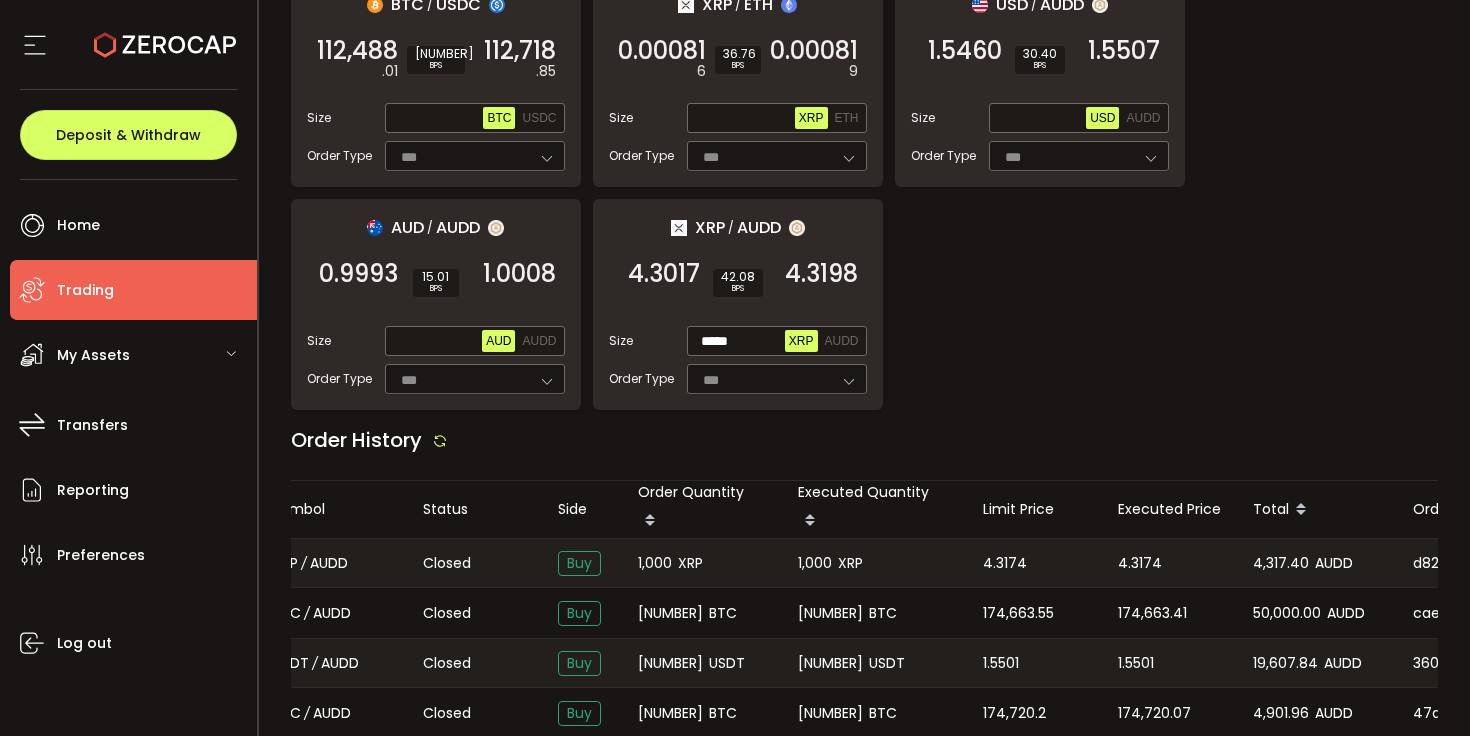 copy on "4,317.40" 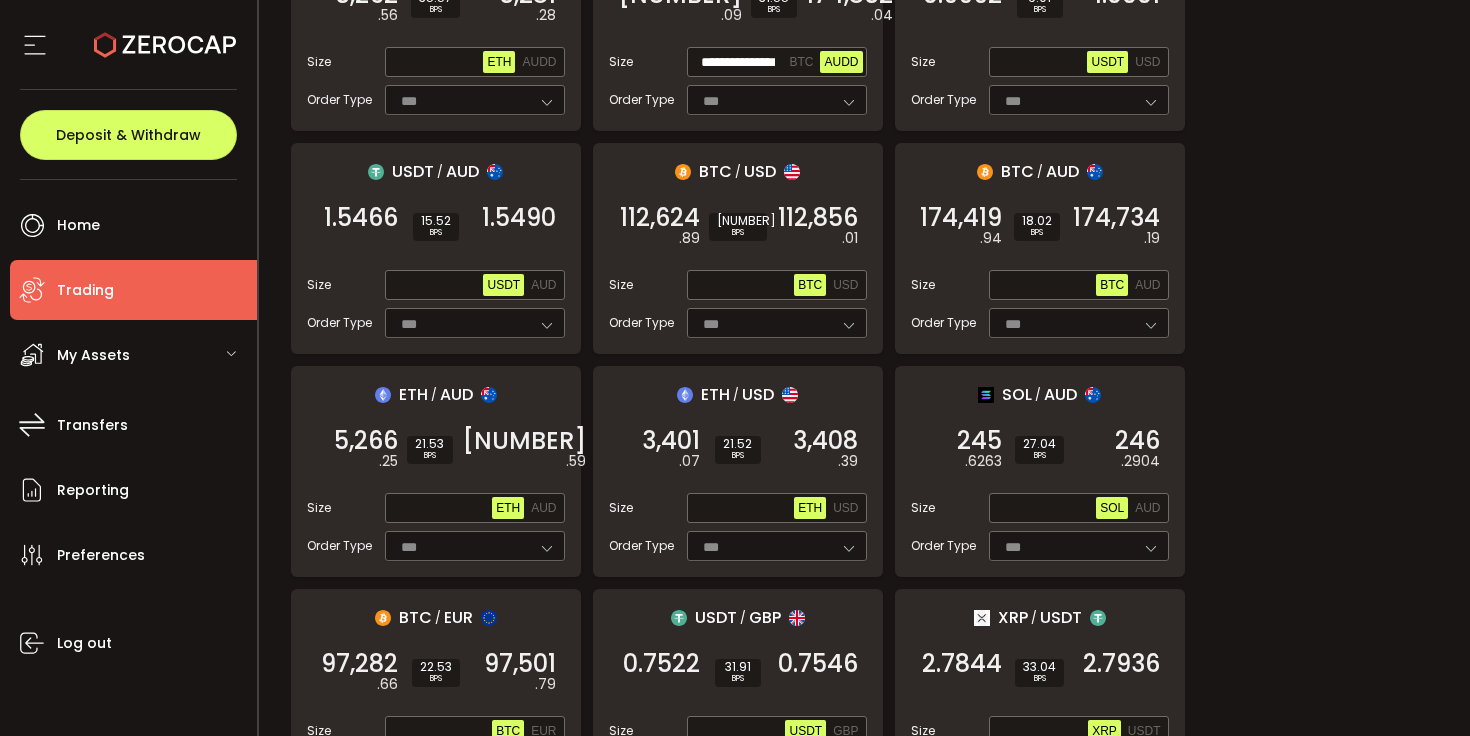 scroll, scrollTop: 883, scrollLeft: 0, axis: vertical 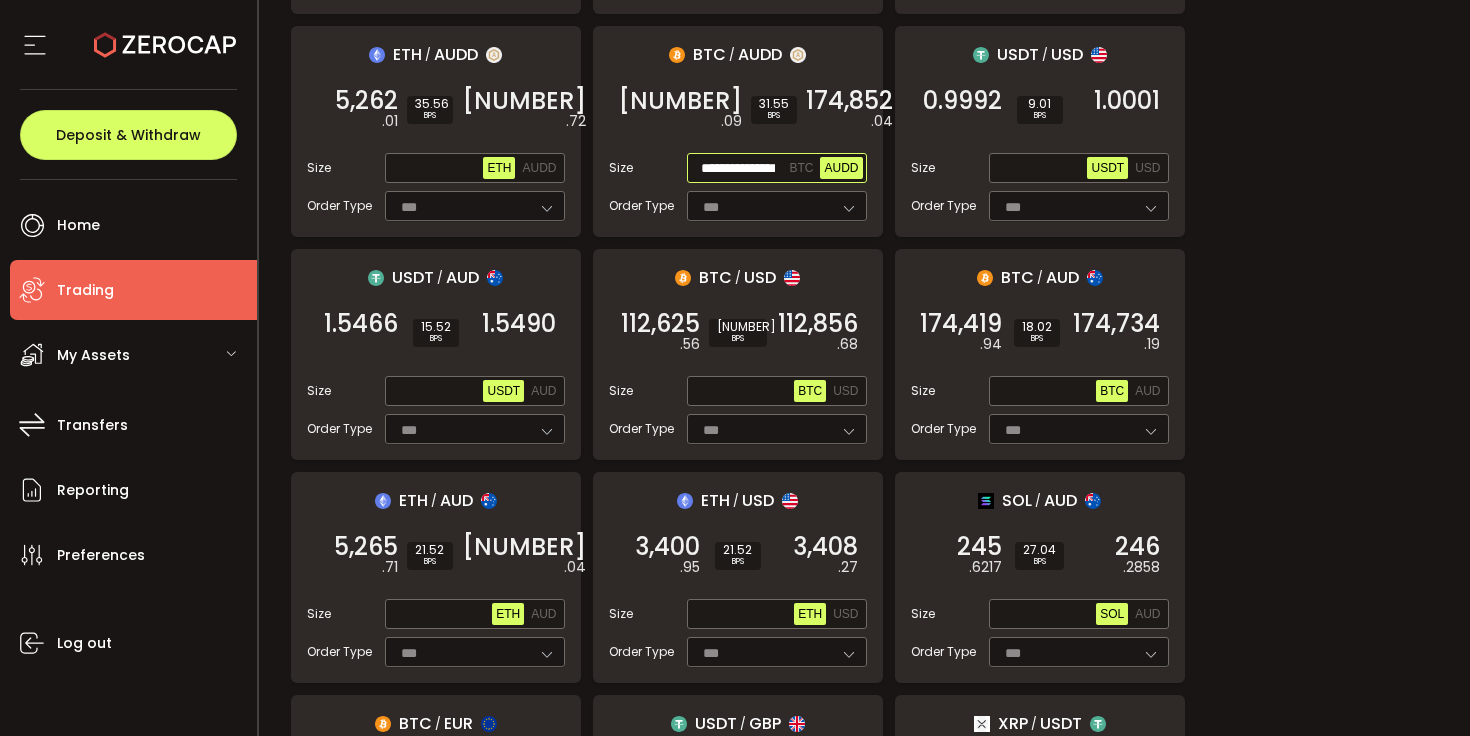 click on "**********" at bounding box center (738, 169) 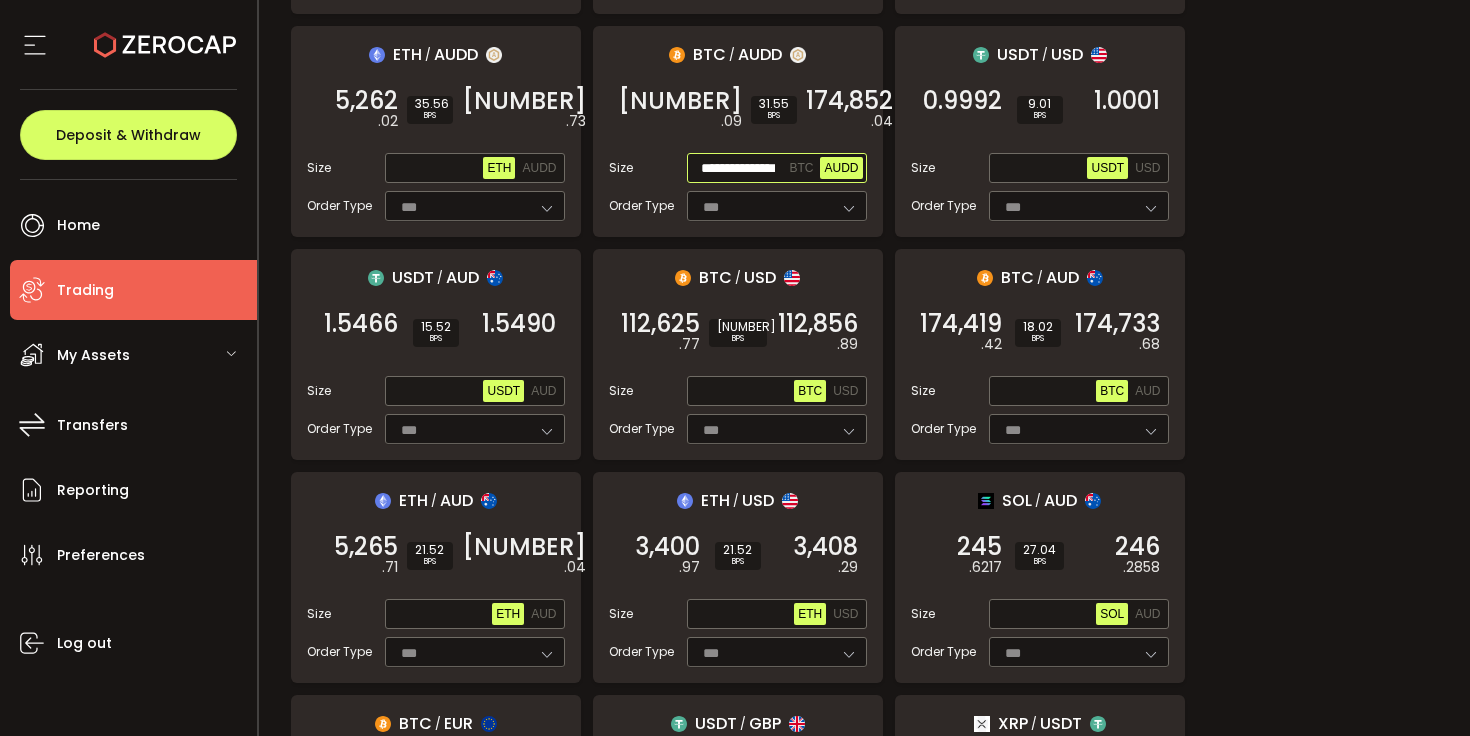 click on "**********" at bounding box center (738, 169) 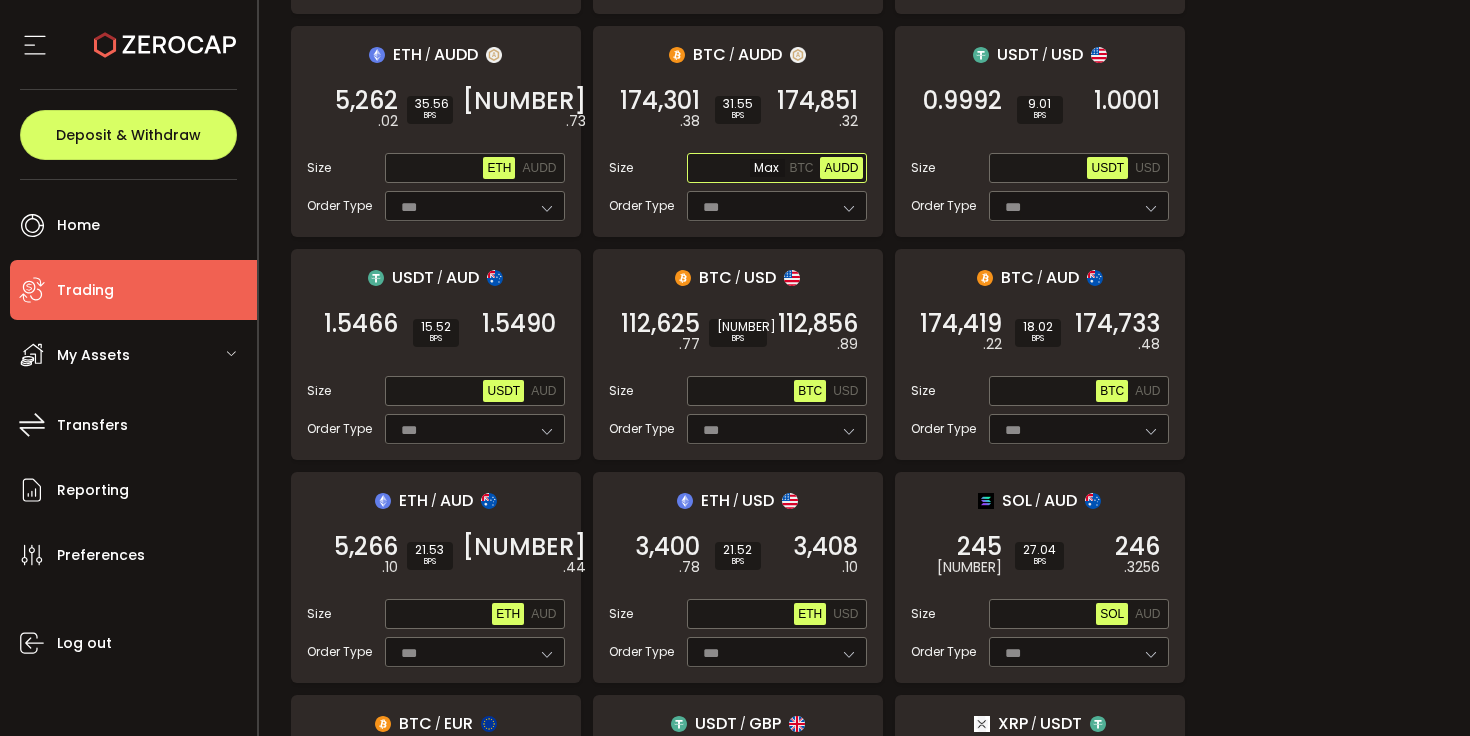 paste on "**********" 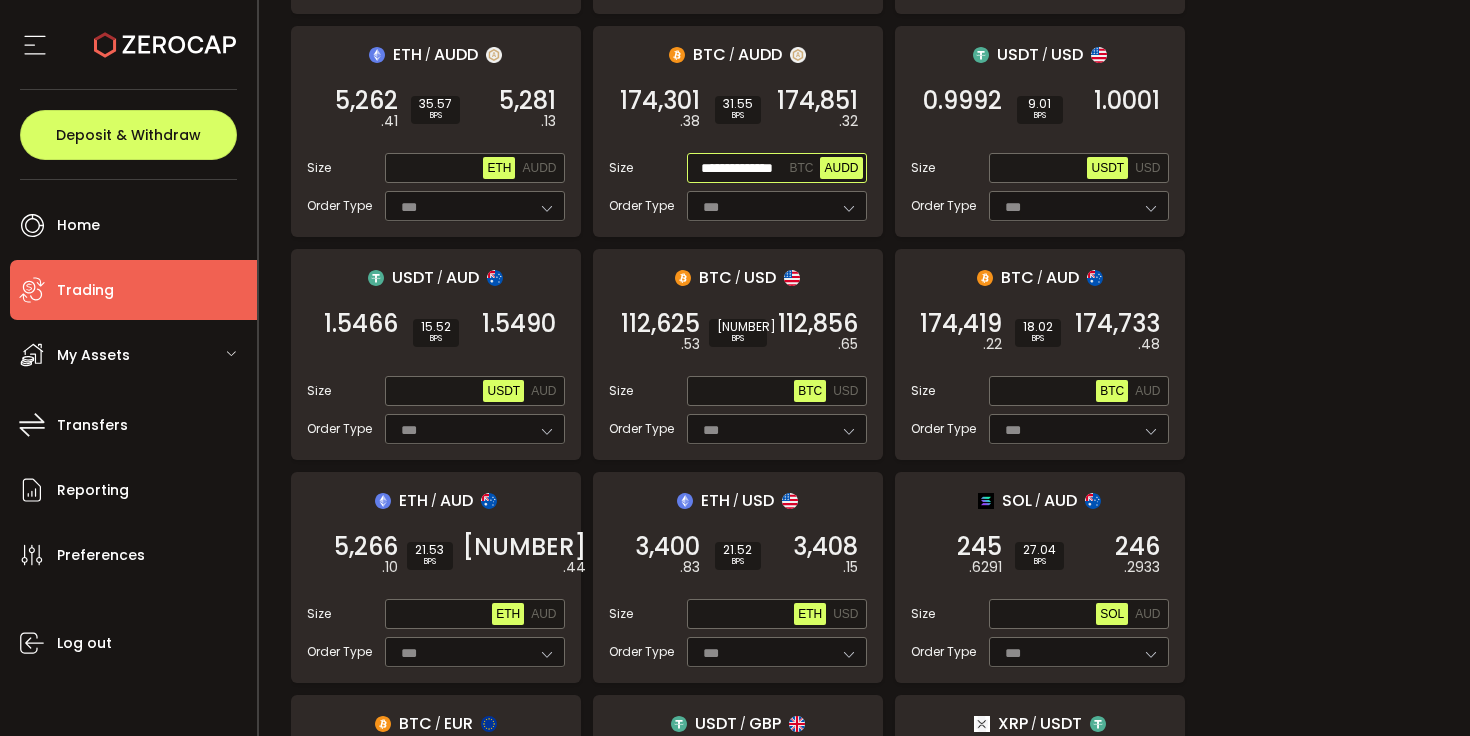 scroll, scrollTop: 0, scrollLeft: 26, axis: horizontal 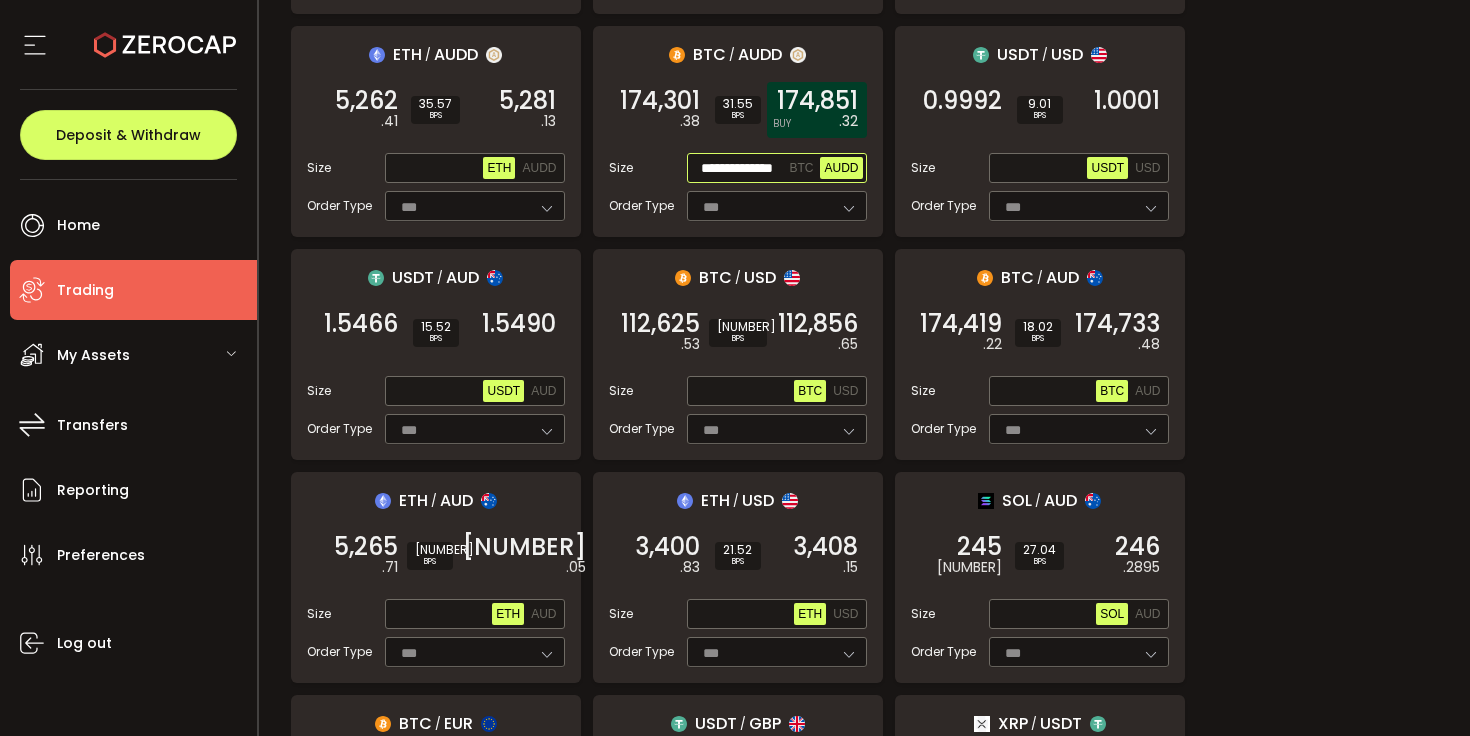 type on "**********" 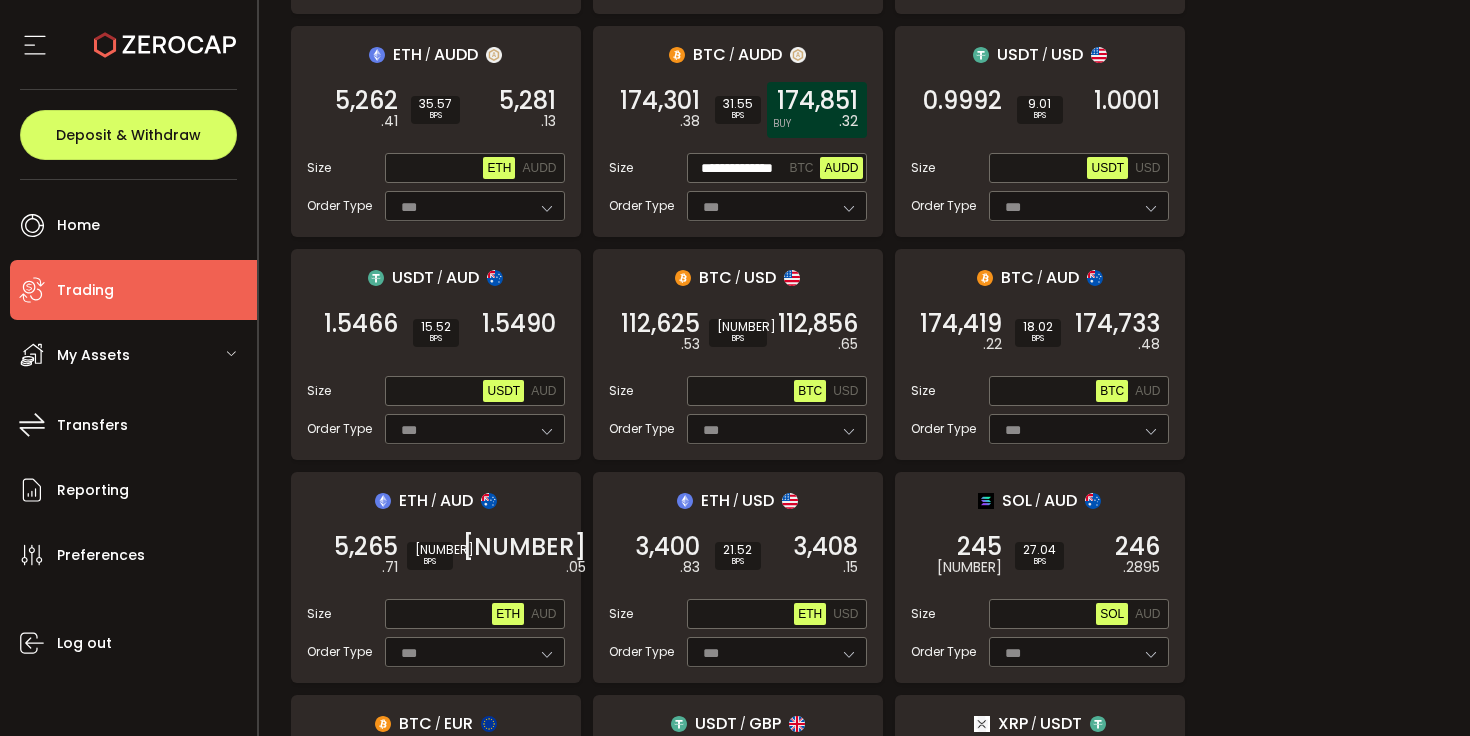 click on "174,851" at bounding box center (817, 101) 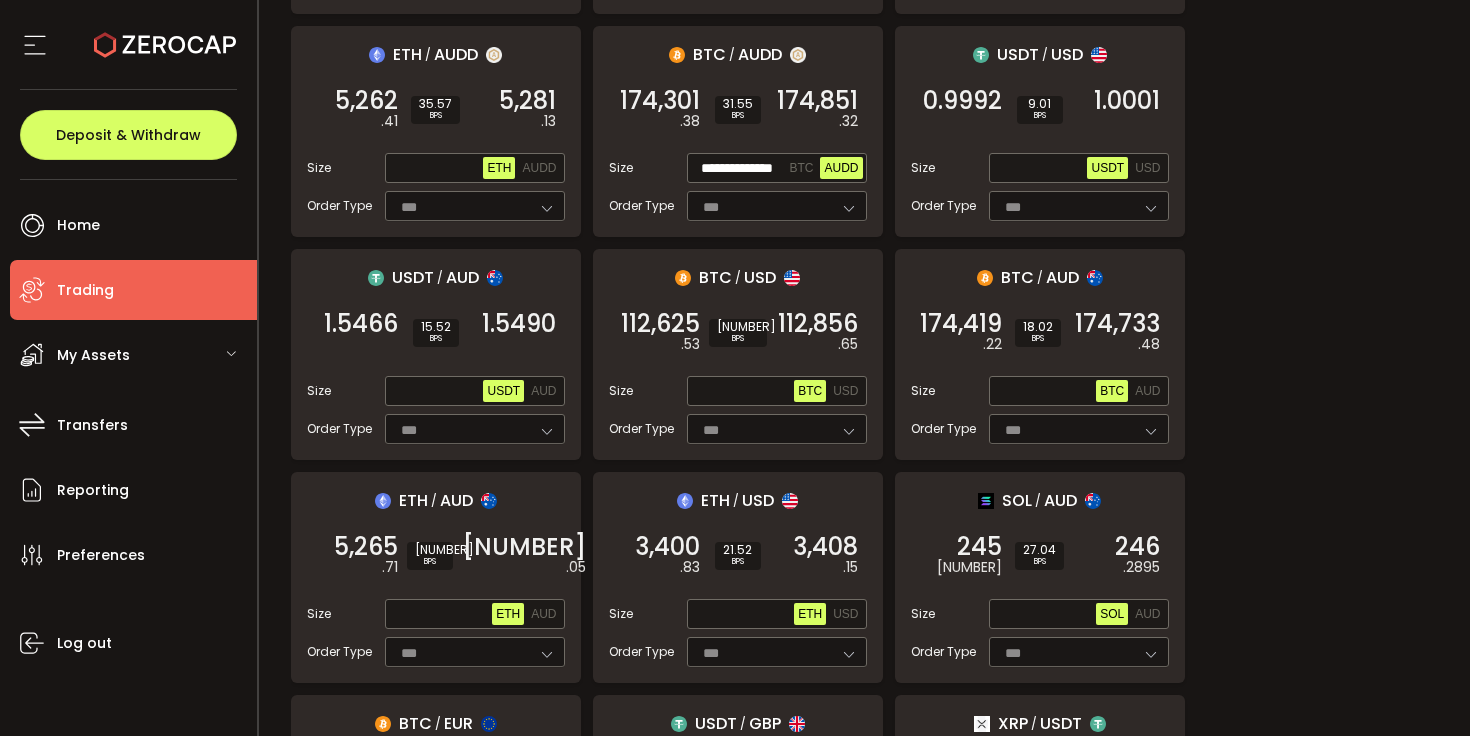 scroll, scrollTop: 0, scrollLeft: 0, axis: both 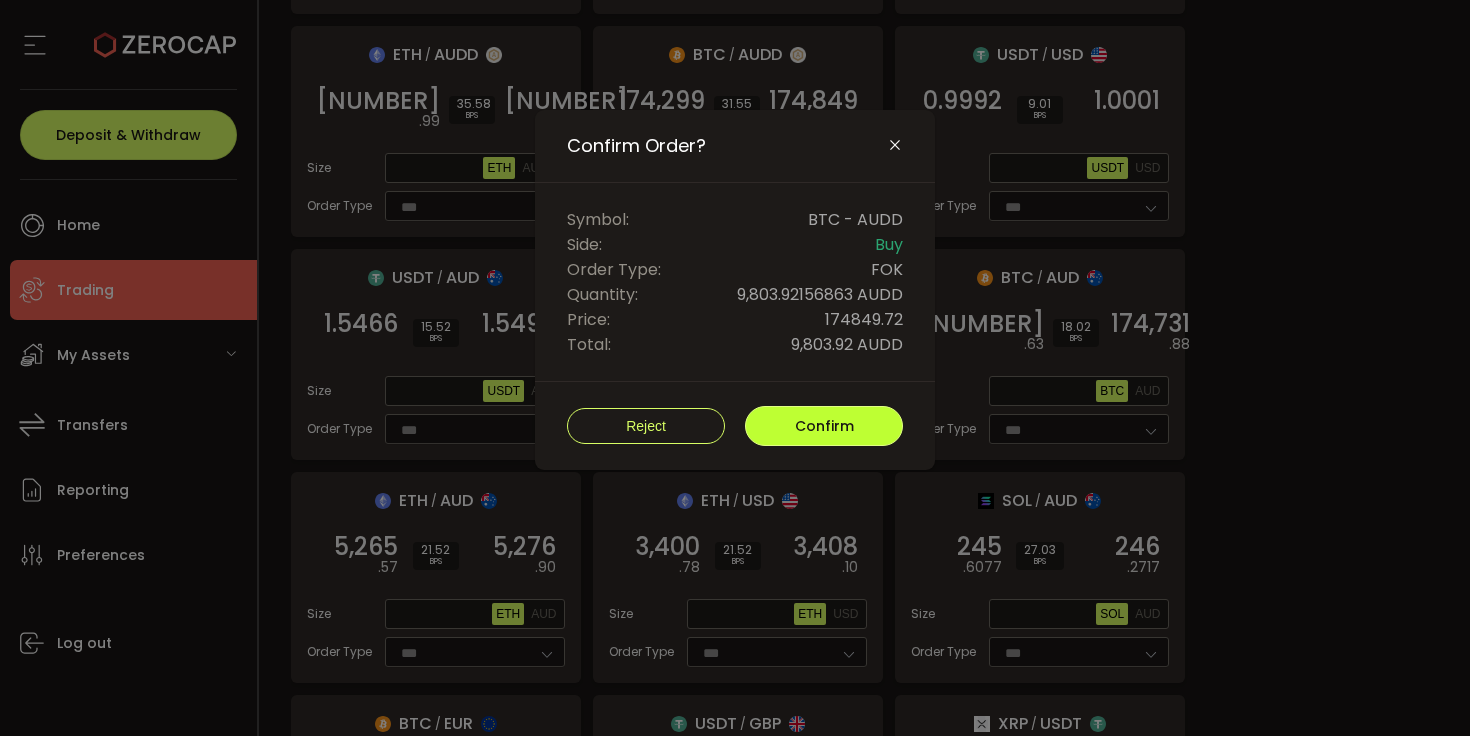 click on "Confirm" at bounding box center [824, 426] 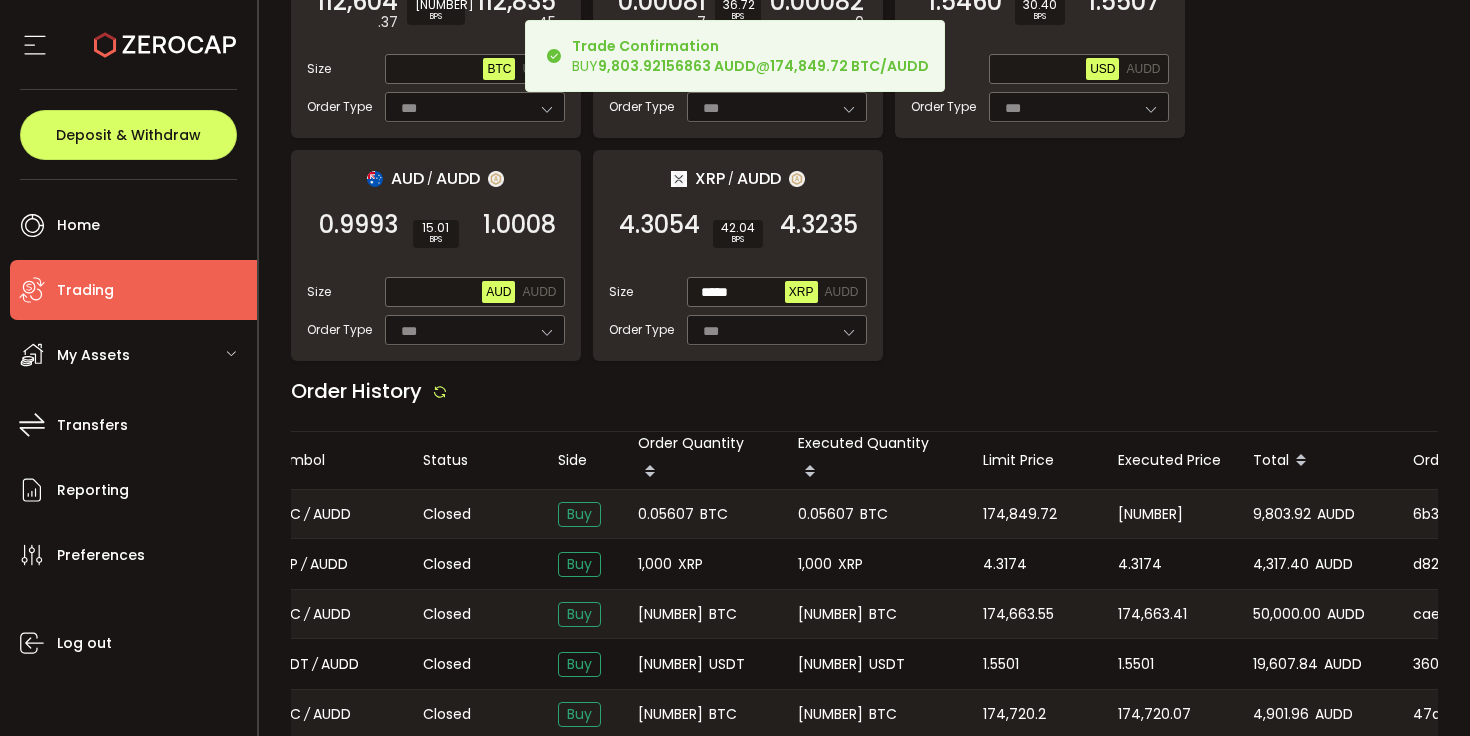 scroll, scrollTop: 2404, scrollLeft: 0, axis: vertical 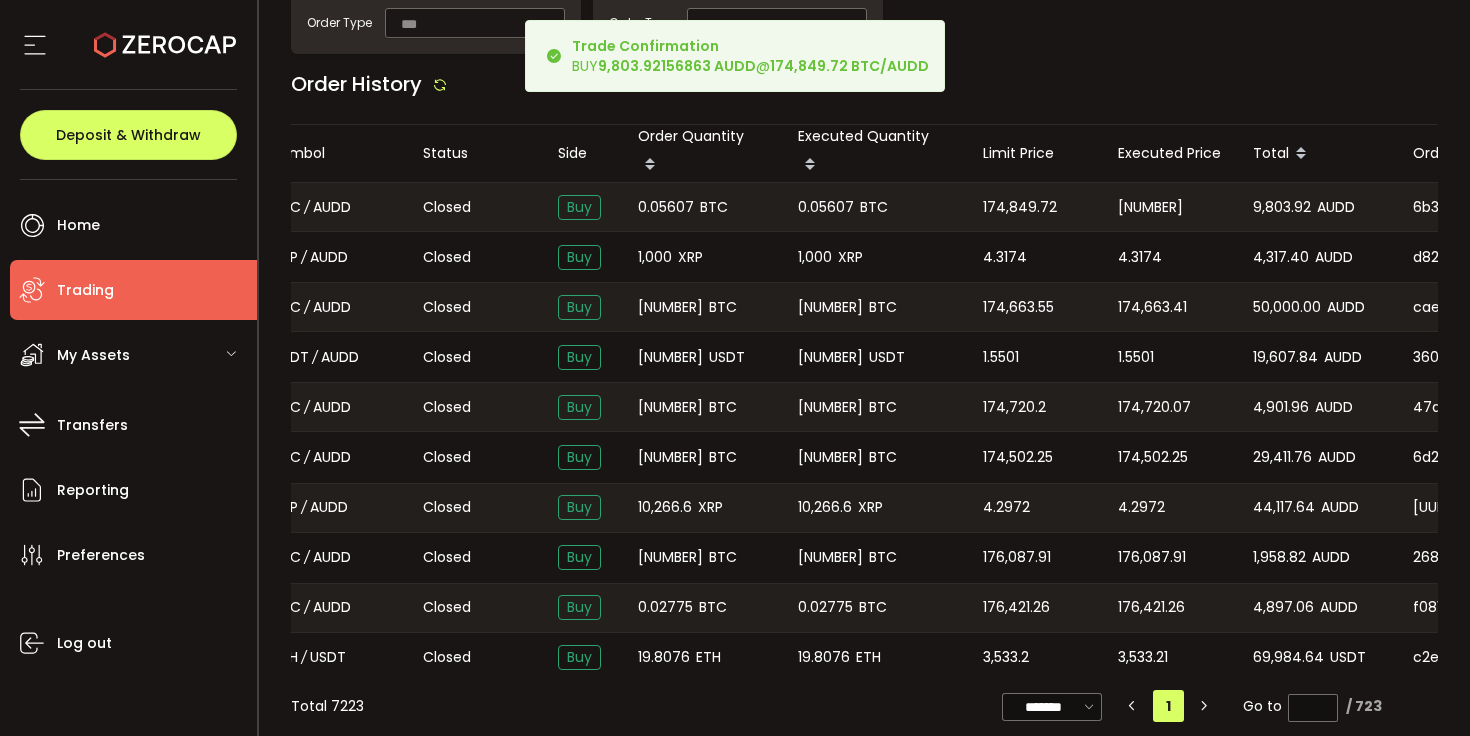 click on "0.05607" at bounding box center [826, 207] 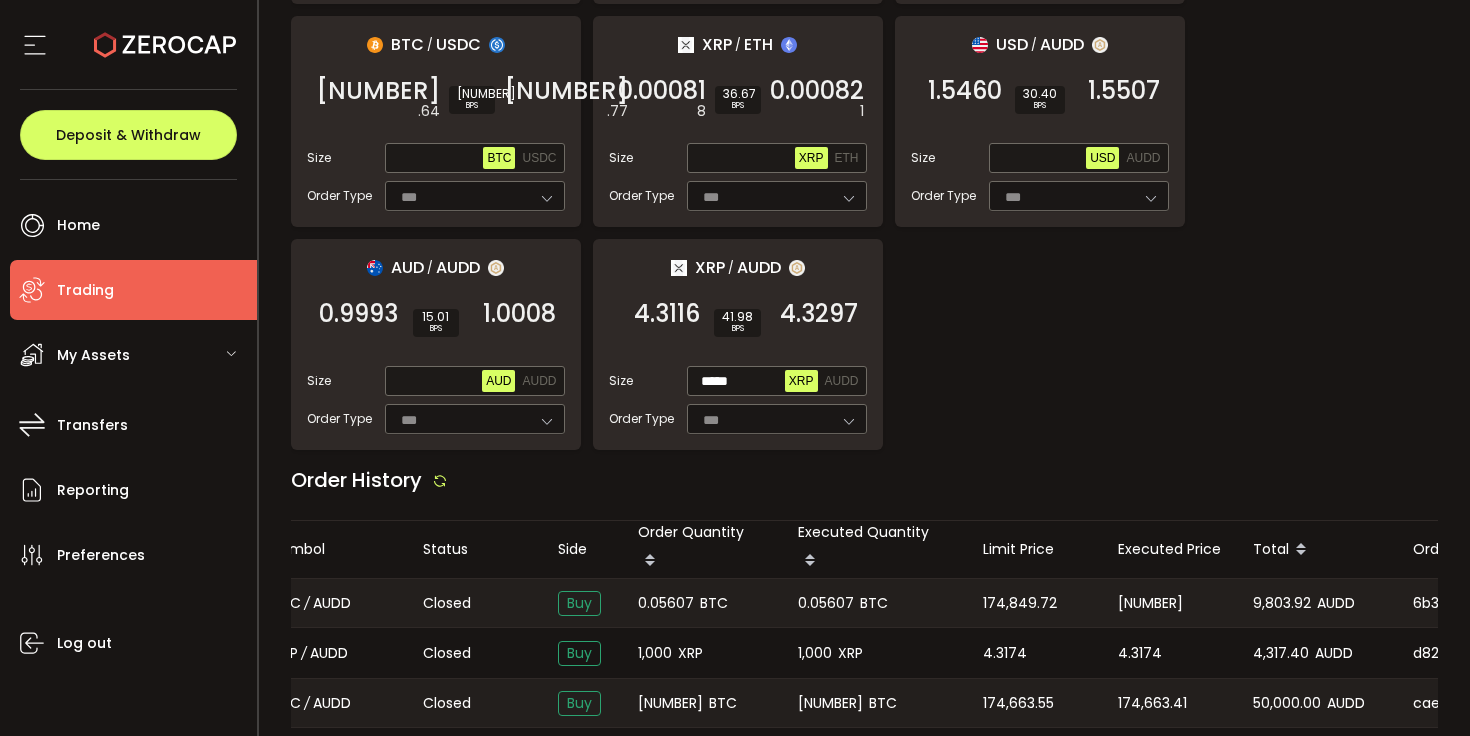 scroll, scrollTop: 2185, scrollLeft: 0, axis: vertical 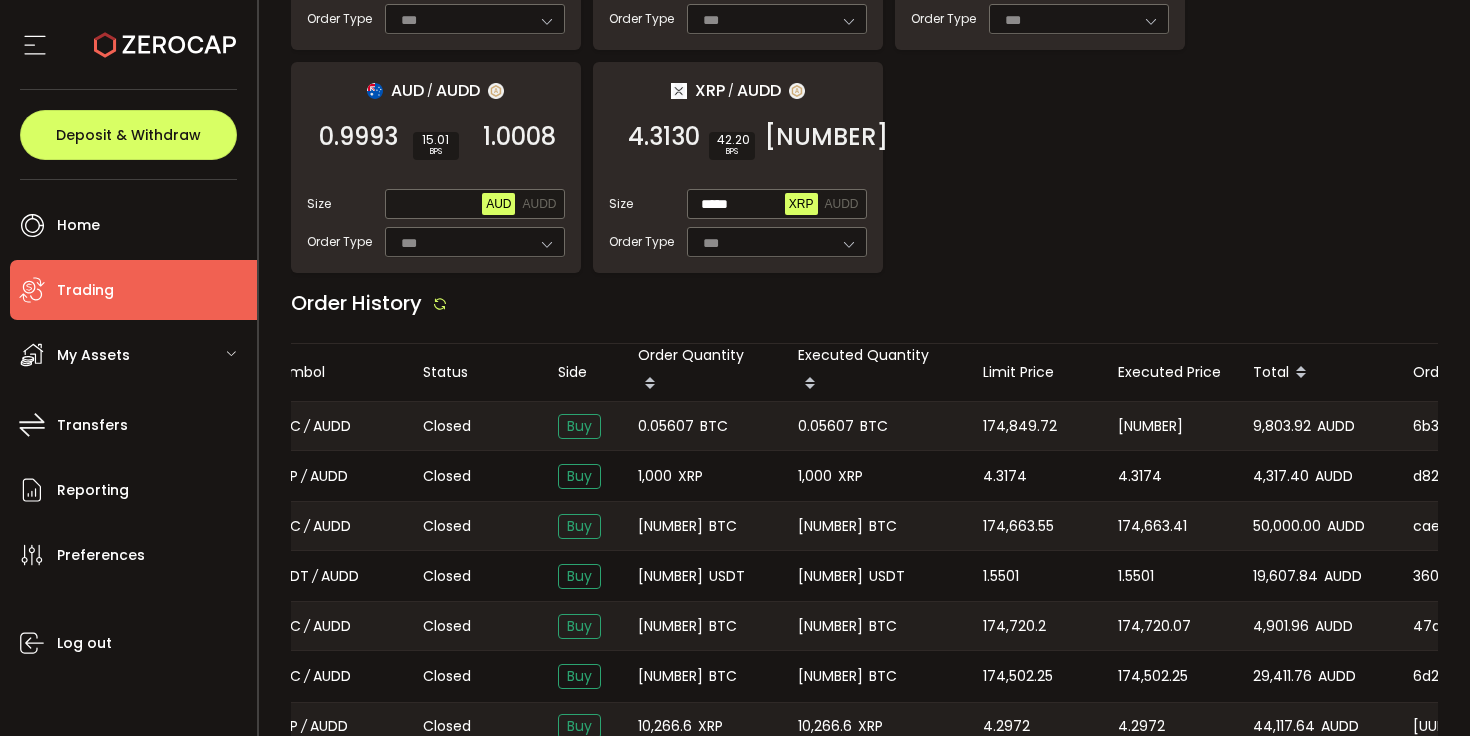 click on "***** XRP AUDD" at bounding box center [777, 204] 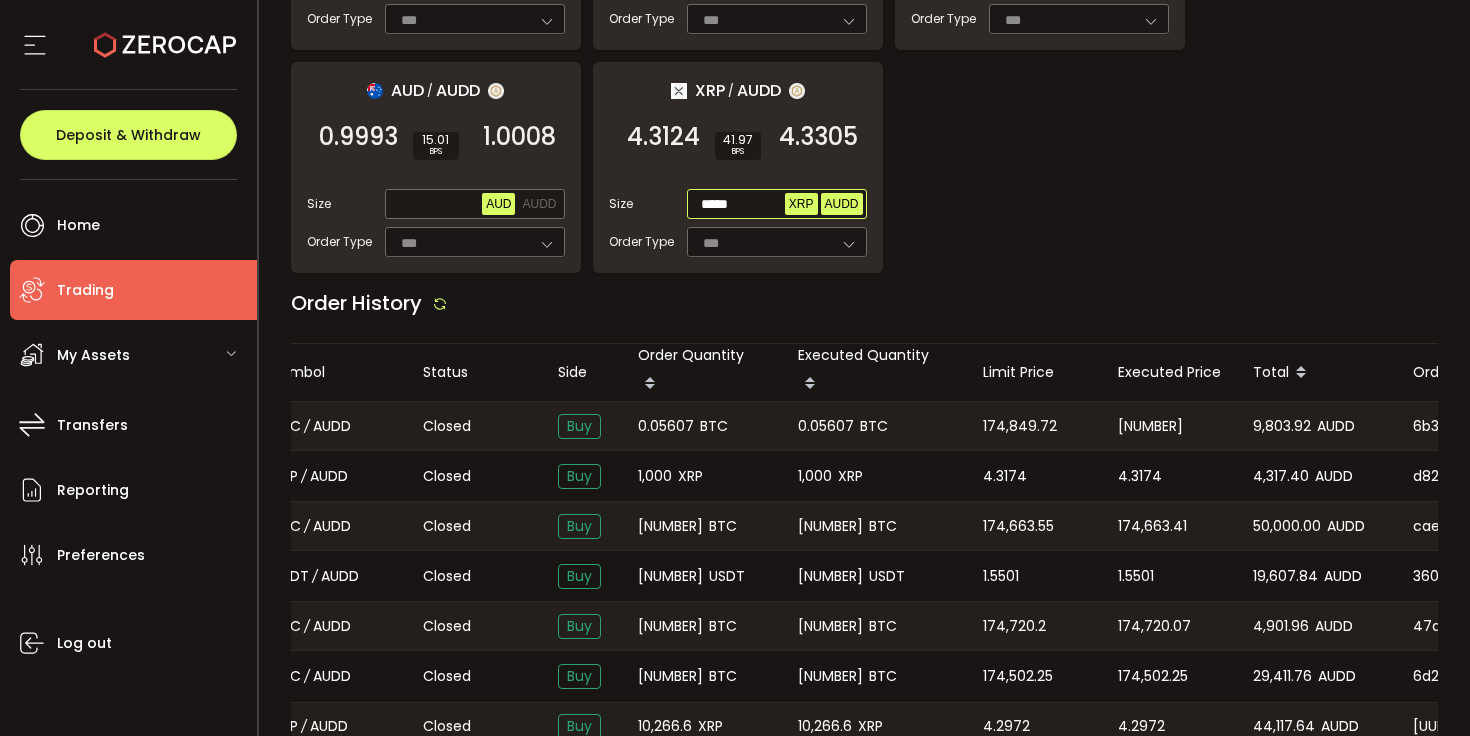 click on "AUDD" at bounding box center (842, 204) 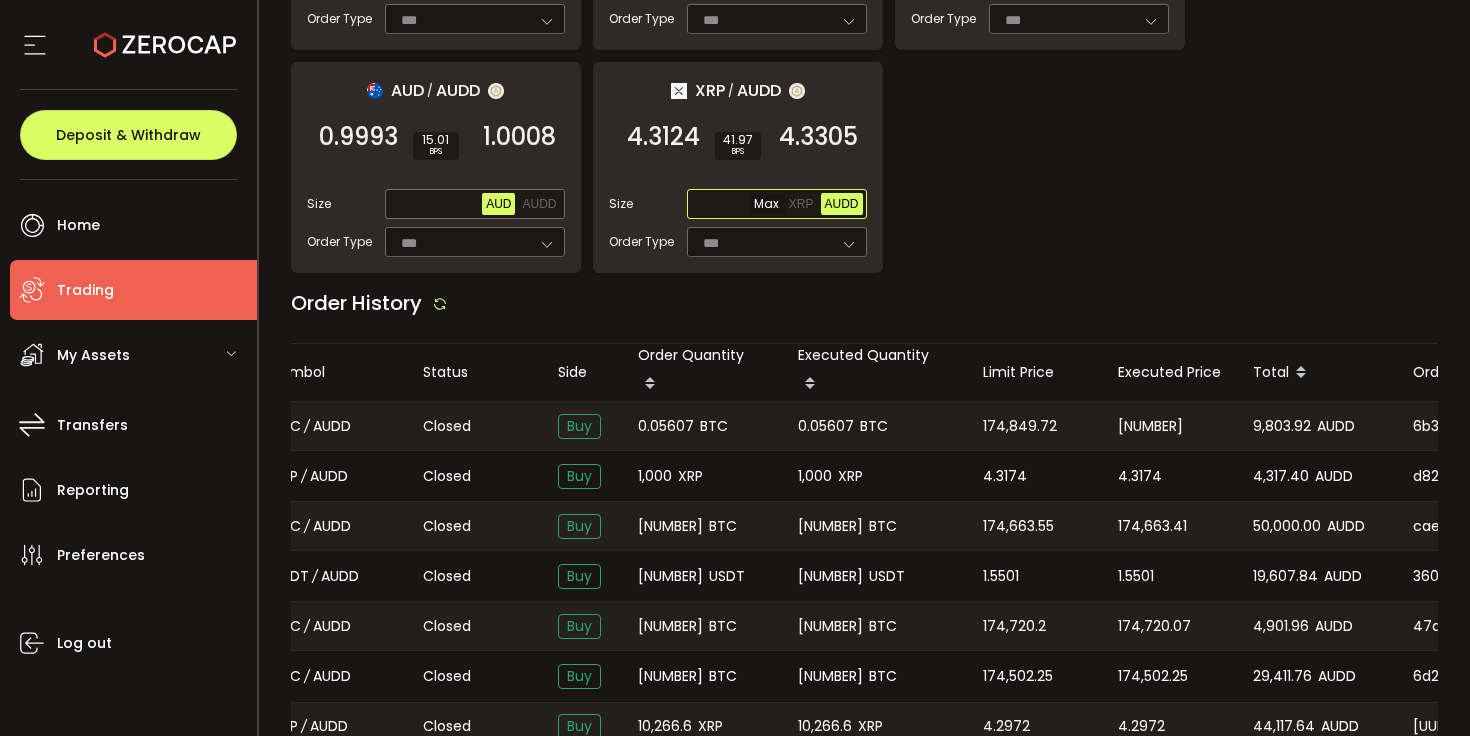 click at bounding box center [738, 205] 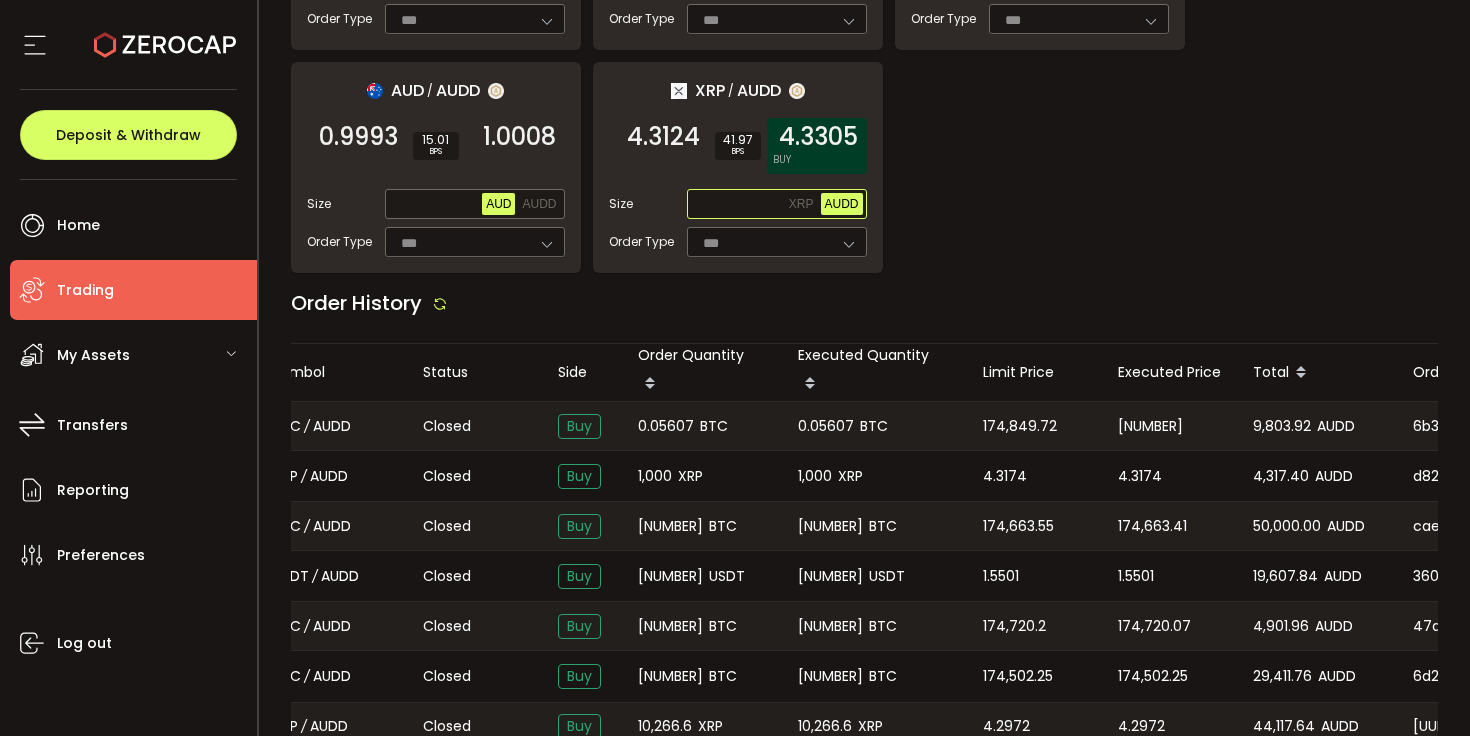 paste on "**********" 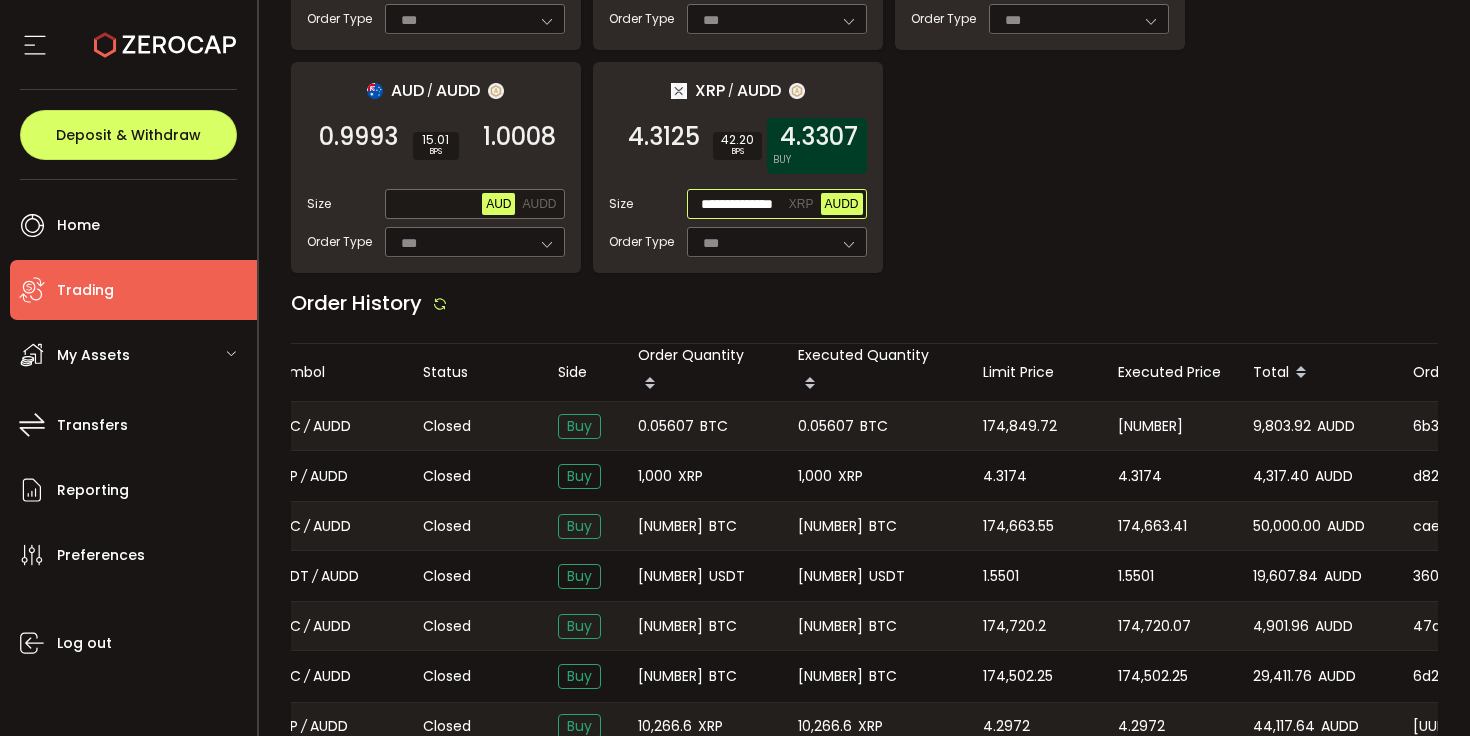 scroll, scrollTop: 0, scrollLeft: 26, axis: horizontal 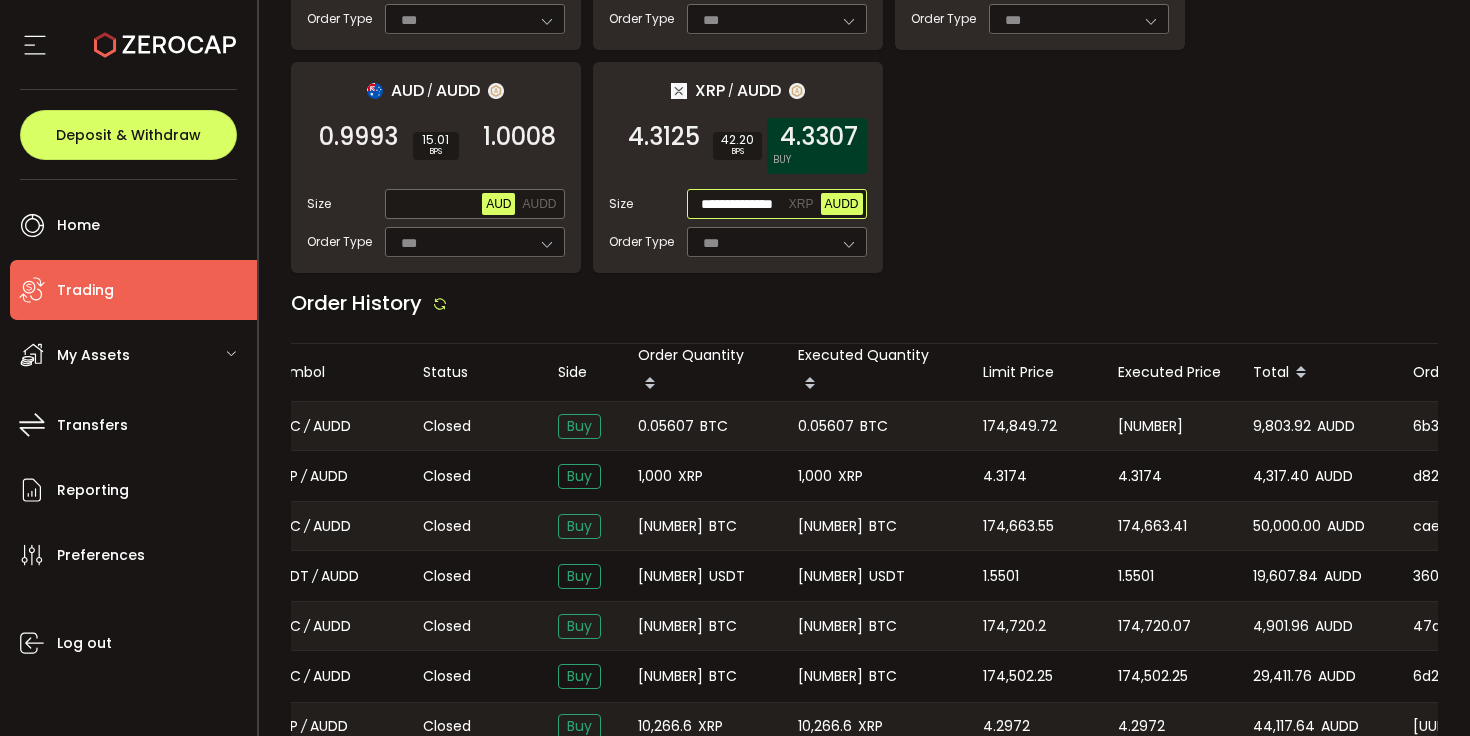 type on "**********" 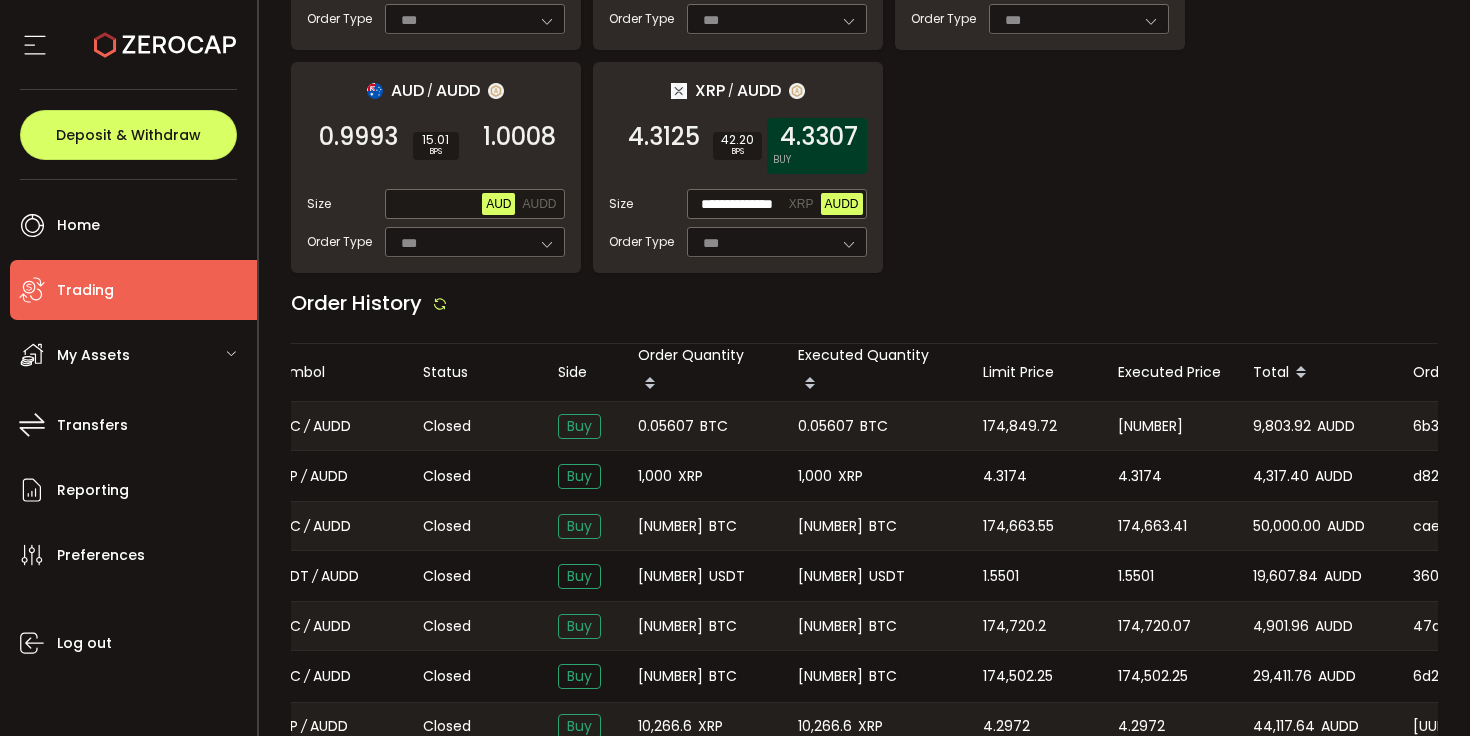 scroll, scrollTop: 0, scrollLeft: 0, axis: both 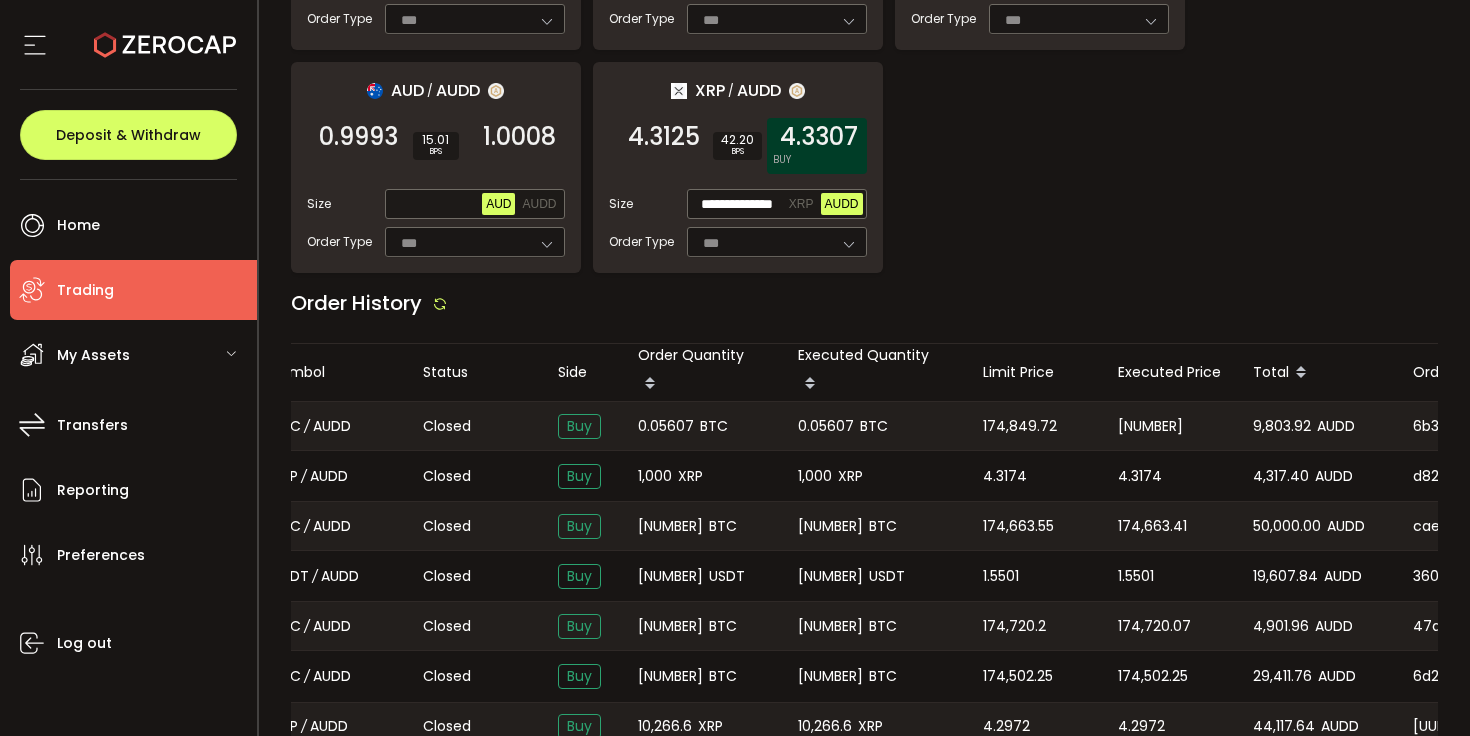 click on "4.3307   BUY" at bounding box center (817, 146) 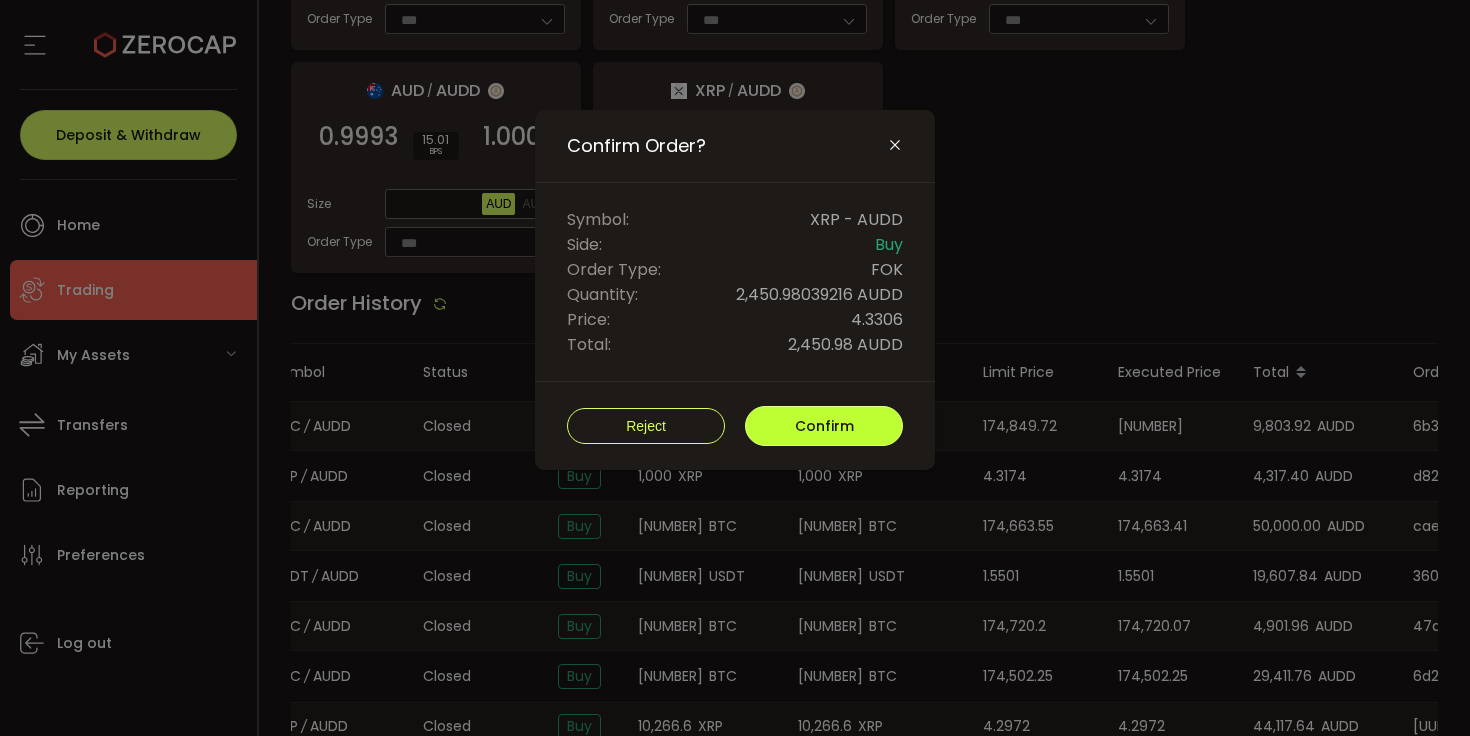 click on "Confirm" at bounding box center [824, 426] 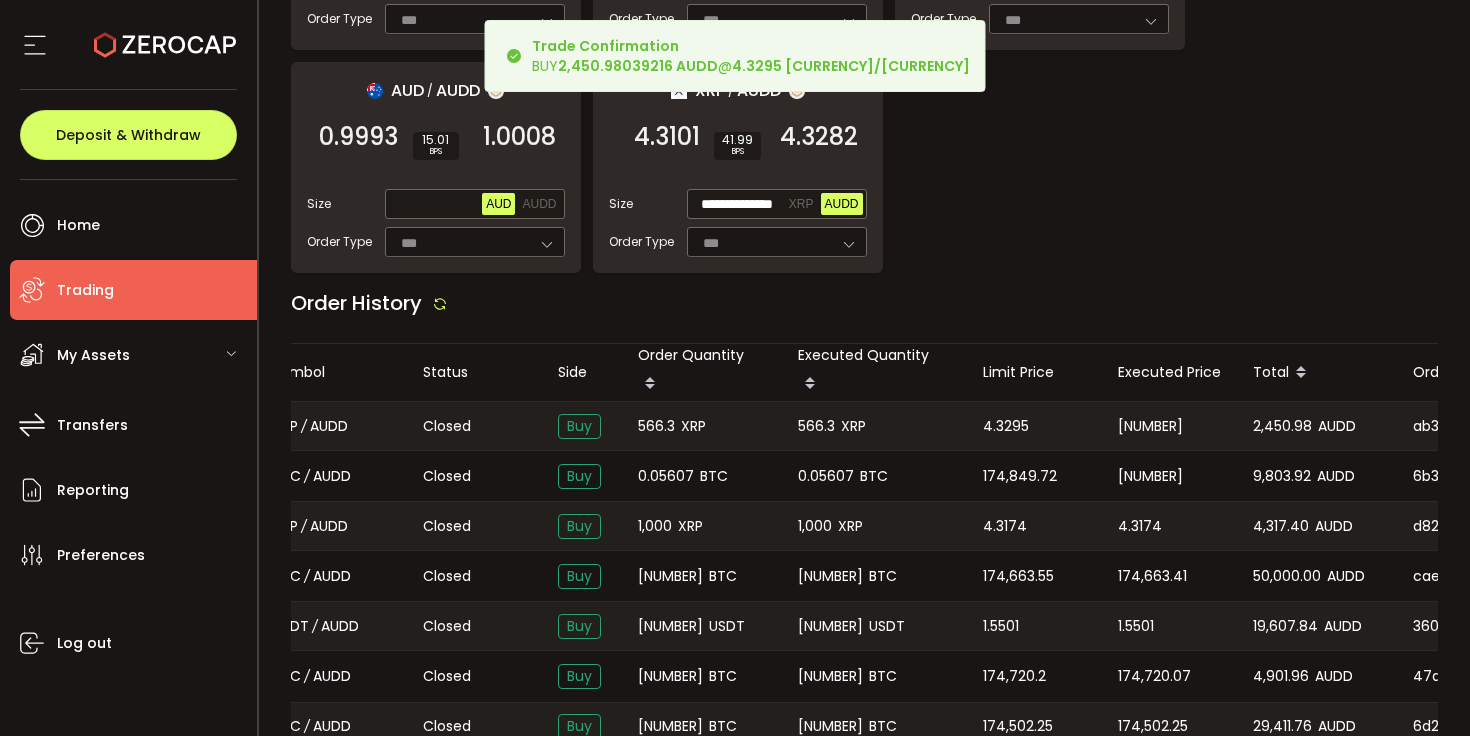 click on "566.3" at bounding box center (656, 426) 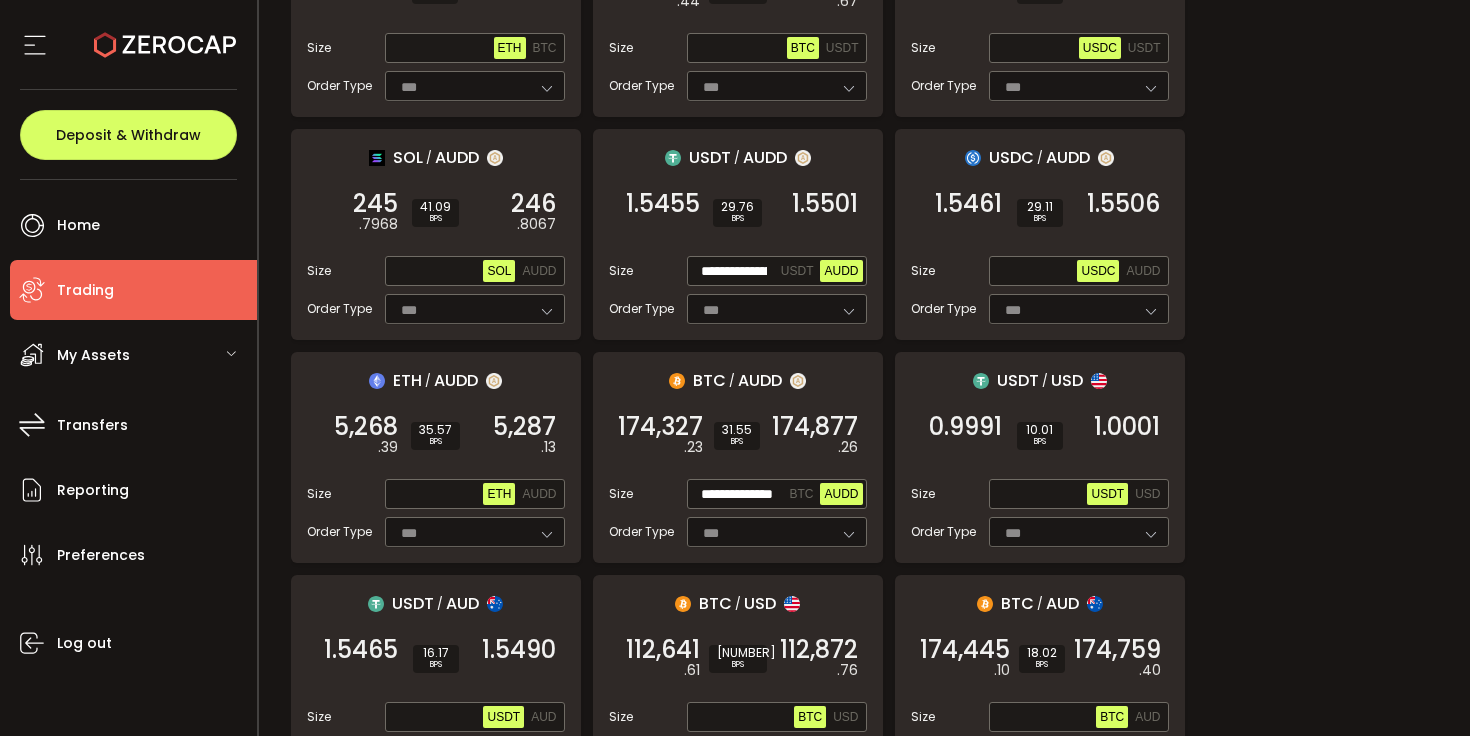 scroll, scrollTop: 533, scrollLeft: 0, axis: vertical 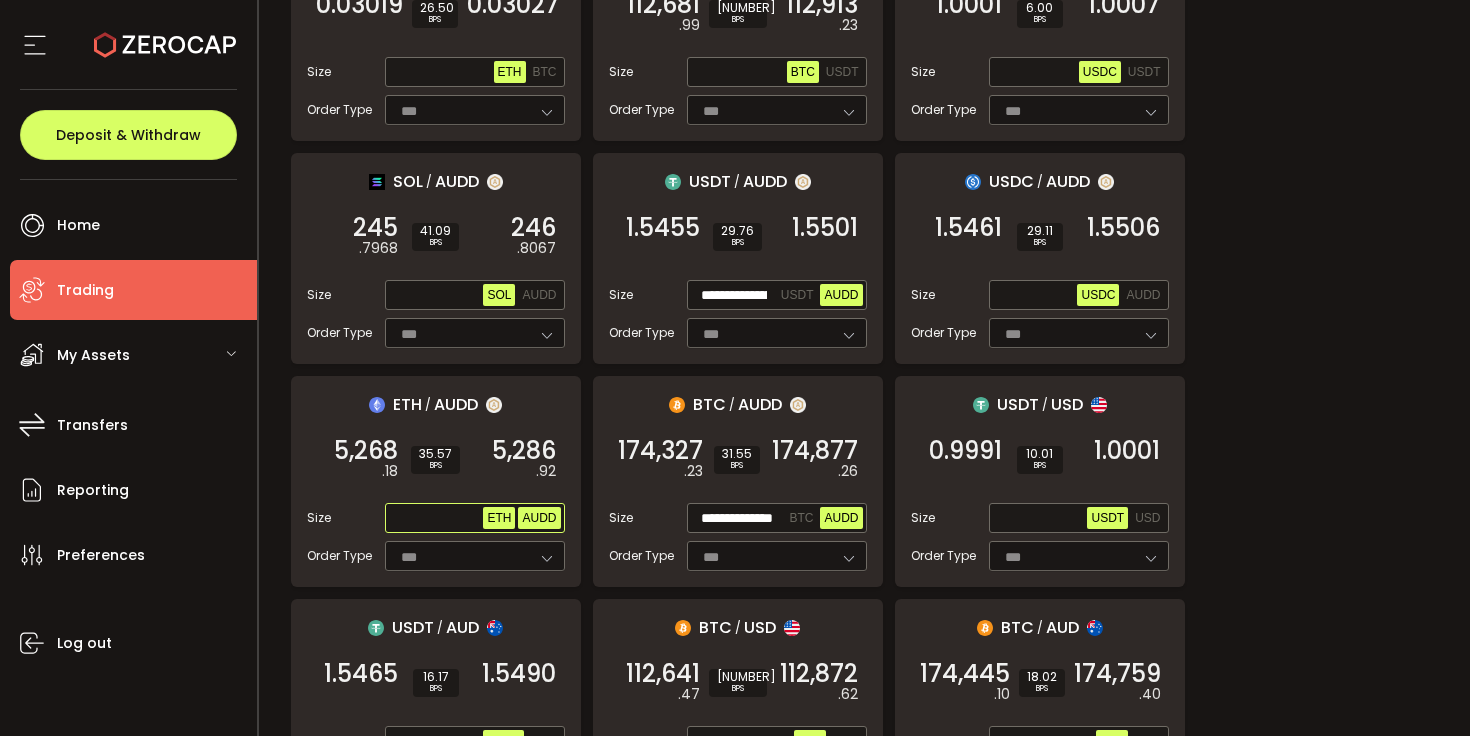 click on "AUDD" at bounding box center [539, 518] 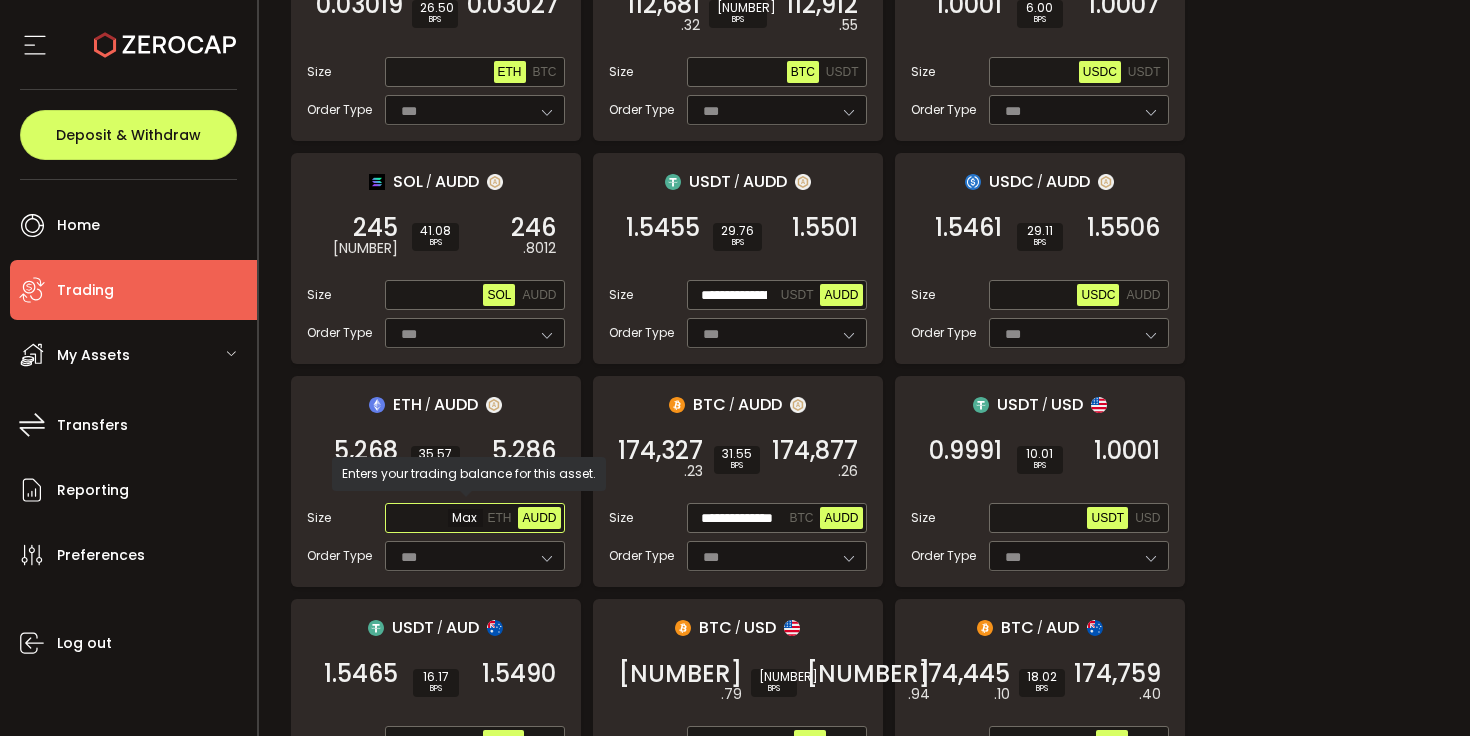 click at bounding box center (436, 519) 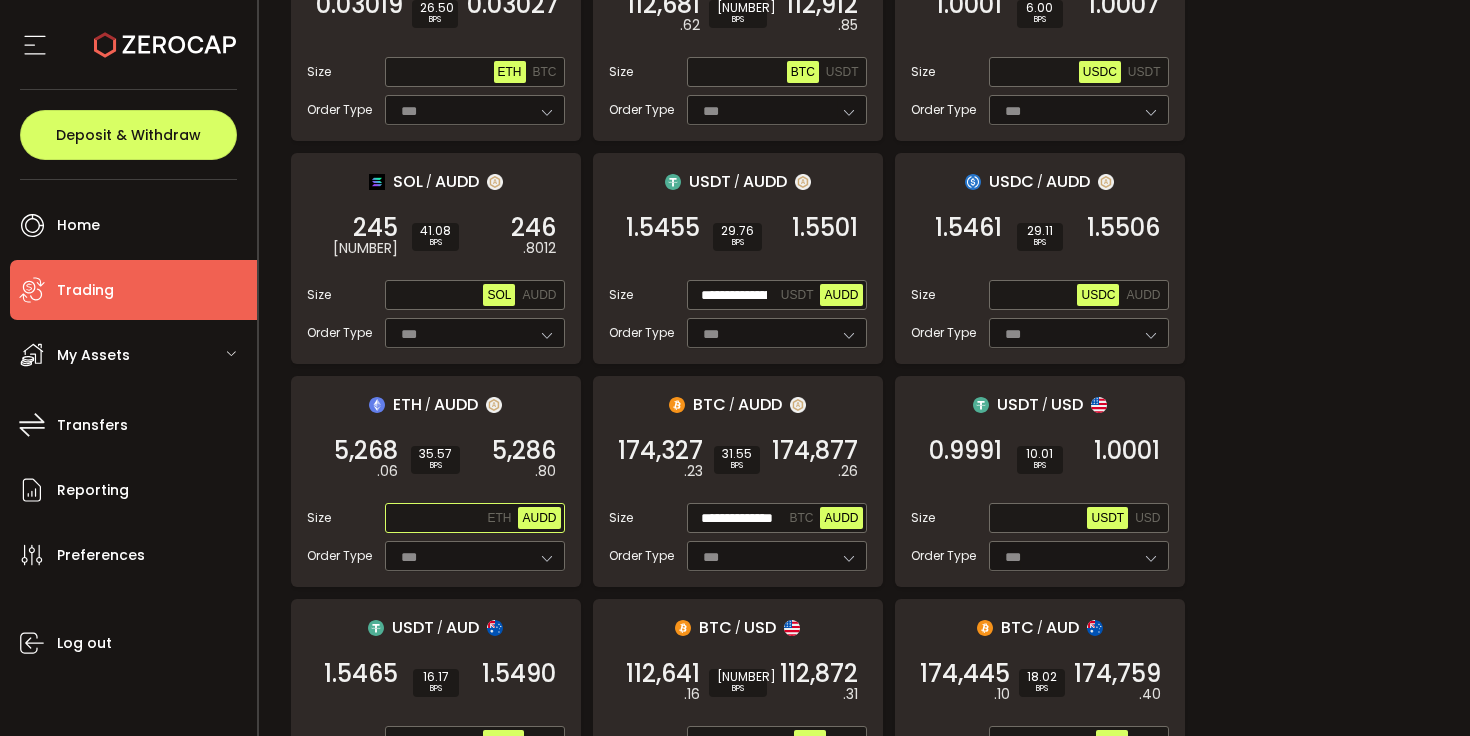 paste on "**********" 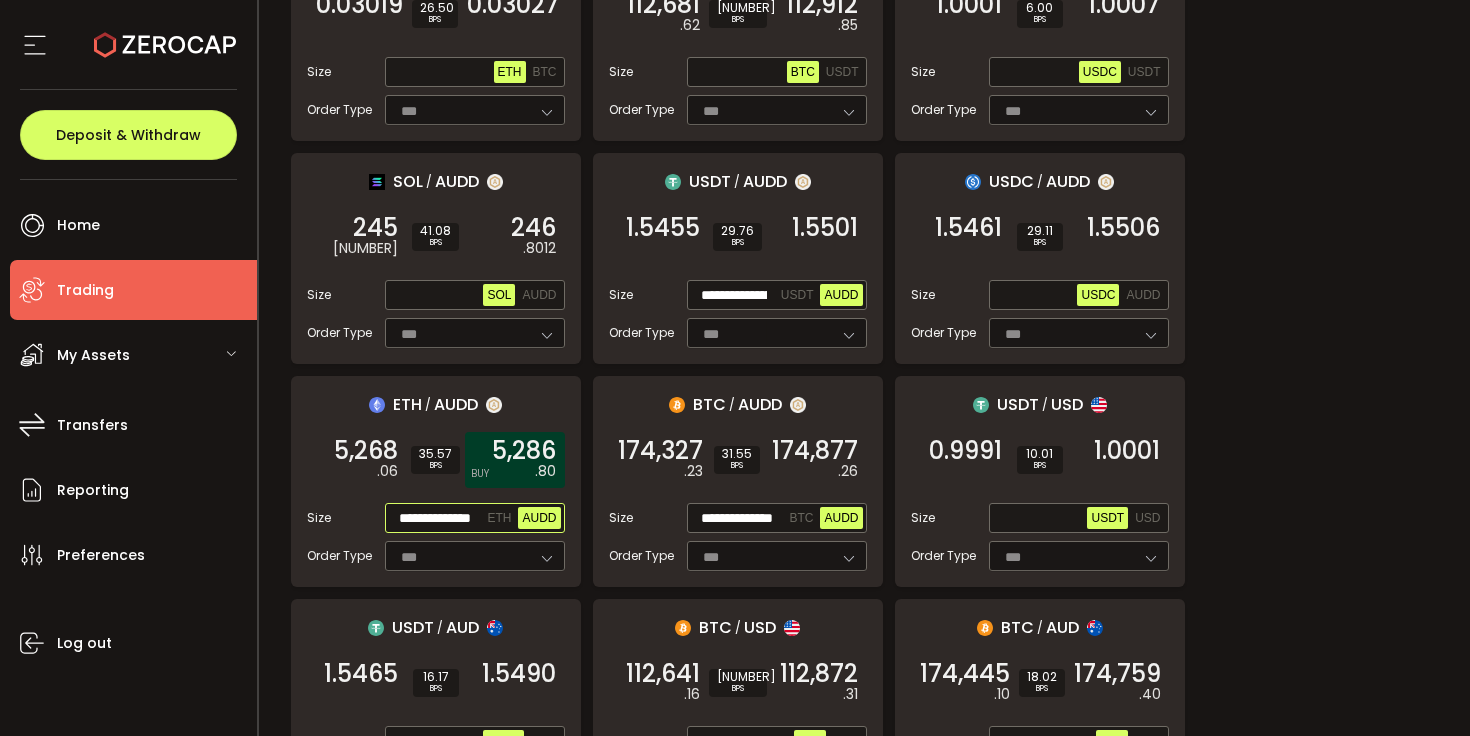 scroll, scrollTop: 0, scrollLeft: 26, axis: horizontal 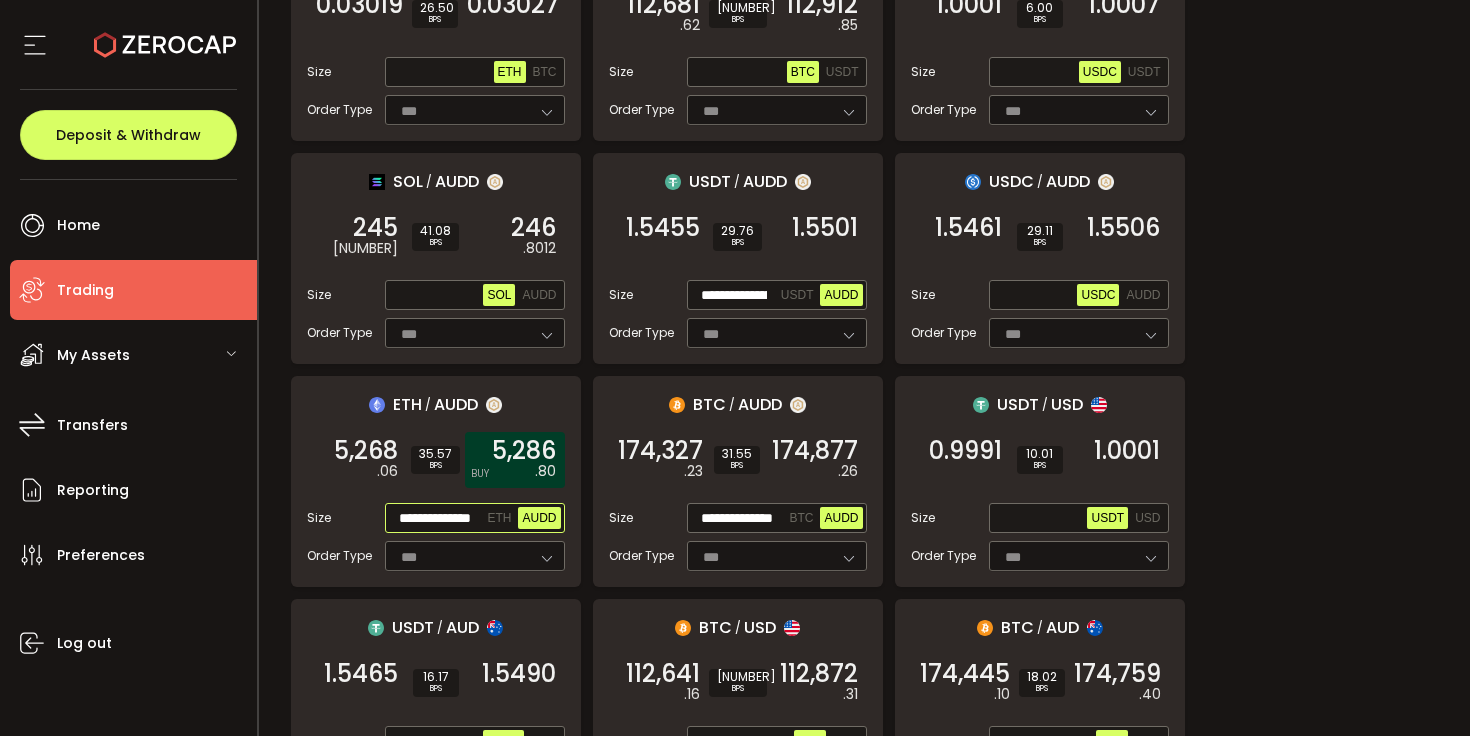 type on "**********" 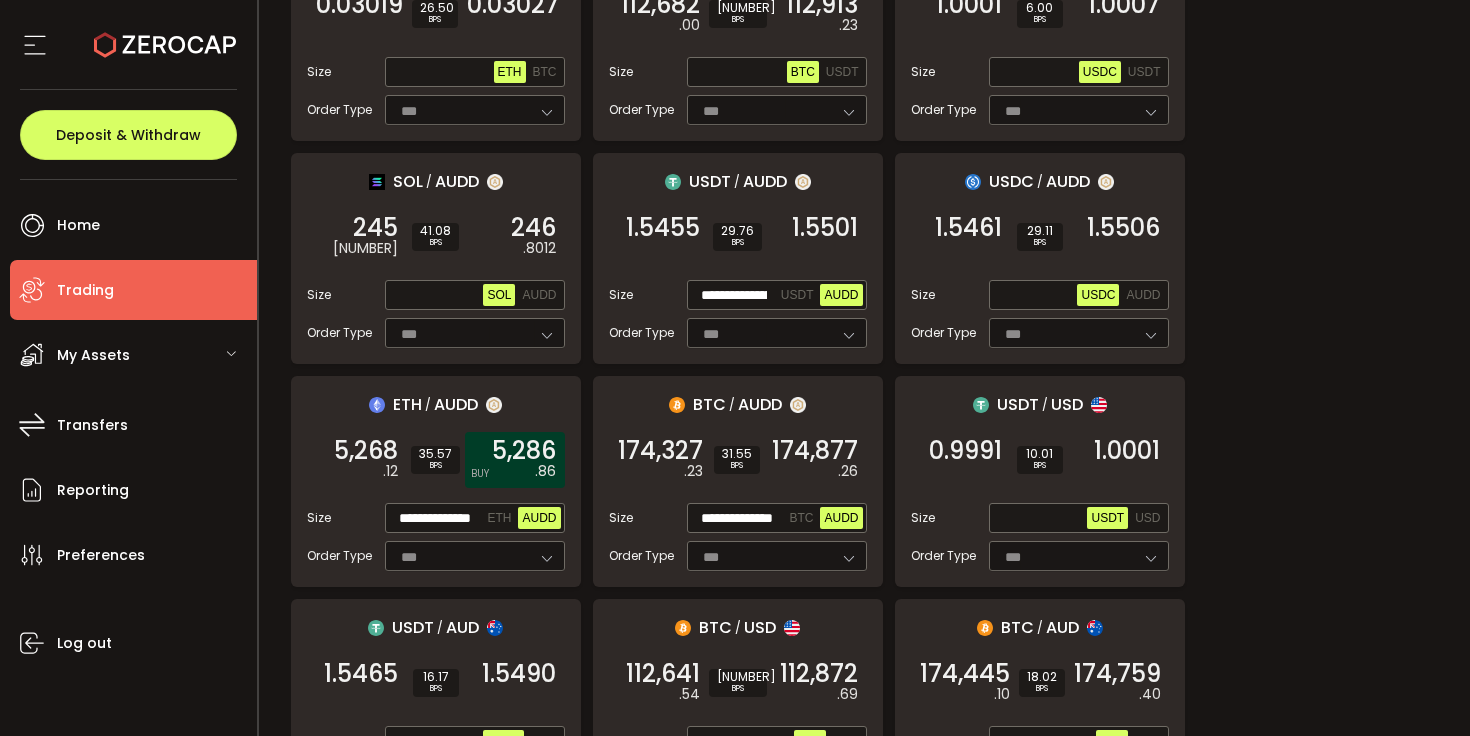 scroll, scrollTop: 0, scrollLeft: 0, axis: both 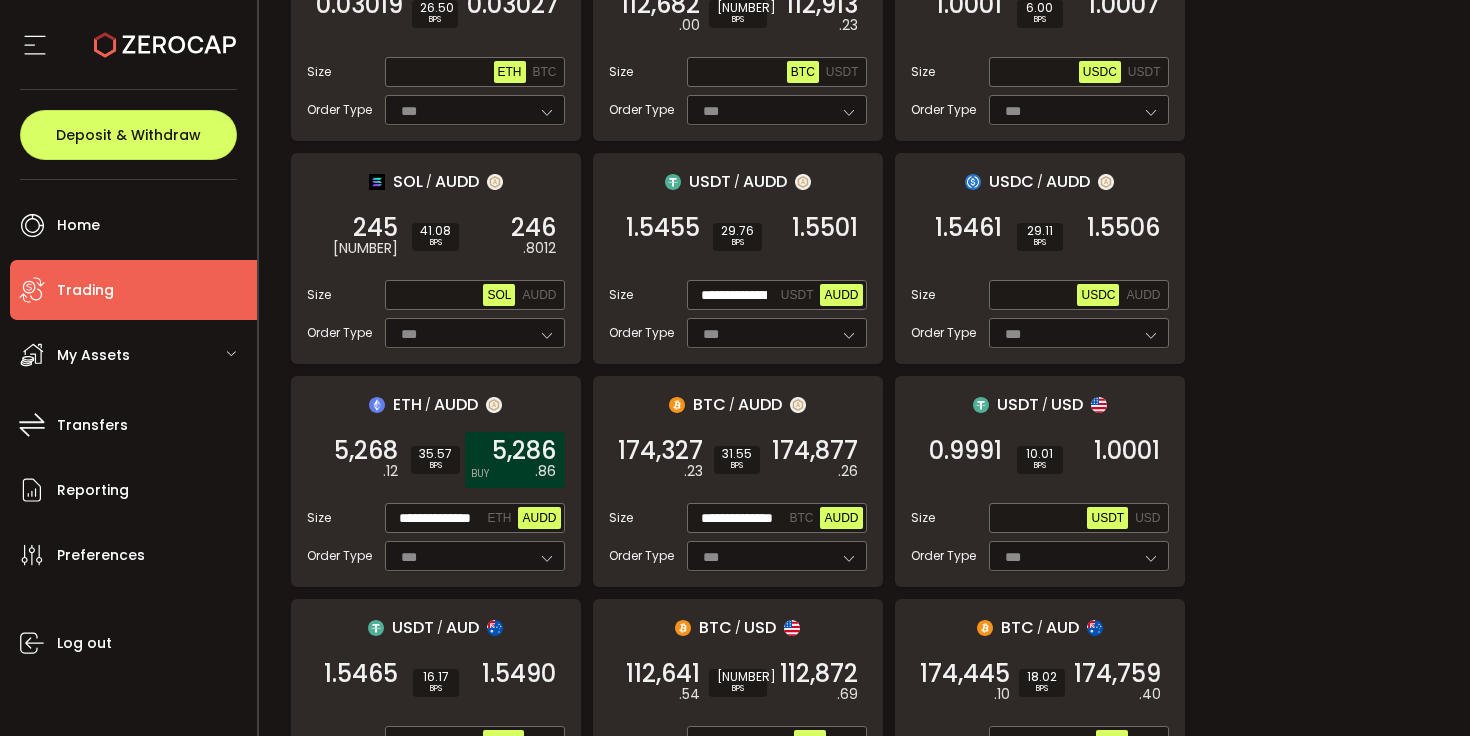 click on "5,286  .86 BUY" at bounding box center (515, 460) 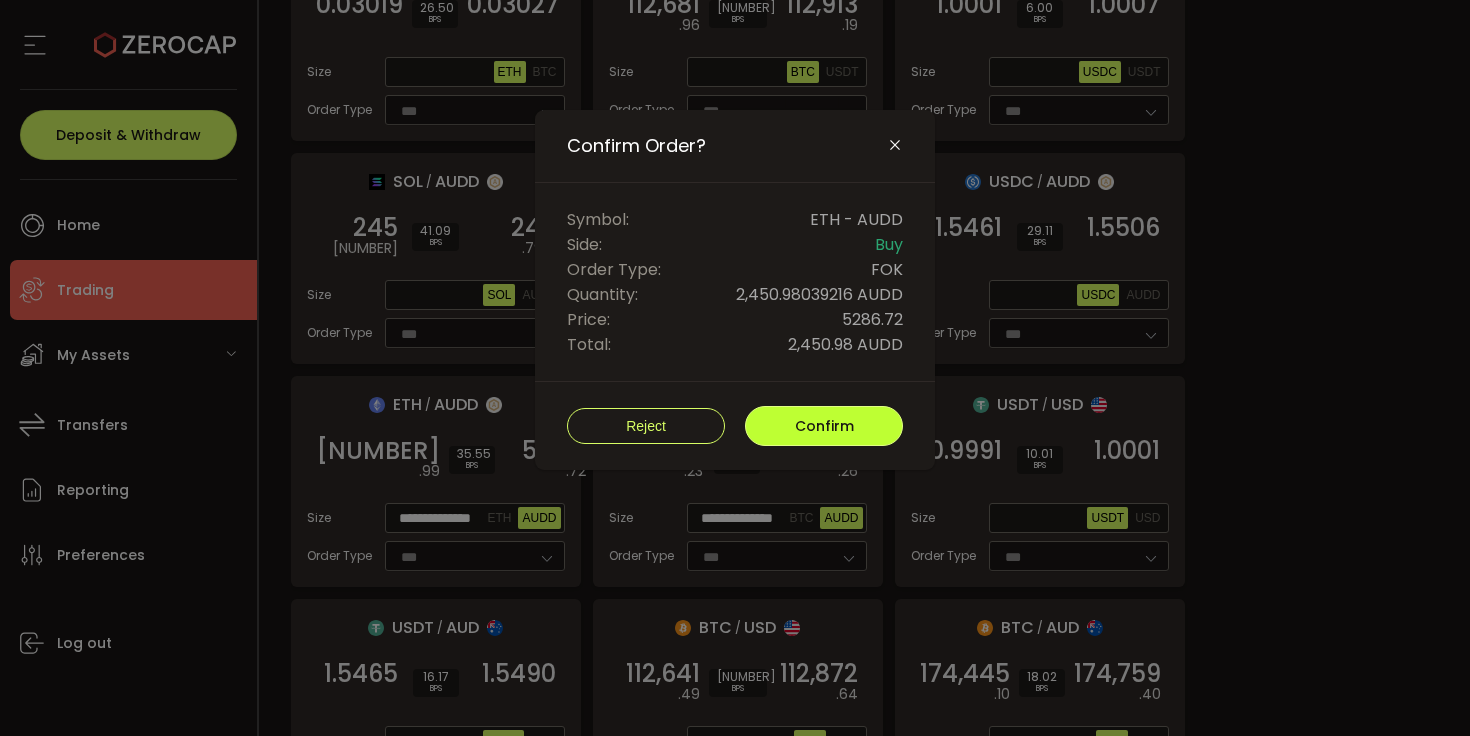 click on "Confirm" at bounding box center (824, 426) 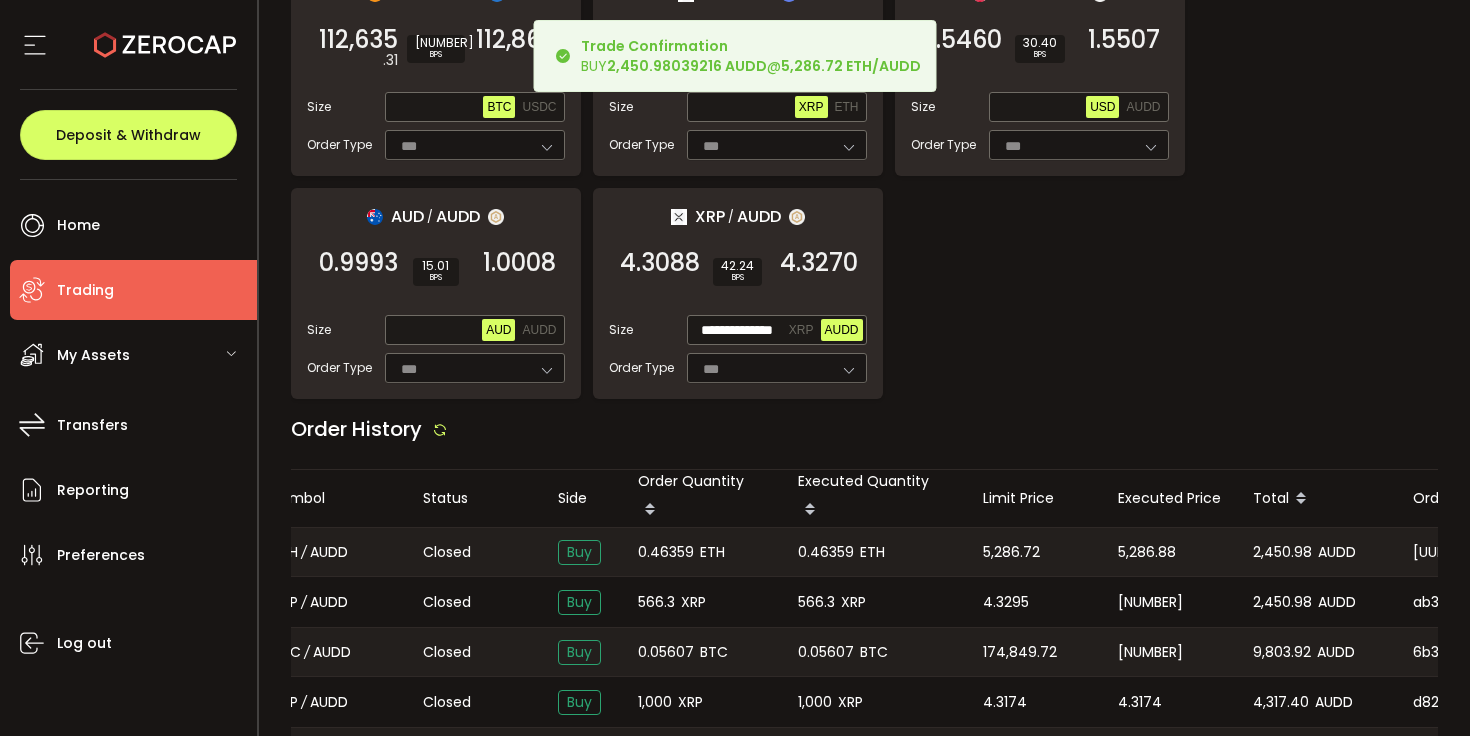 scroll, scrollTop: 2144, scrollLeft: 0, axis: vertical 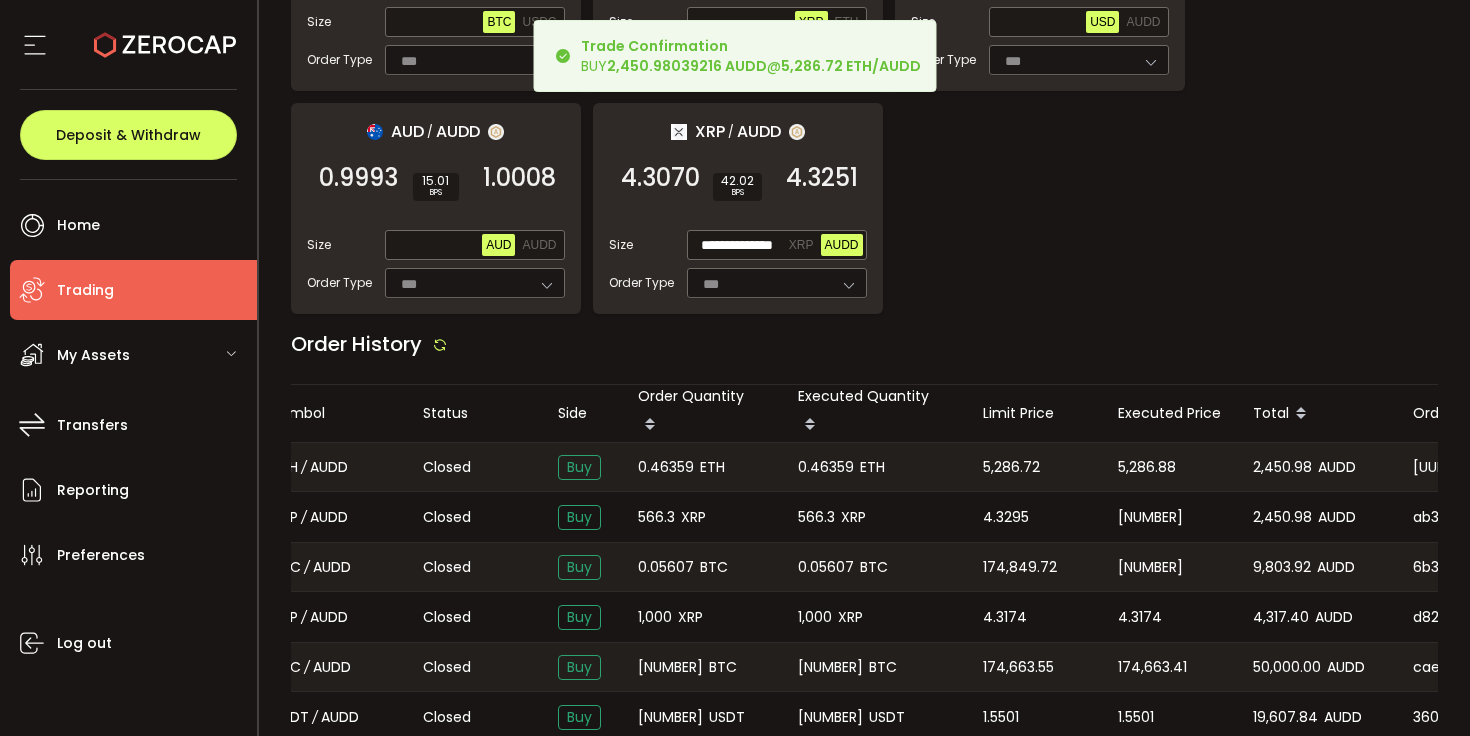 click on "0.46359" at bounding box center (826, 467) 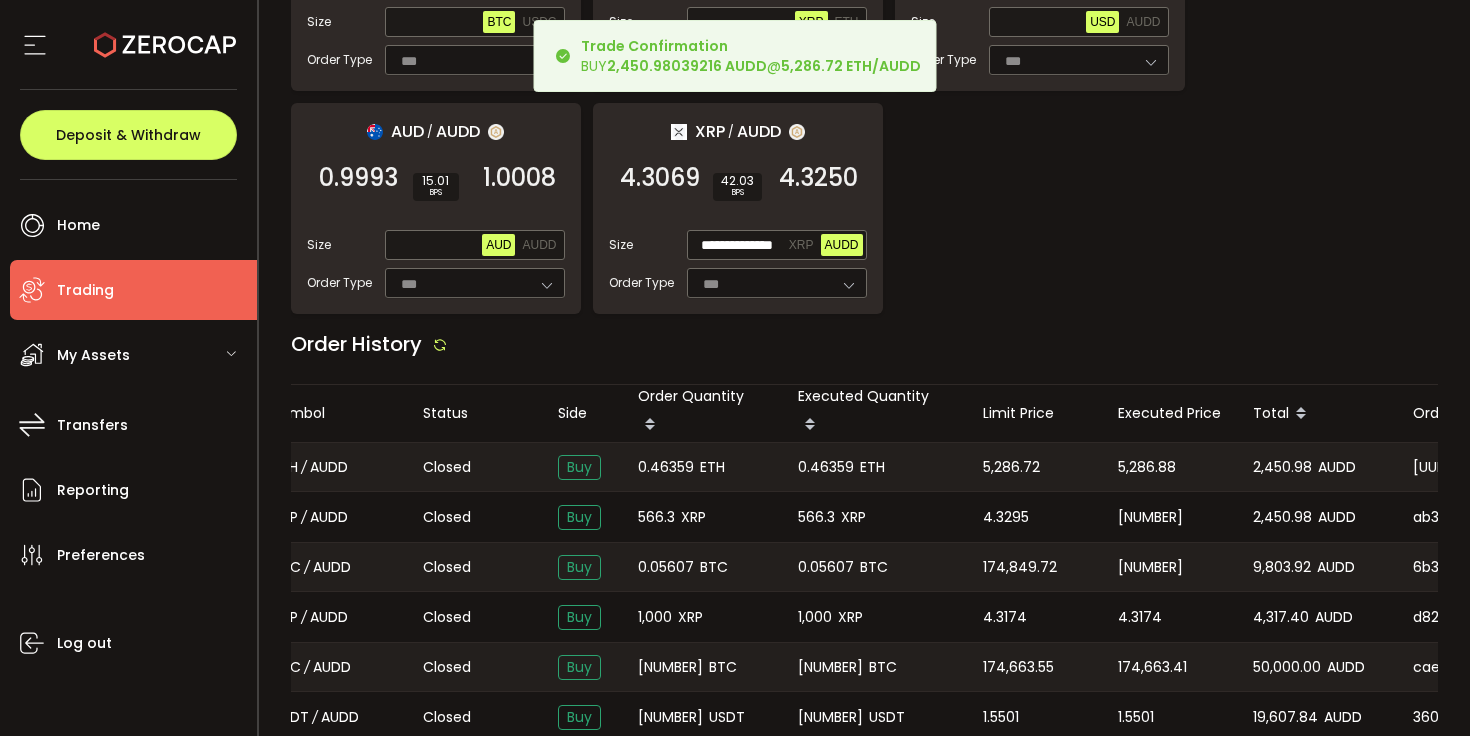 copy on "0.46359" 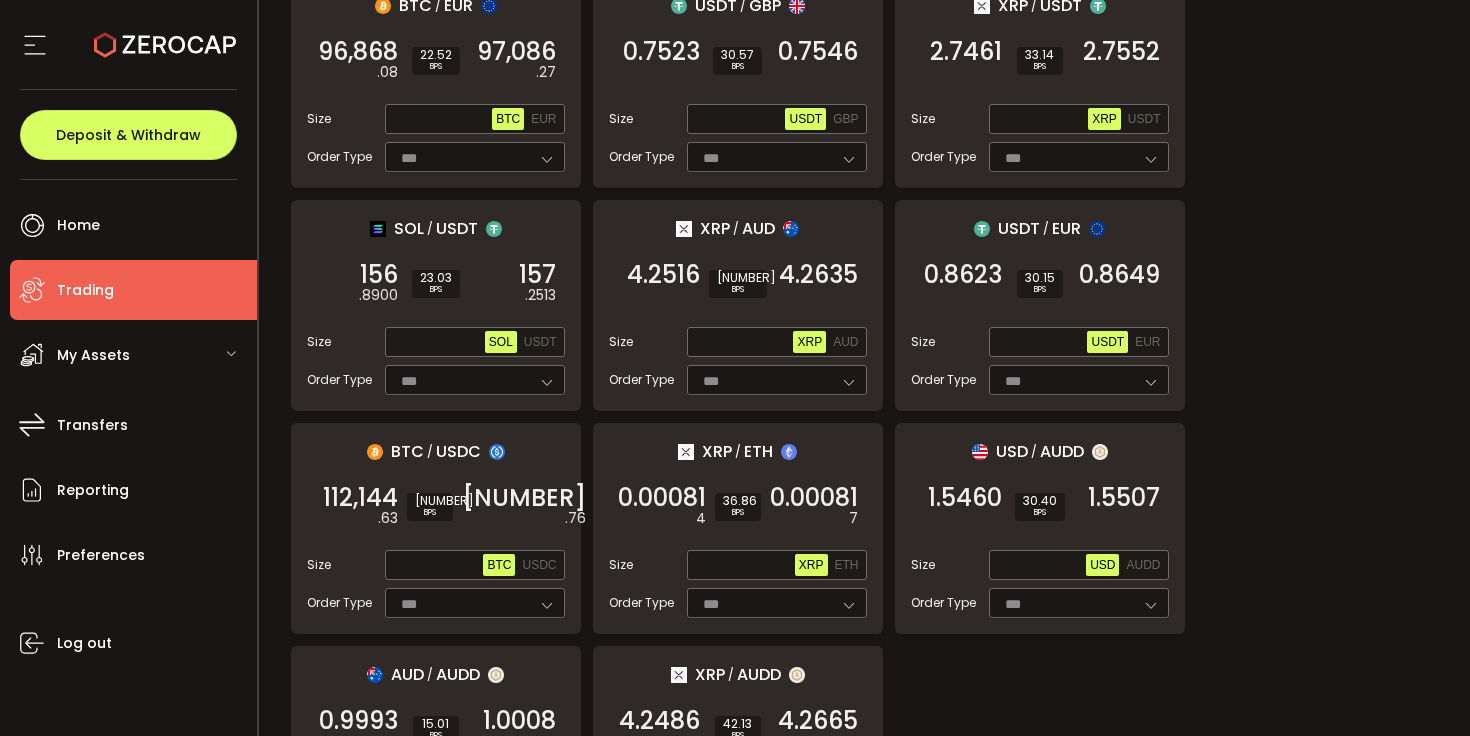 scroll, scrollTop: 1599, scrollLeft: 0, axis: vertical 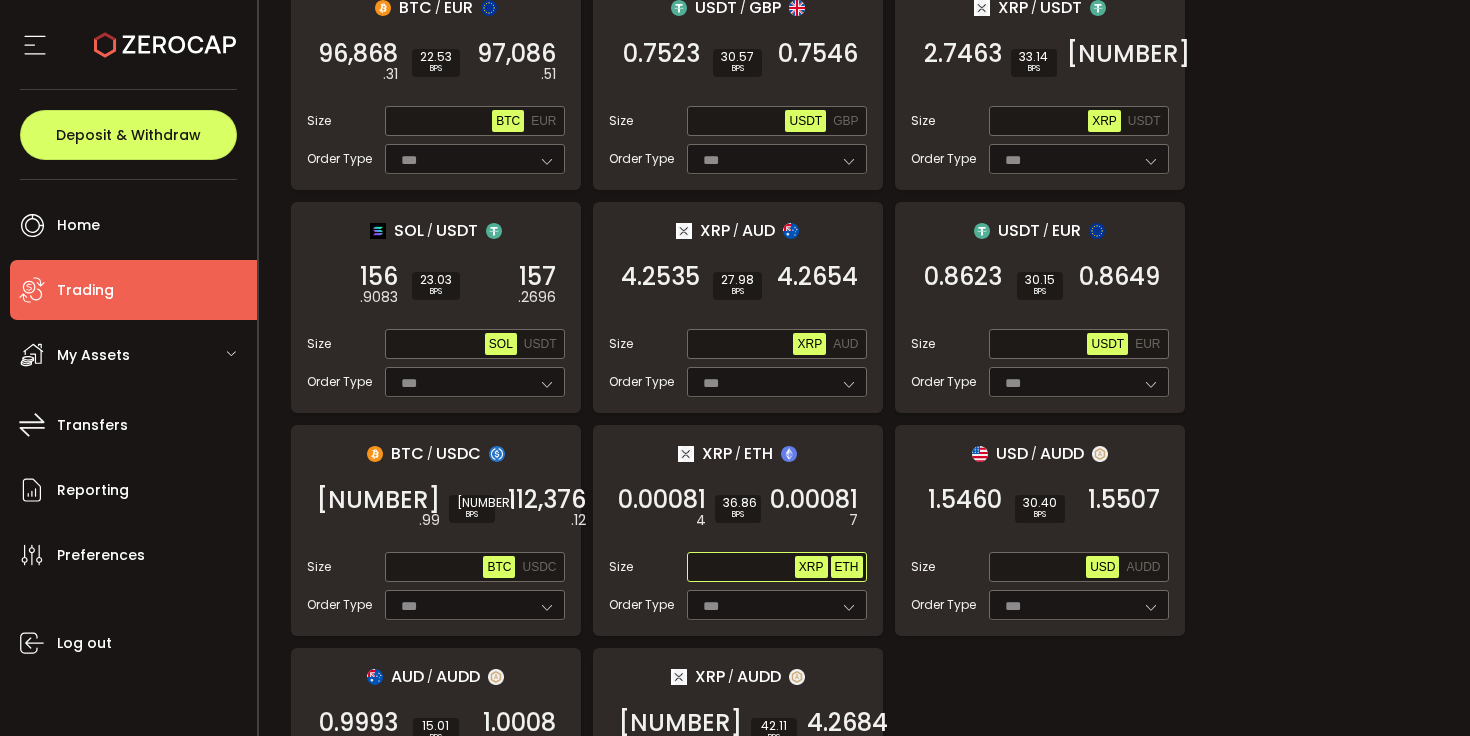 click on "ETH" at bounding box center (847, 567) 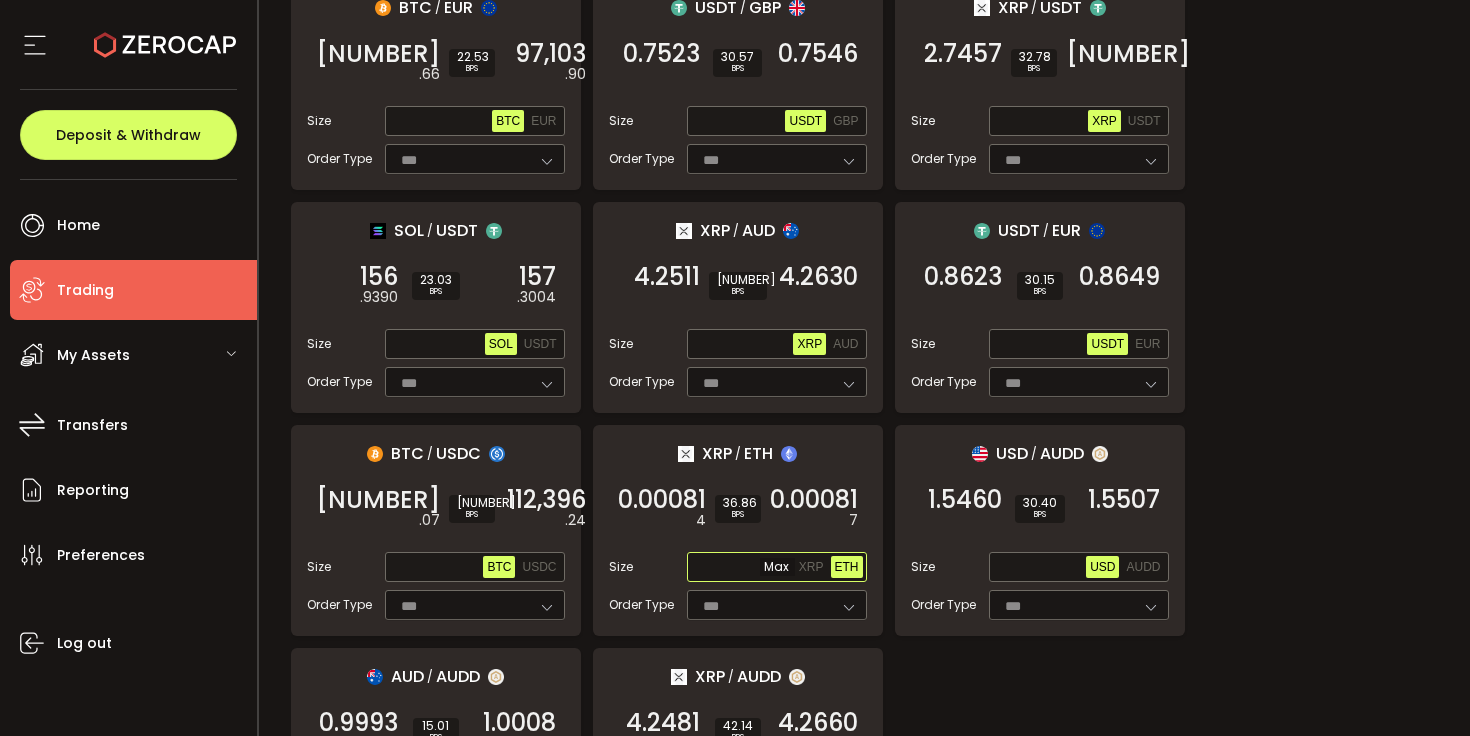 click at bounding box center [743, 568] 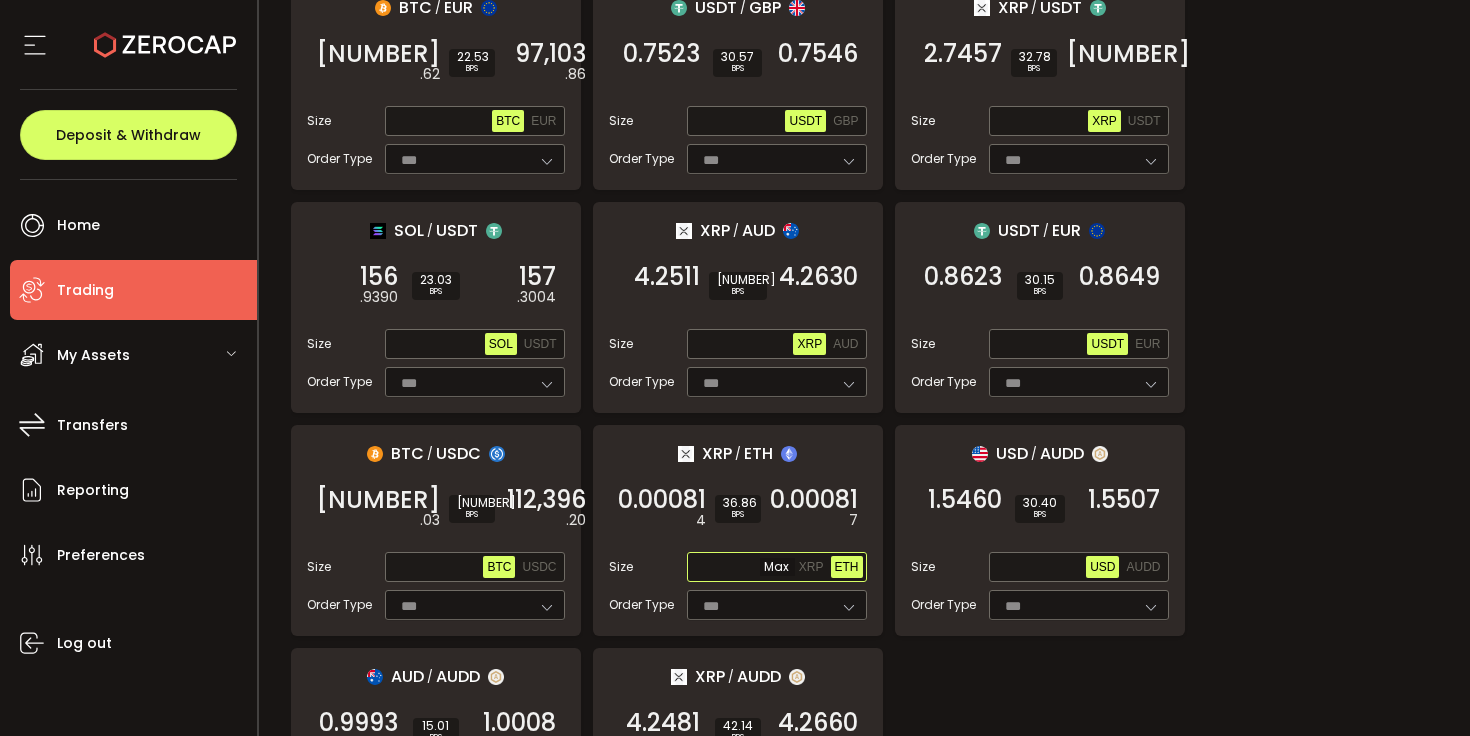 click at bounding box center [743, 568] 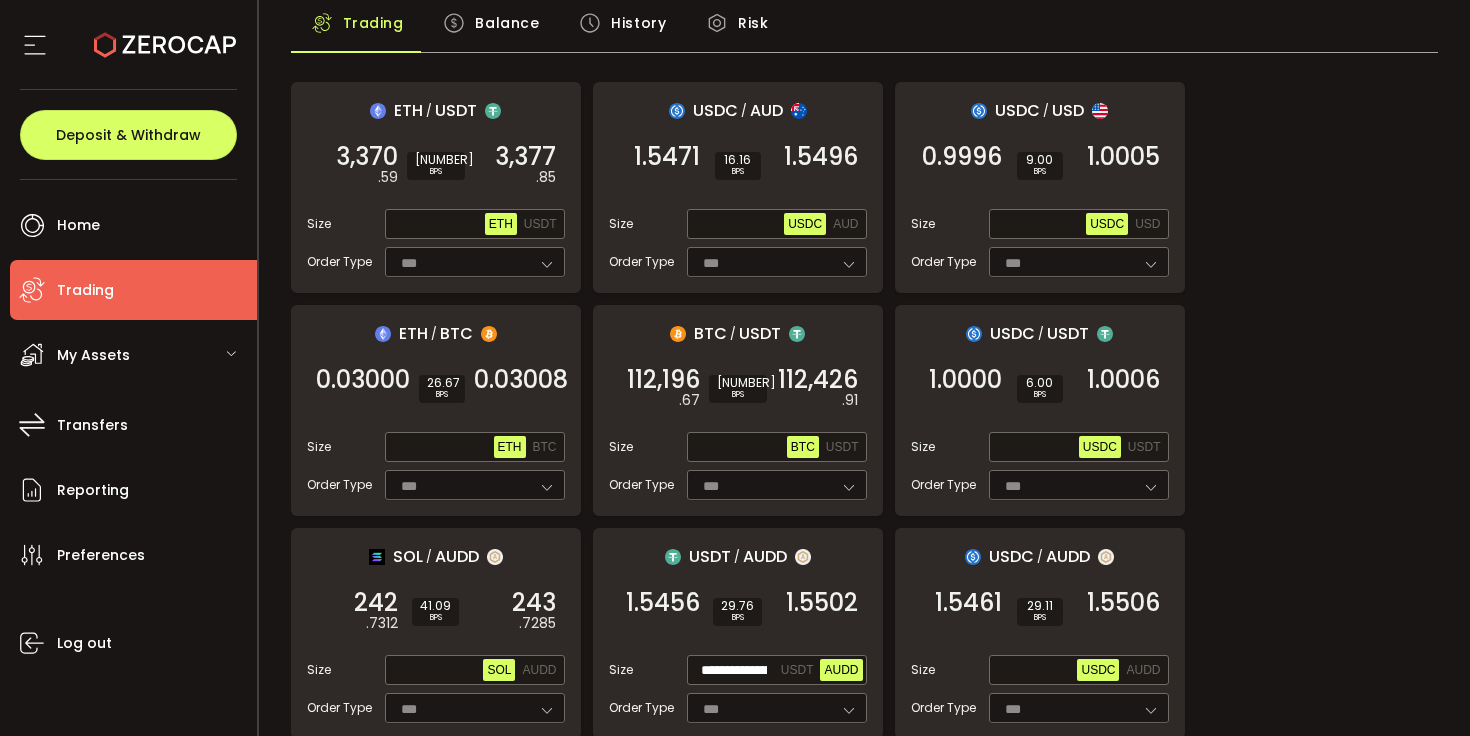scroll, scrollTop: 0, scrollLeft: 0, axis: both 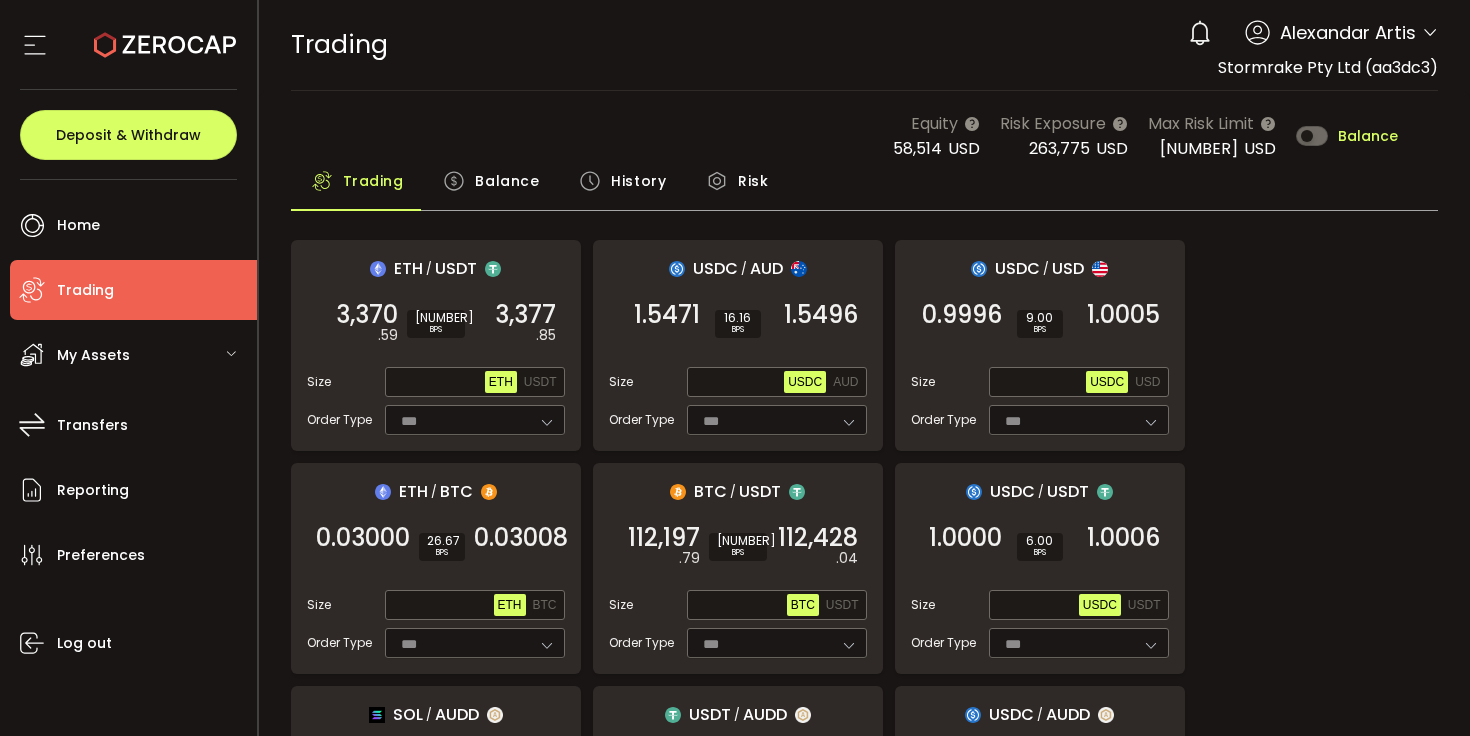 click on "Equity
[NUMBER]
USD Risk Exposure
[NUMBER]
USD Max Risk Limit
[NUMBER]
USD Balance" at bounding box center (865, 136) 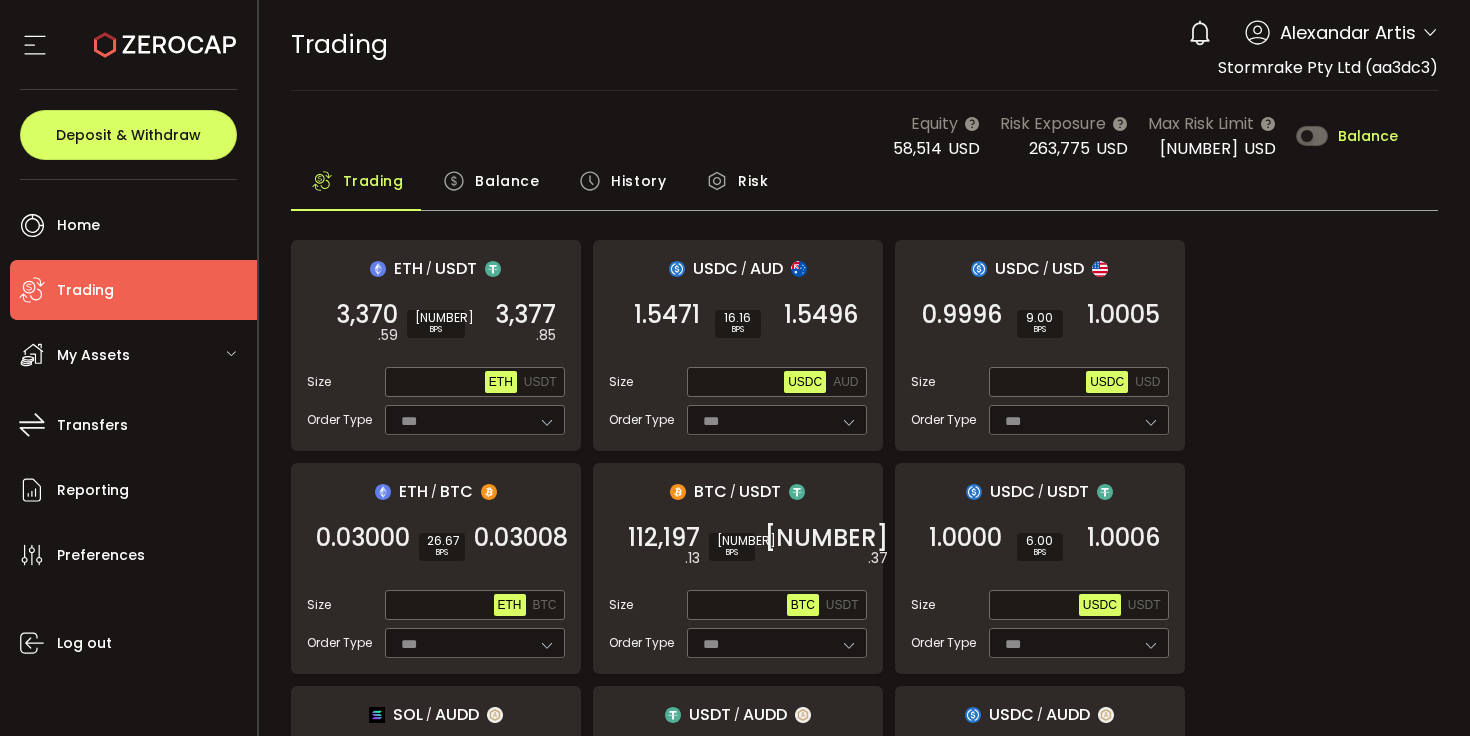 click on "Balance" at bounding box center (507, 181) 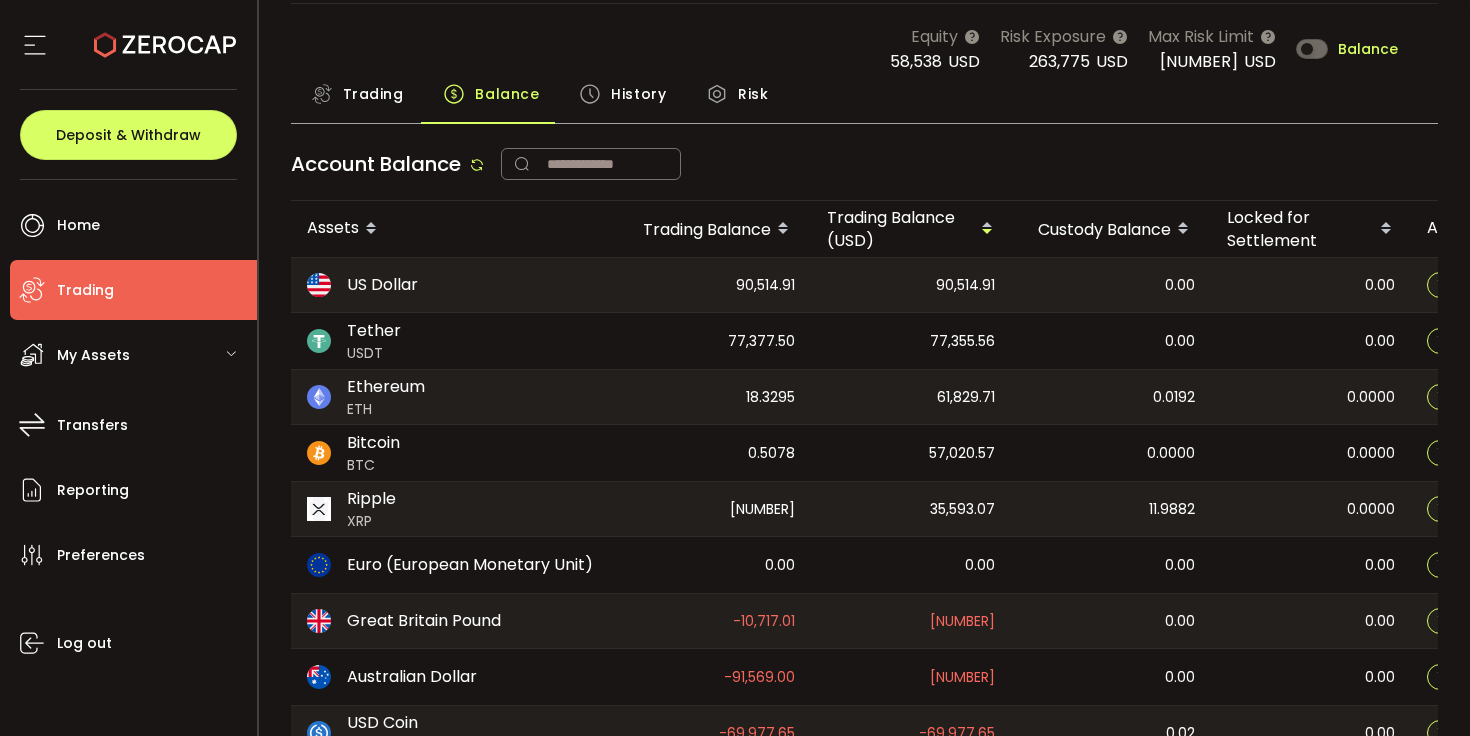 scroll, scrollTop: 99, scrollLeft: 0, axis: vertical 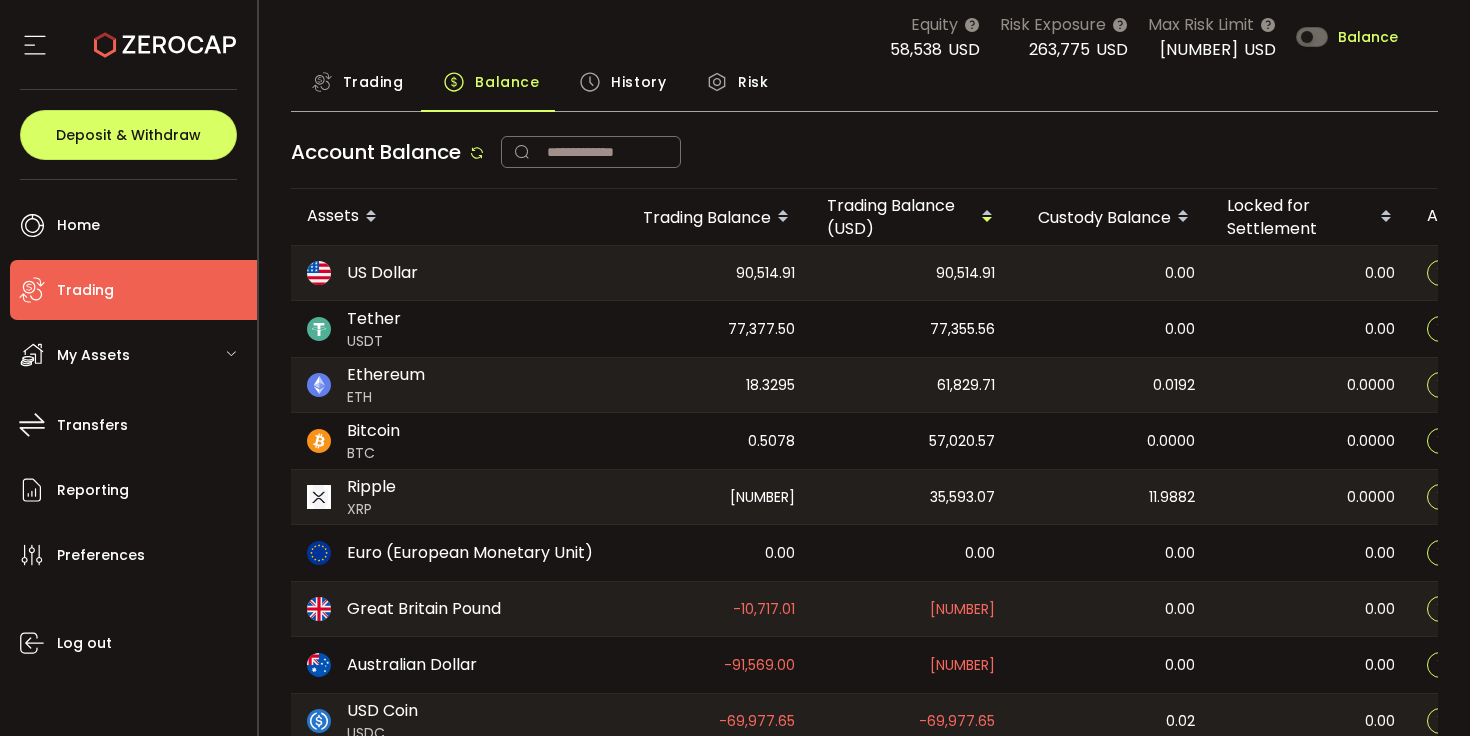 drag, startPoint x: 798, startPoint y: 365, endPoint x: 659, endPoint y: 387, distance: 140.73024 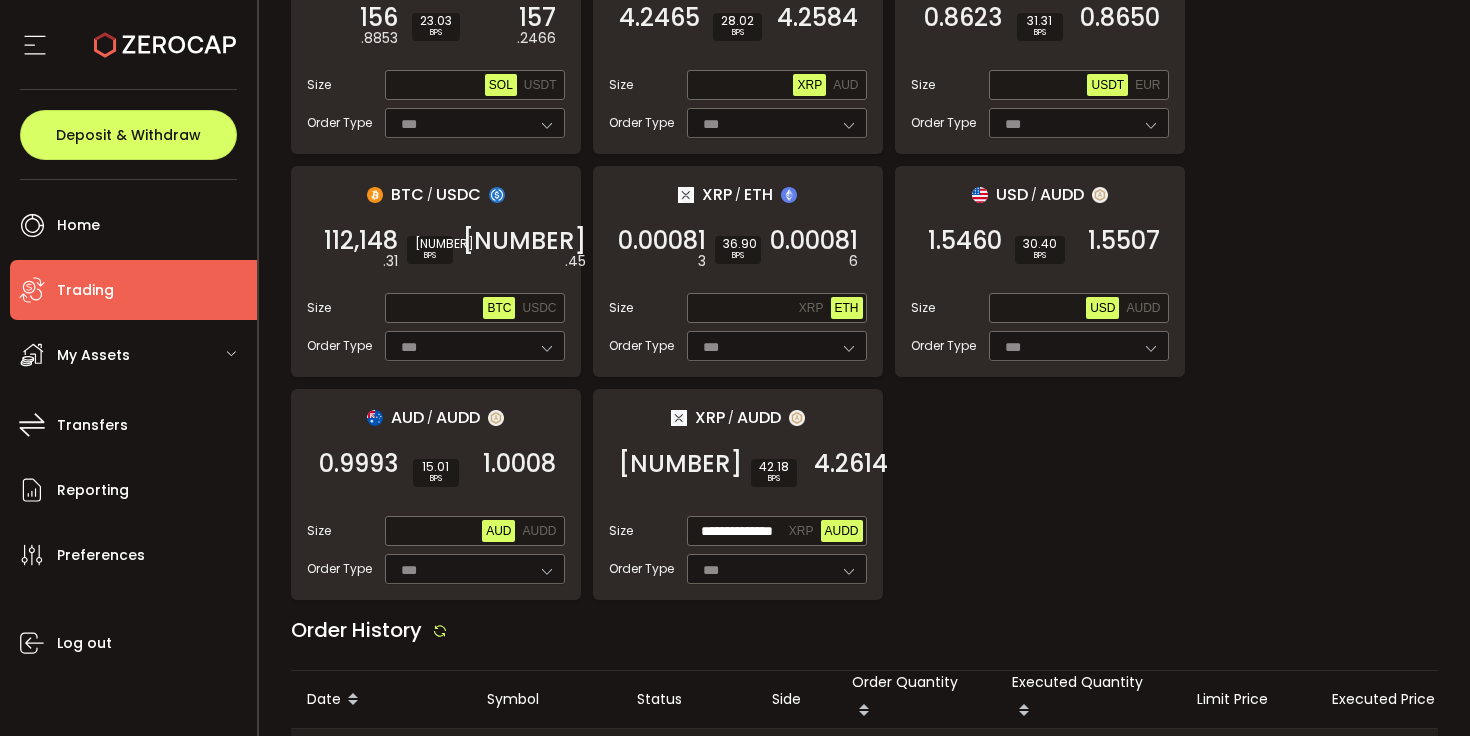 scroll, scrollTop: 1745, scrollLeft: 0, axis: vertical 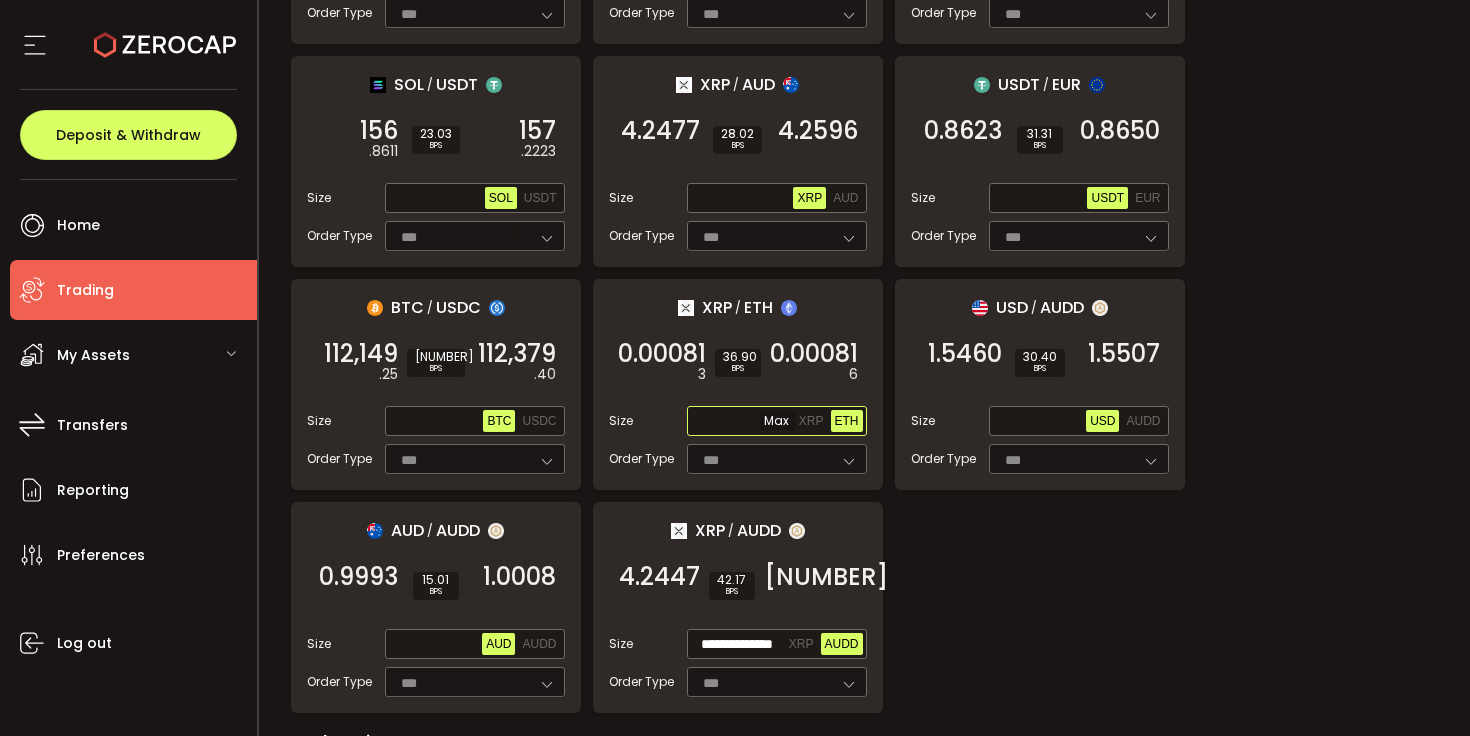 click at bounding box center (743, 422) 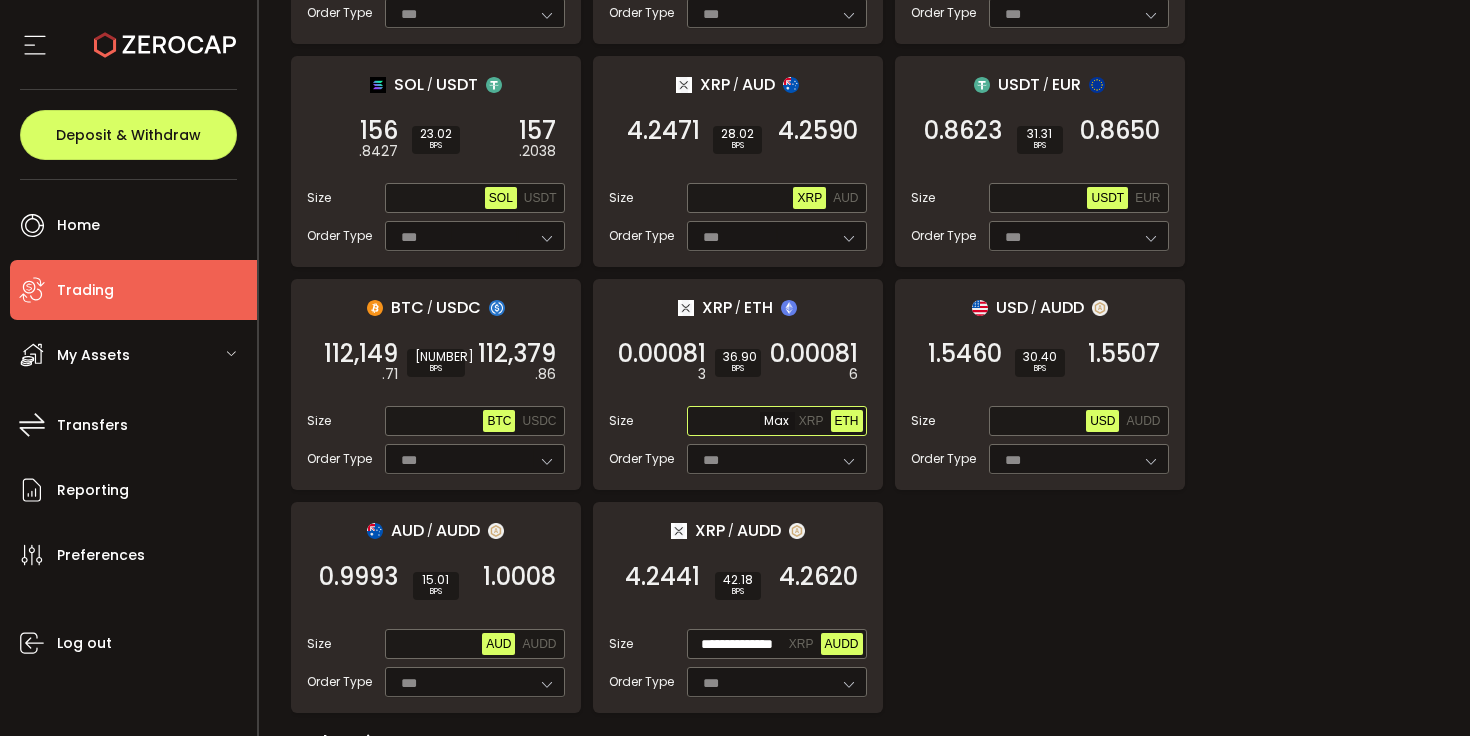 paste on "**********" 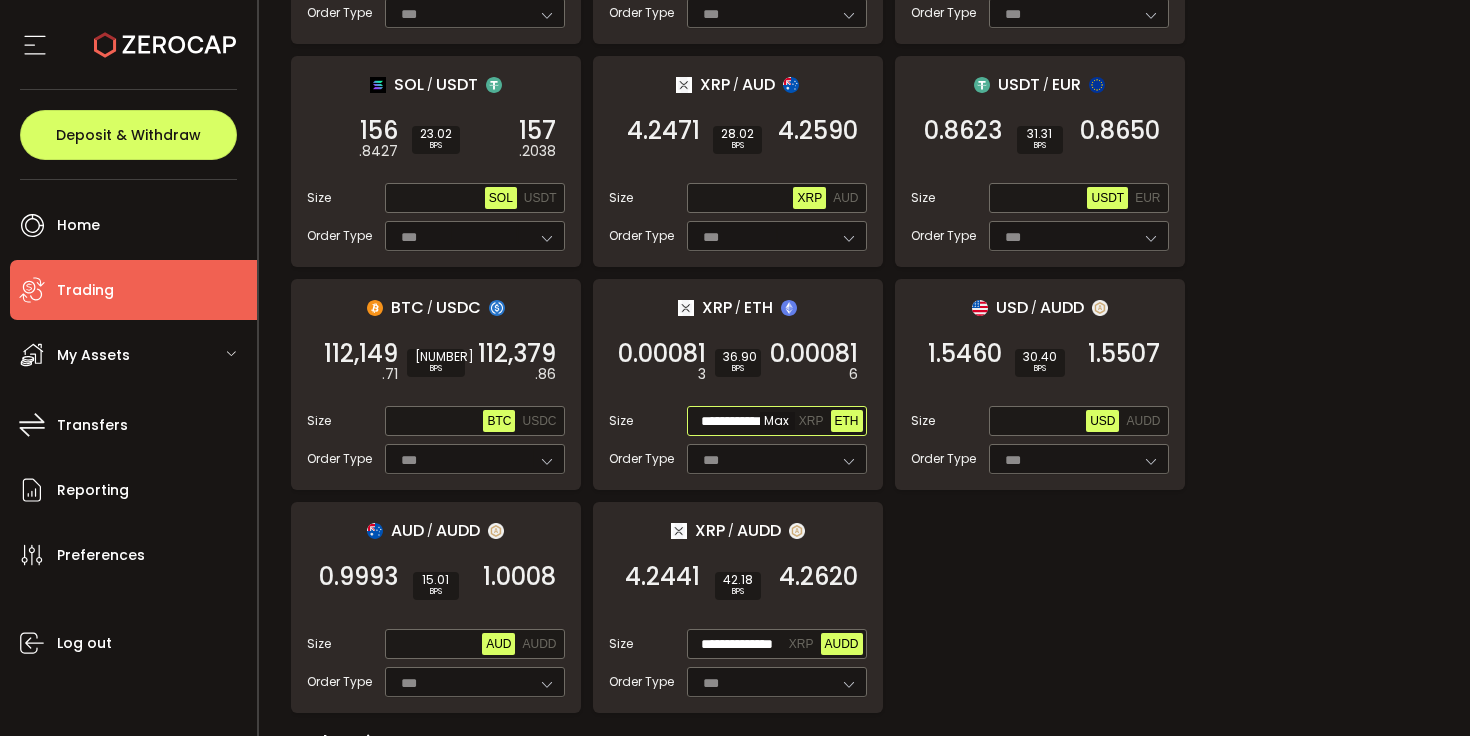 scroll, scrollTop: 0, scrollLeft: 5, axis: horizontal 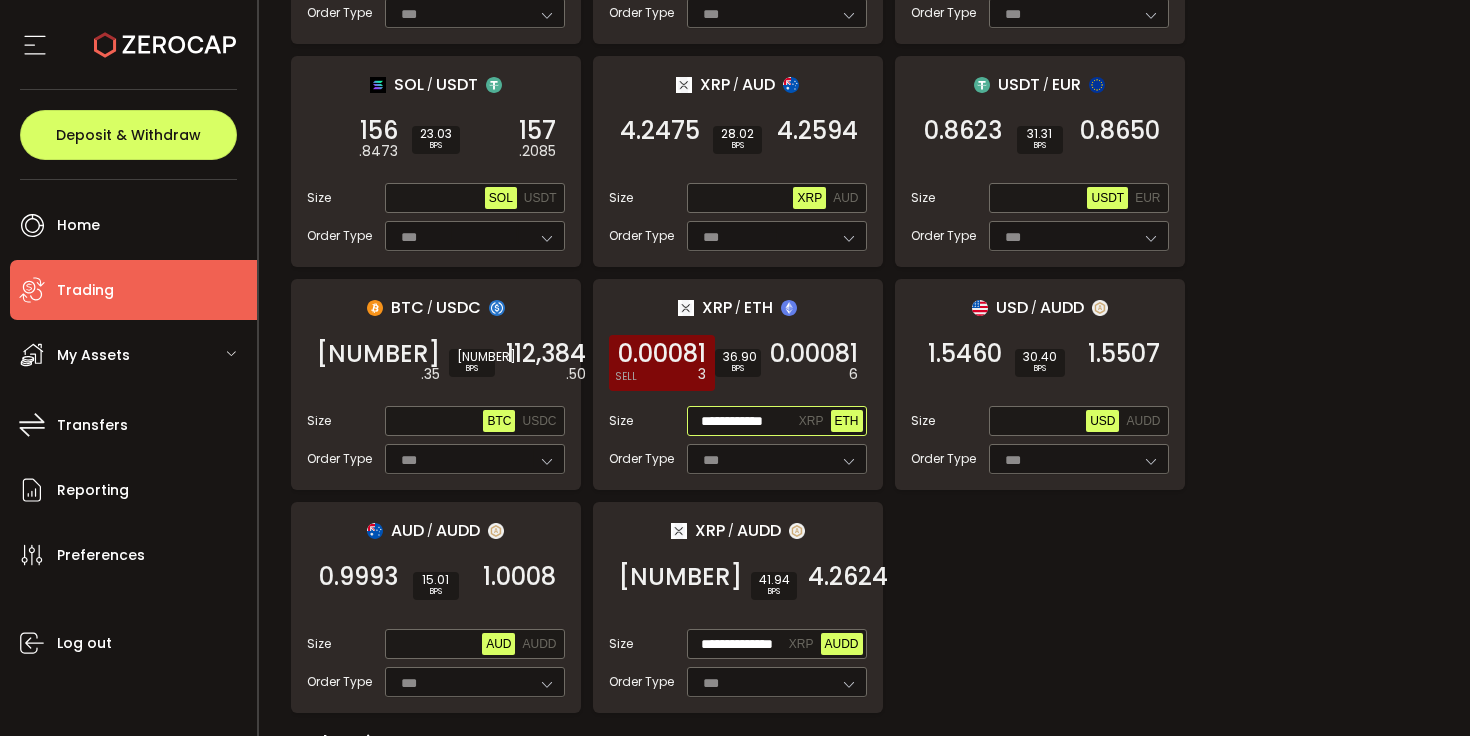 type on "**********" 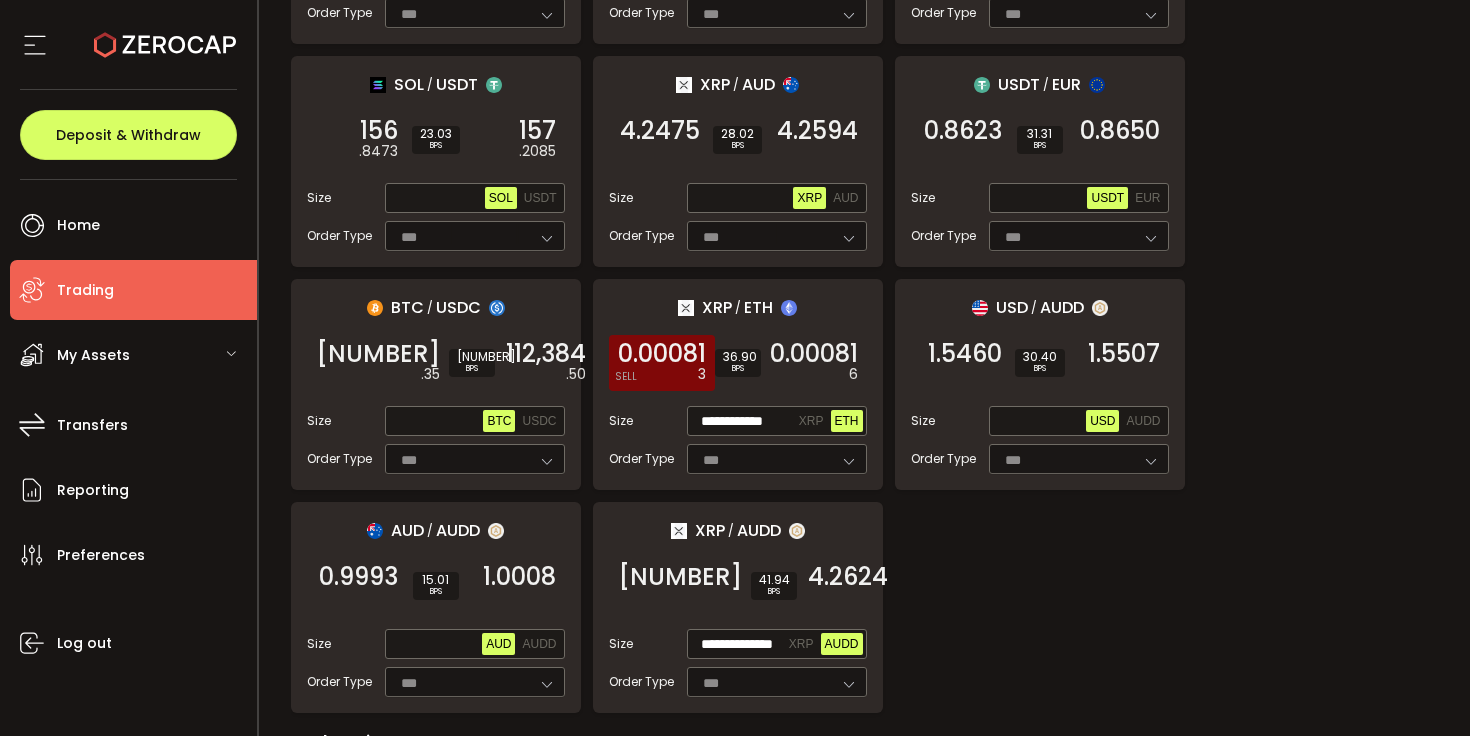 scroll, scrollTop: 0, scrollLeft: 0, axis: both 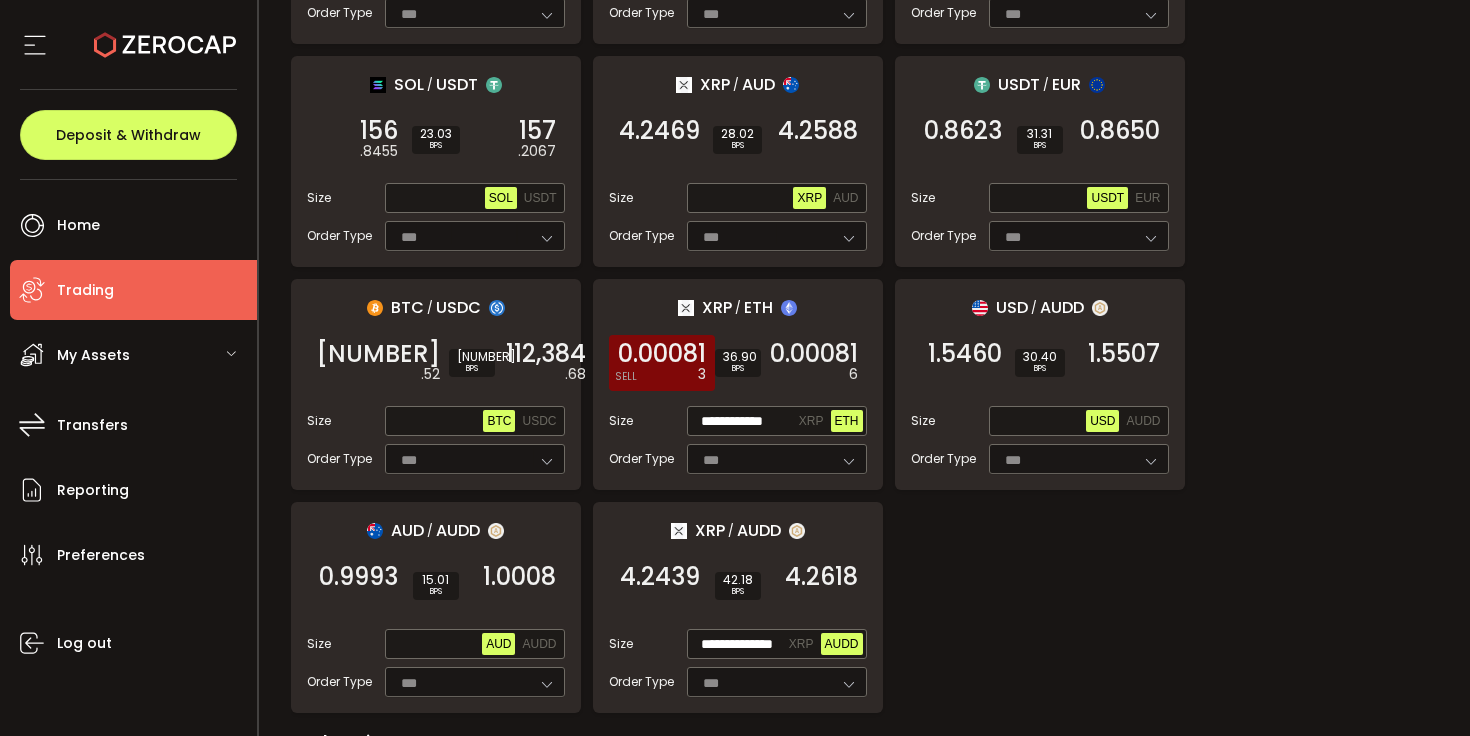 click on "0.00081   3 SELL" at bounding box center (662, 363) 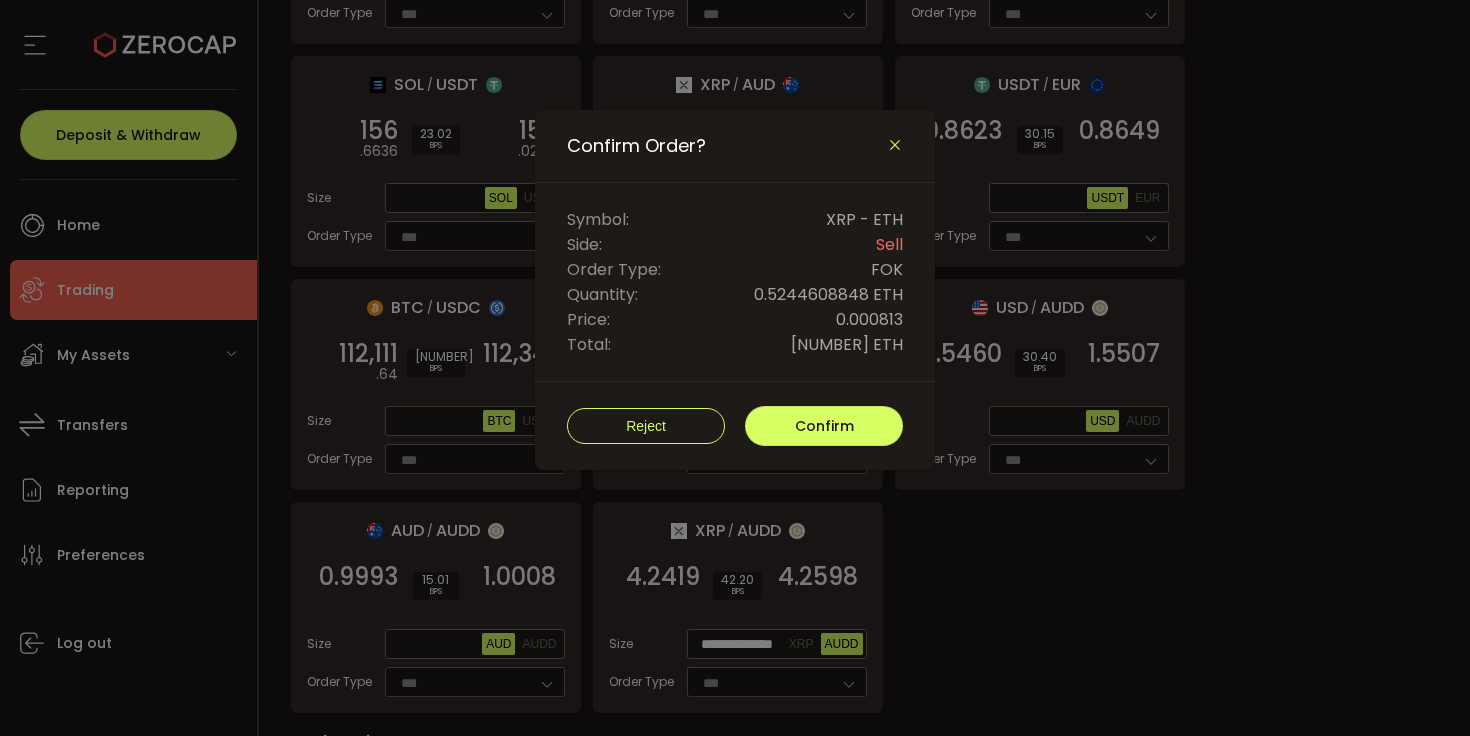click at bounding box center [895, 145] 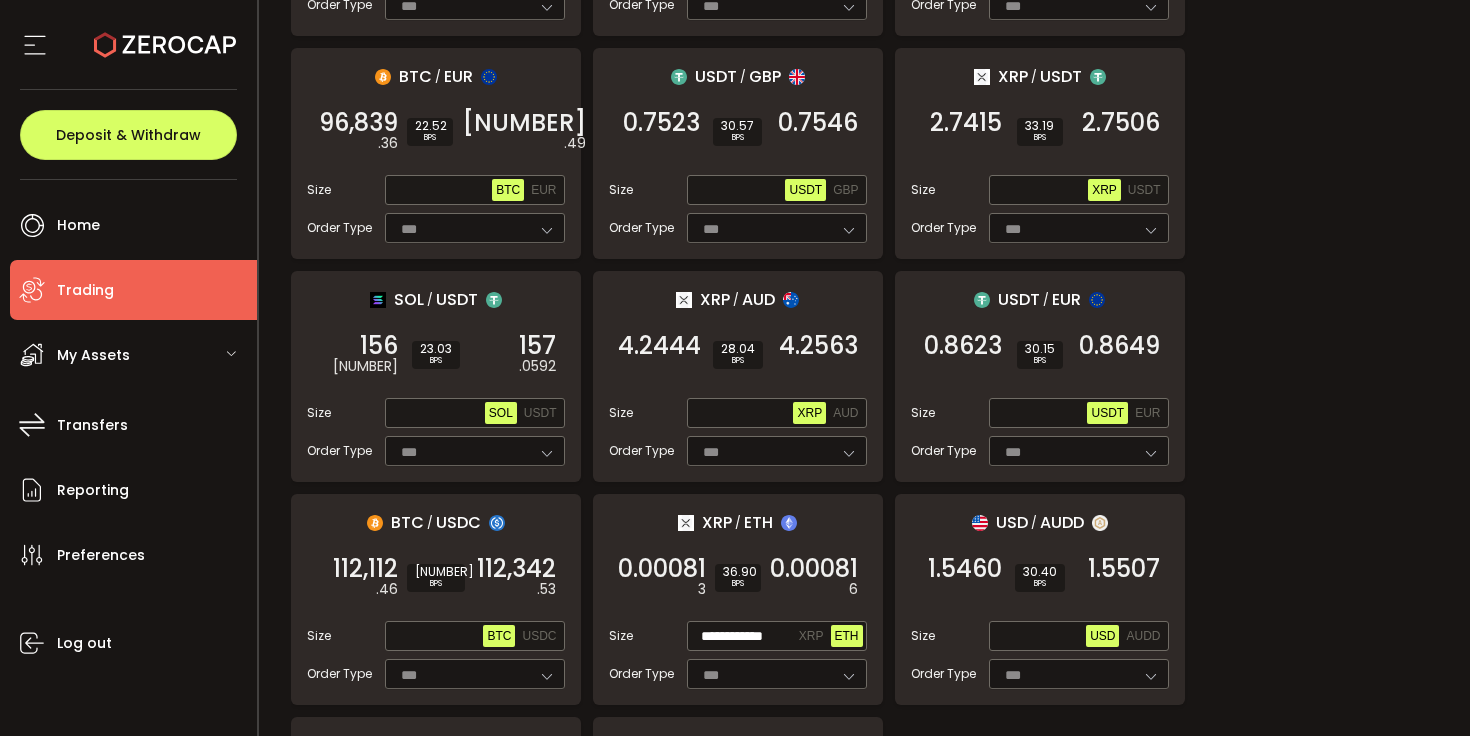 scroll, scrollTop: 1577, scrollLeft: 0, axis: vertical 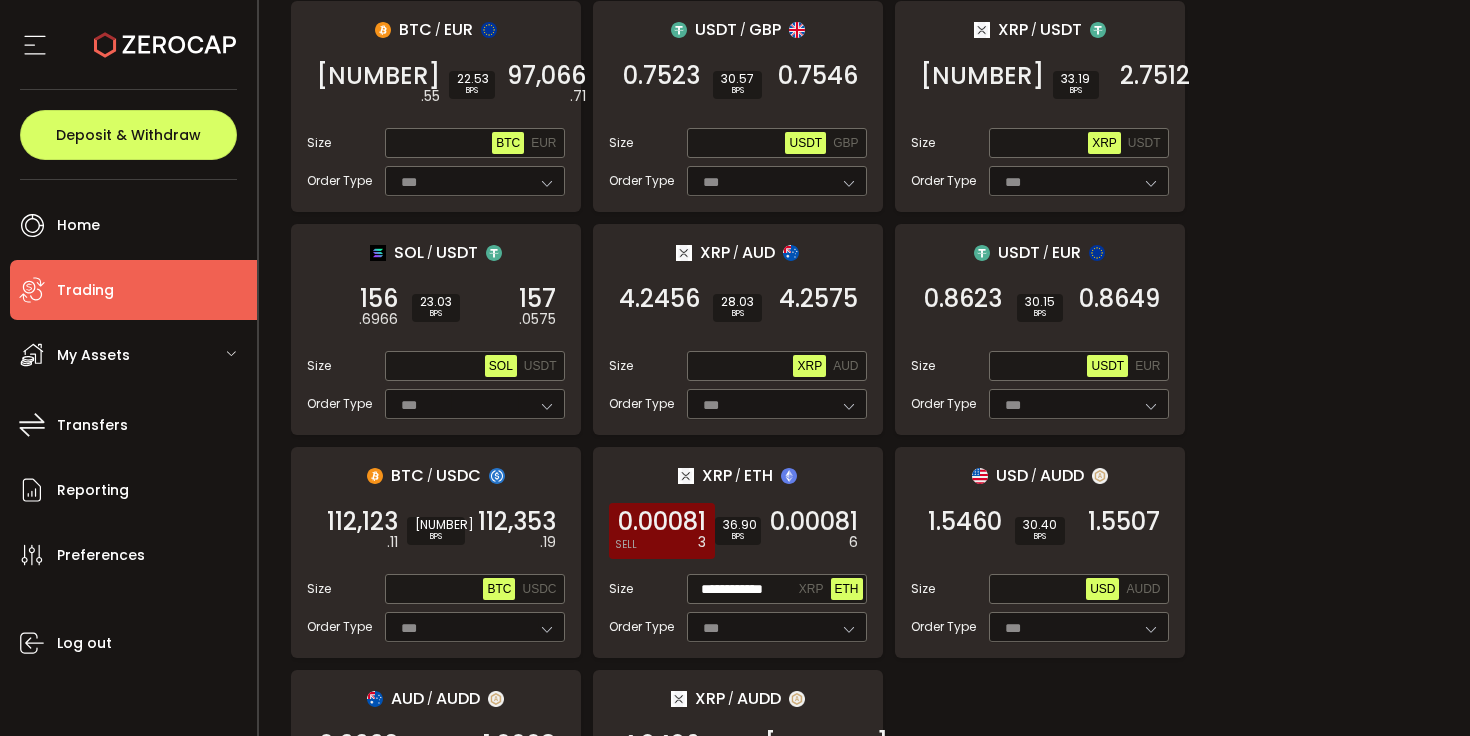 click on "0.00081   3 SELL" at bounding box center [662, 531] 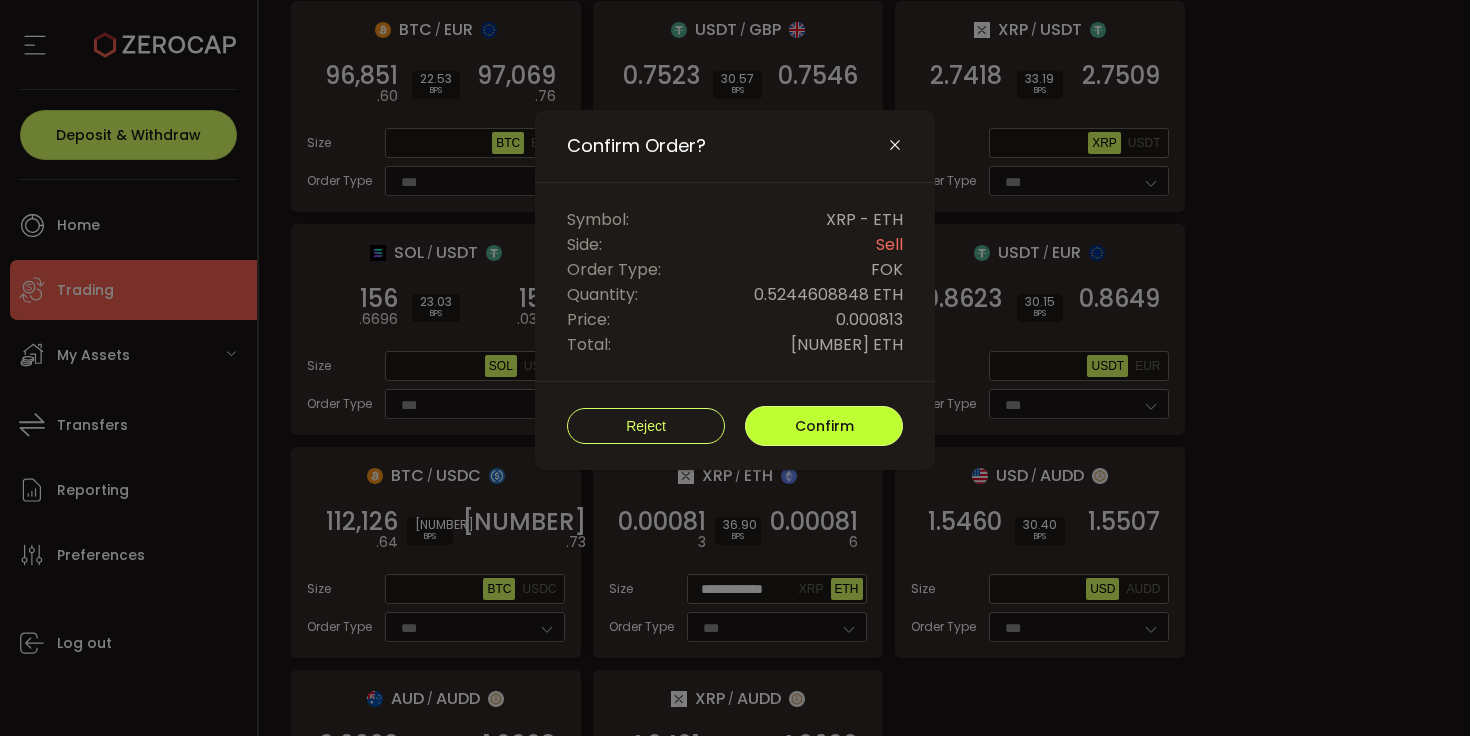 click on "Confirm" at bounding box center [824, 426] 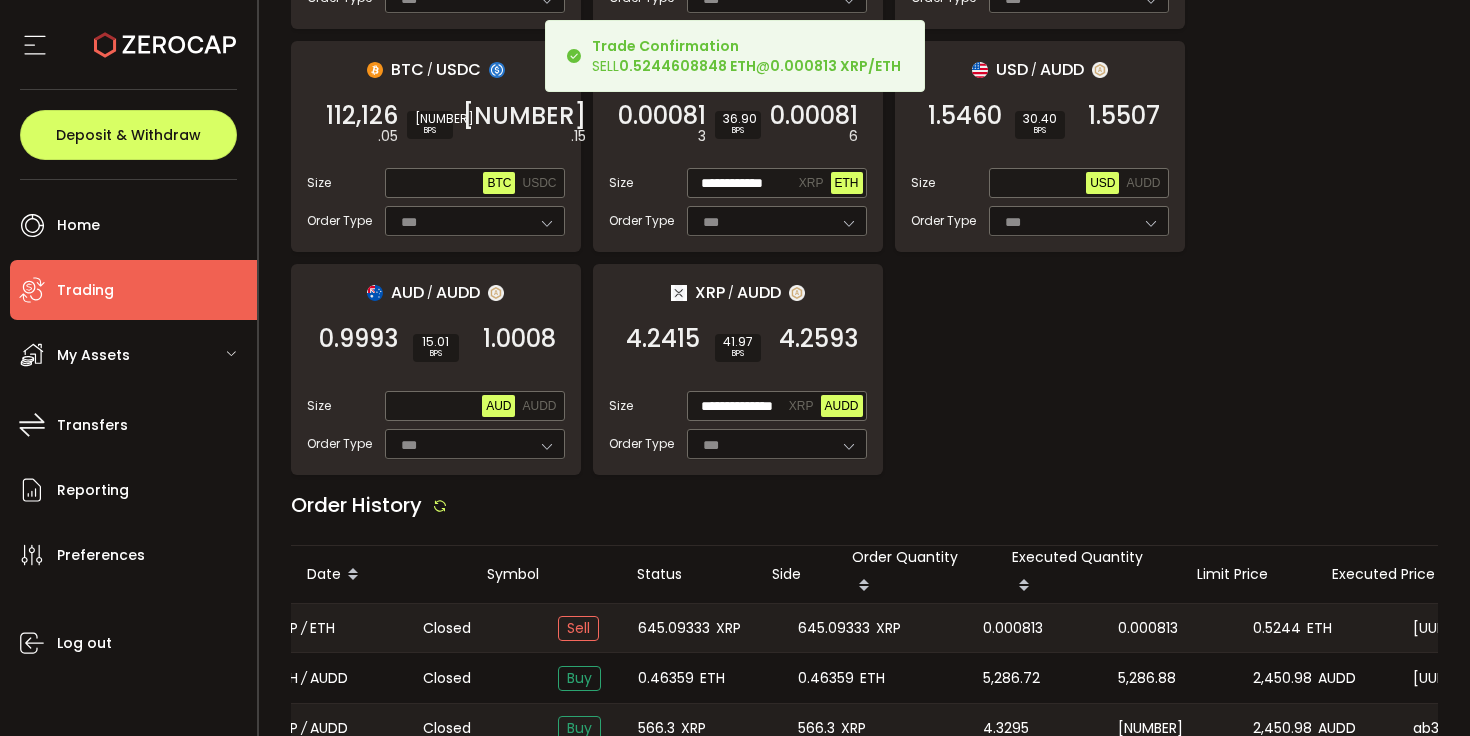 scroll, scrollTop: 2404, scrollLeft: 0, axis: vertical 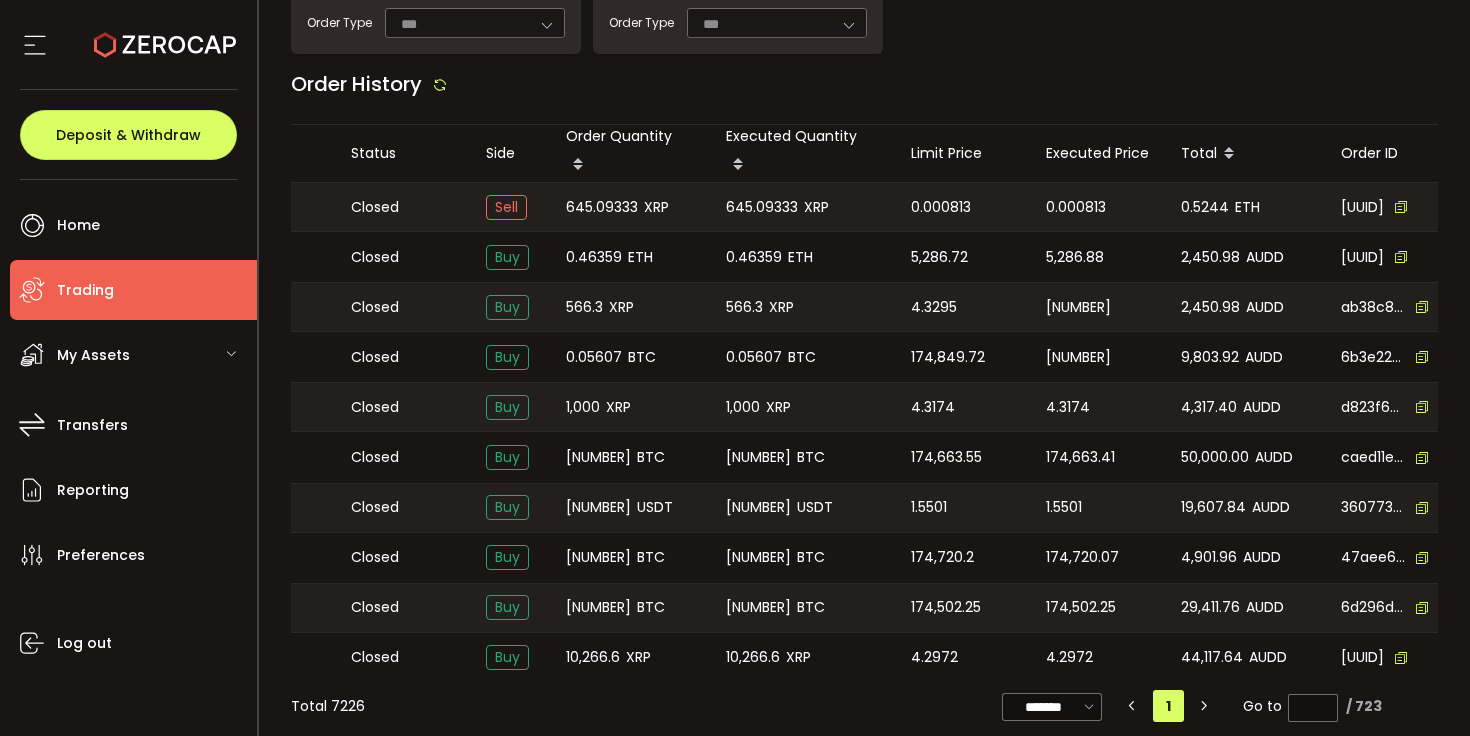 click on "645.09333" at bounding box center [762, 207] 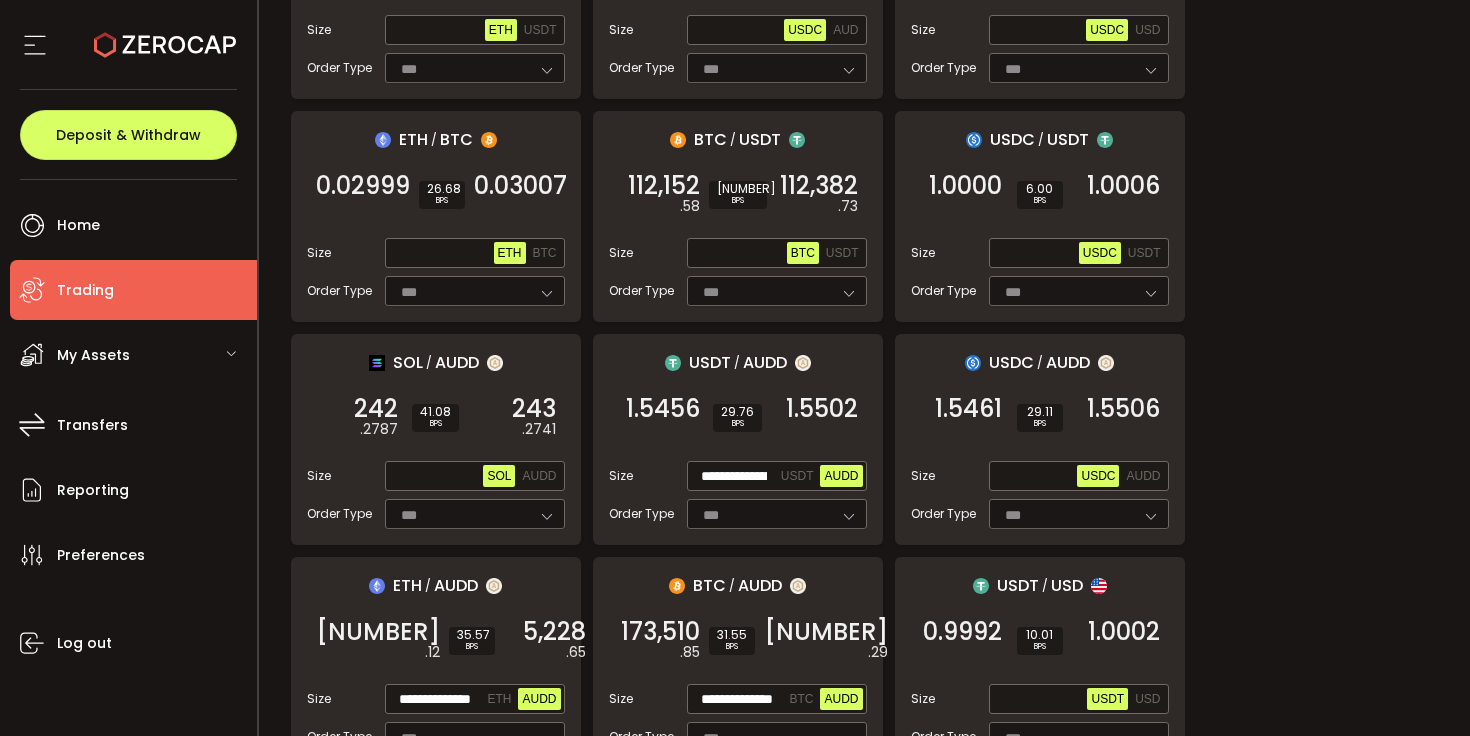 scroll, scrollTop: 0, scrollLeft: 0, axis: both 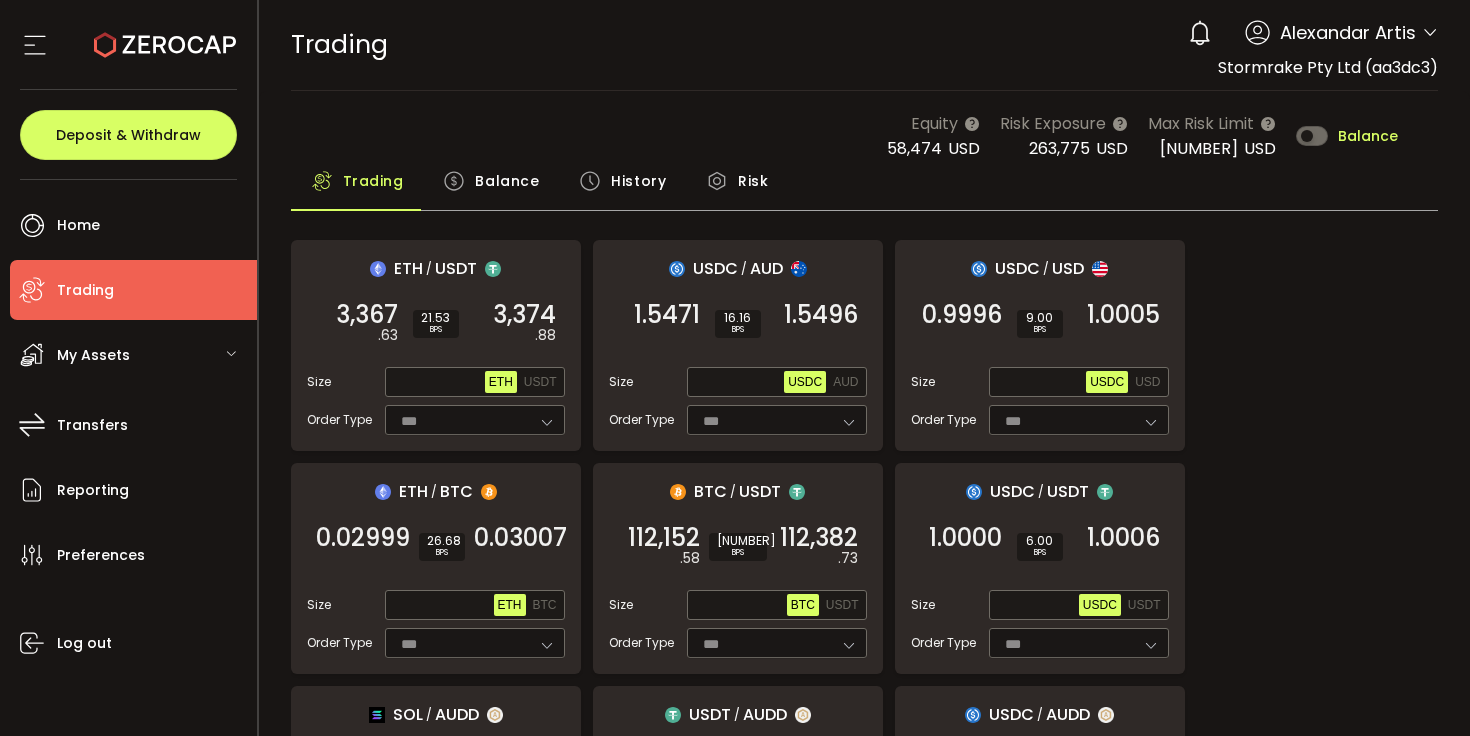 click on "Balance" at bounding box center [507, 181] 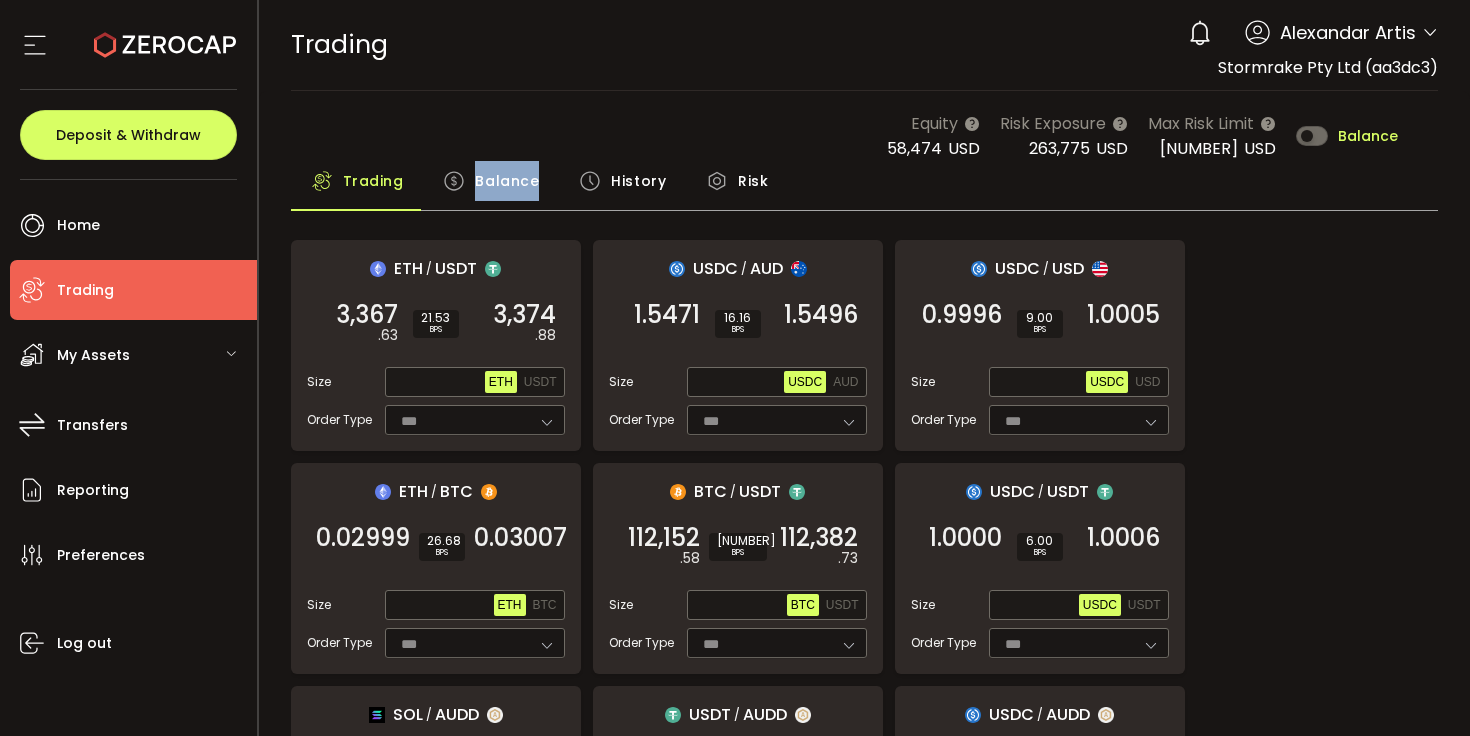click on "Balance" at bounding box center (507, 181) 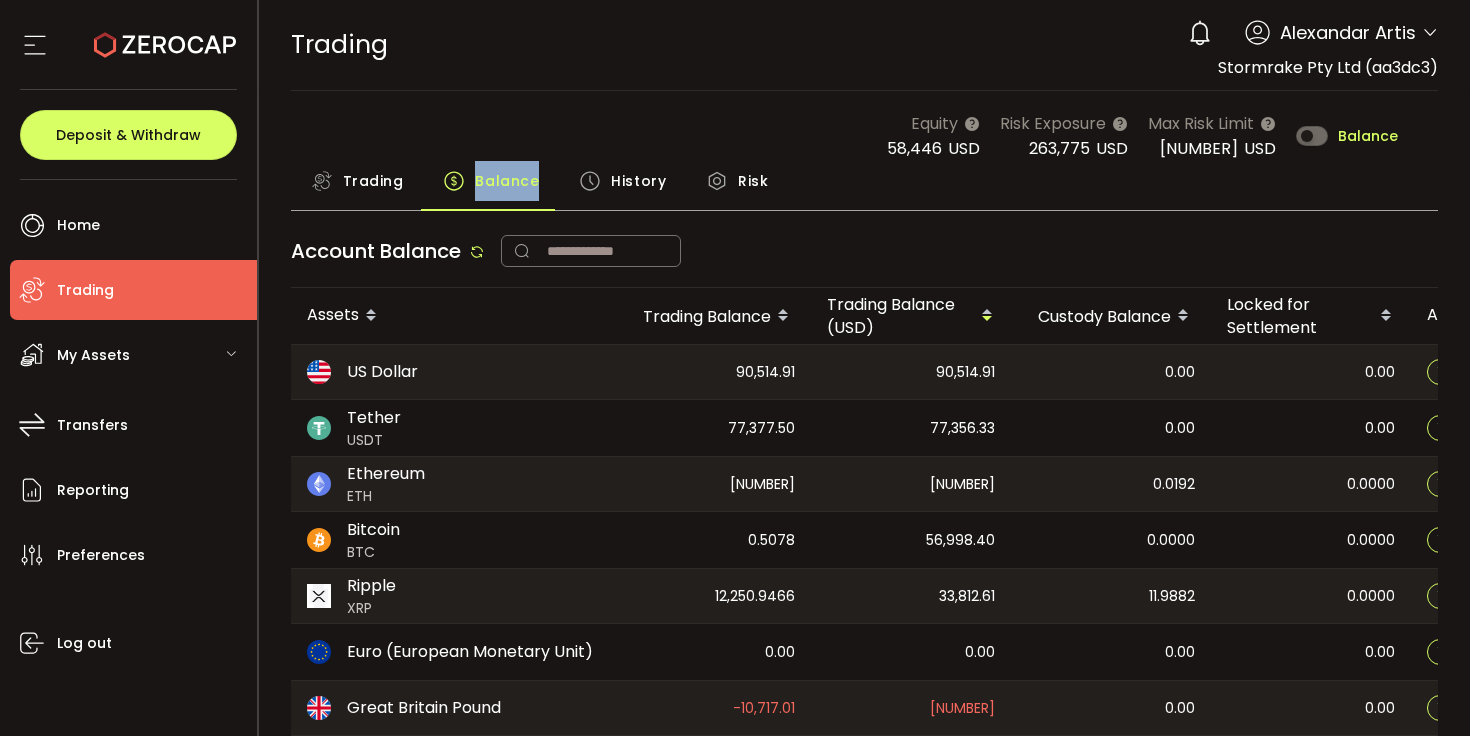 drag, startPoint x: 799, startPoint y: 472, endPoint x: 734, endPoint y: 477, distance: 65.192024 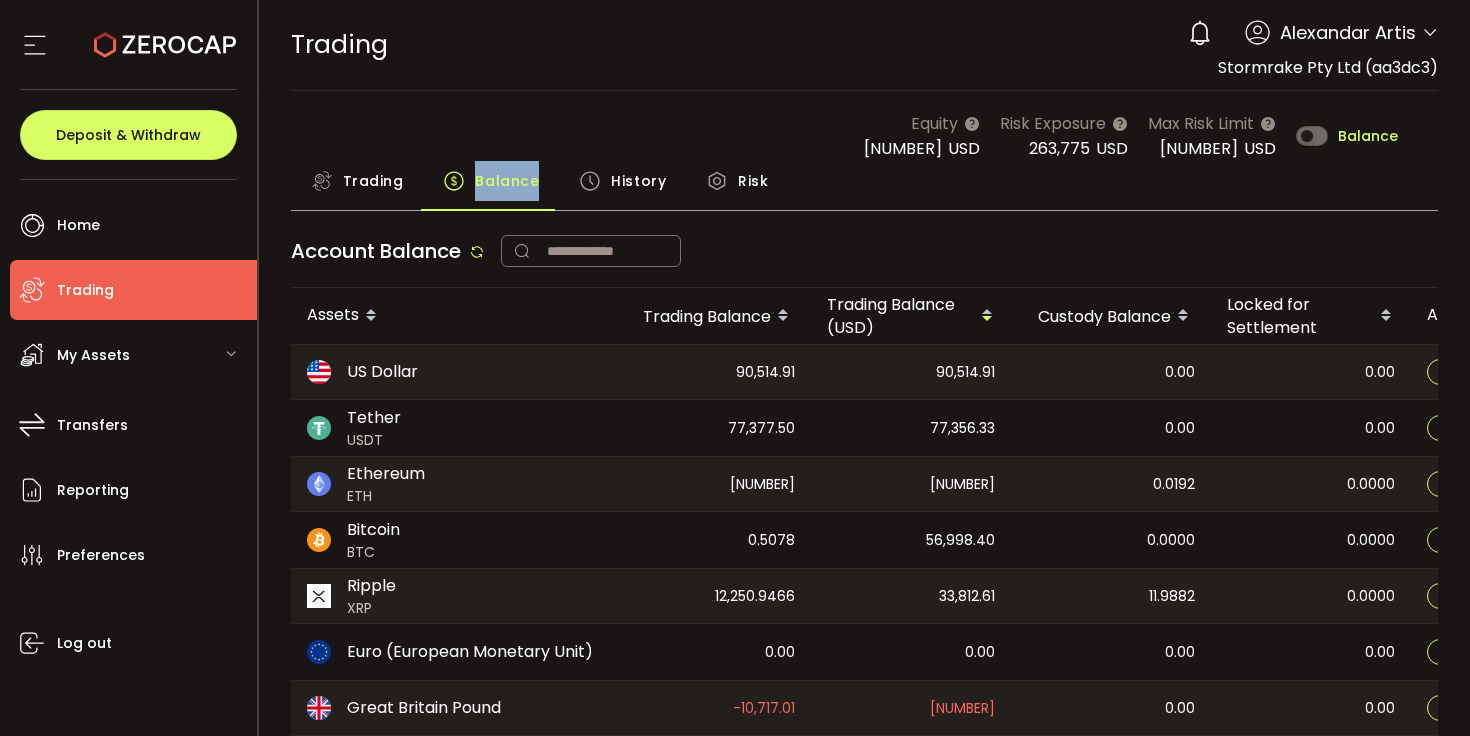 scroll, scrollTop: 0, scrollLeft: 43, axis: horizontal 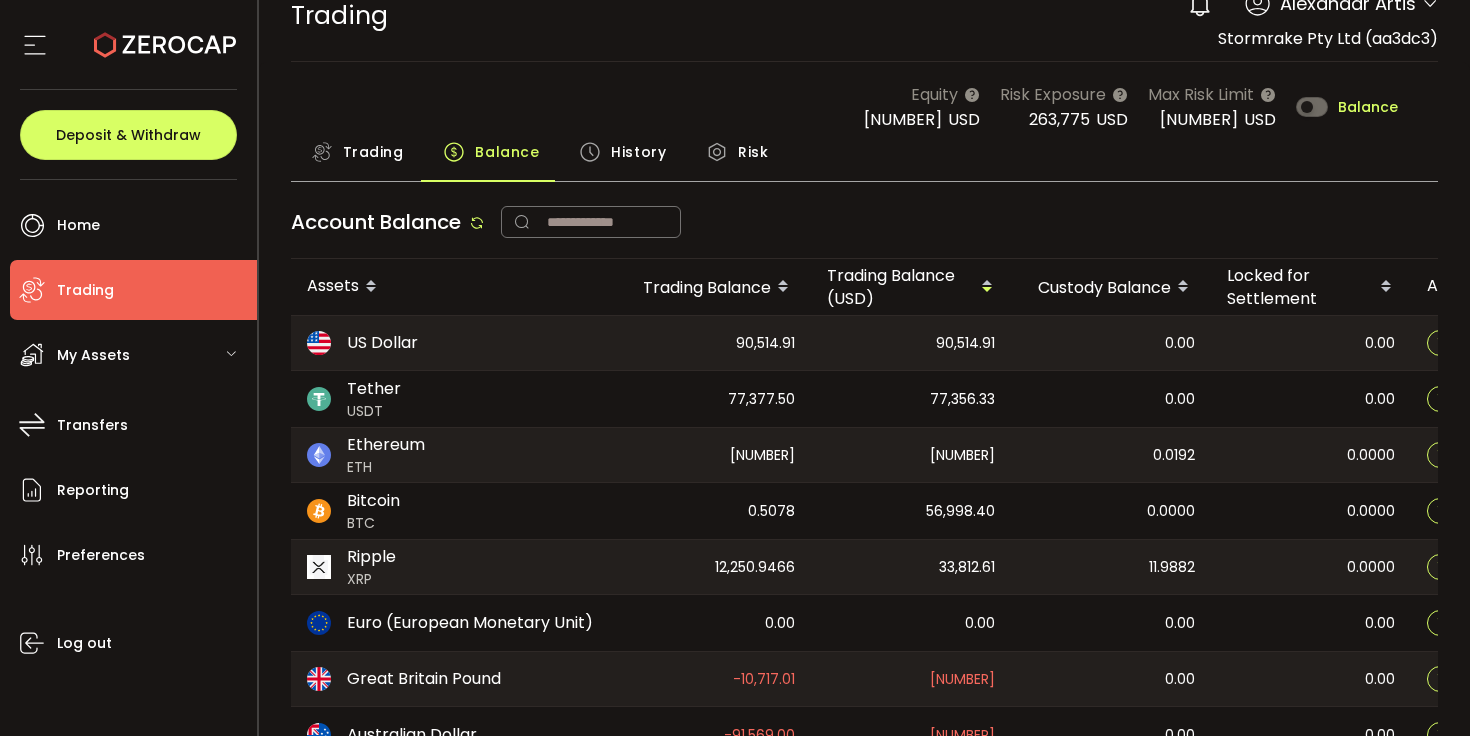 click on "Trading" at bounding box center (373, 152) 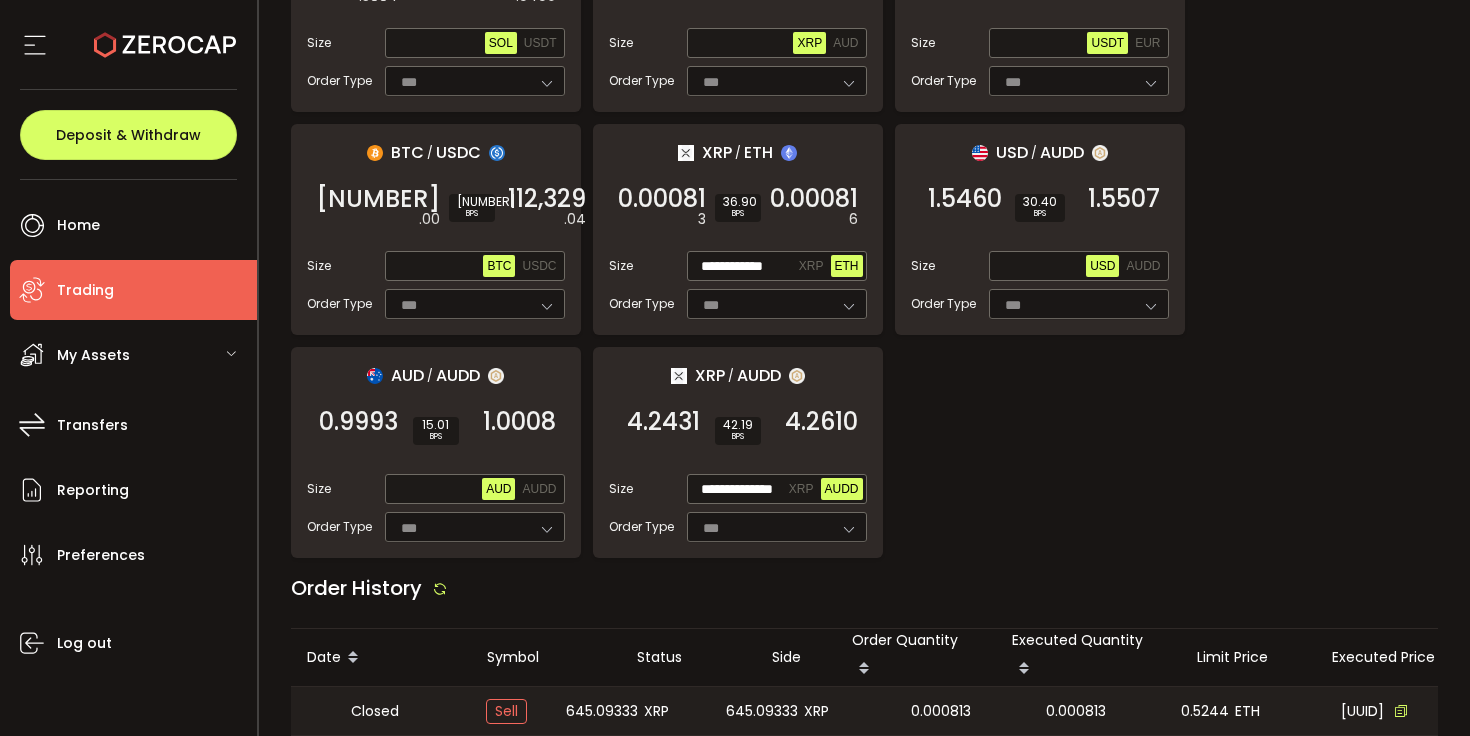 scroll, scrollTop: 1870, scrollLeft: 0, axis: vertical 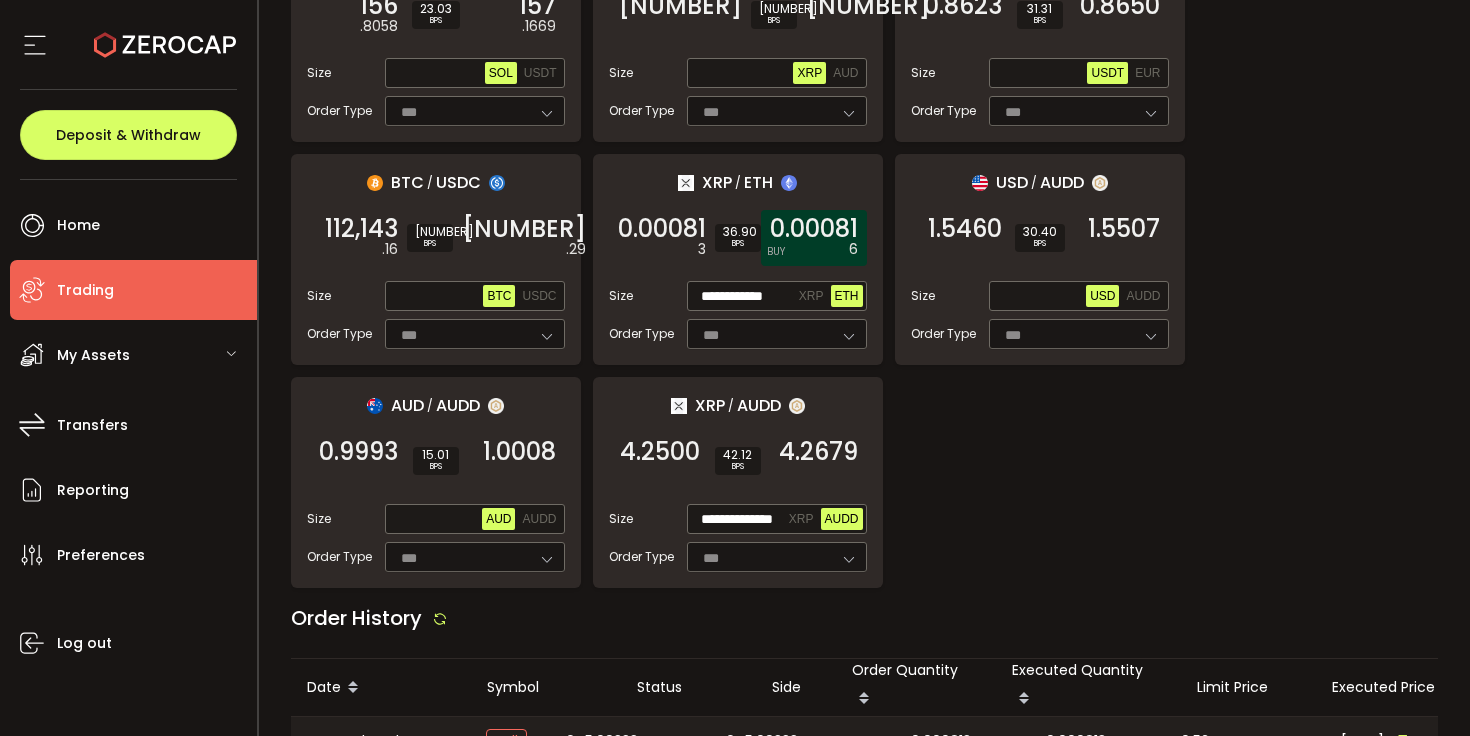 click on "0.00081" at bounding box center [814, 229] 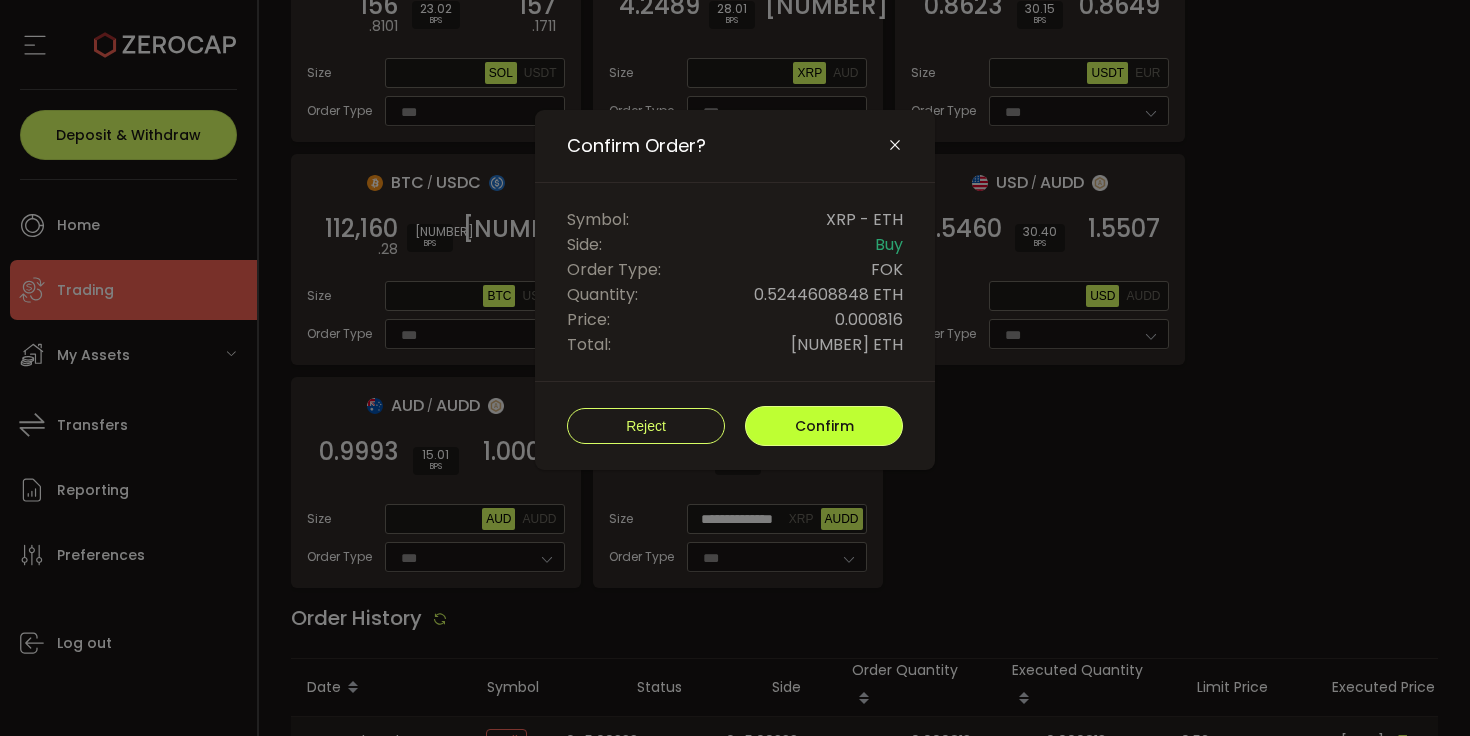 click on "Confirm" at bounding box center [824, 426] 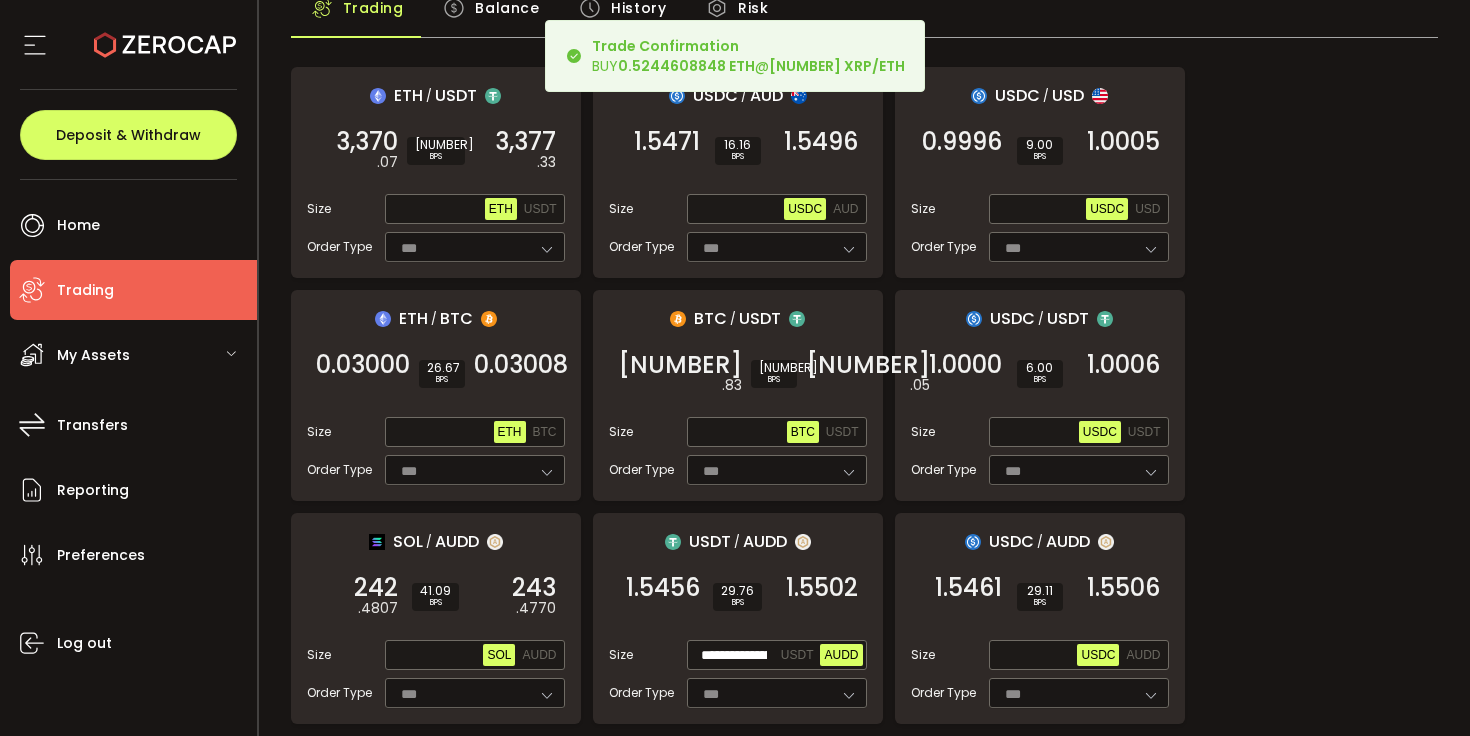 scroll, scrollTop: 0, scrollLeft: 0, axis: both 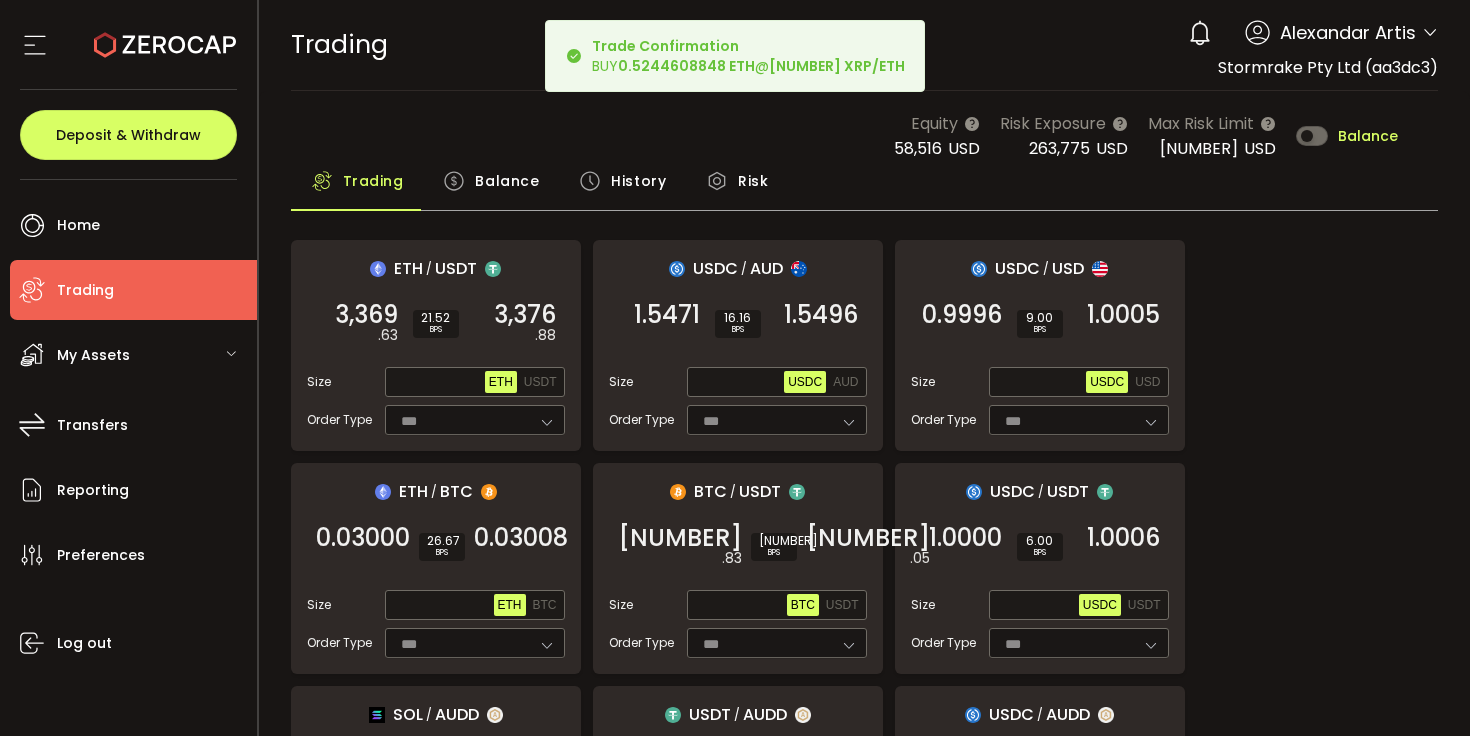 click on "Balance" at bounding box center (507, 181) 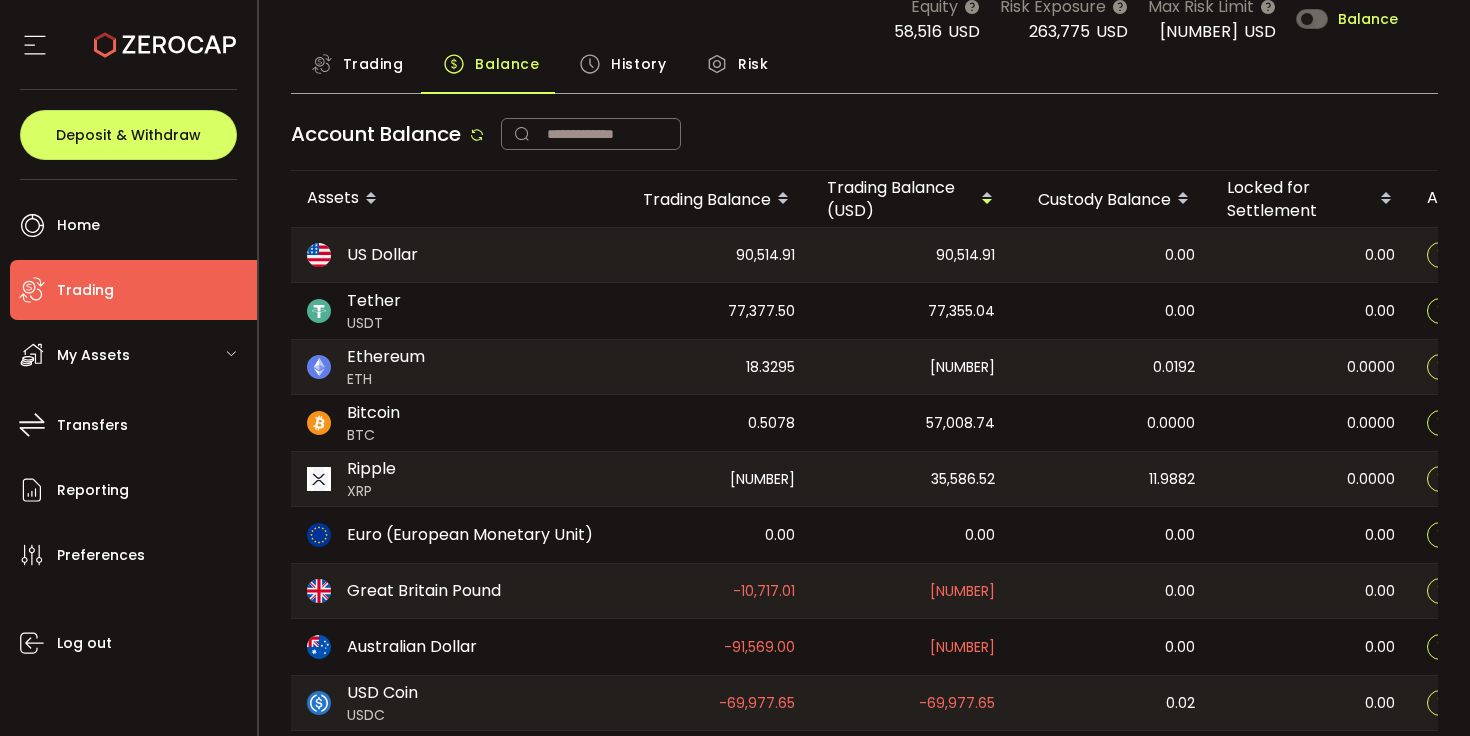 scroll, scrollTop: 142, scrollLeft: 0, axis: vertical 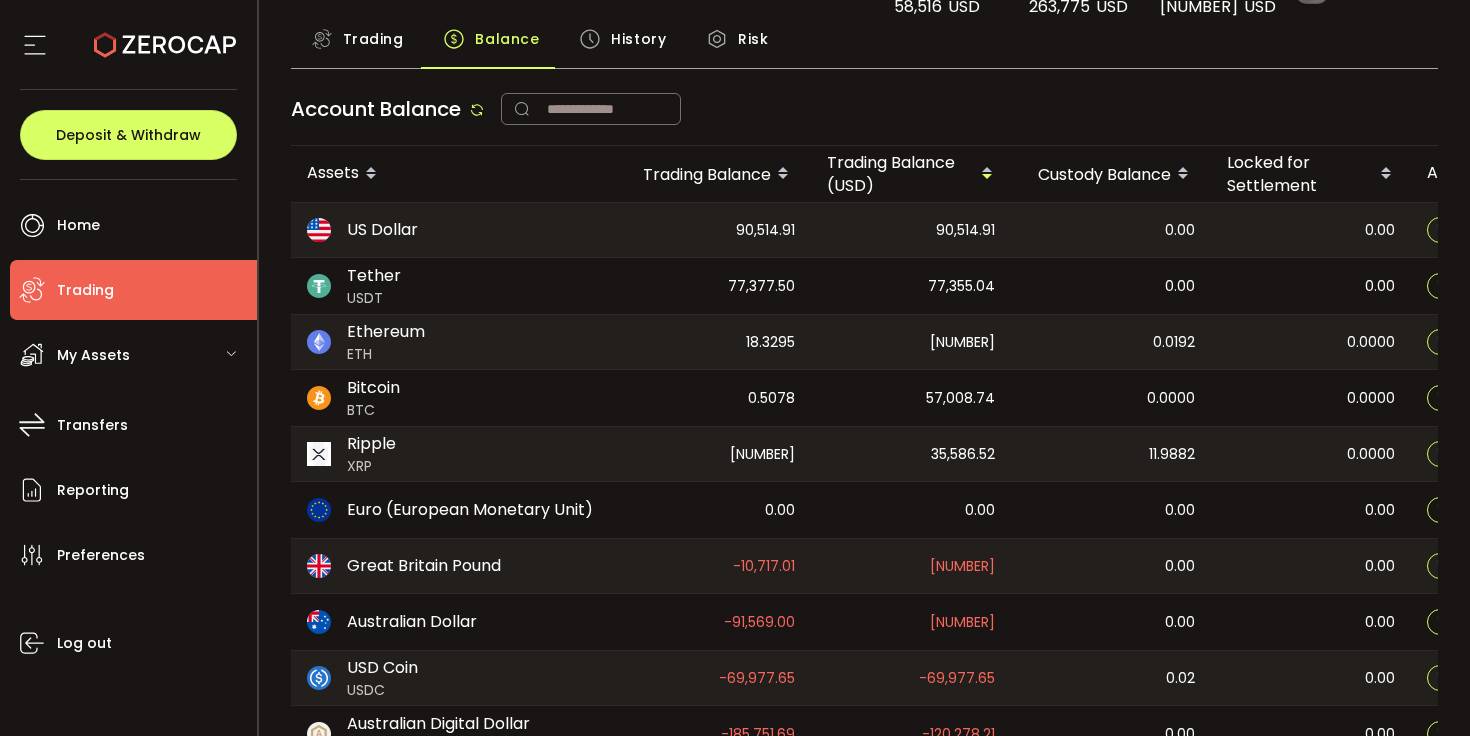 click on "Account Balance" at bounding box center [865, 114] 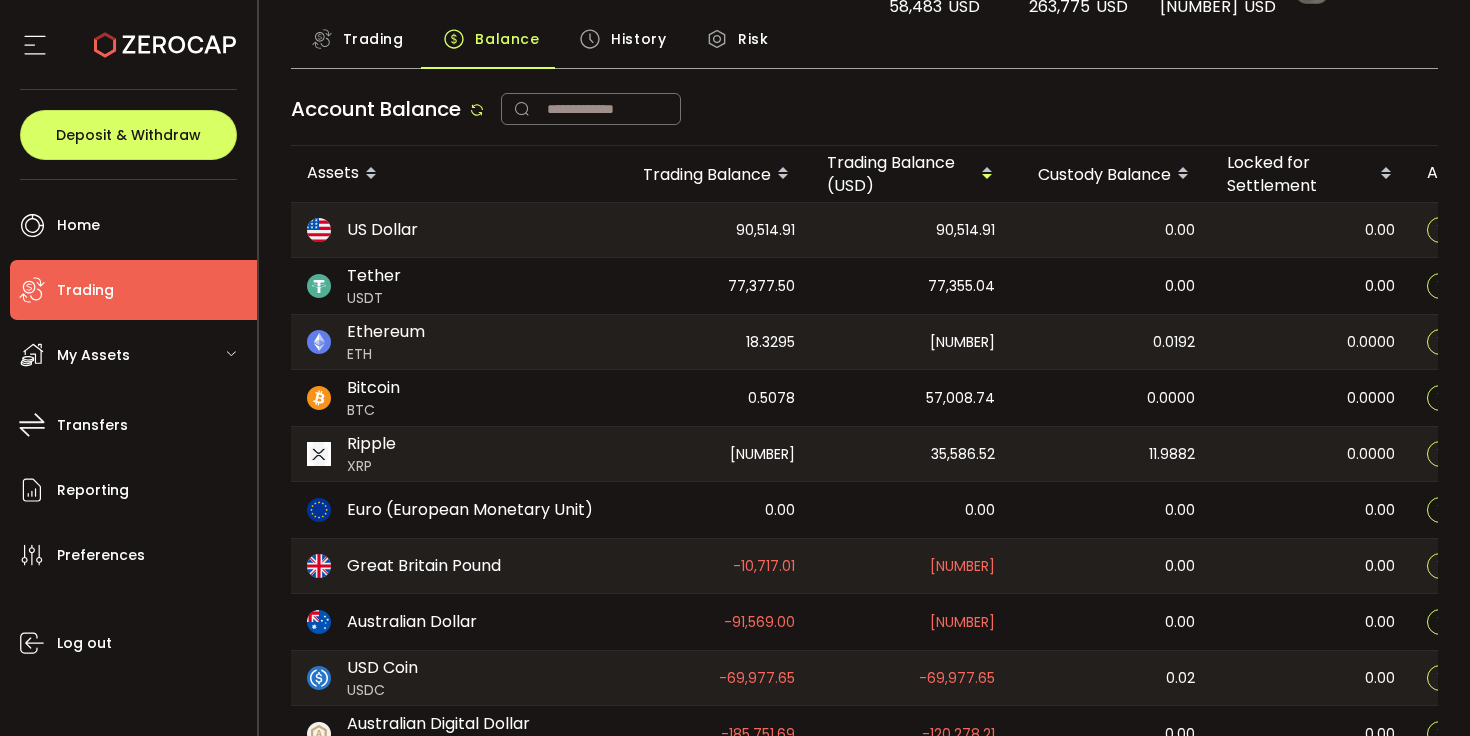click on "Trading" at bounding box center [373, 39] 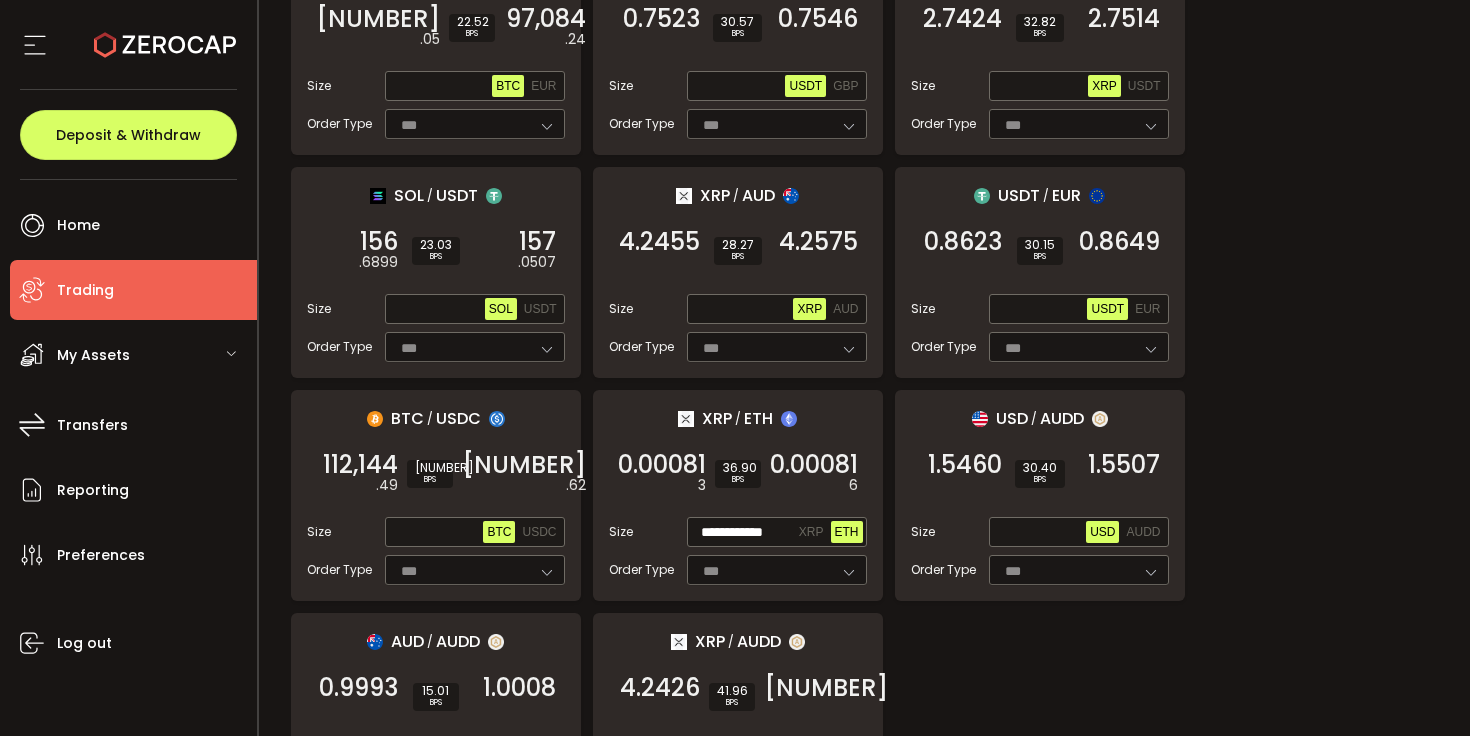 scroll, scrollTop: 1636, scrollLeft: 0, axis: vertical 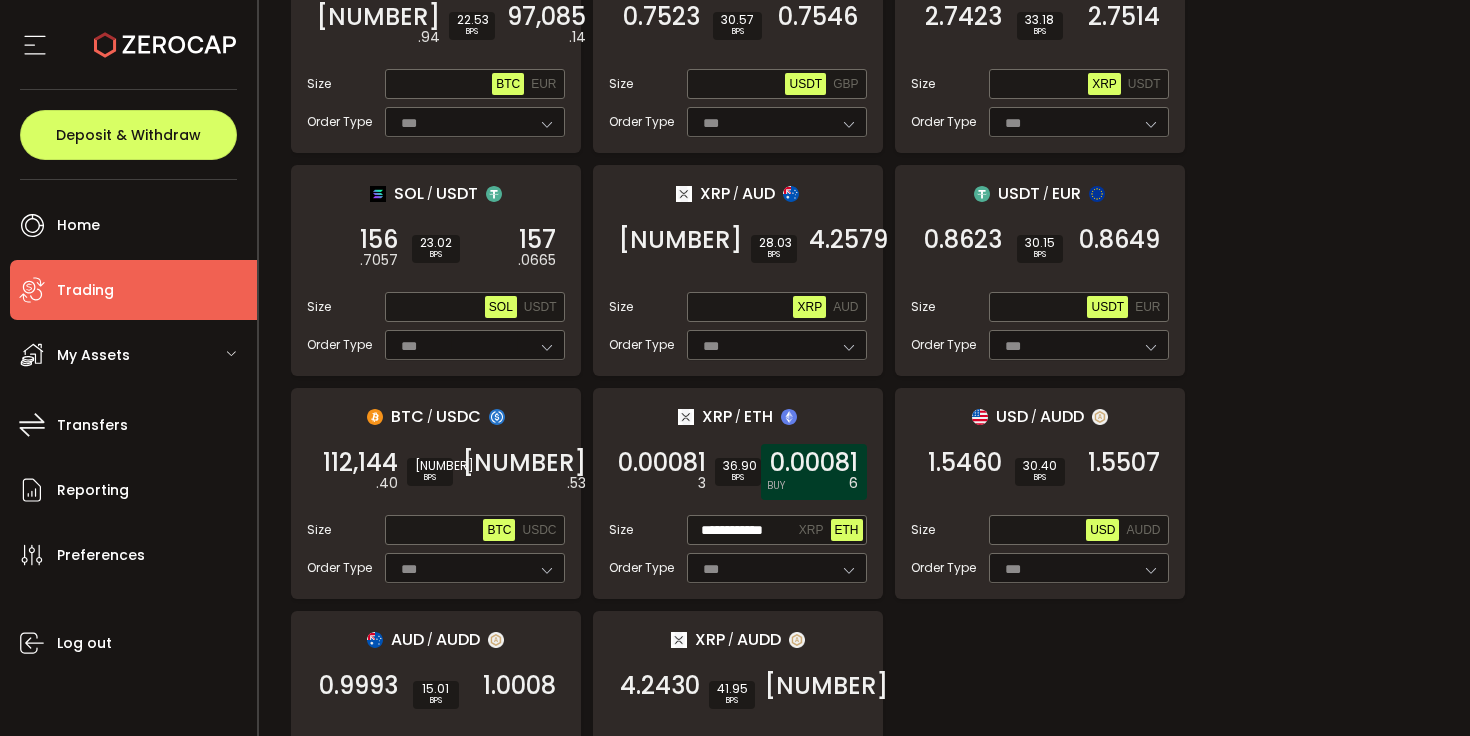 click on "0.00081  6 BUY" at bounding box center [814, 472] 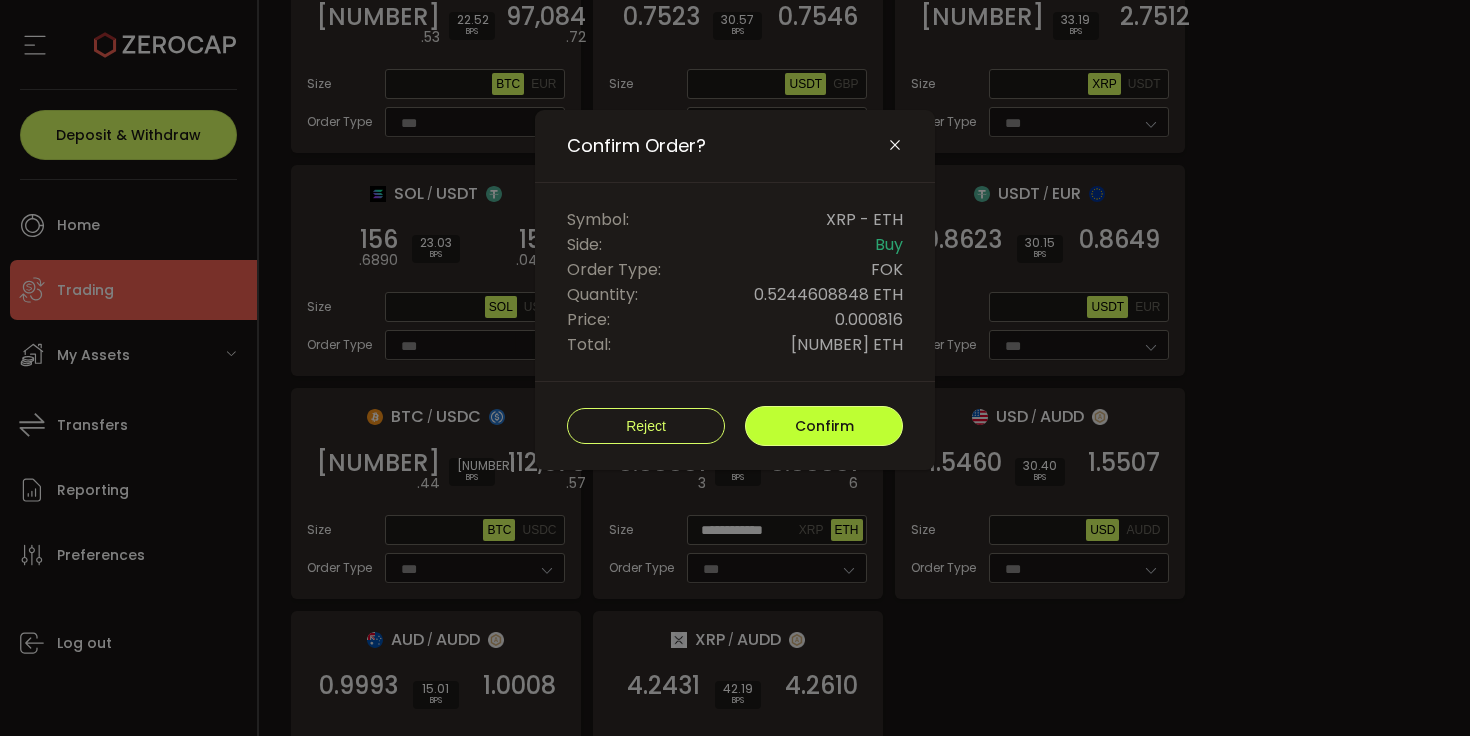 click on "Confirm" at bounding box center [824, 426] 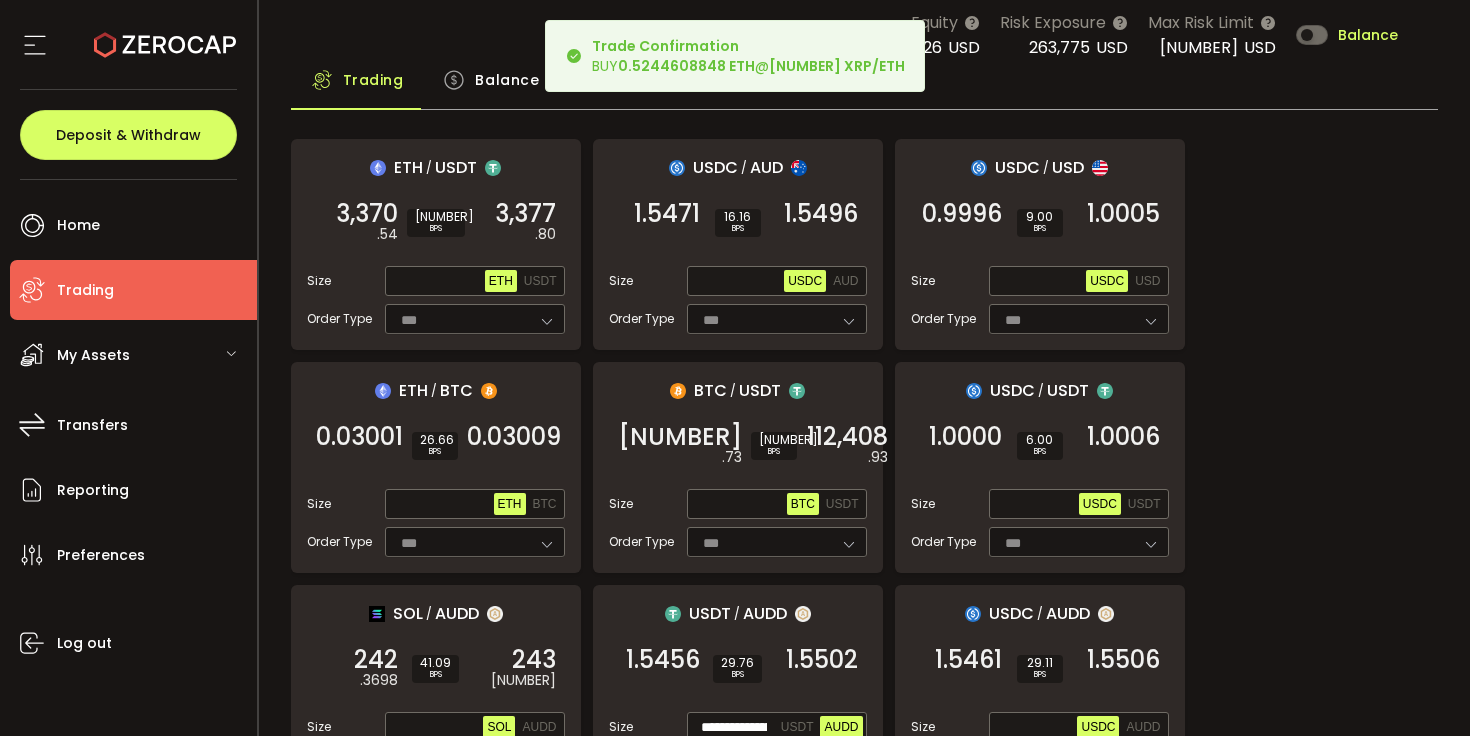 scroll, scrollTop: 0, scrollLeft: 0, axis: both 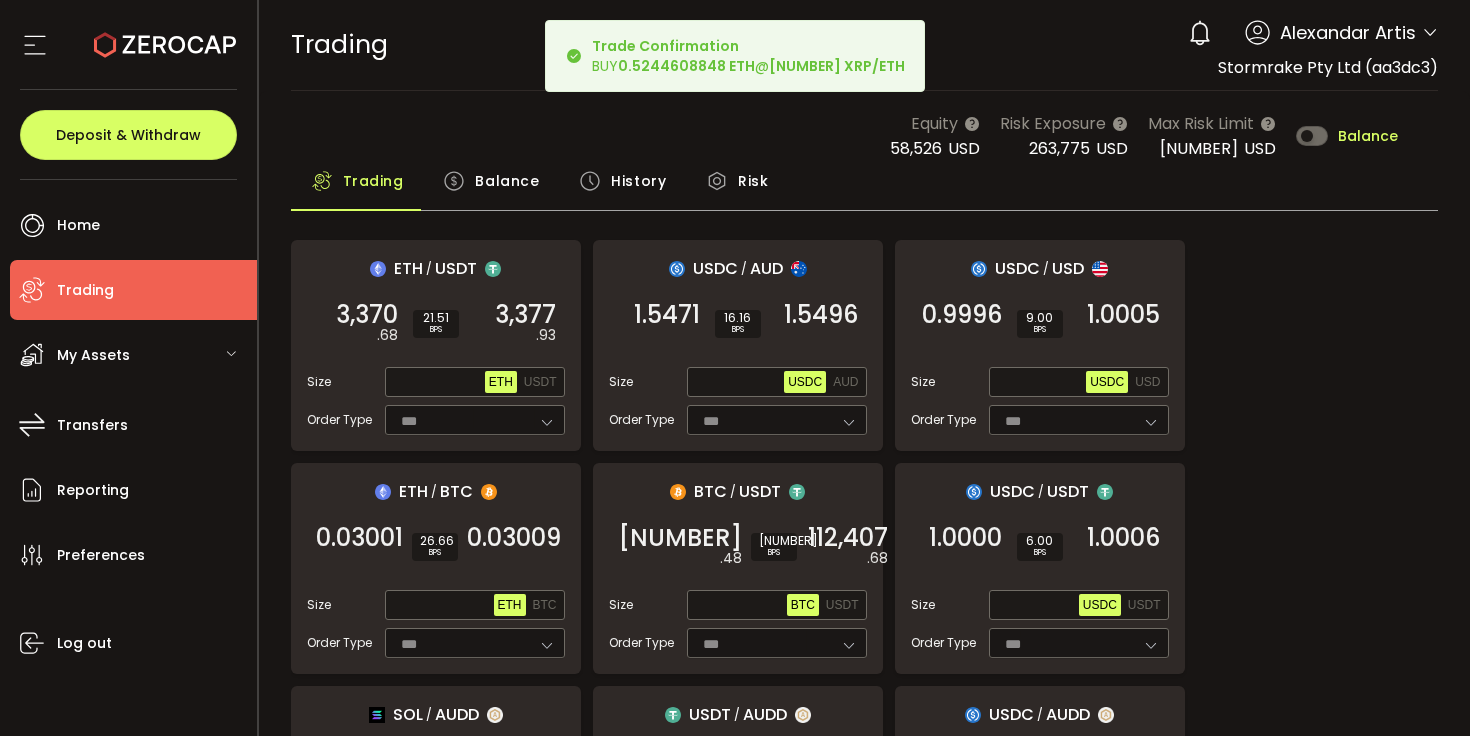 click on "Balance" at bounding box center [507, 181] 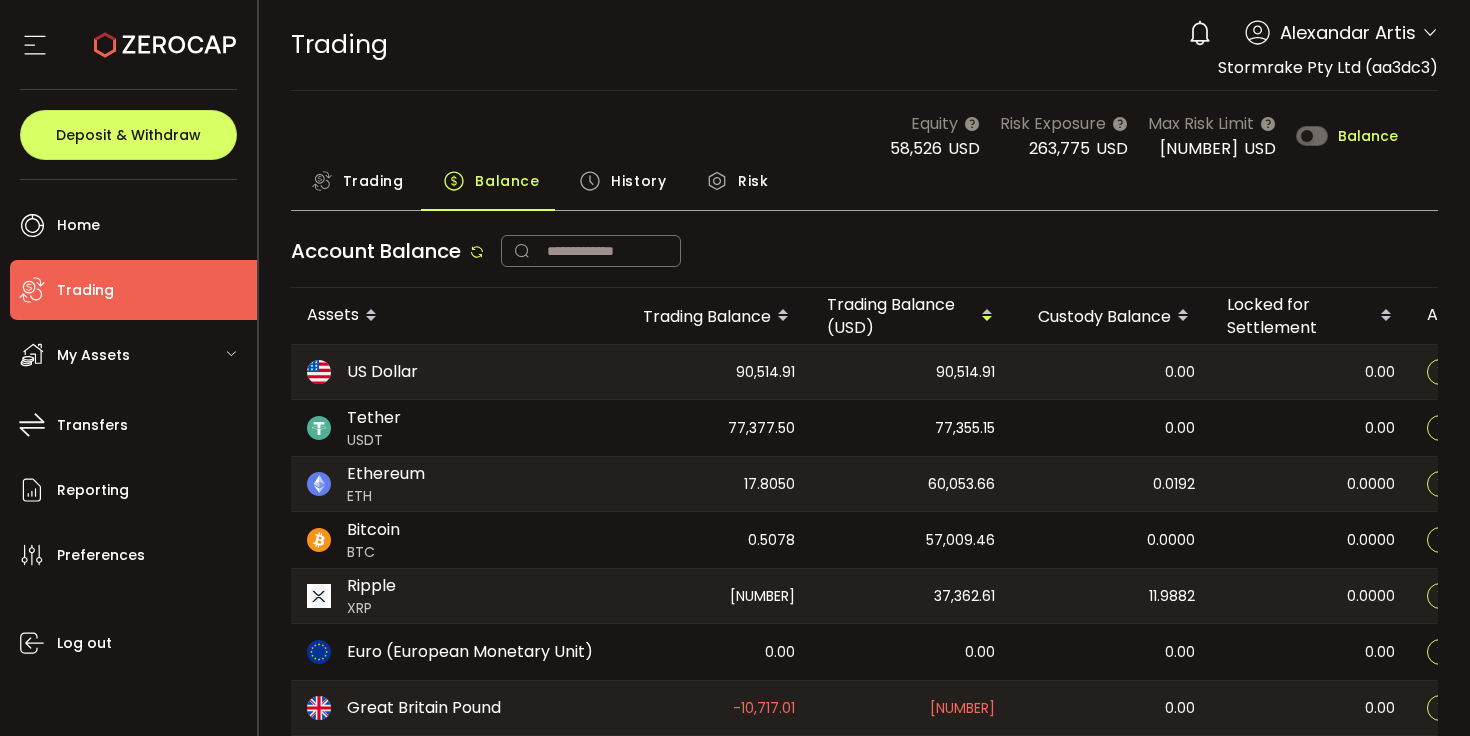 click on "Trading" at bounding box center [373, 181] 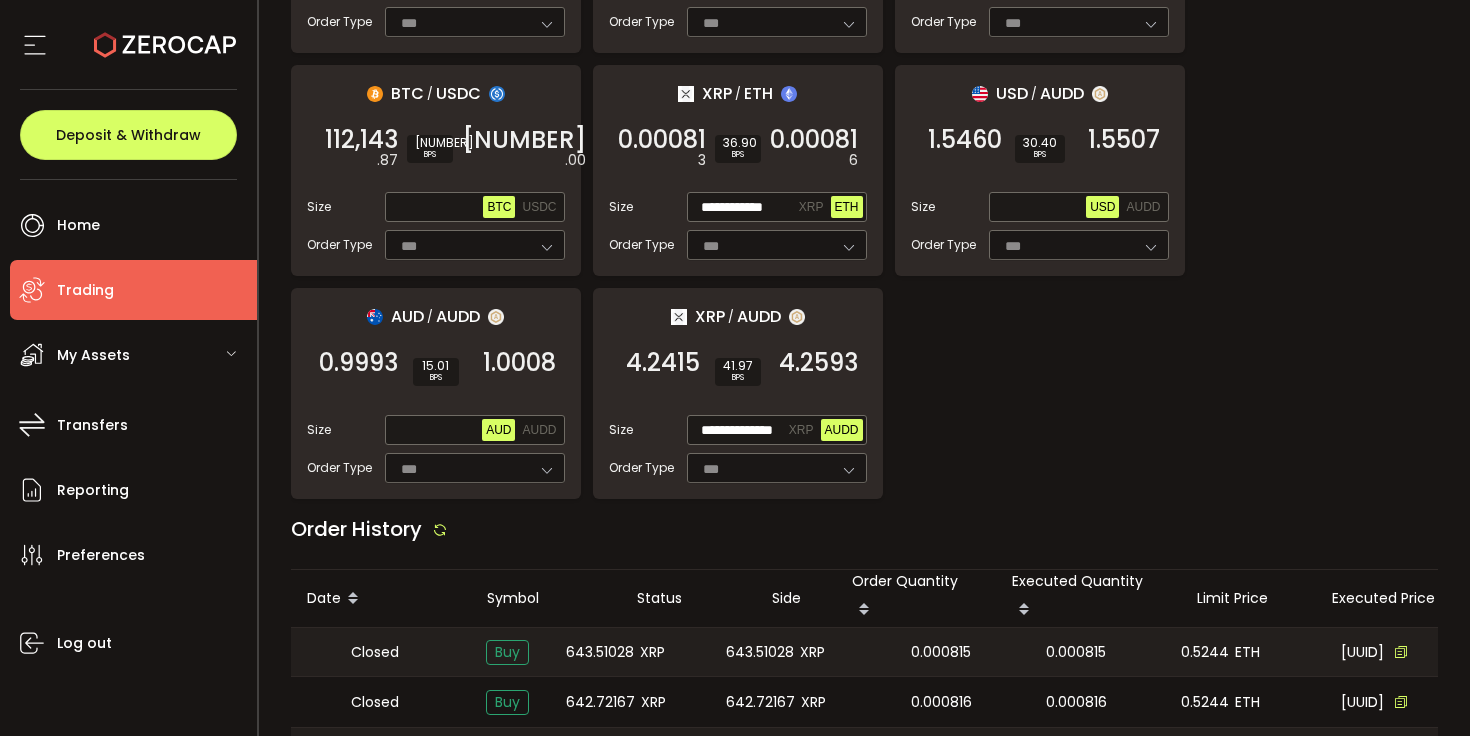 scroll, scrollTop: 1961, scrollLeft: 0, axis: vertical 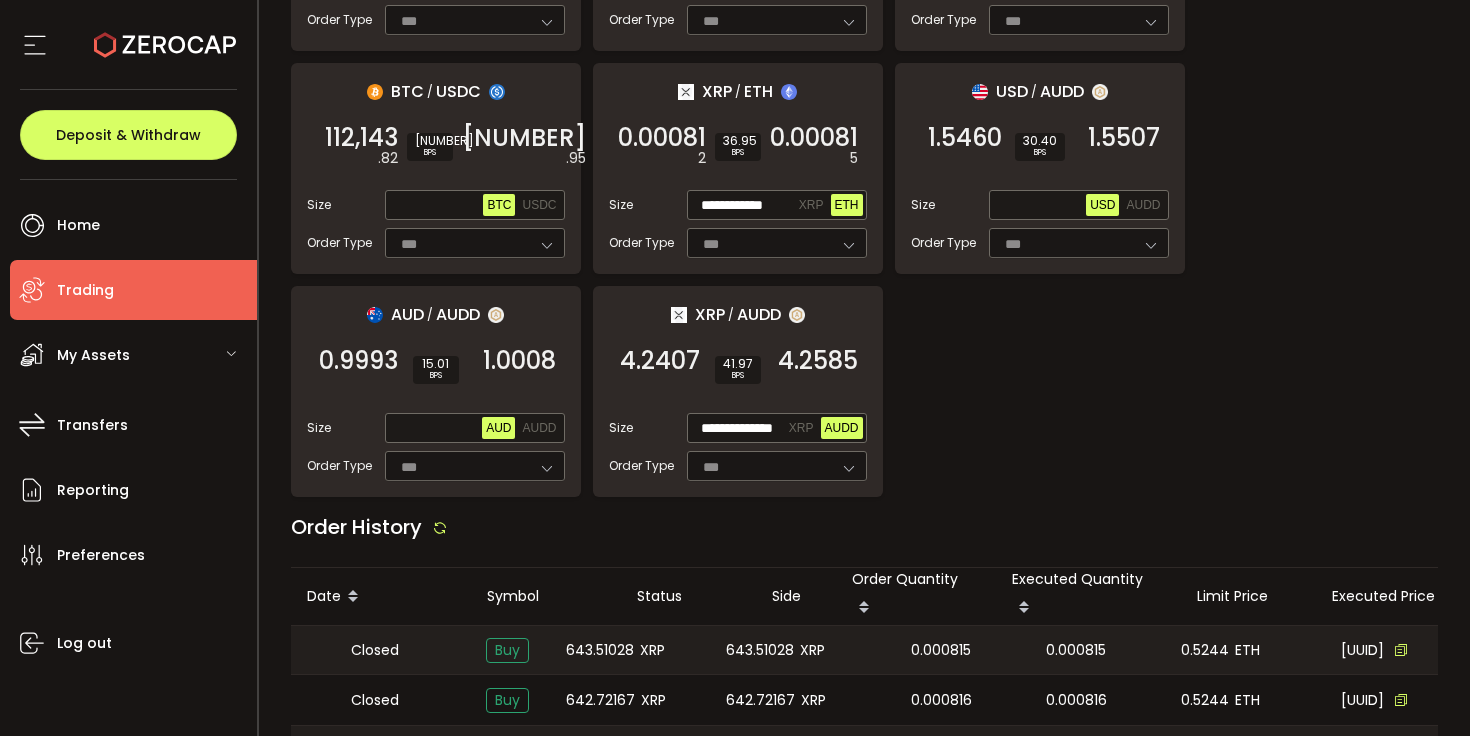 click on "643.51028
XRP" at bounding box center [802, 650] 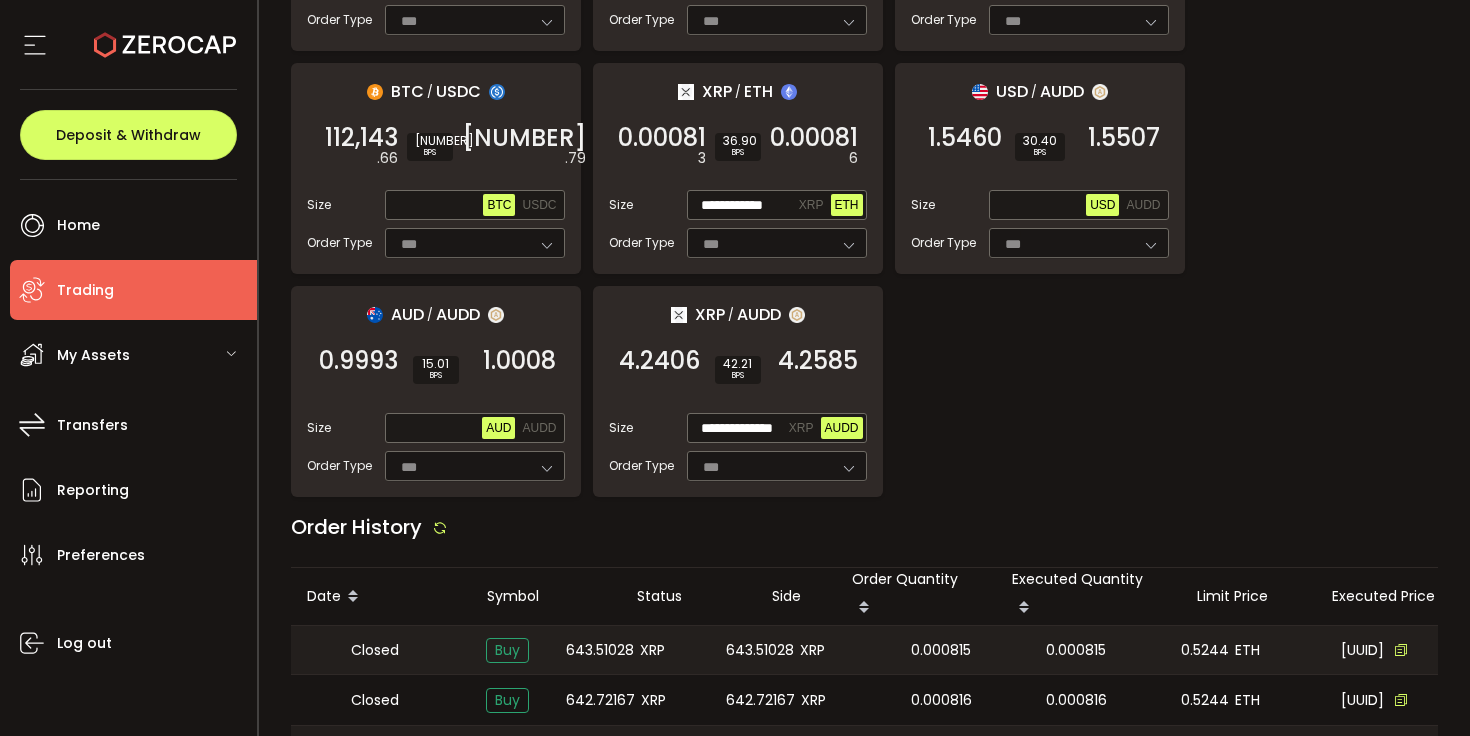 click on "643.51028
XRP" at bounding box center [802, 650] 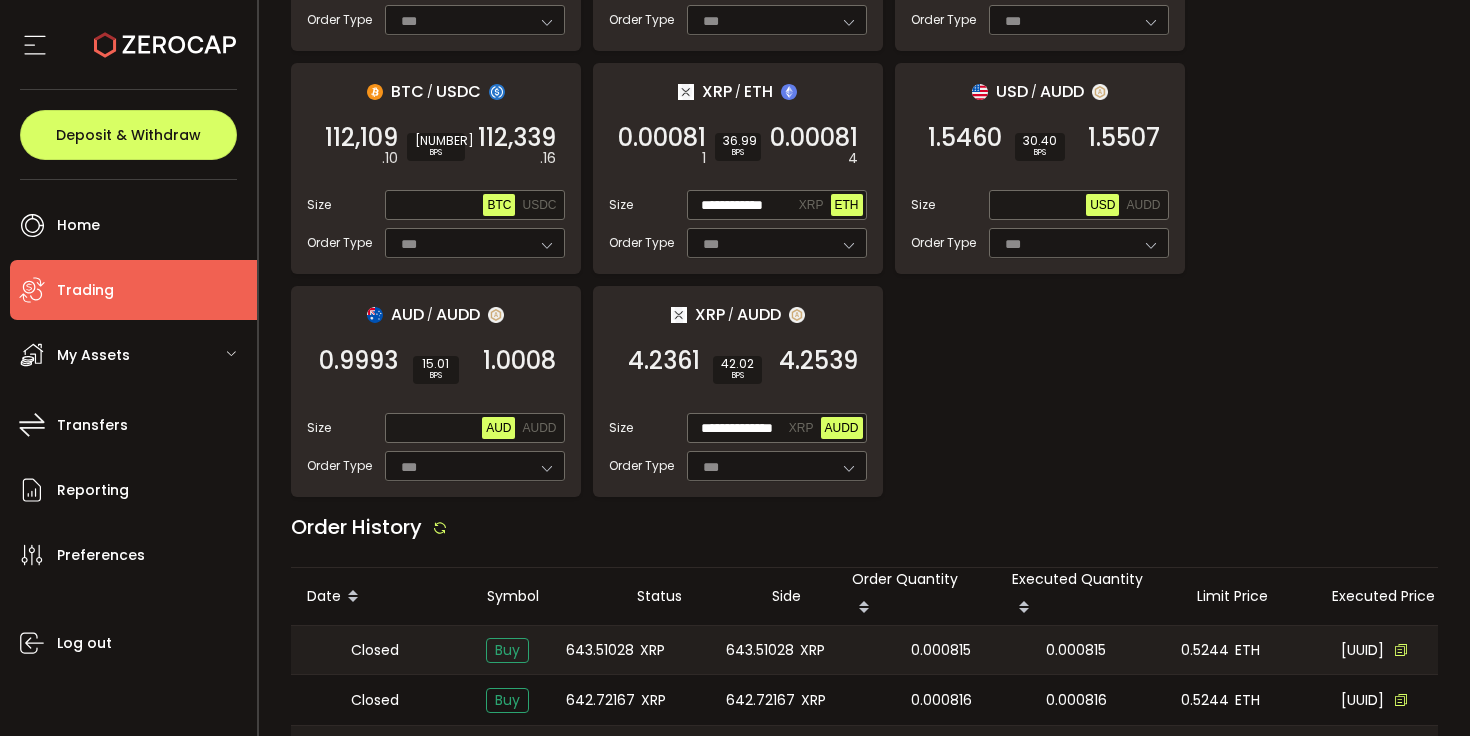 click on "0.000815" at bounding box center (941, 650) 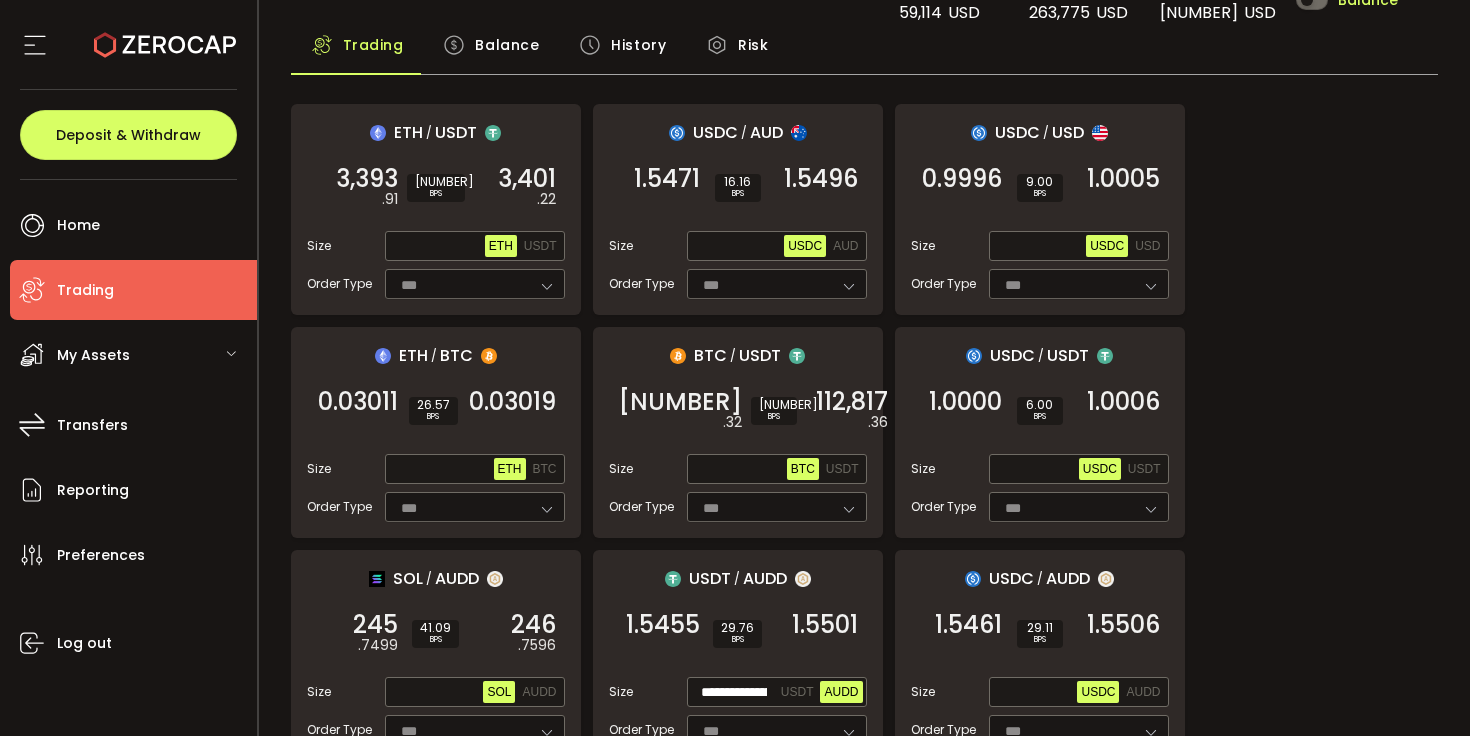 scroll, scrollTop: 143, scrollLeft: 0, axis: vertical 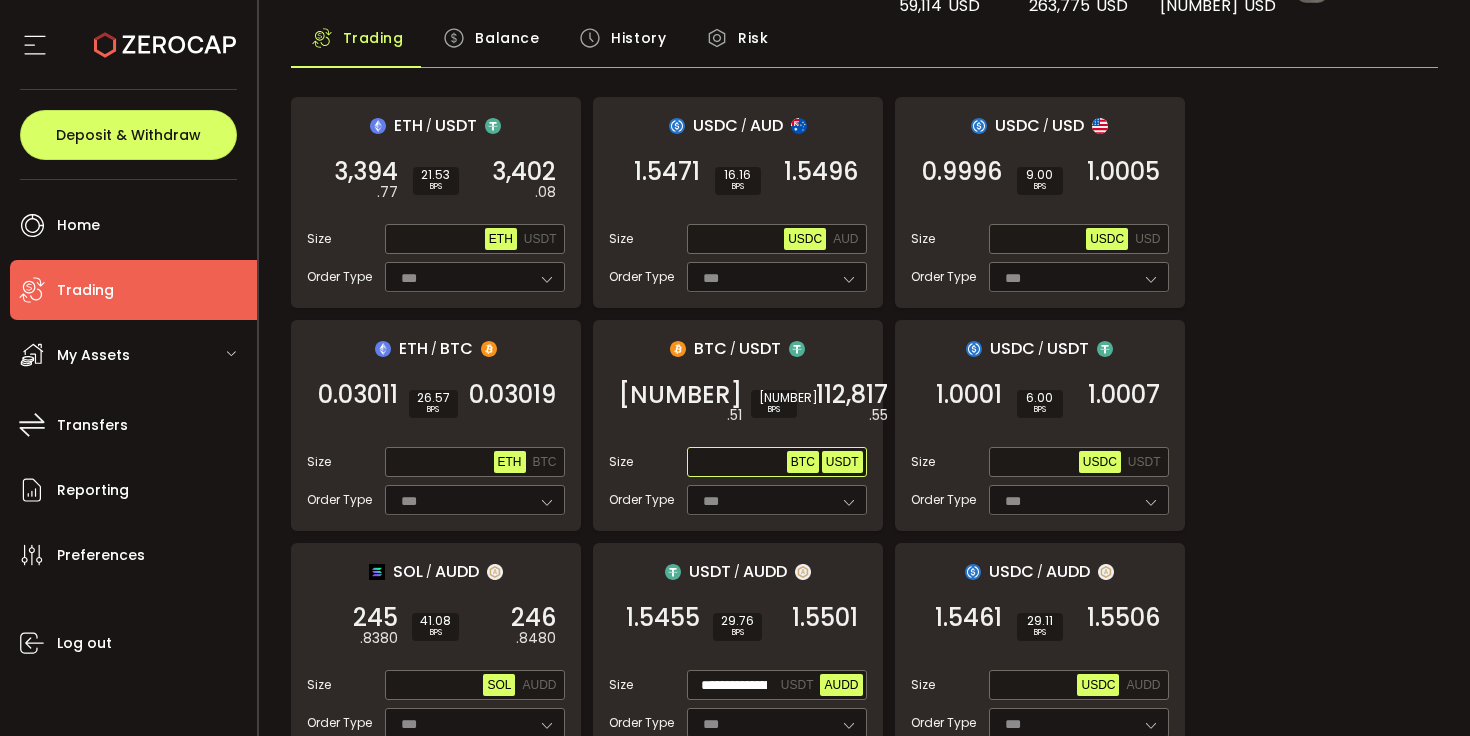 click on "USDT" at bounding box center (842, 462) 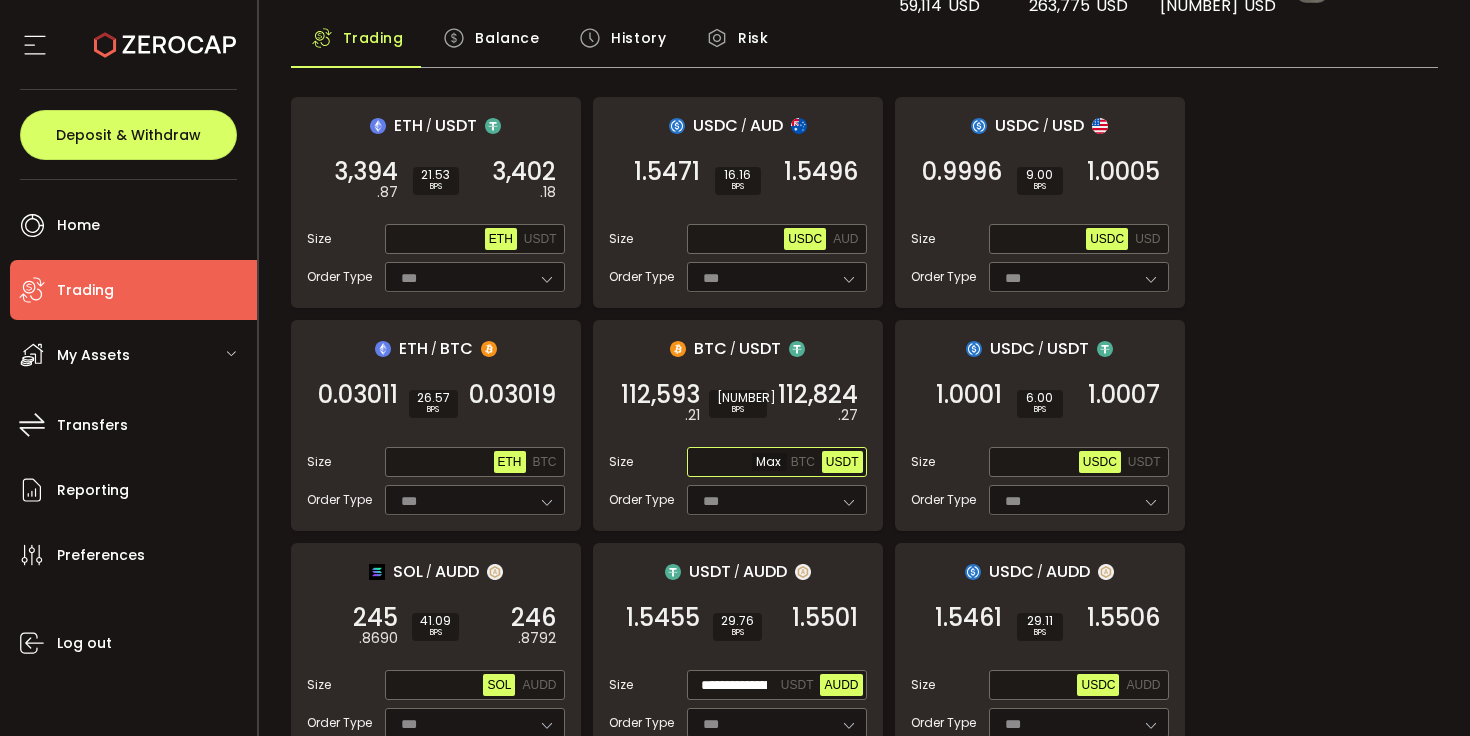 click at bounding box center [739, 463] 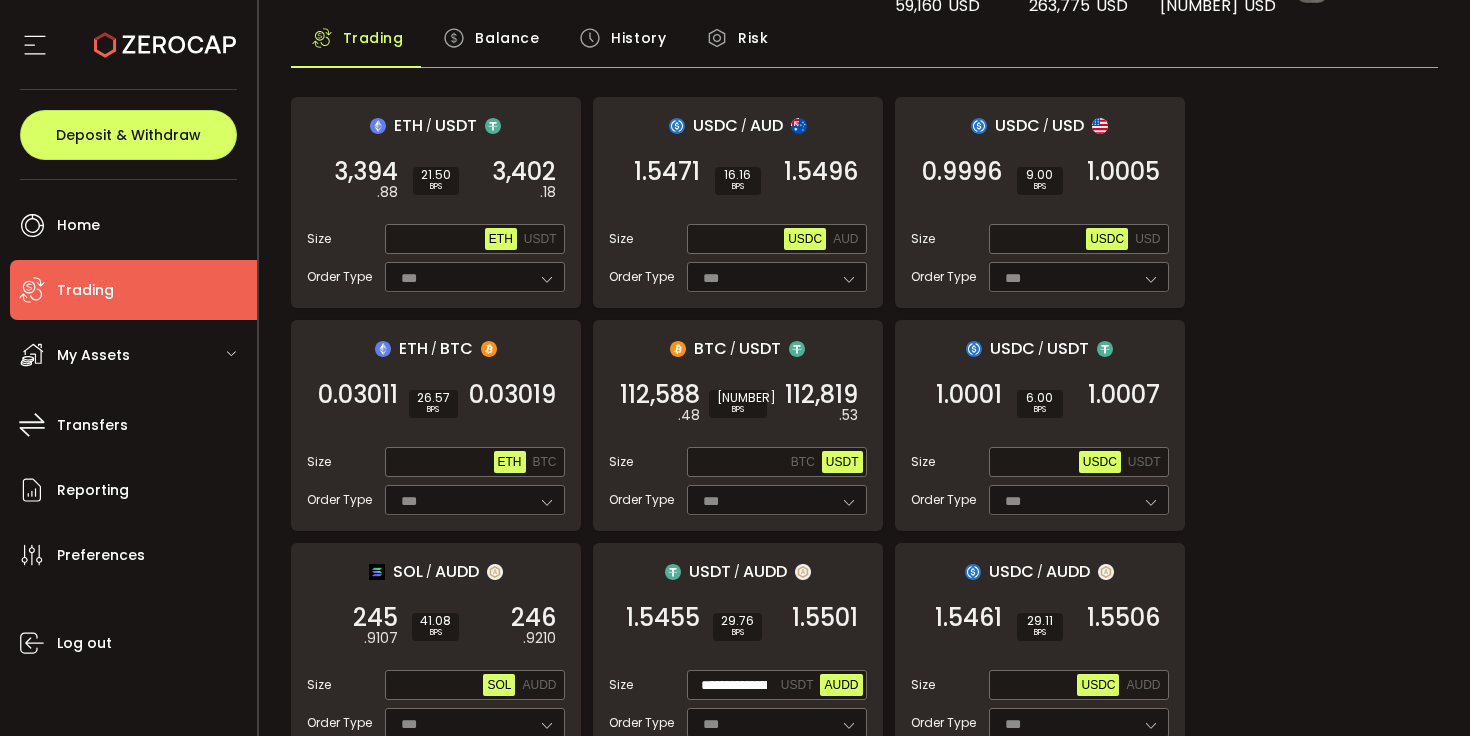click on "BTC USDT" at bounding box center (825, 462) 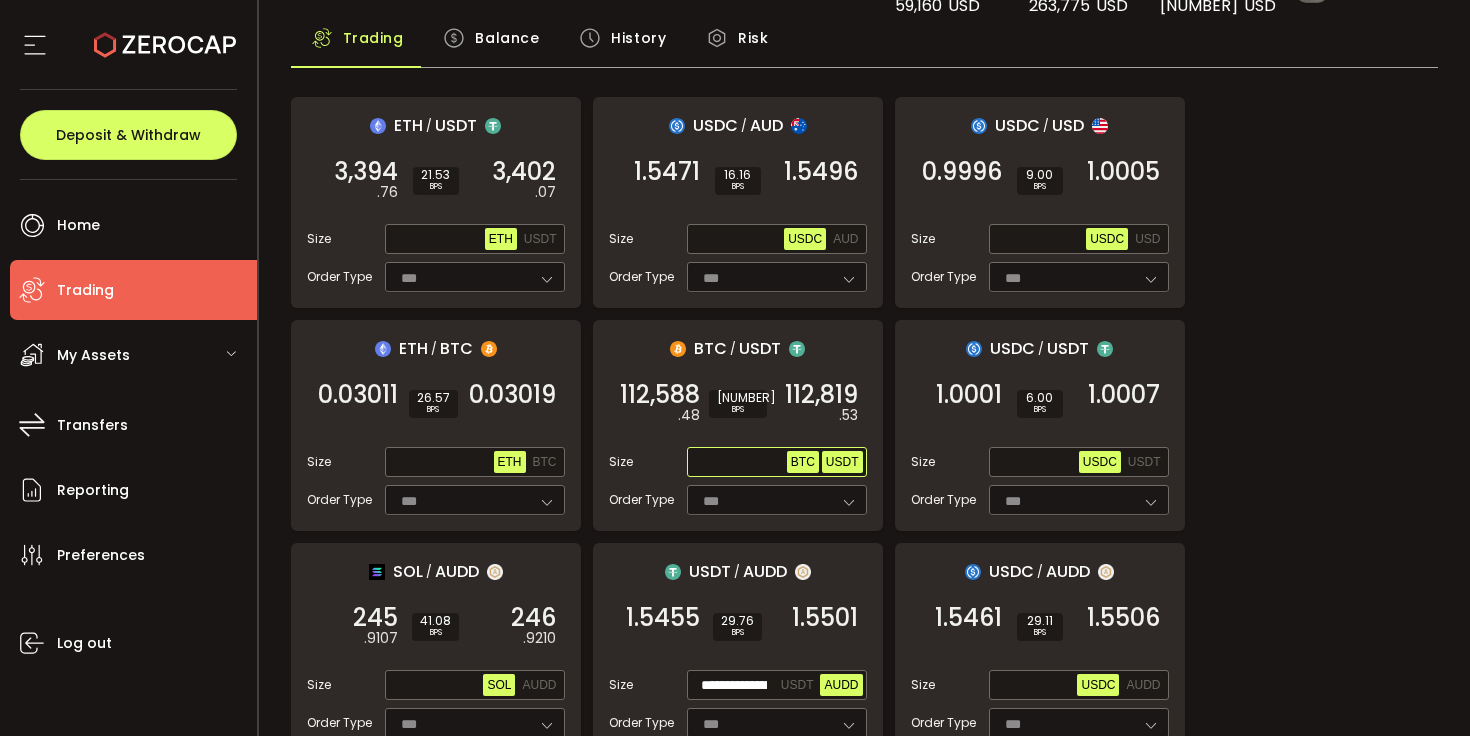 click on "BTC" at bounding box center [803, 462] 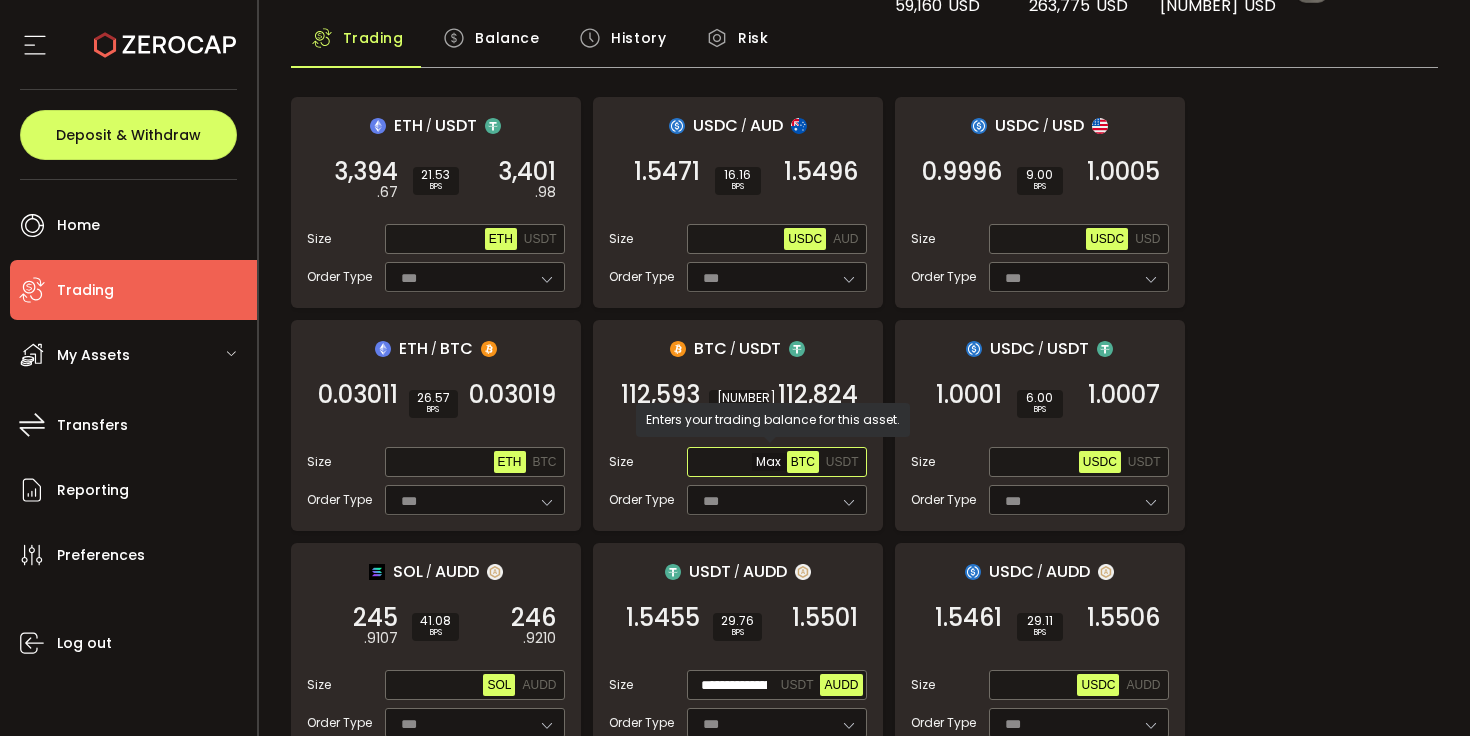 click at bounding box center (739, 463) 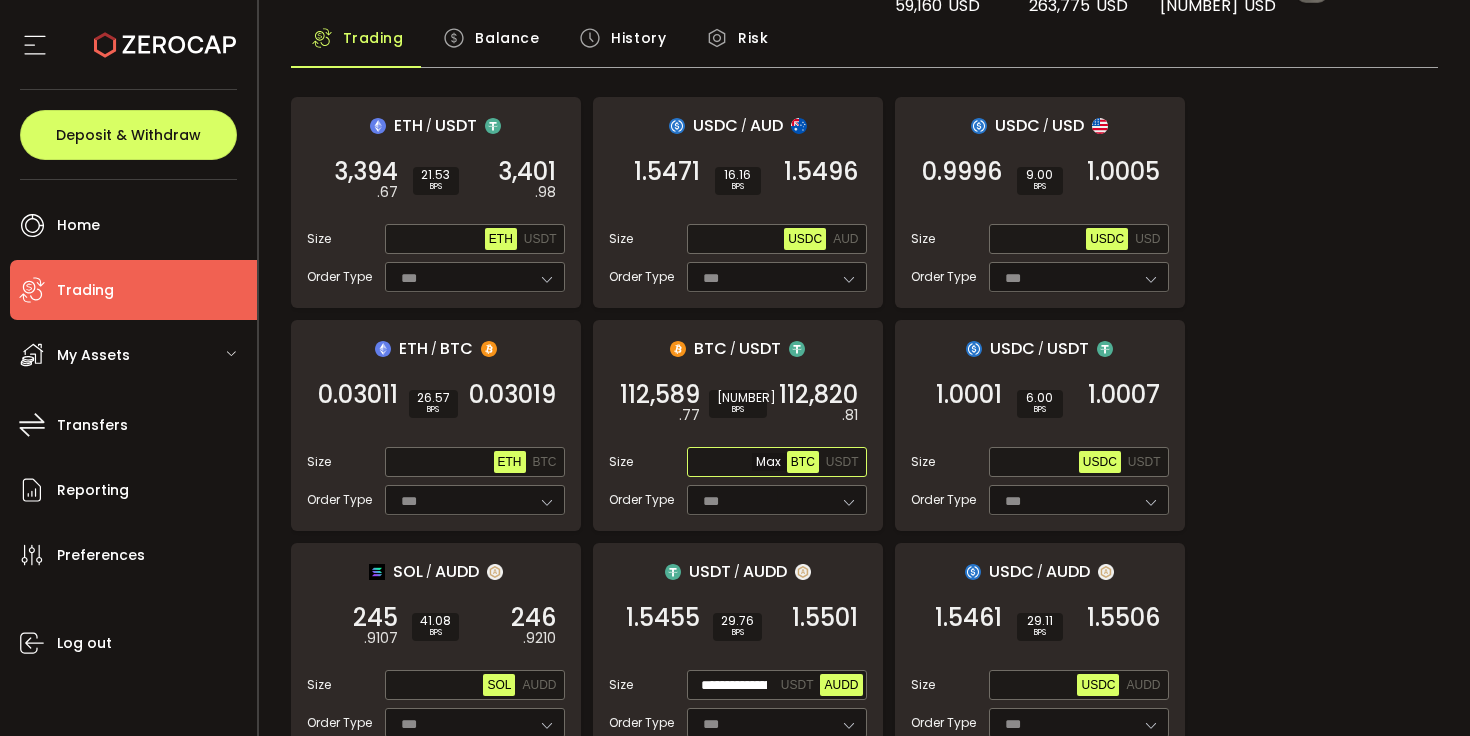 paste on "**********" 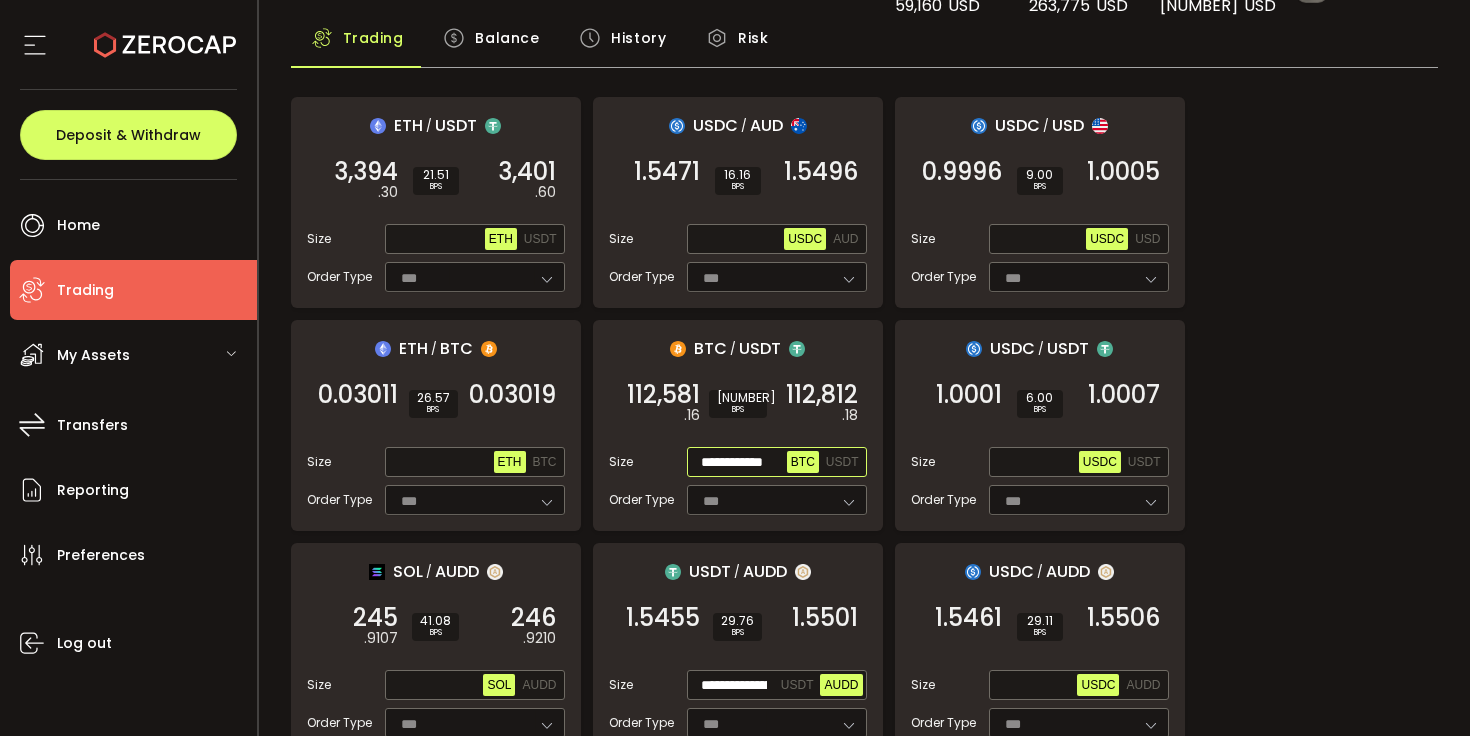 scroll, scrollTop: 0, scrollLeft: 9, axis: horizontal 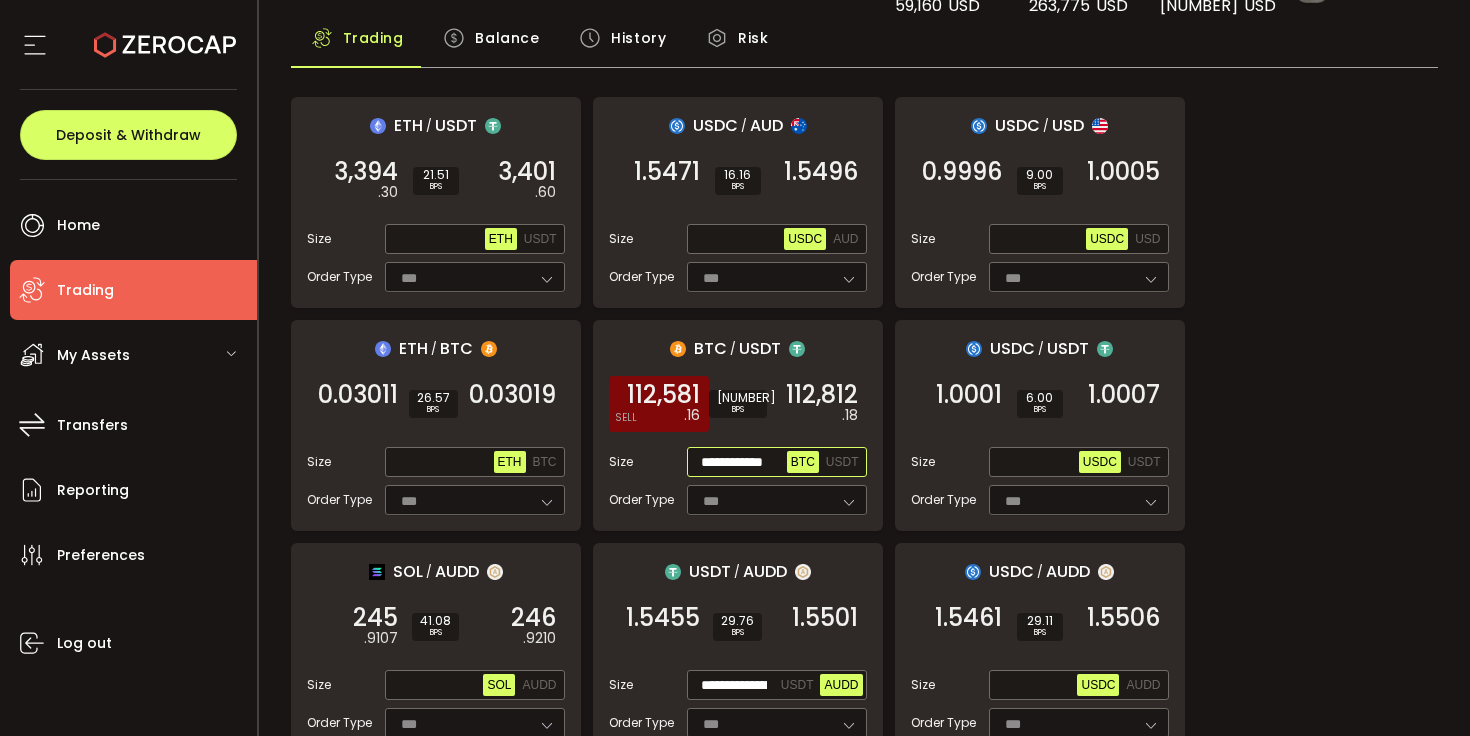 type on "**********" 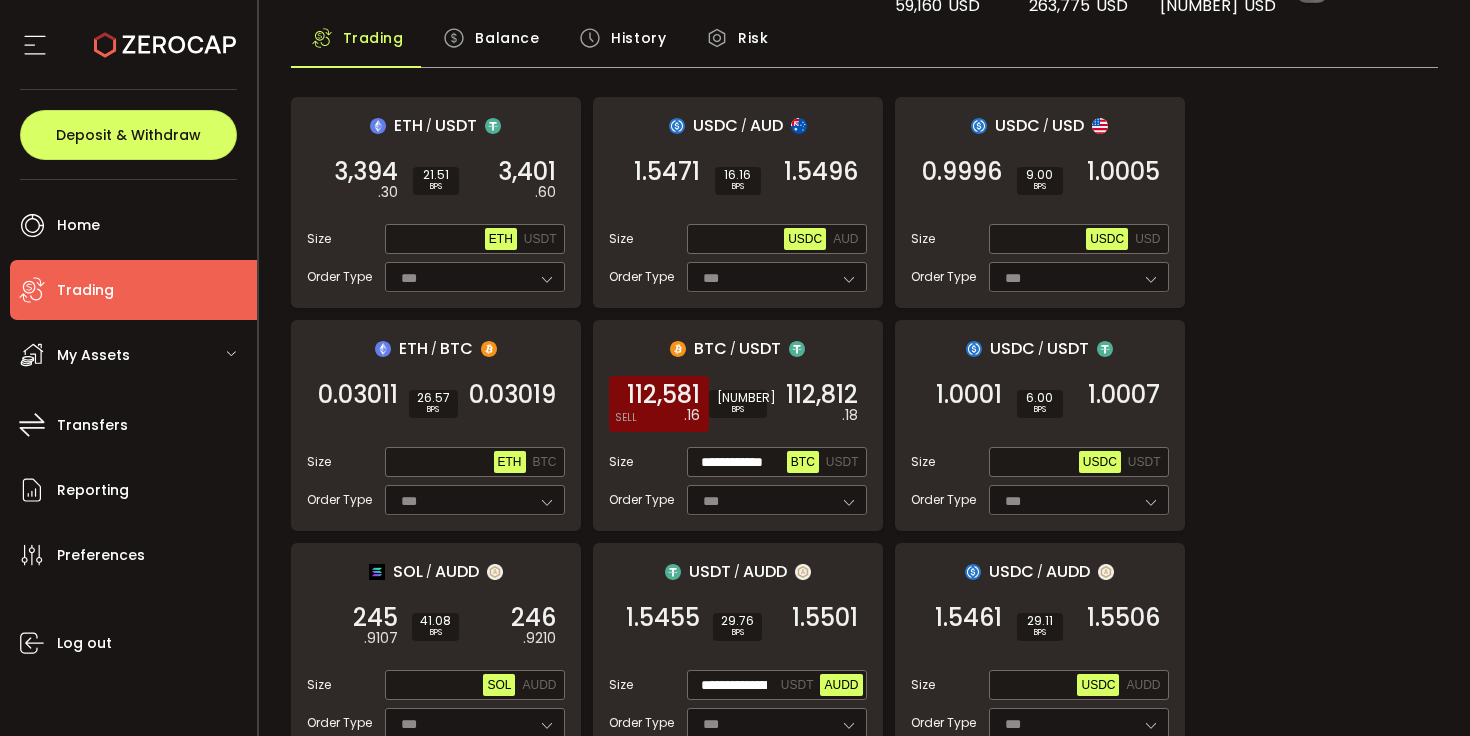 scroll, scrollTop: 0, scrollLeft: 0, axis: both 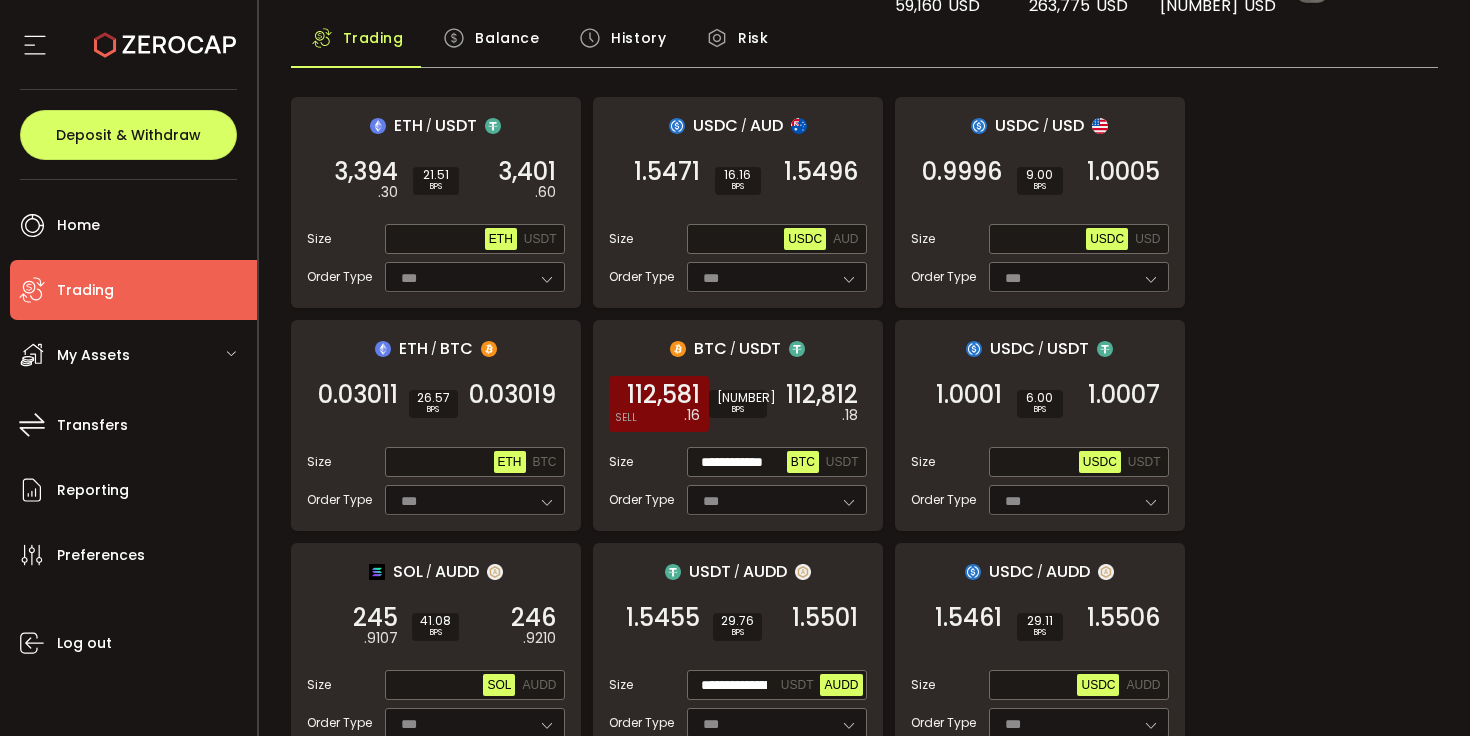 click on "112,581" at bounding box center (663, 395) 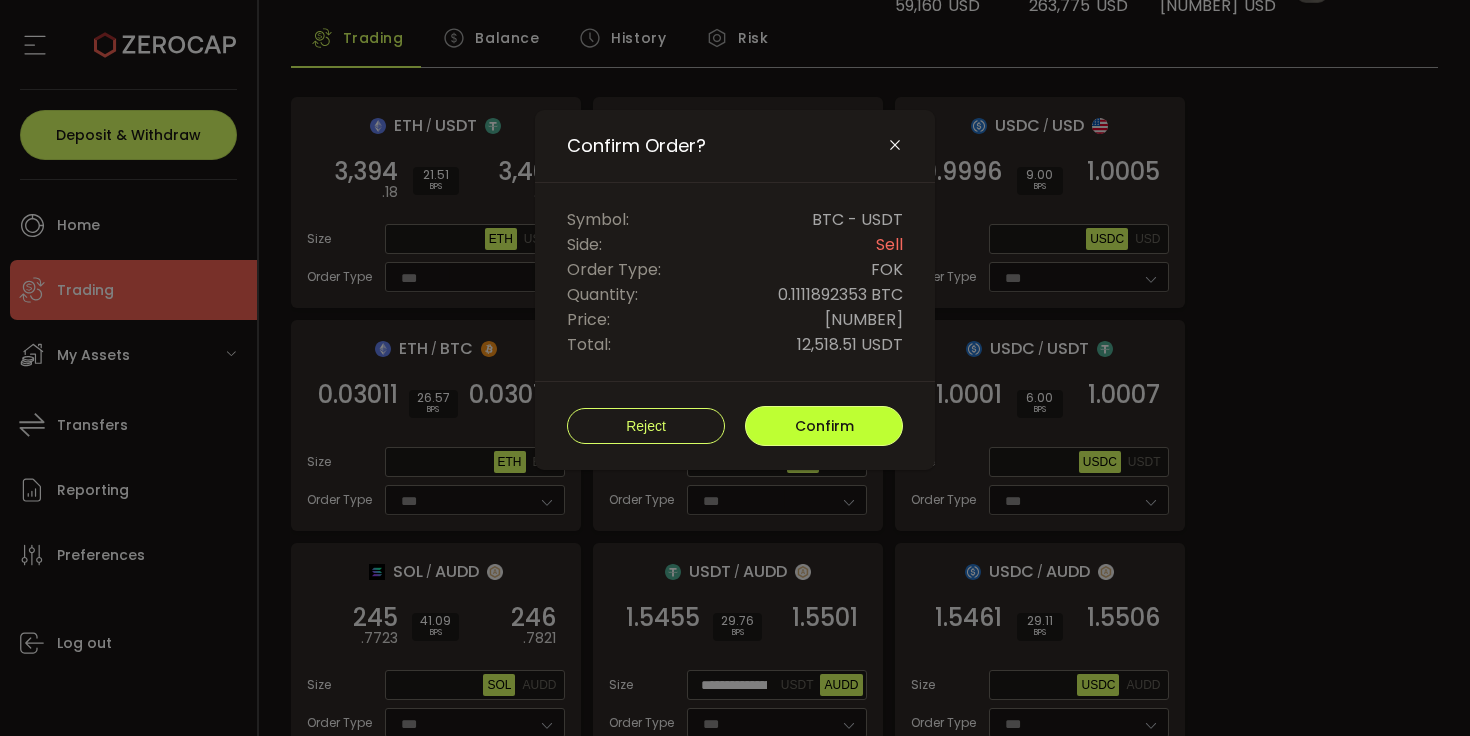 click on "Confirm" at bounding box center (824, 426) 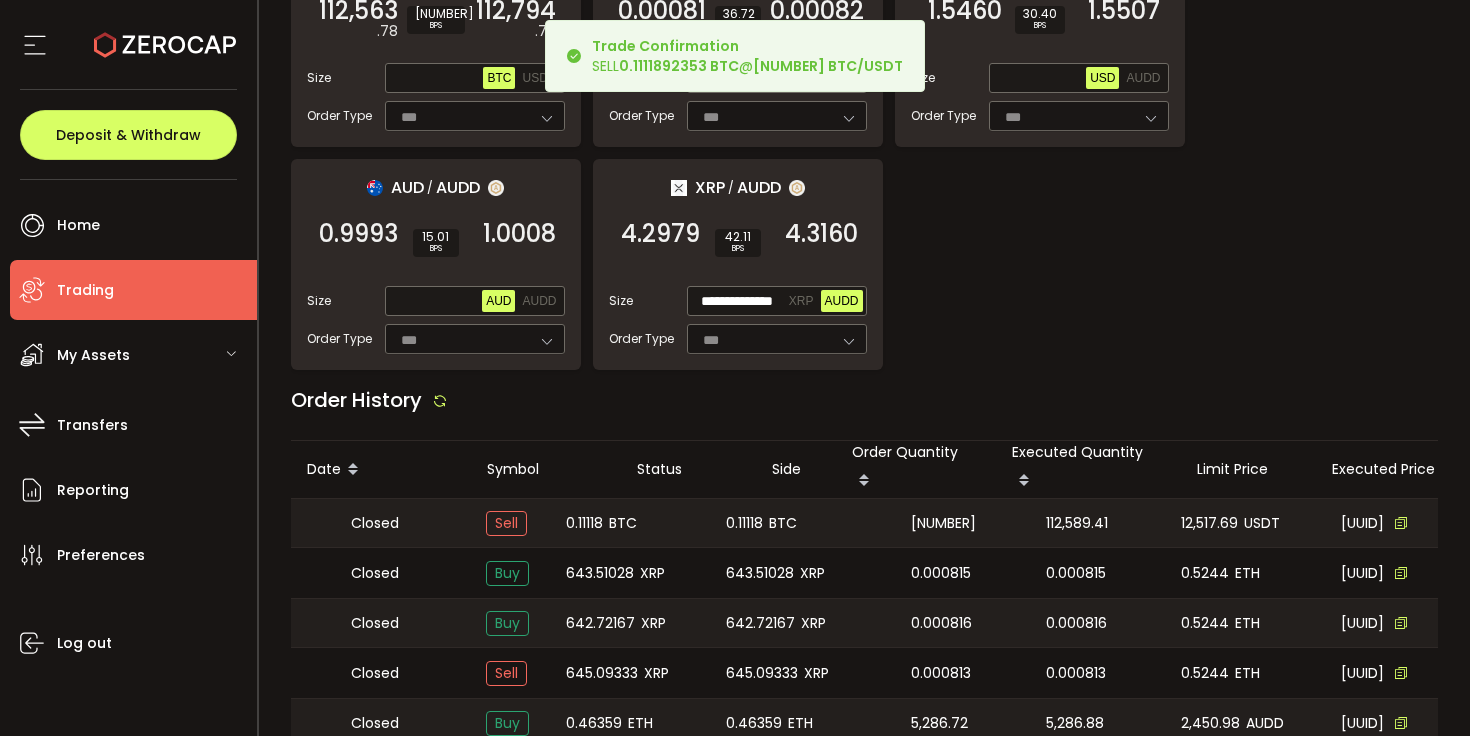 scroll, scrollTop: 2089, scrollLeft: 0, axis: vertical 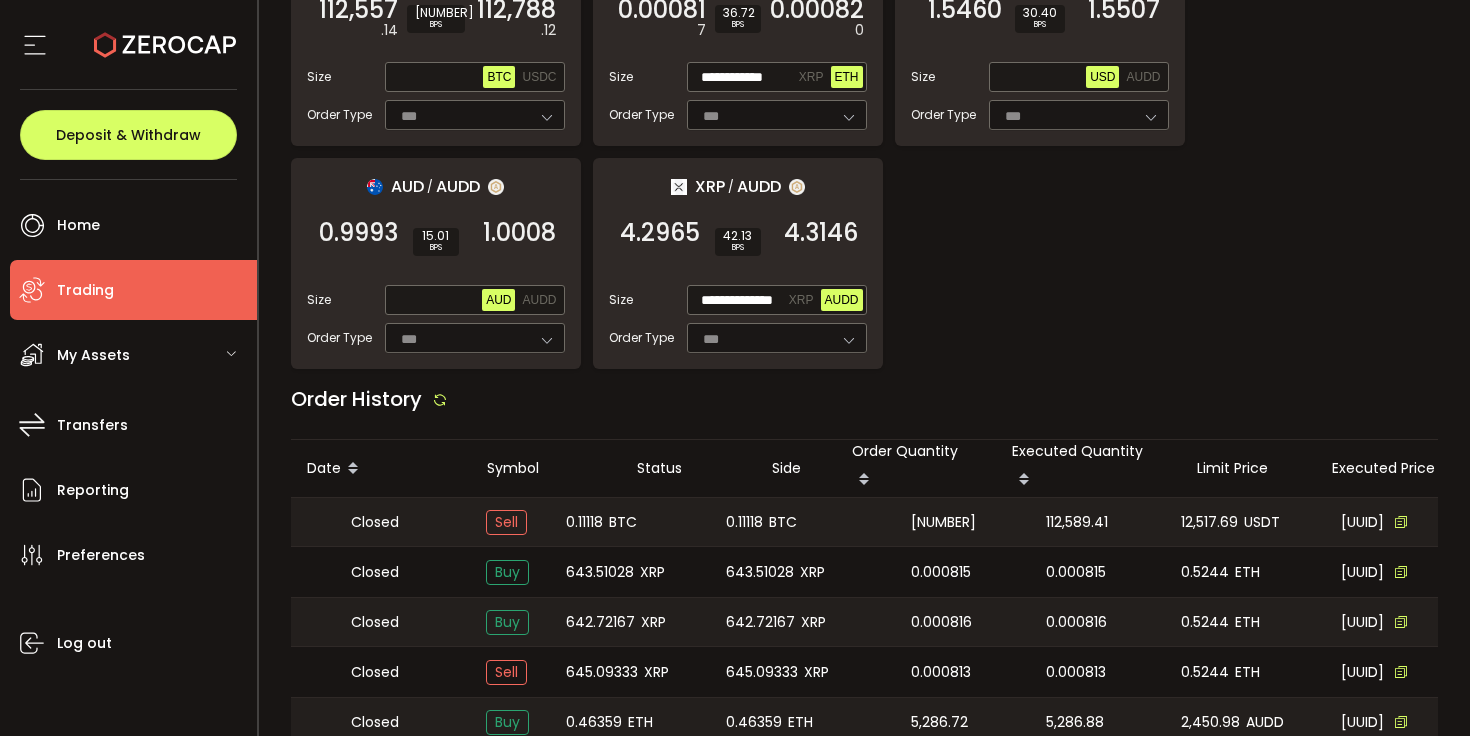 click on "12,517.69" at bounding box center (1209, 522) 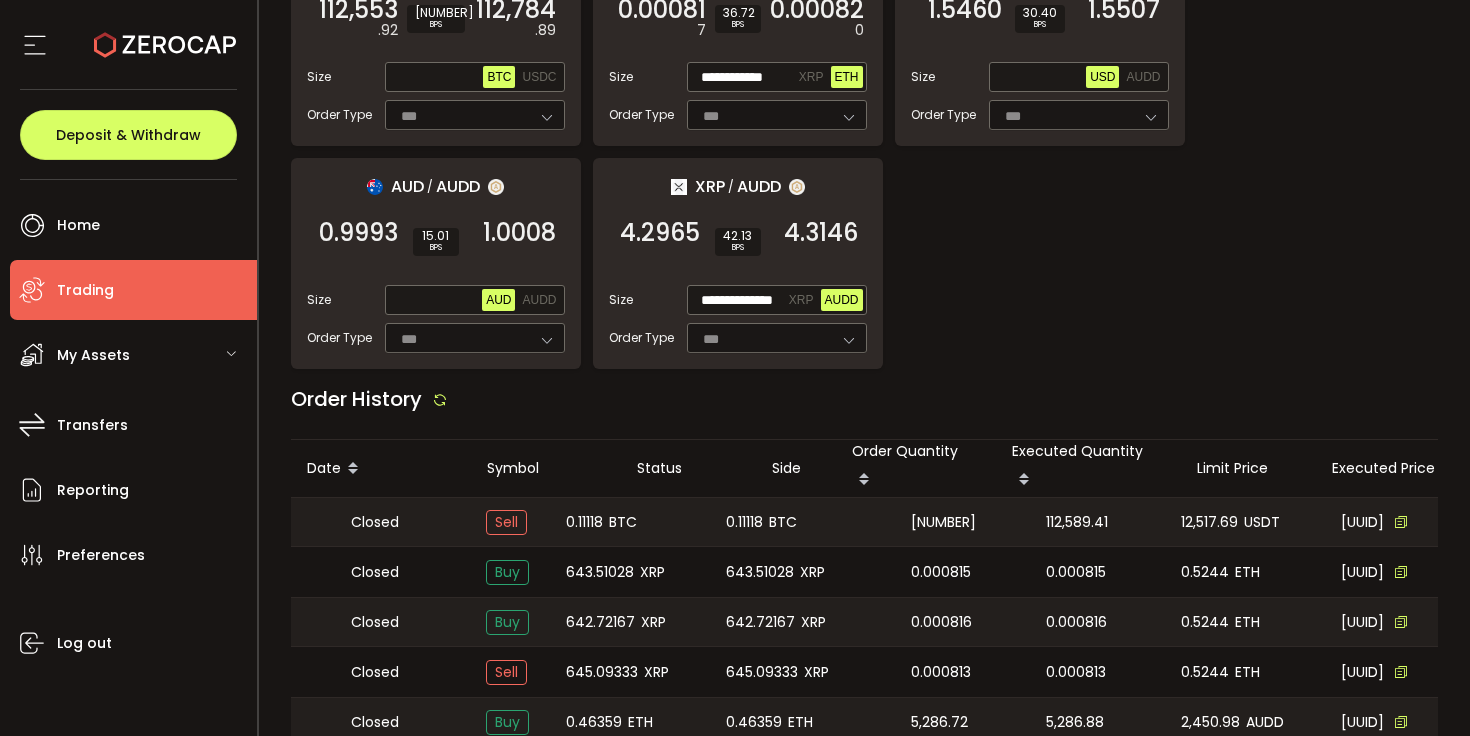 click on "12,517.69" at bounding box center (1209, 522) 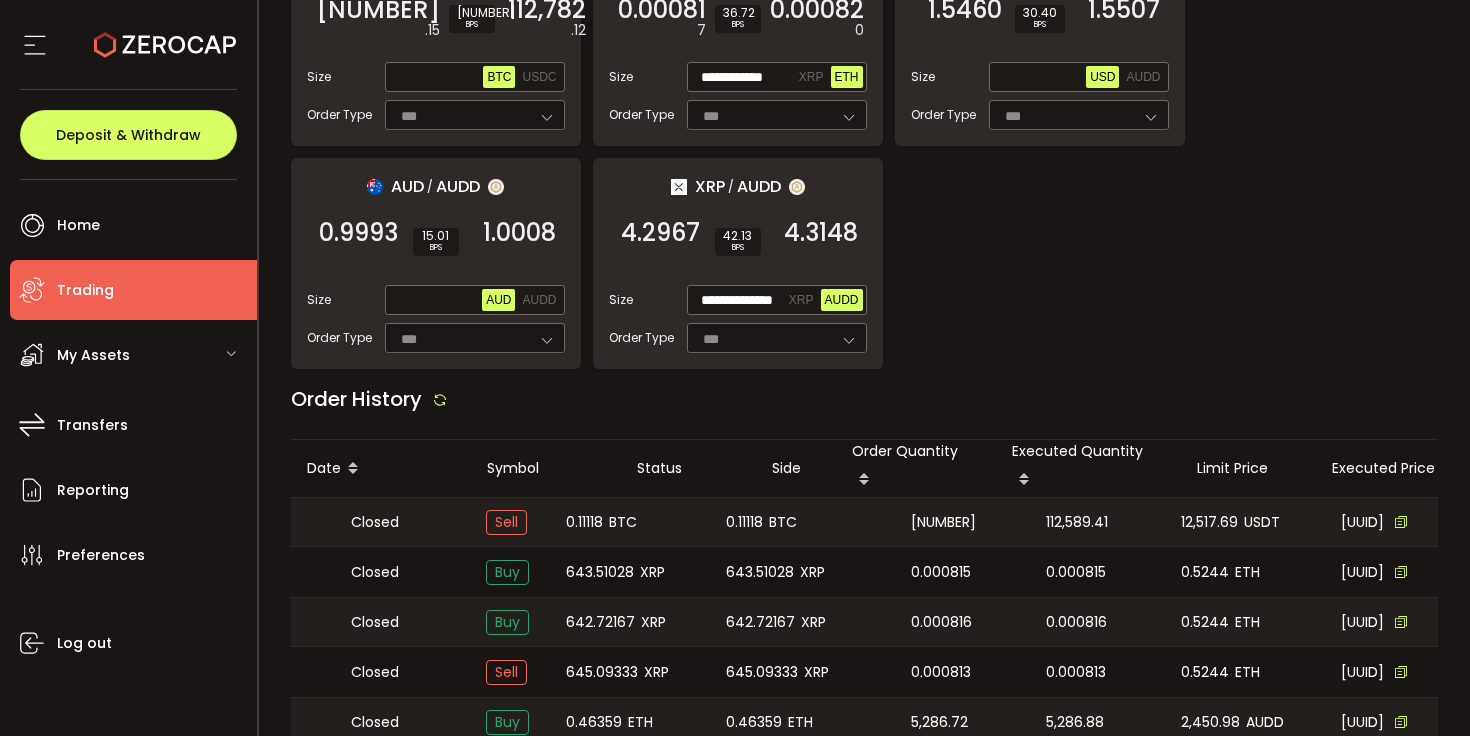 scroll, scrollTop: 0, scrollLeft: 0, axis: both 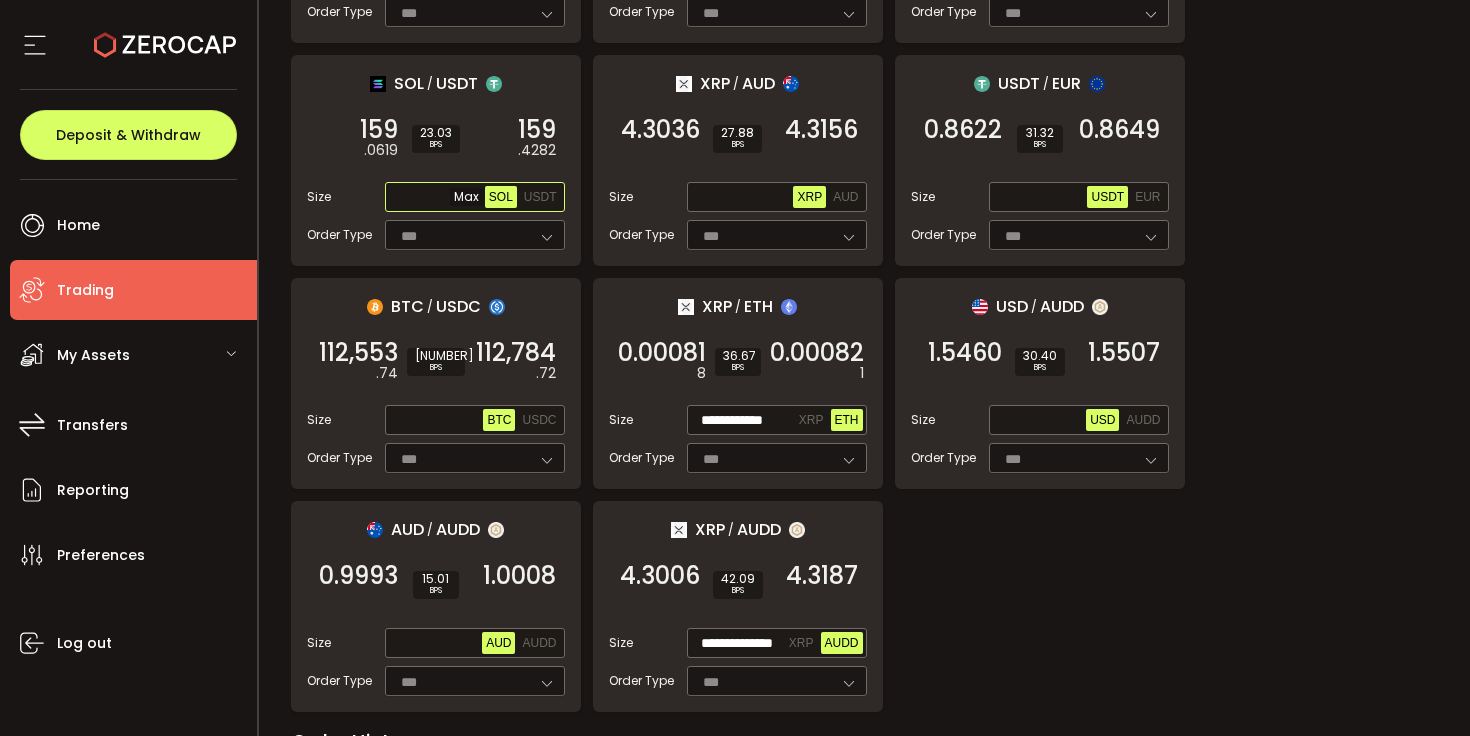 click at bounding box center (437, 198) 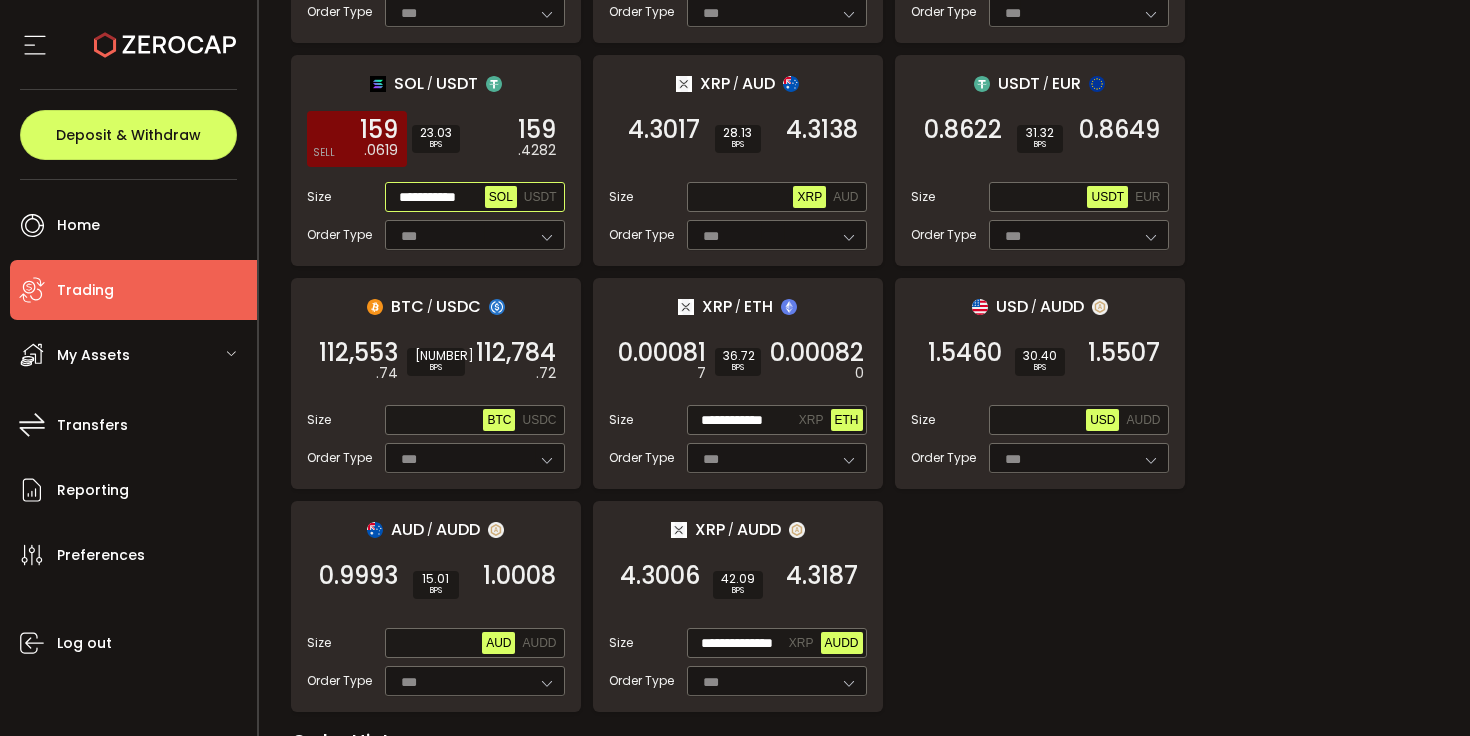 scroll, scrollTop: 0, scrollLeft: 5, axis: horizontal 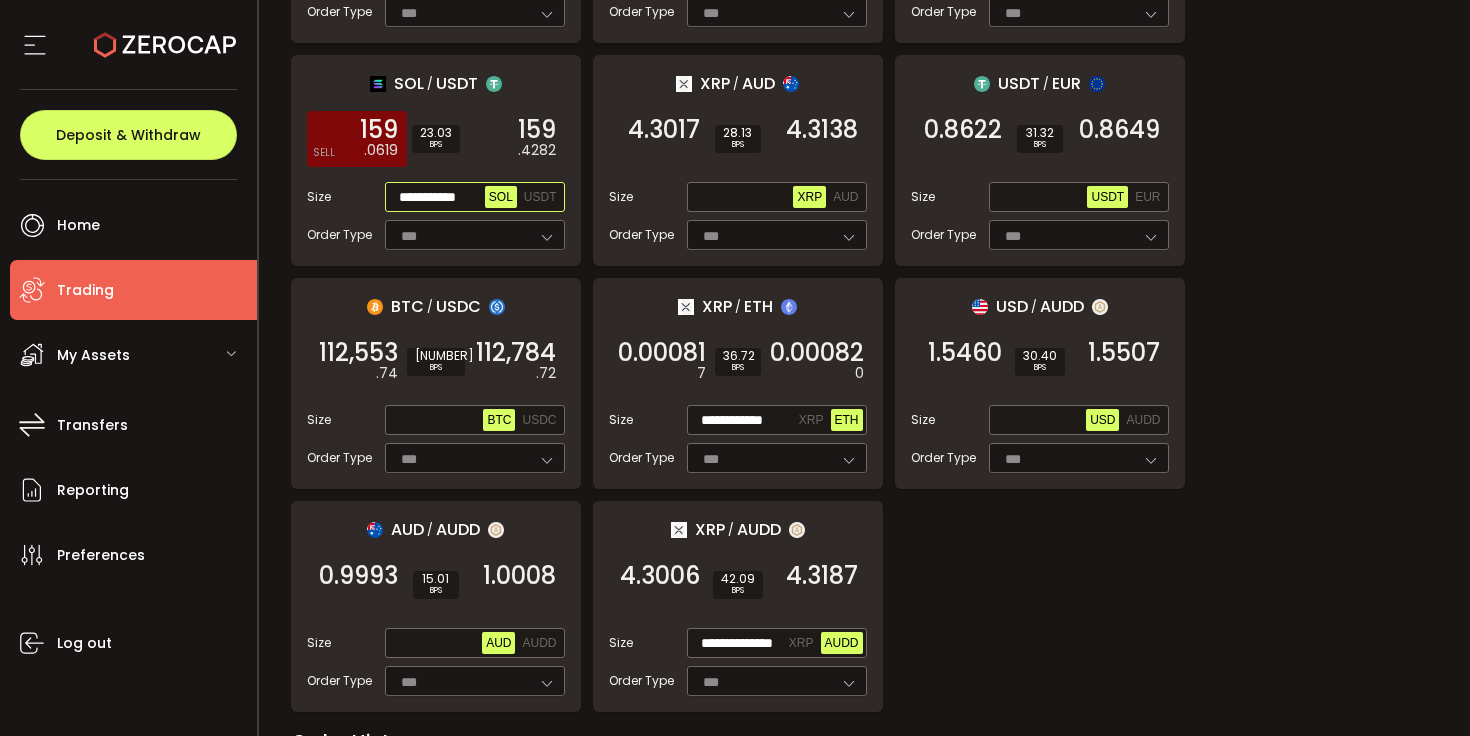 type on "**********" 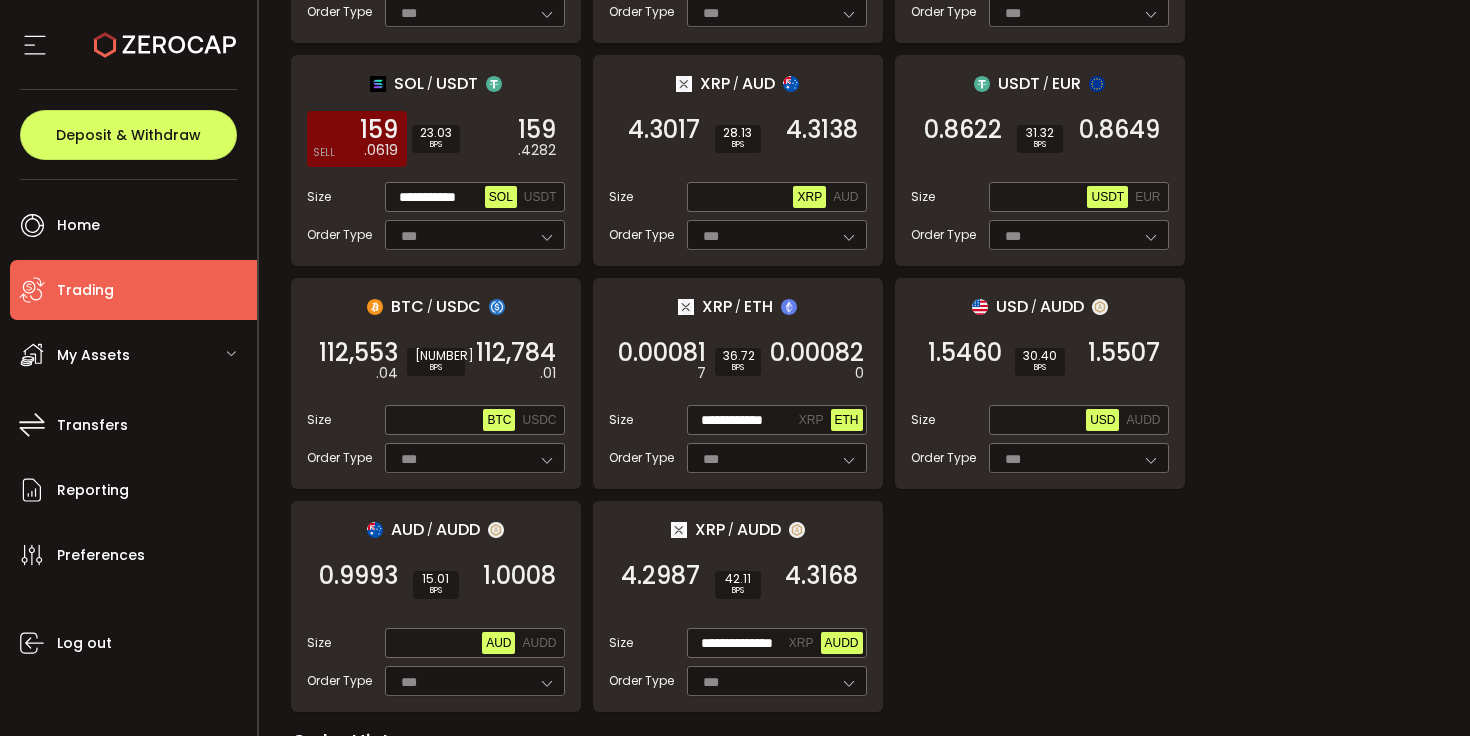 scroll, scrollTop: 0, scrollLeft: 0, axis: both 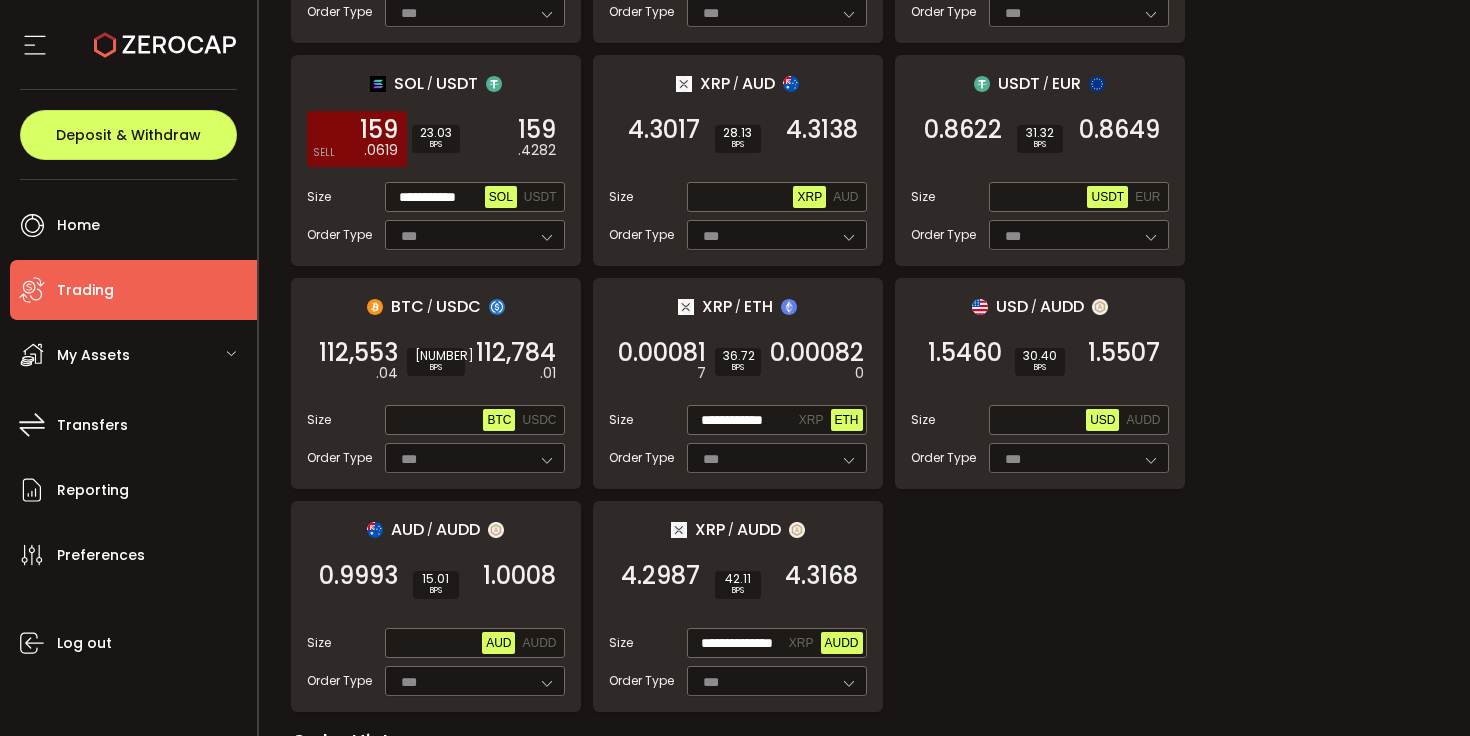 click on ".0619" at bounding box center (381, 150) 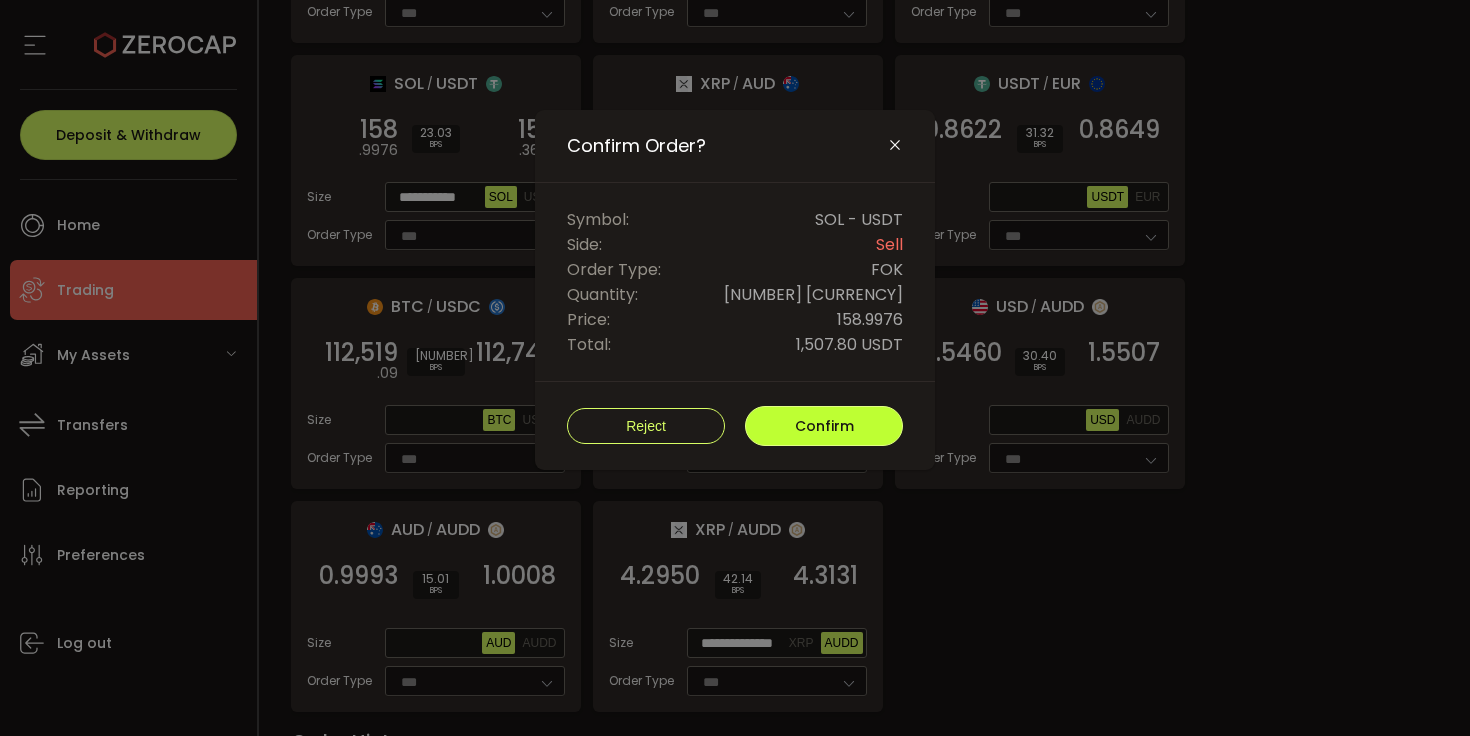 click on "Confirm" at bounding box center [824, 426] 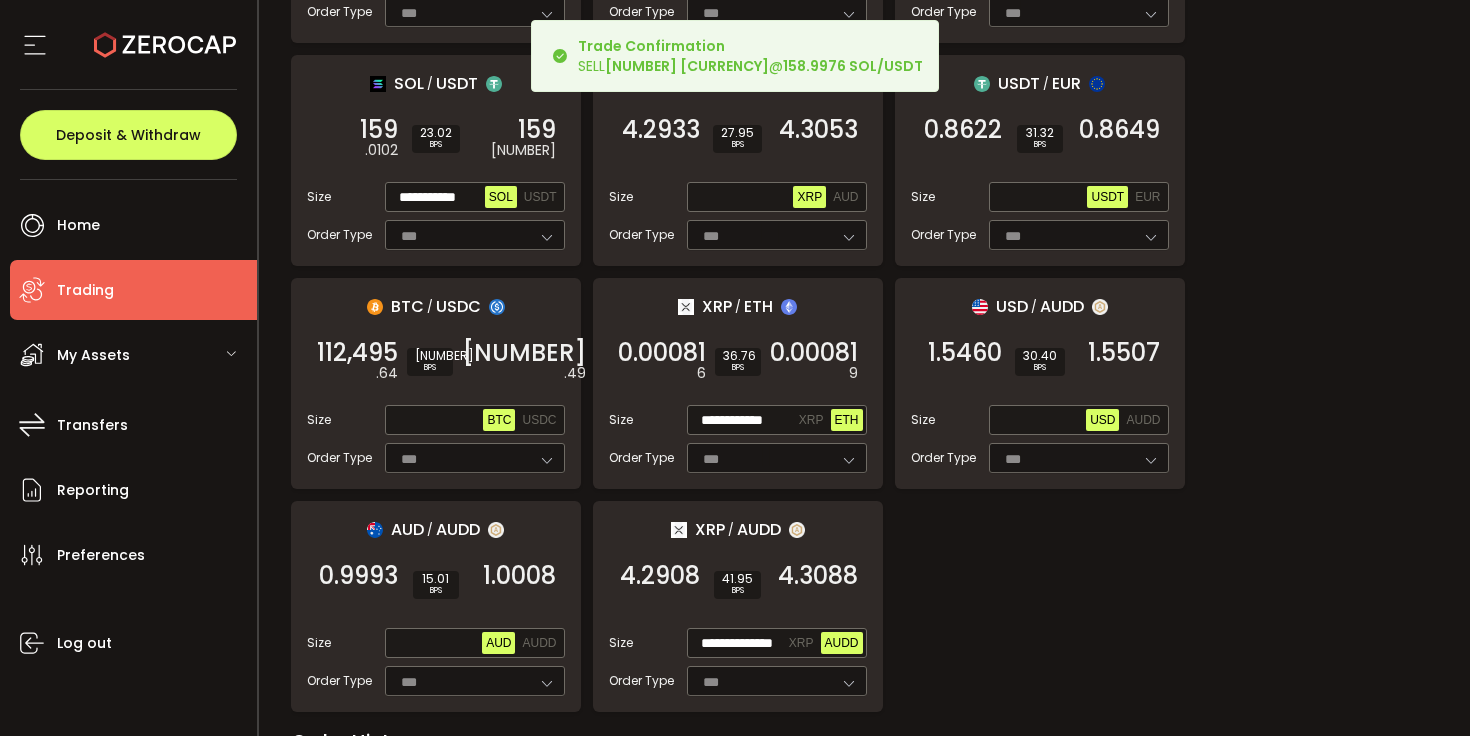 scroll, scrollTop: 2404, scrollLeft: 0, axis: vertical 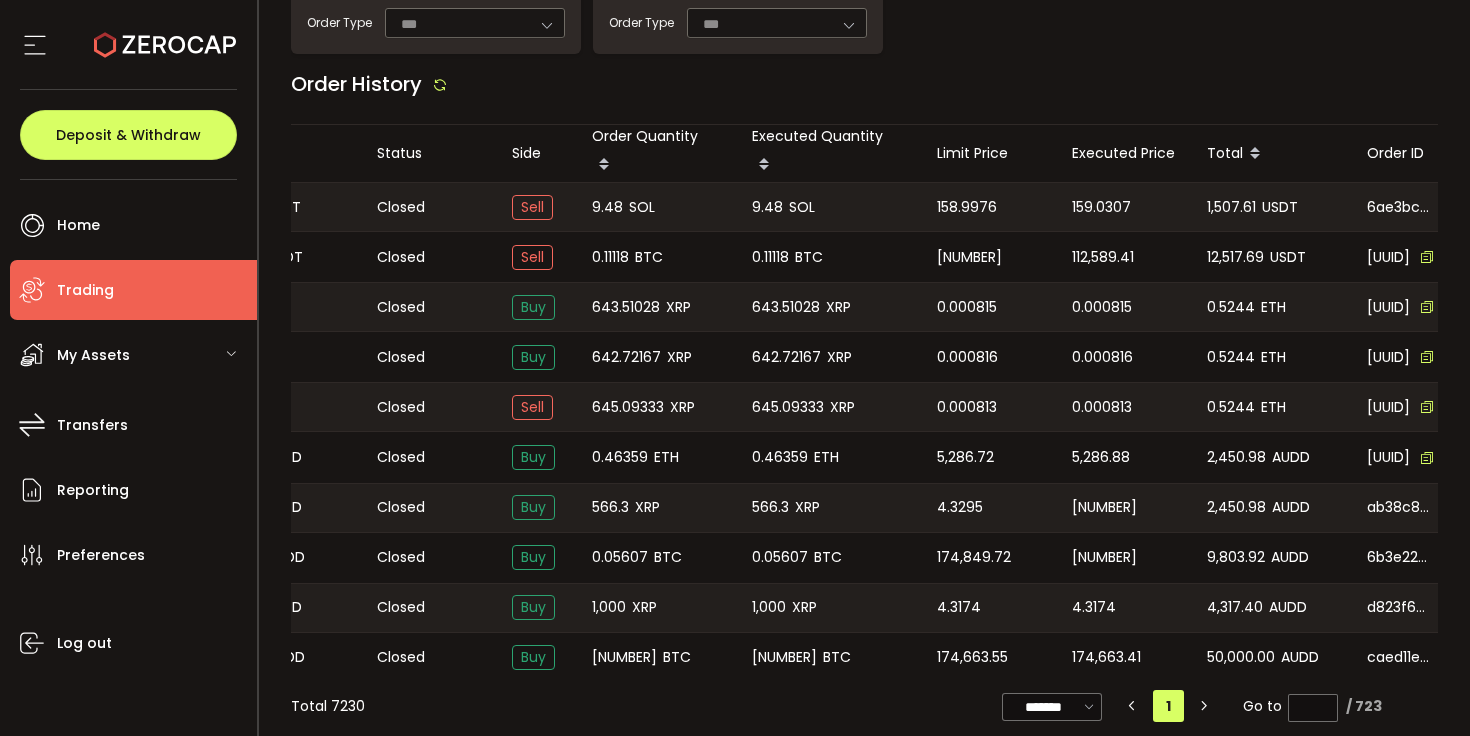click on "1,507.61" at bounding box center [1231, 207] 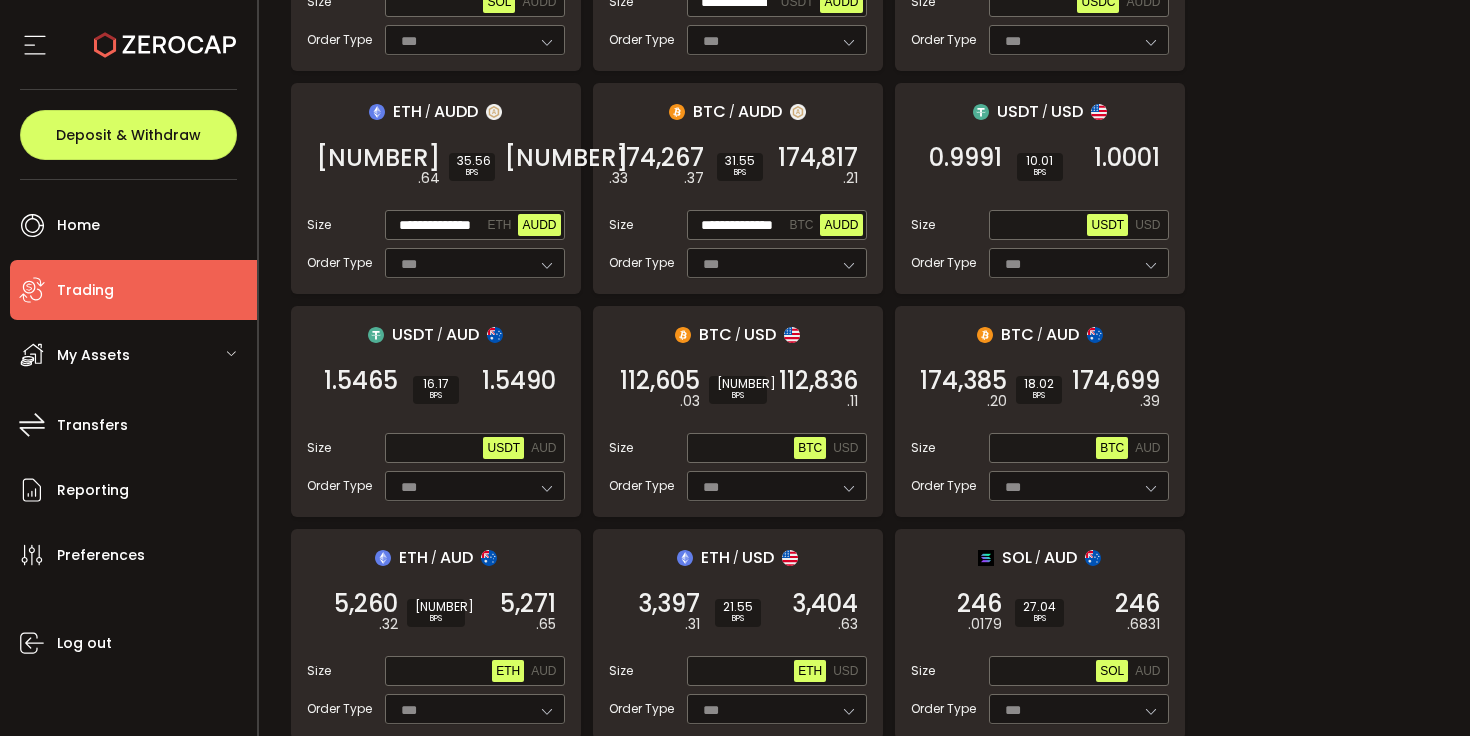 scroll, scrollTop: 775, scrollLeft: 0, axis: vertical 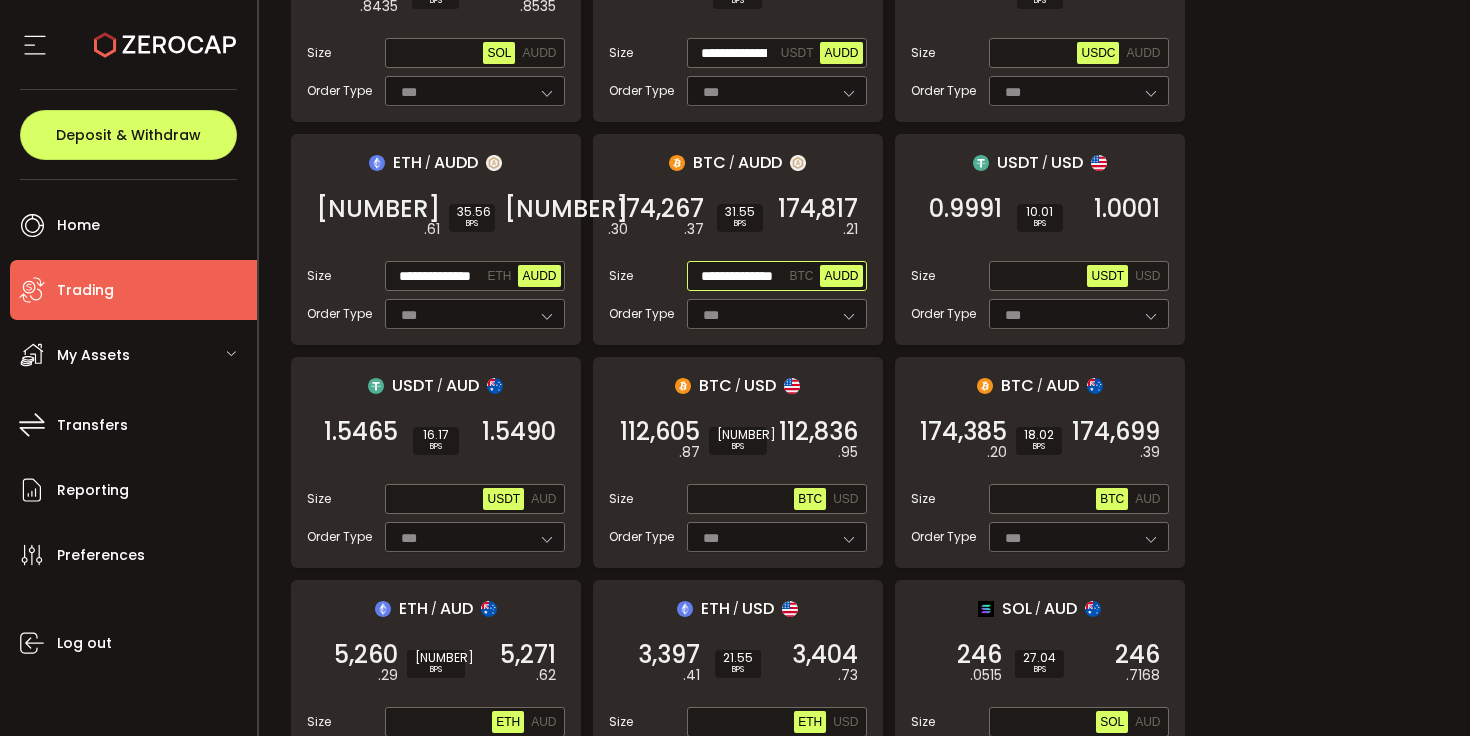 click on "**********" at bounding box center [738, 277] 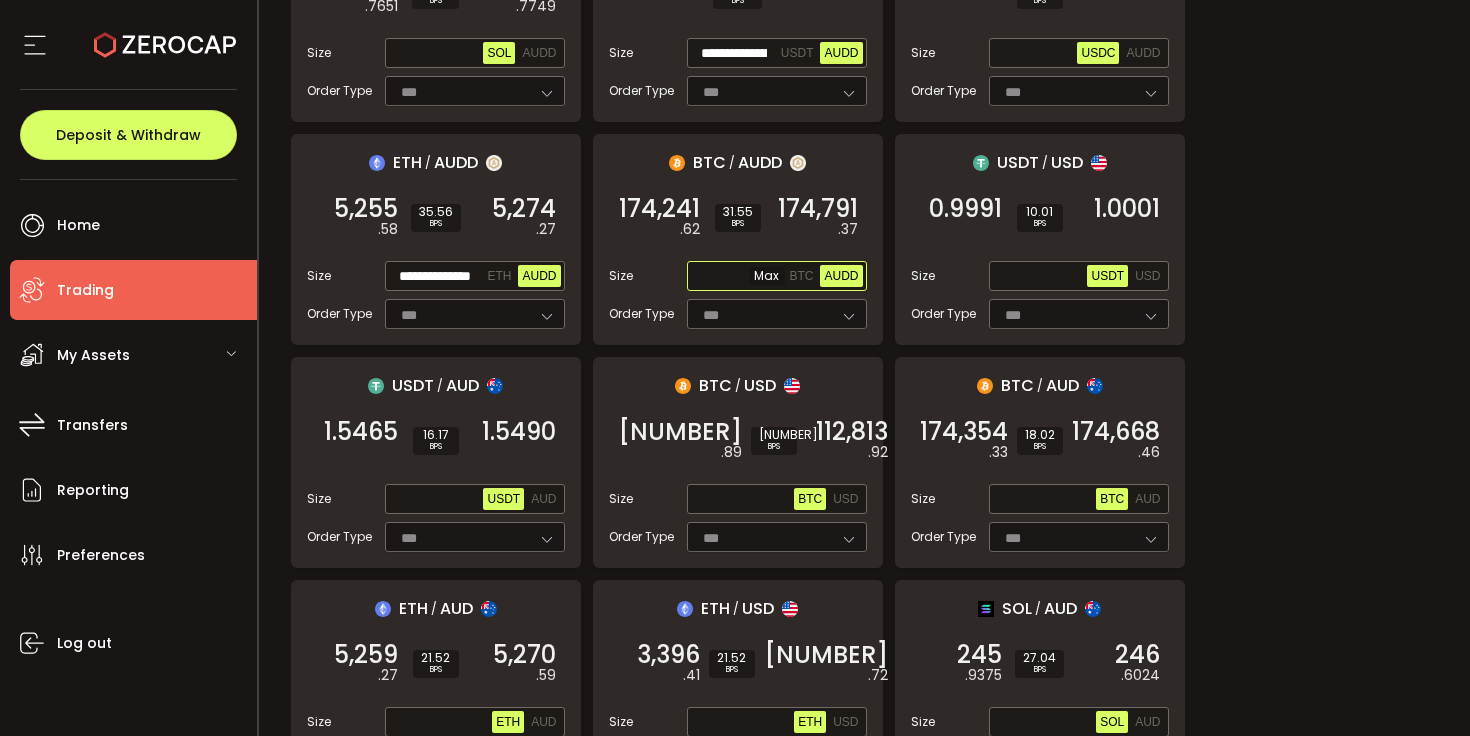 paste on "**********" 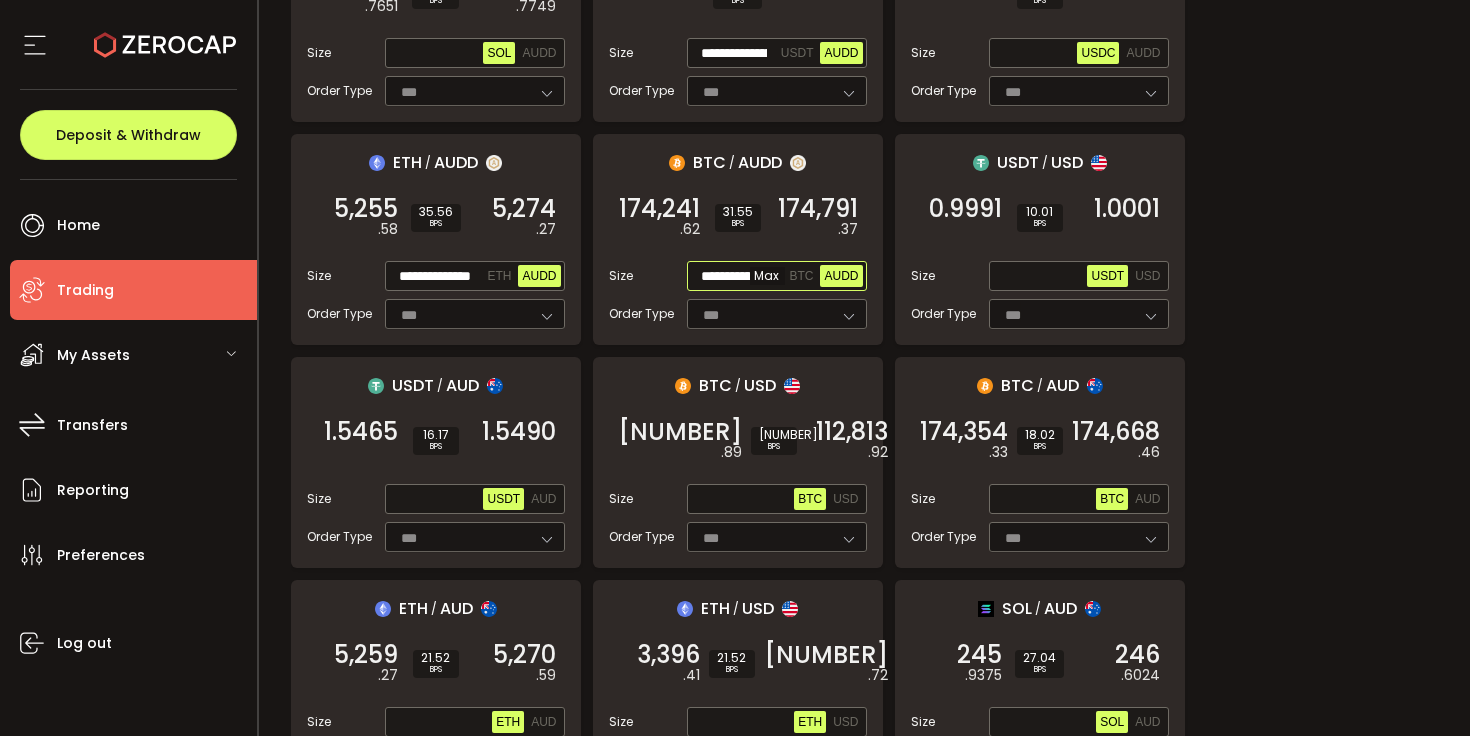 scroll, scrollTop: 0, scrollLeft: 34, axis: horizontal 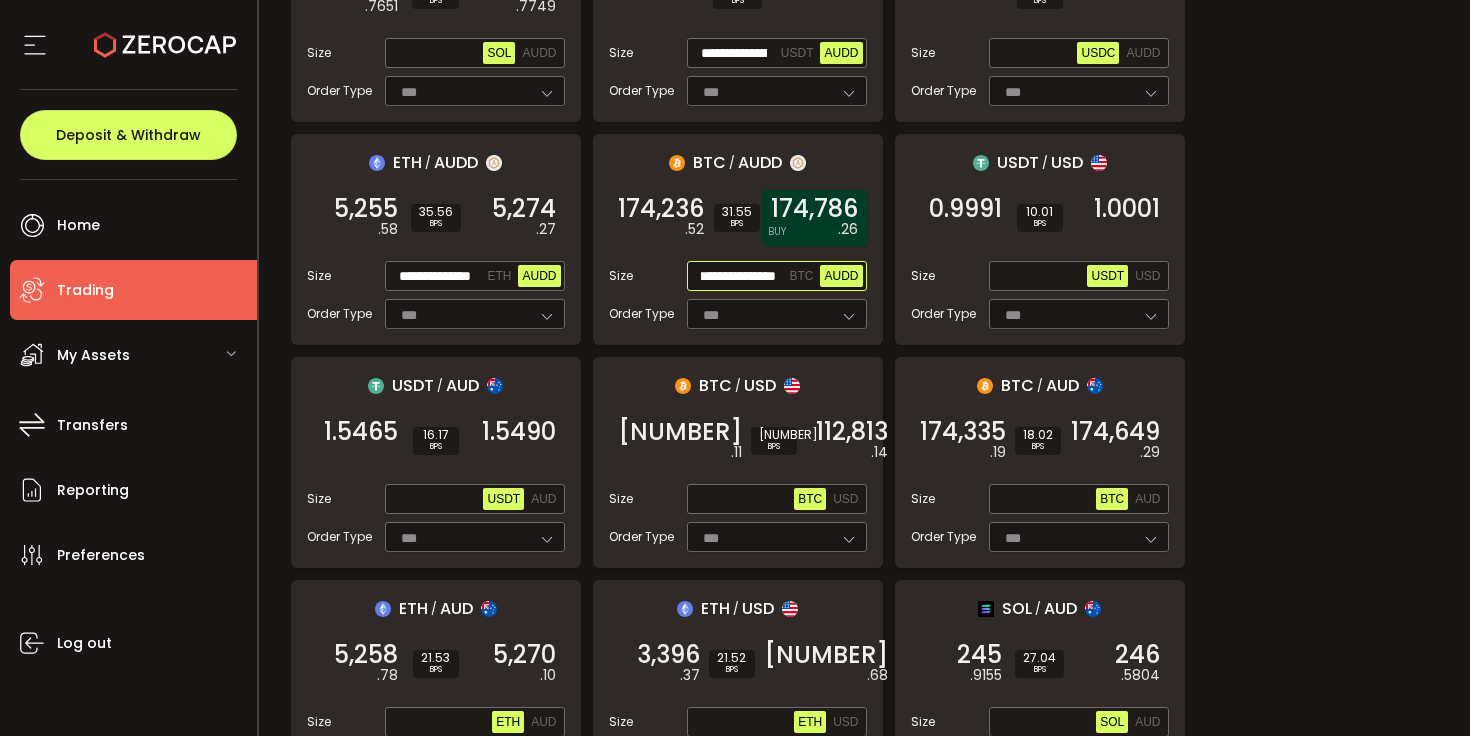 type on "**********" 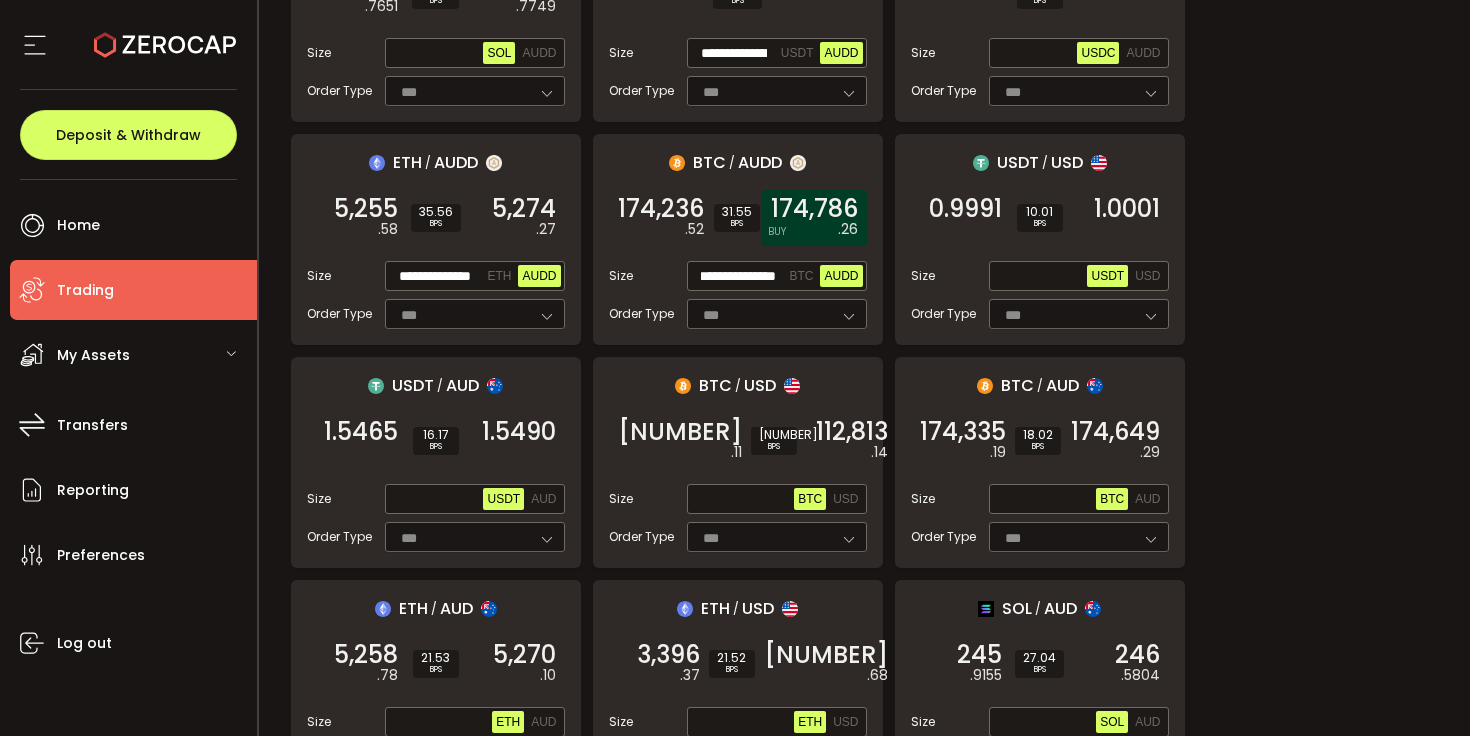 click on "174,786  .26 BUY" at bounding box center (814, 218) 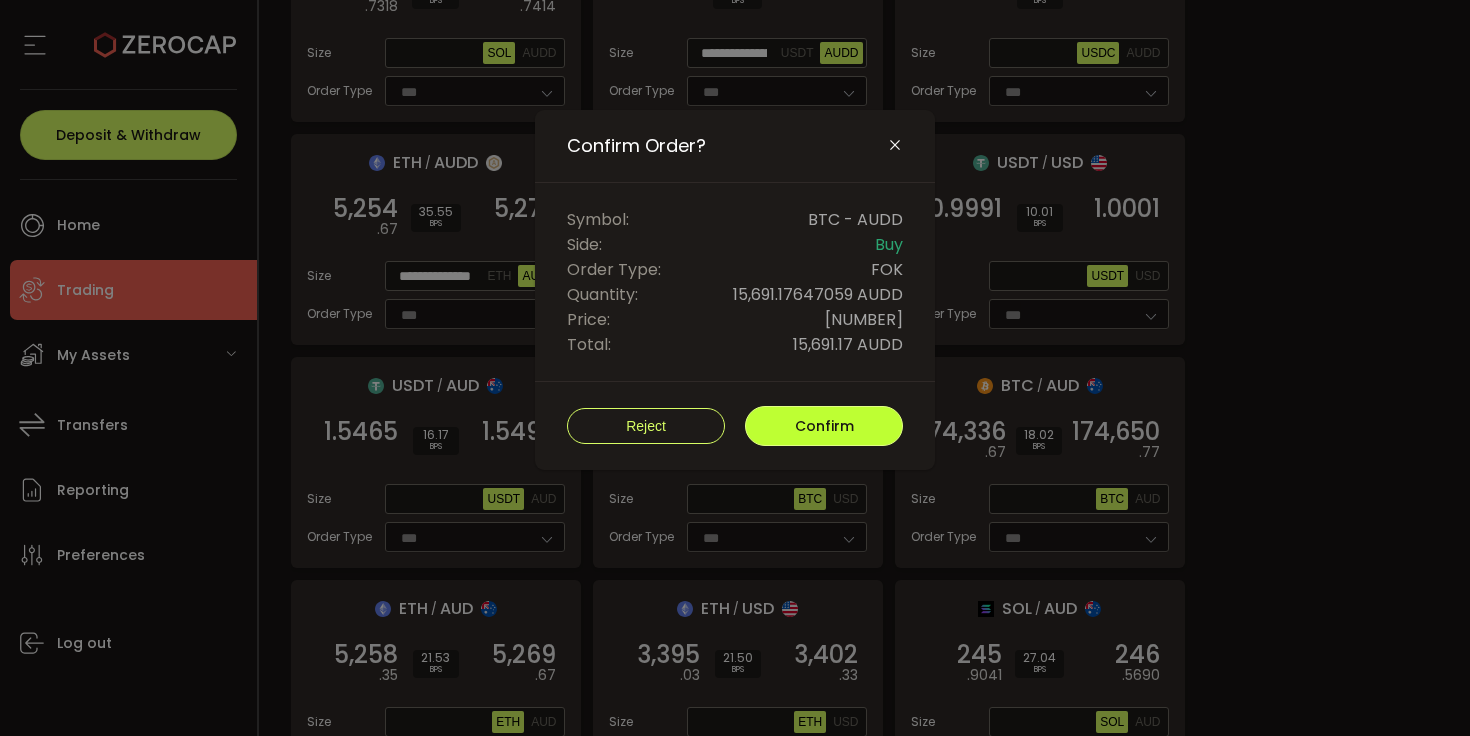 click on "Confirm" at bounding box center (824, 426) 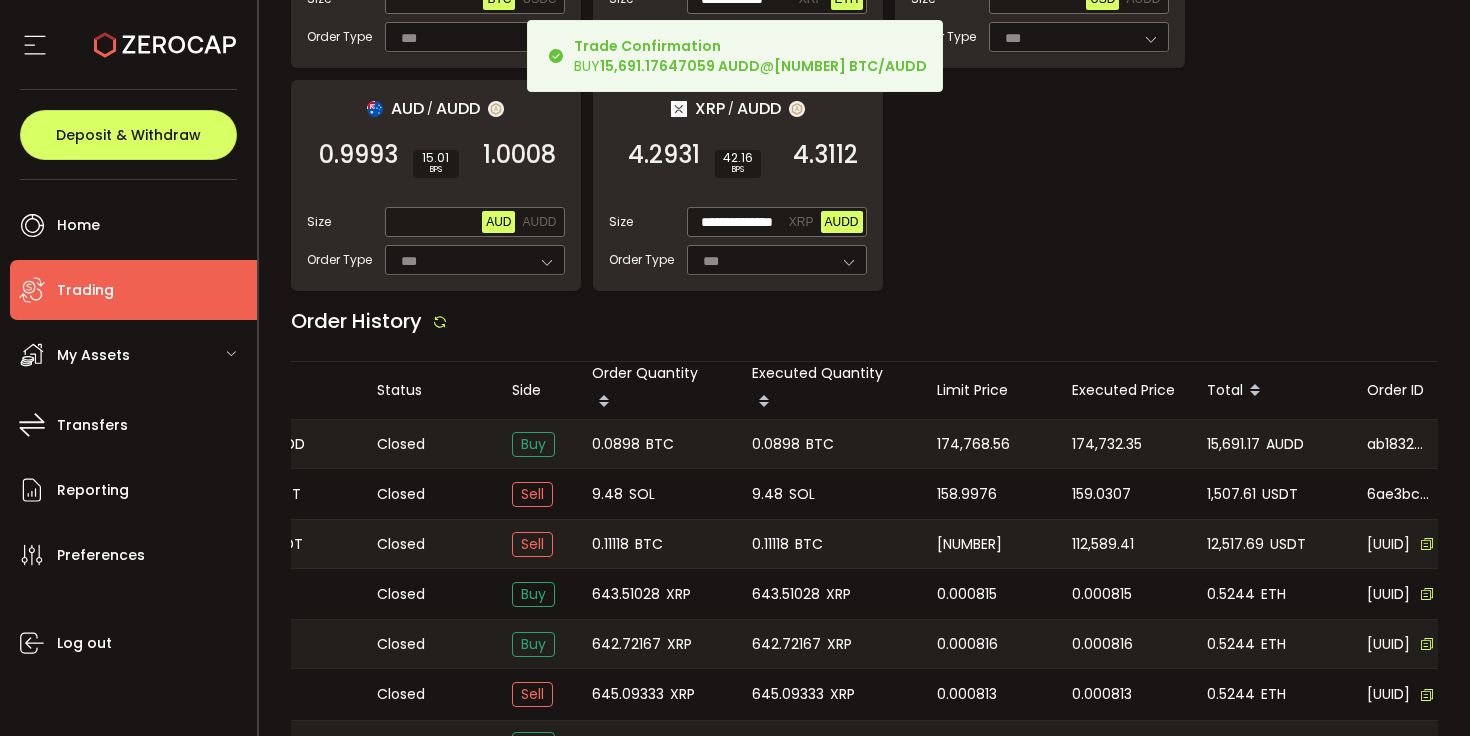 scroll, scrollTop: 2175, scrollLeft: 0, axis: vertical 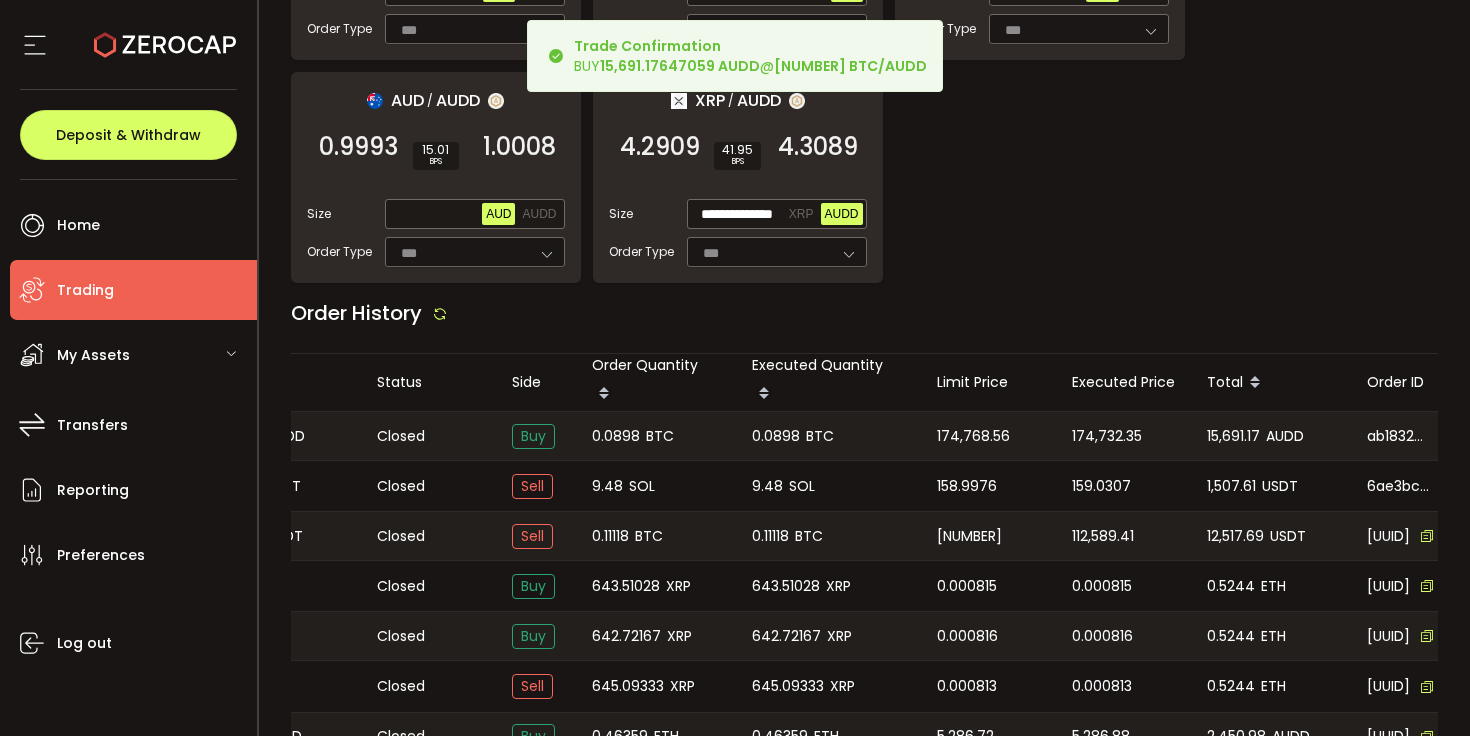 click on "0.0898" at bounding box center (776, 436) 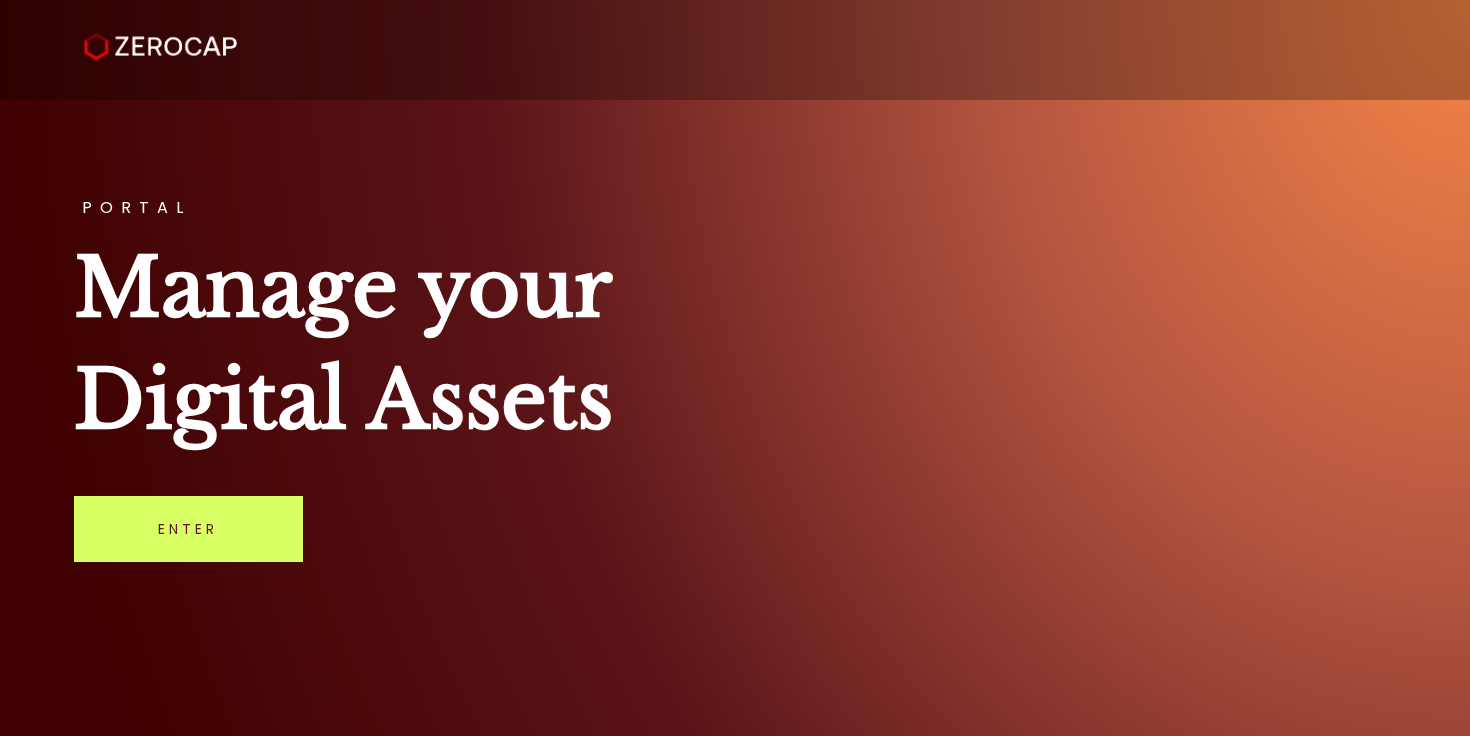 scroll, scrollTop: 0, scrollLeft: 0, axis: both 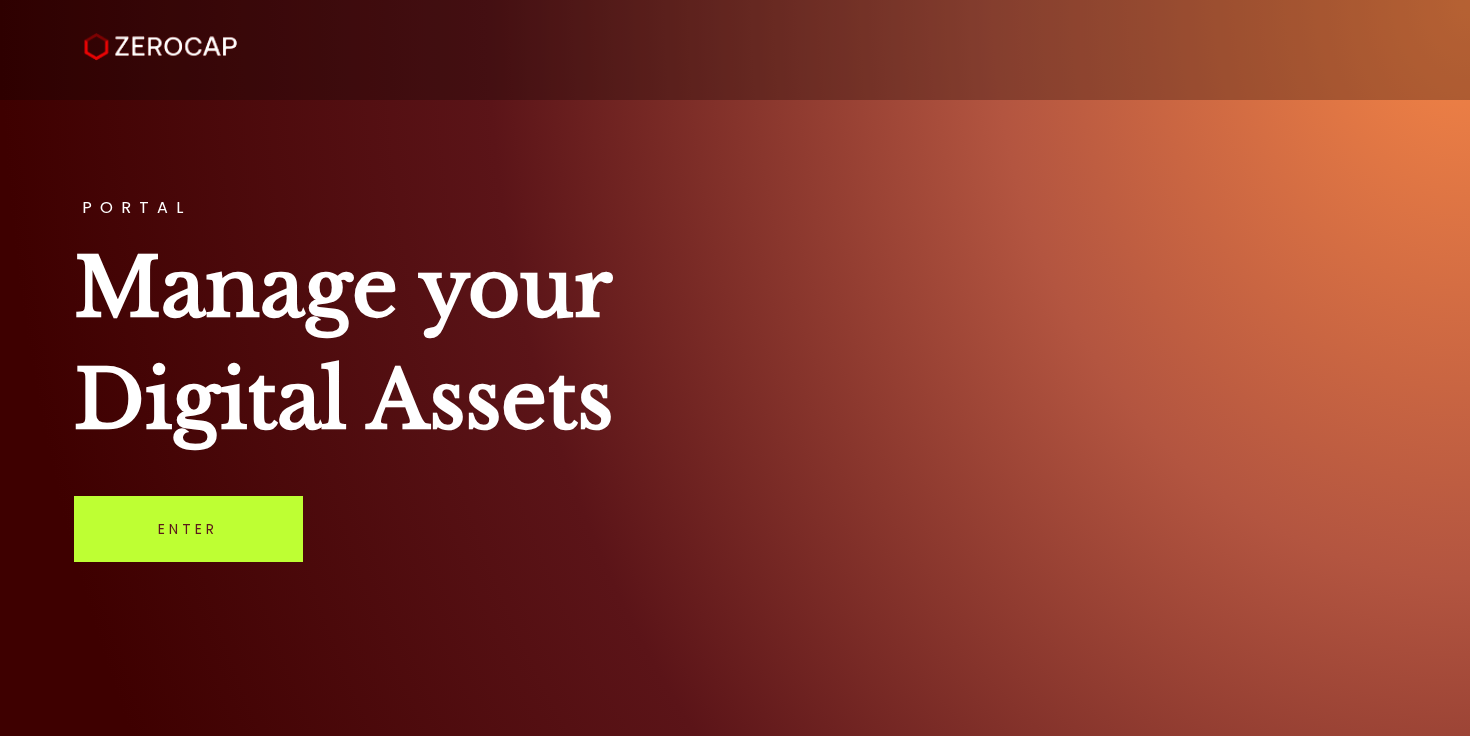 click on "Enter" at bounding box center (188, 529) 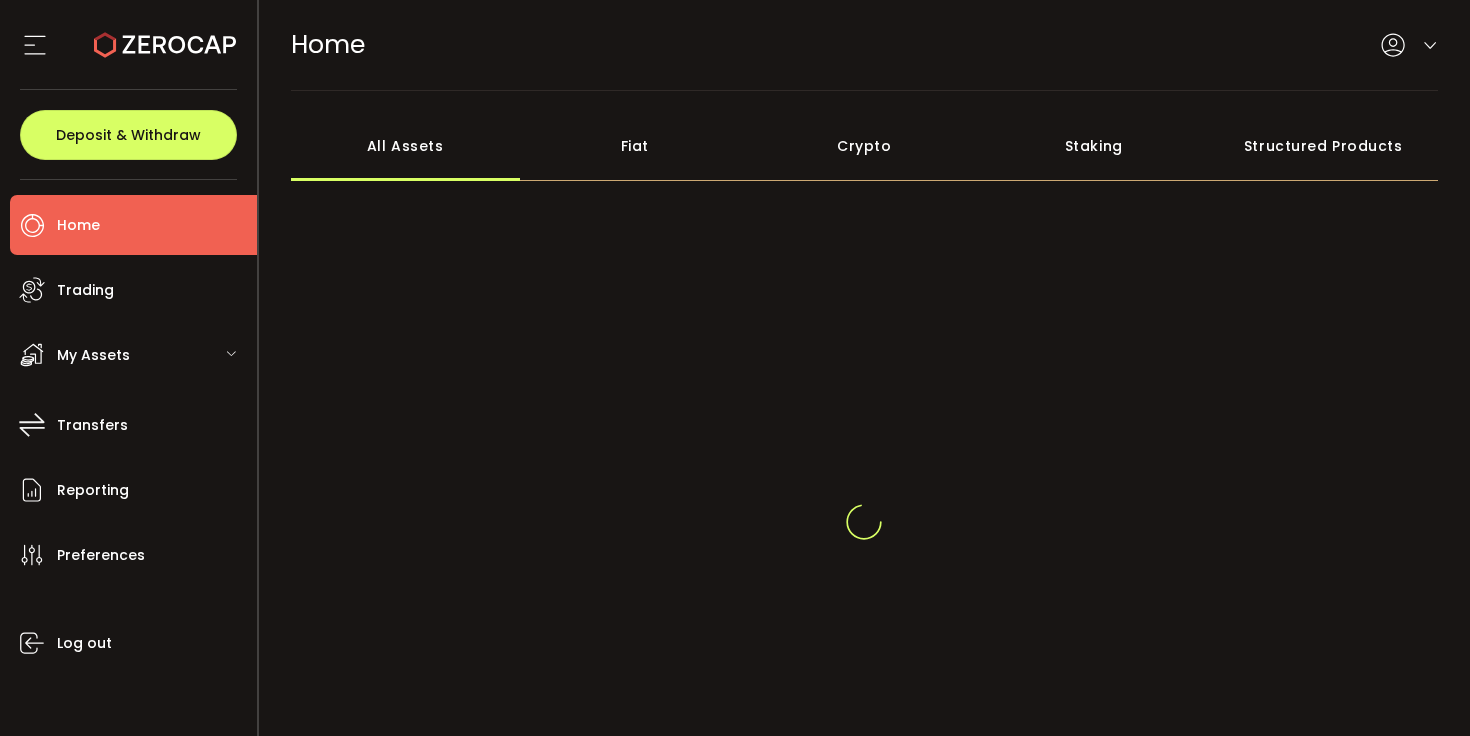 scroll, scrollTop: 0, scrollLeft: 0, axis: both 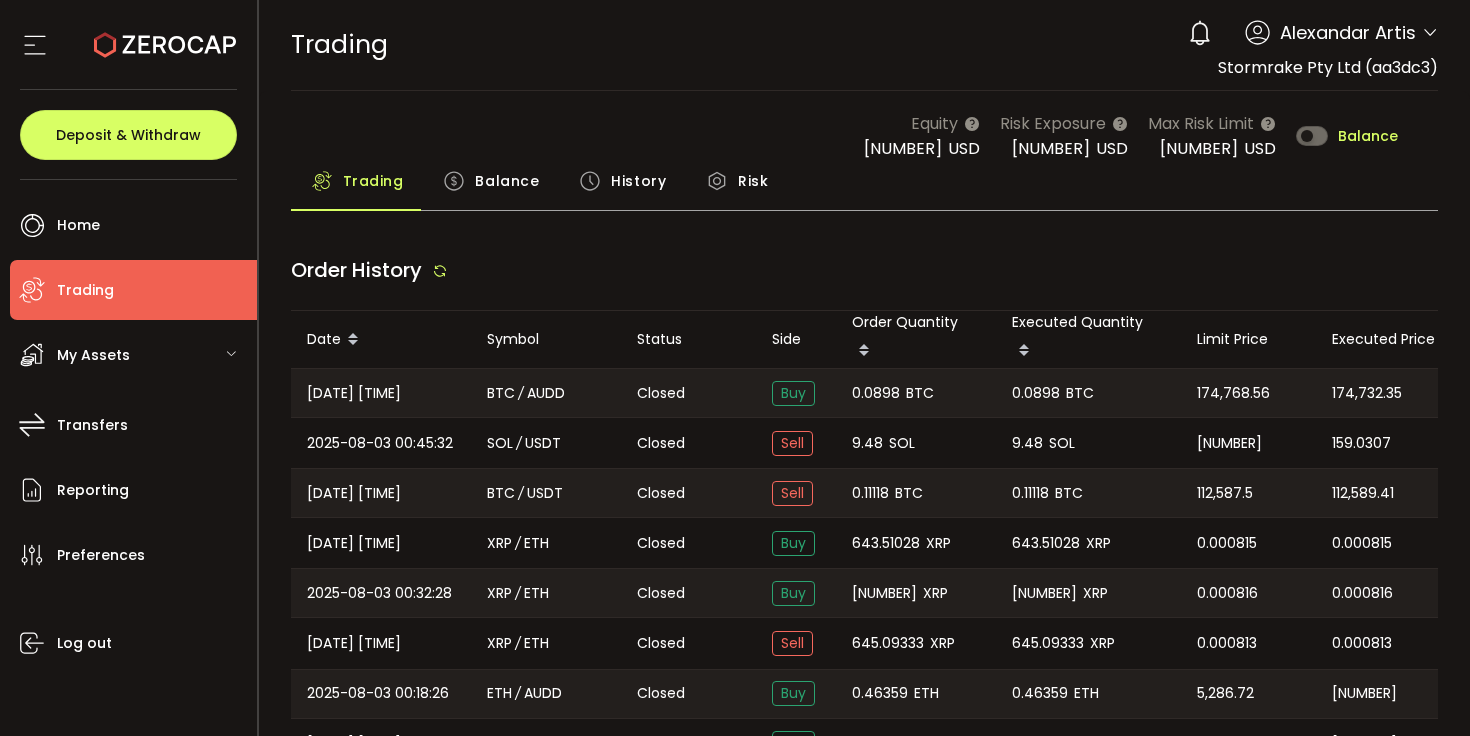 type on "***" 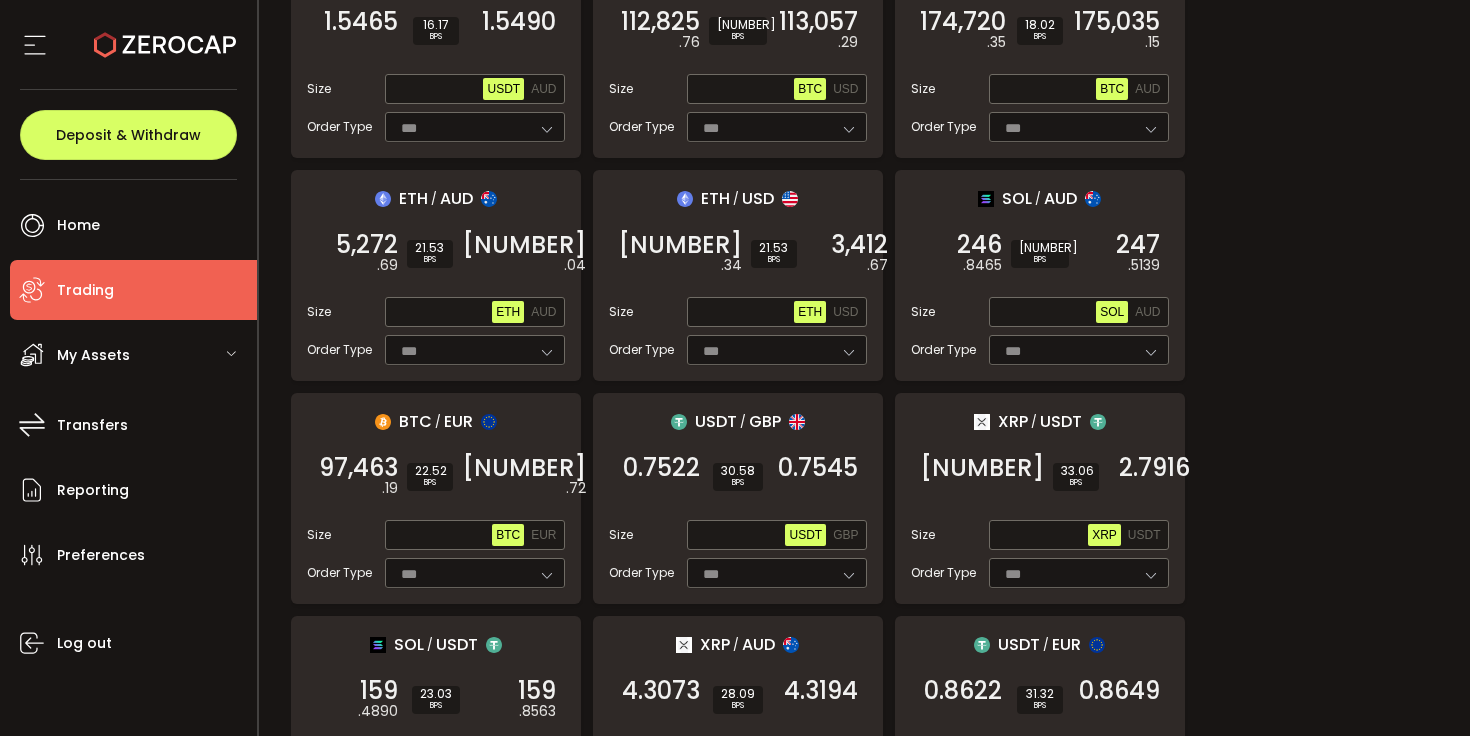 scroll, scrollTop: 1247, scrollLeft: 0, axis: vertical 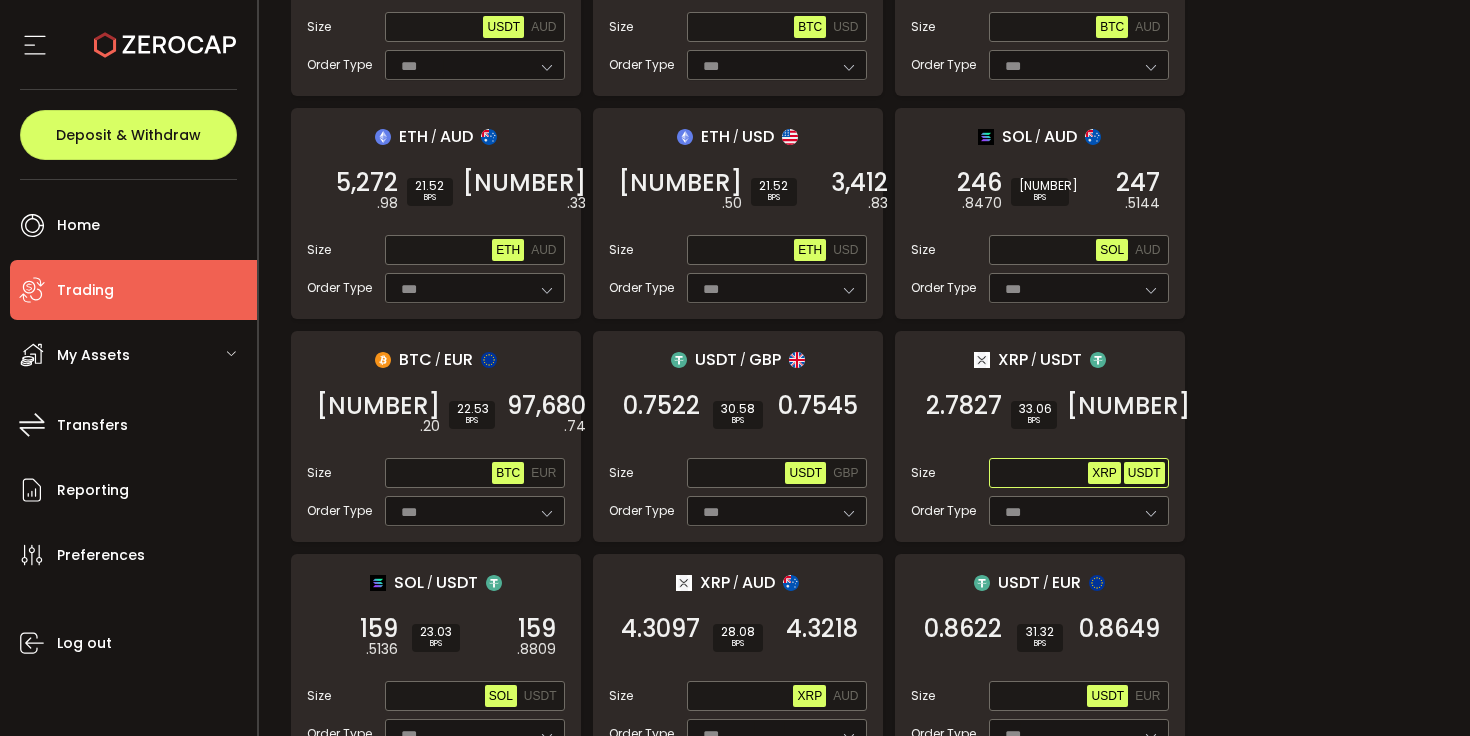 click on "USDT" at bounding box center [1144, 473] 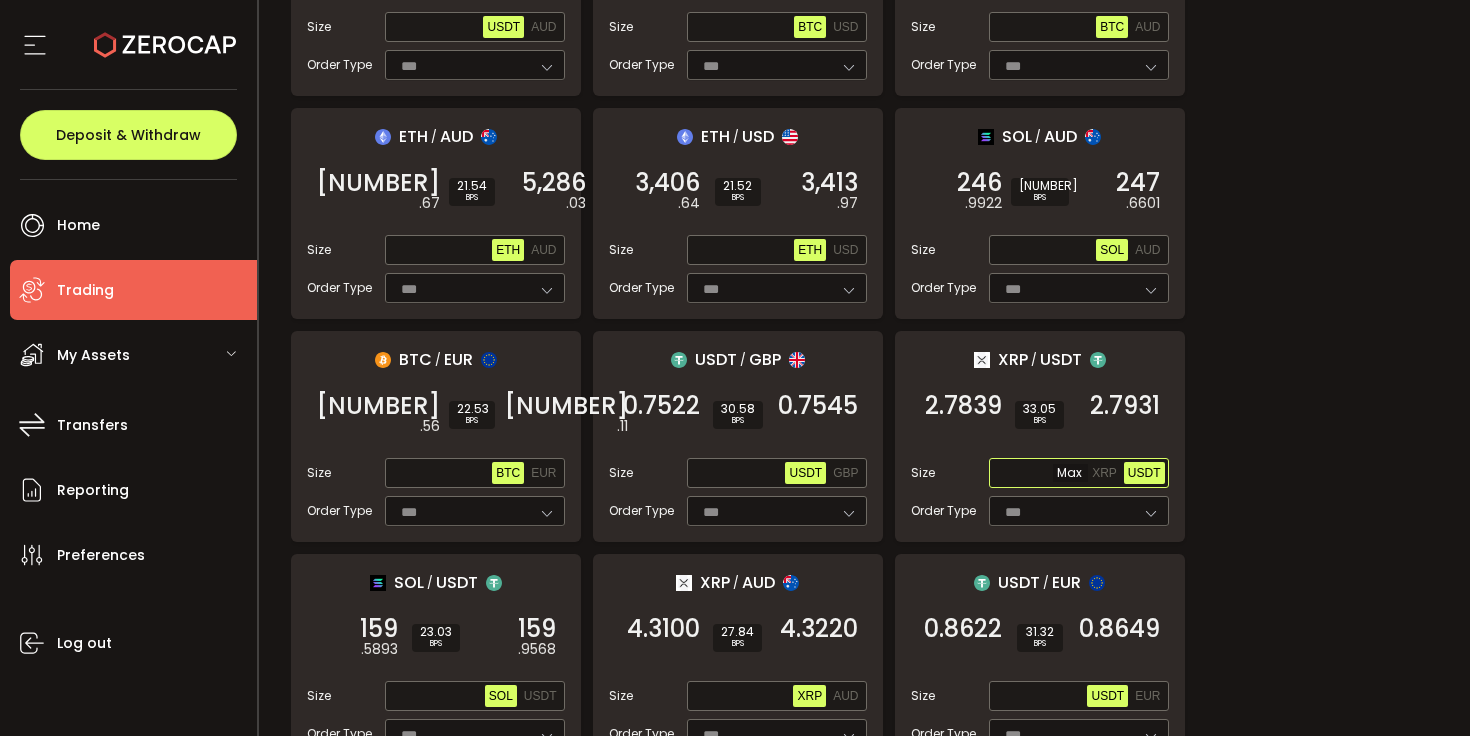 click at bounding box center (1041, 474) 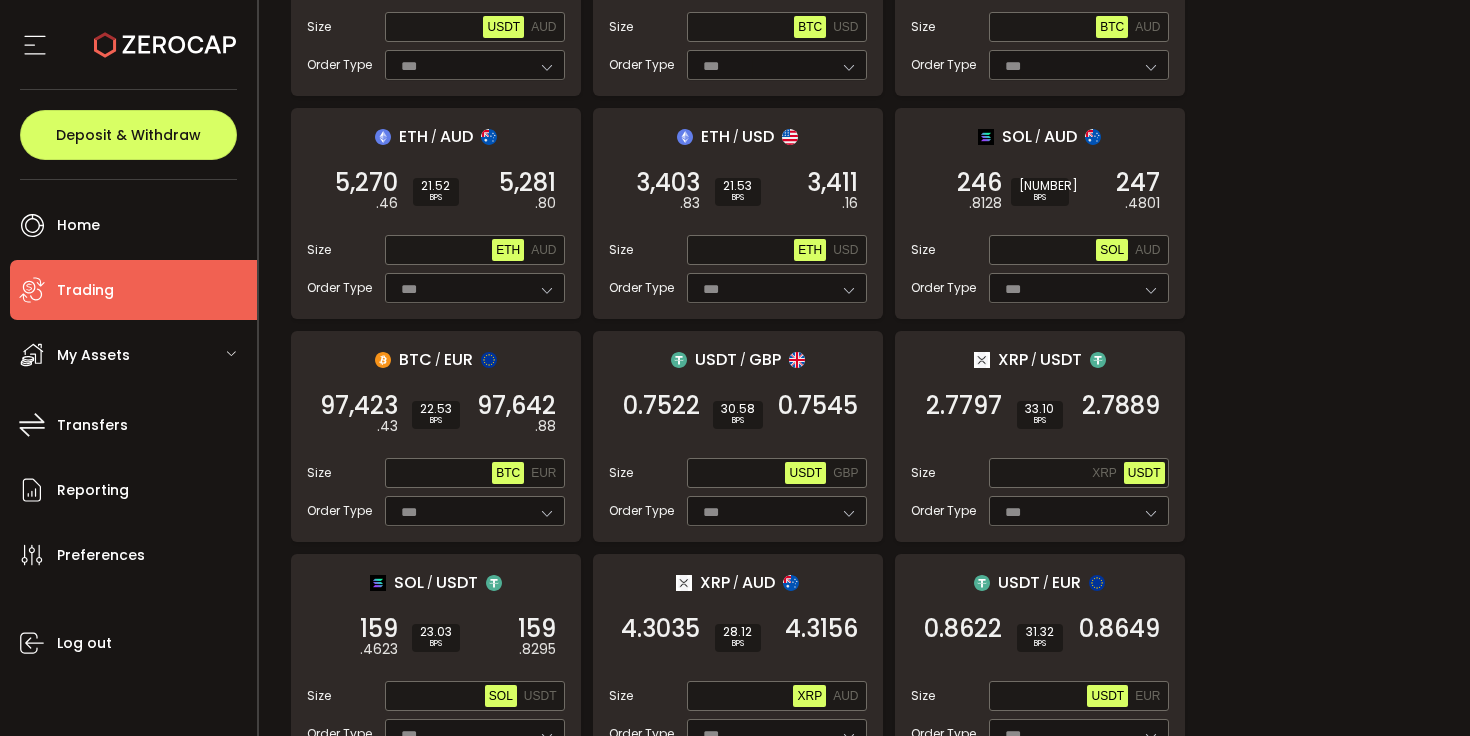 click on "XRP / USDT 2.7797    SELL 33.10 BPS 2.7889   BUY Size Max XRP USDT Order Type *** FOK" at bounding box center (1040, 436) 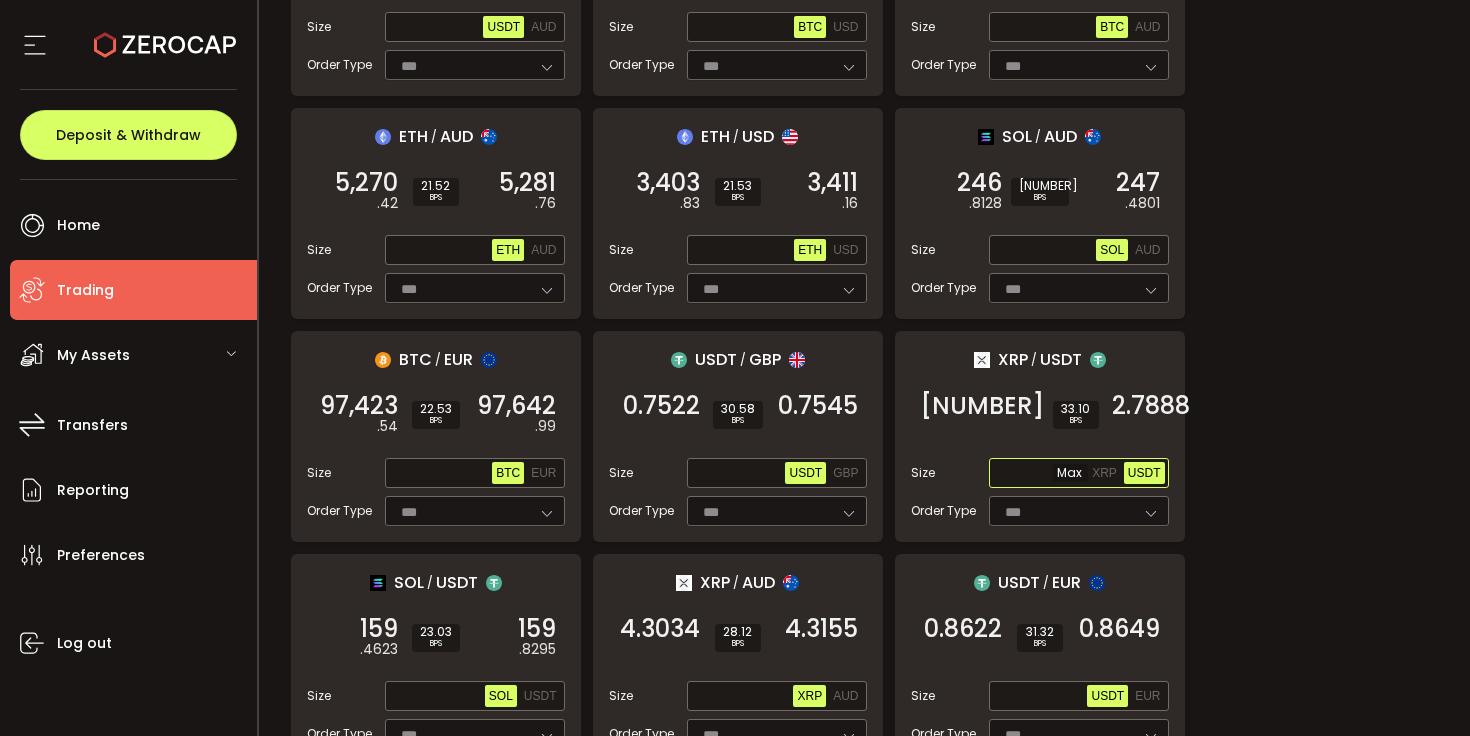 click at bounding box center [1041, 474] 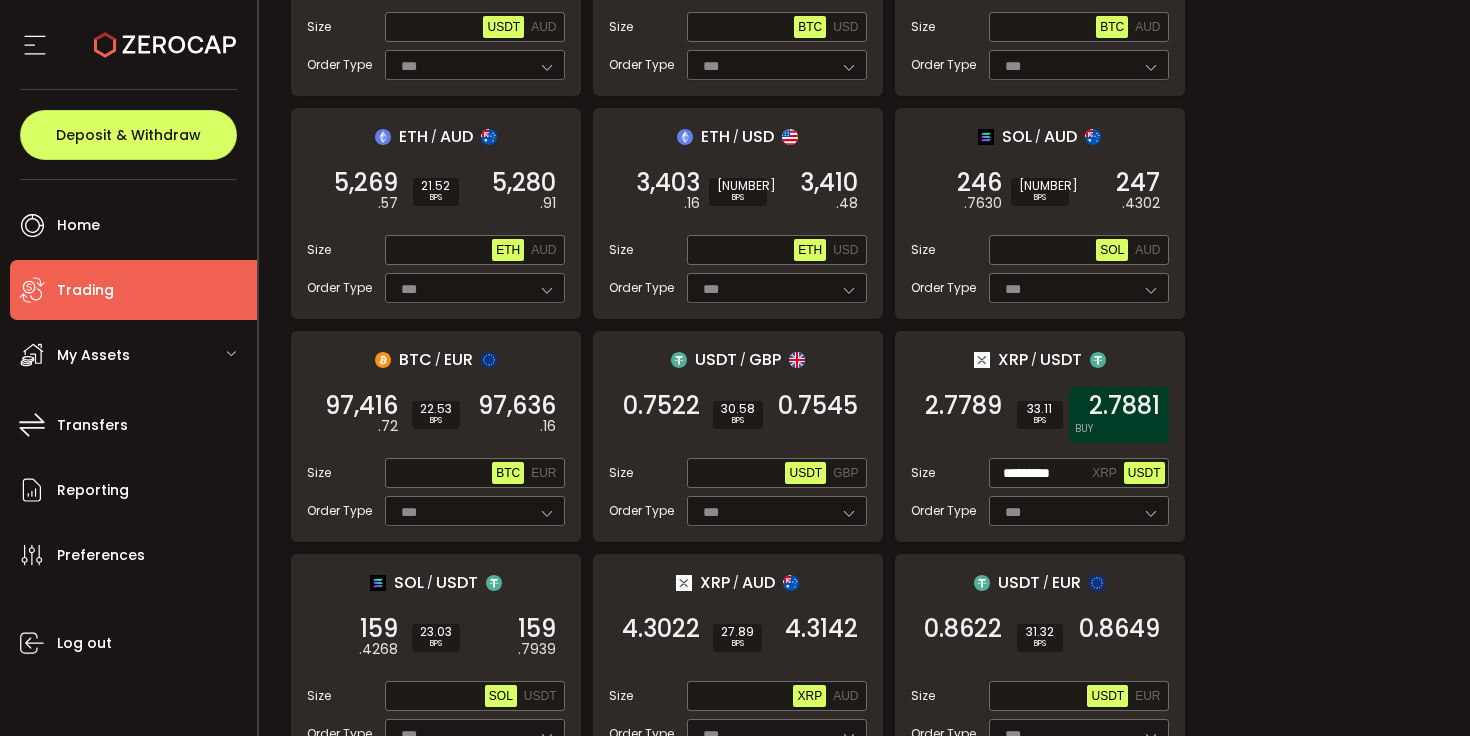 click on "2.7881" at bounding box center [1124, 406] 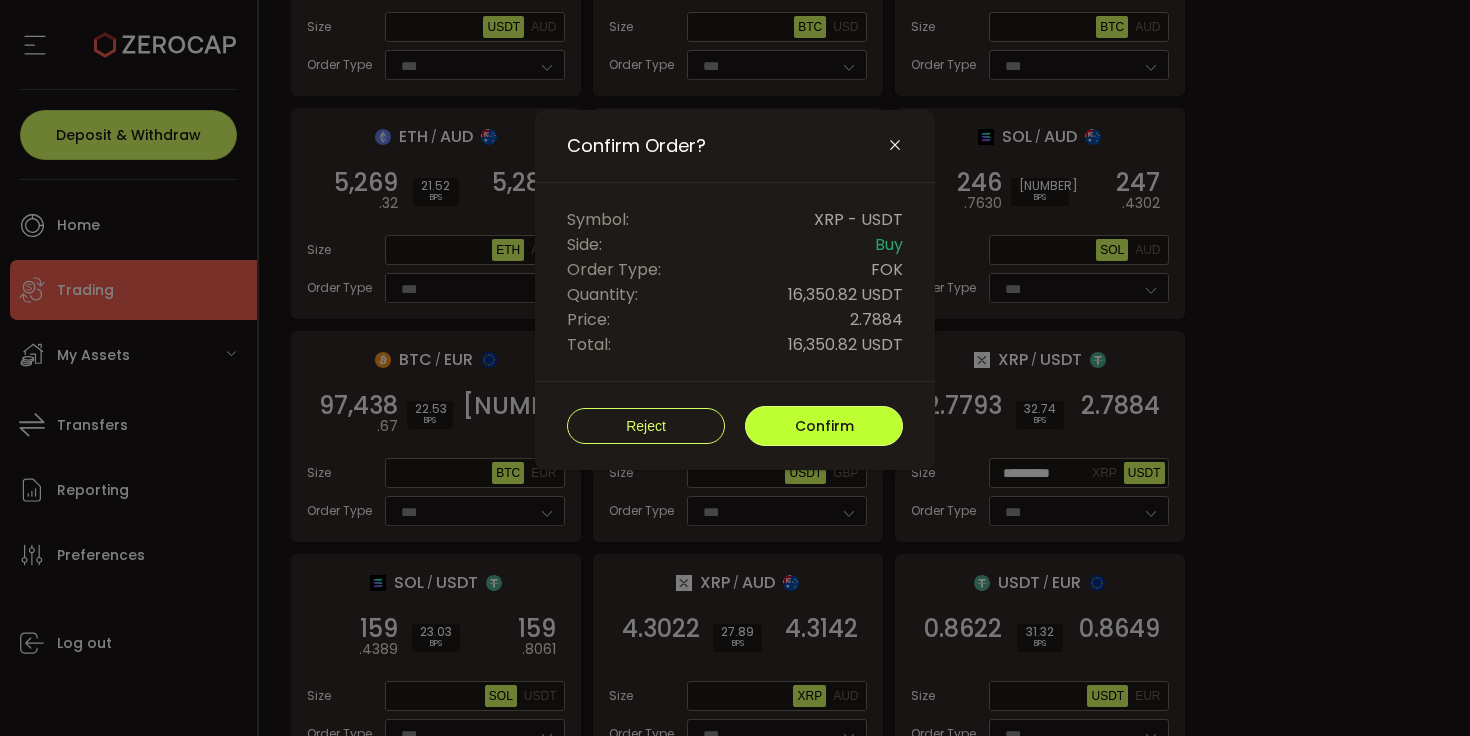 click on "Confirm" at bounding box center [824, 426] 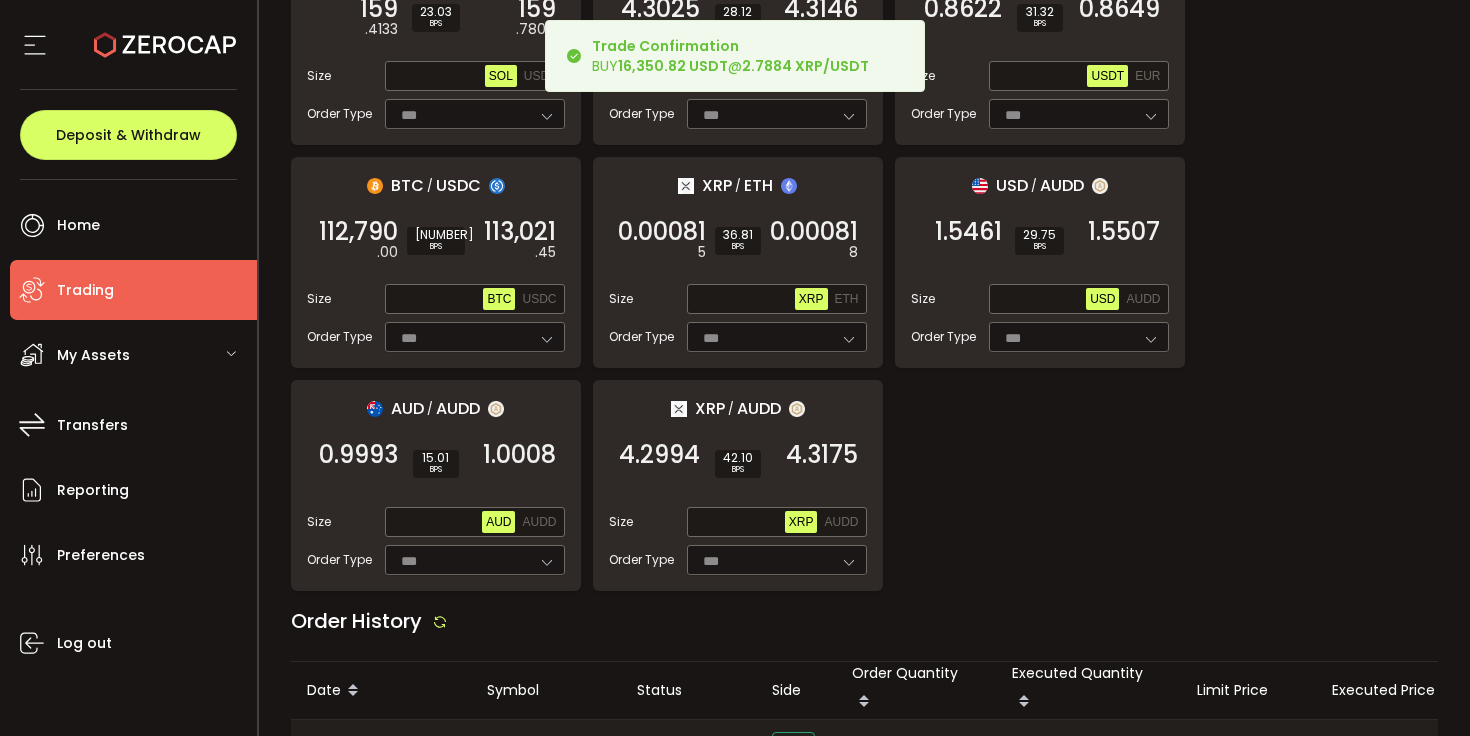 scroll, scrollTop: 2404, scrollLeft: 0, axis: vertical 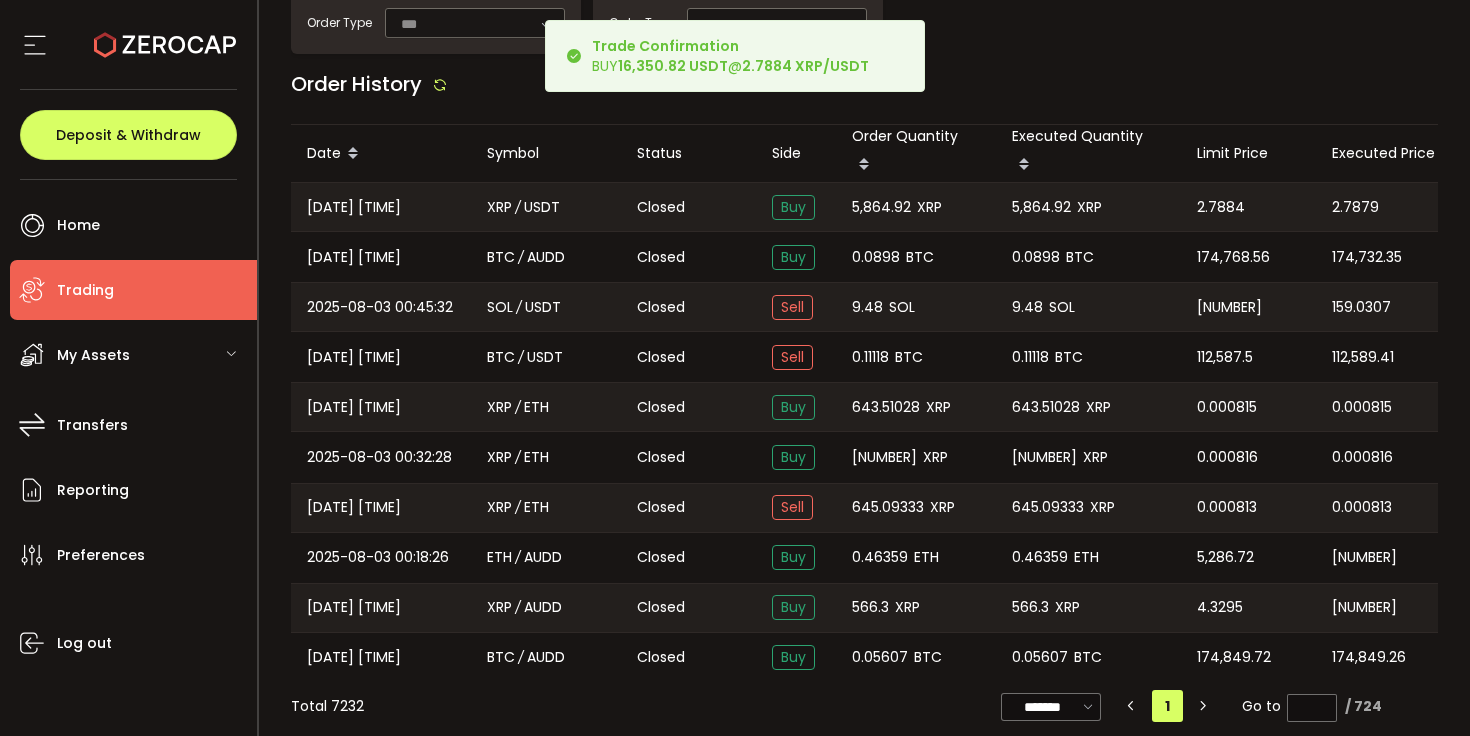 click on "2.7879" at bounding box center [1355, 207] 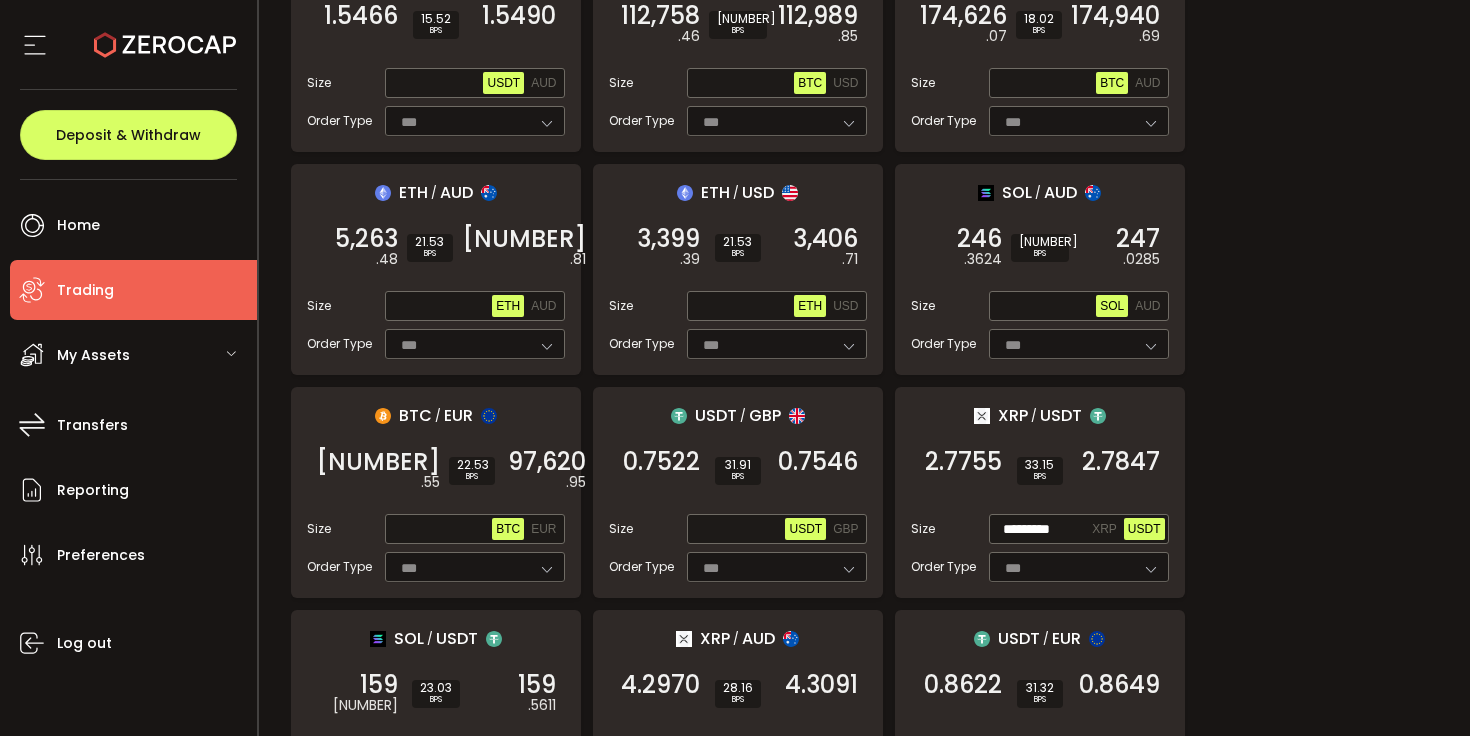scroll, scrollTop: 1210, scrollLeft: 0, axis: vertical 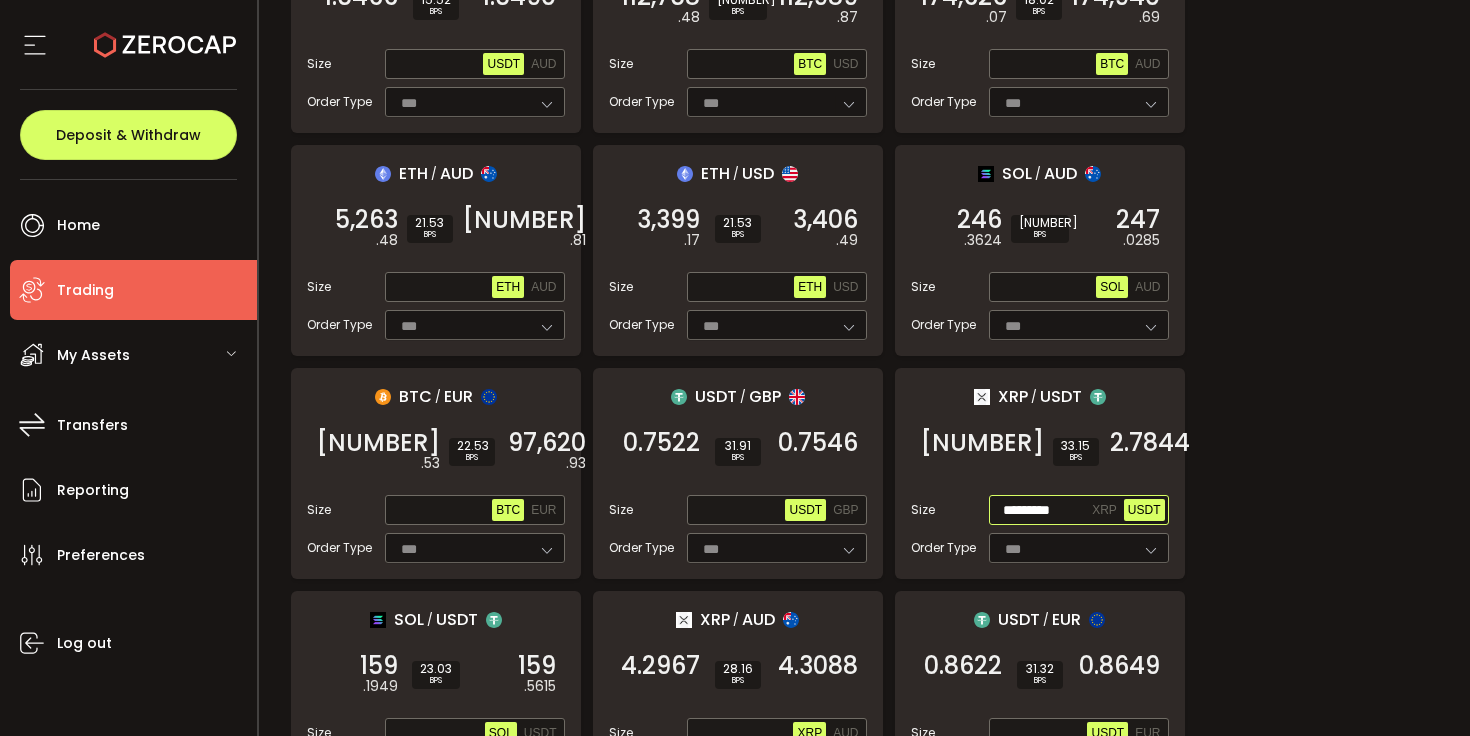 click on "*********" at bounding box center (1041, 511) 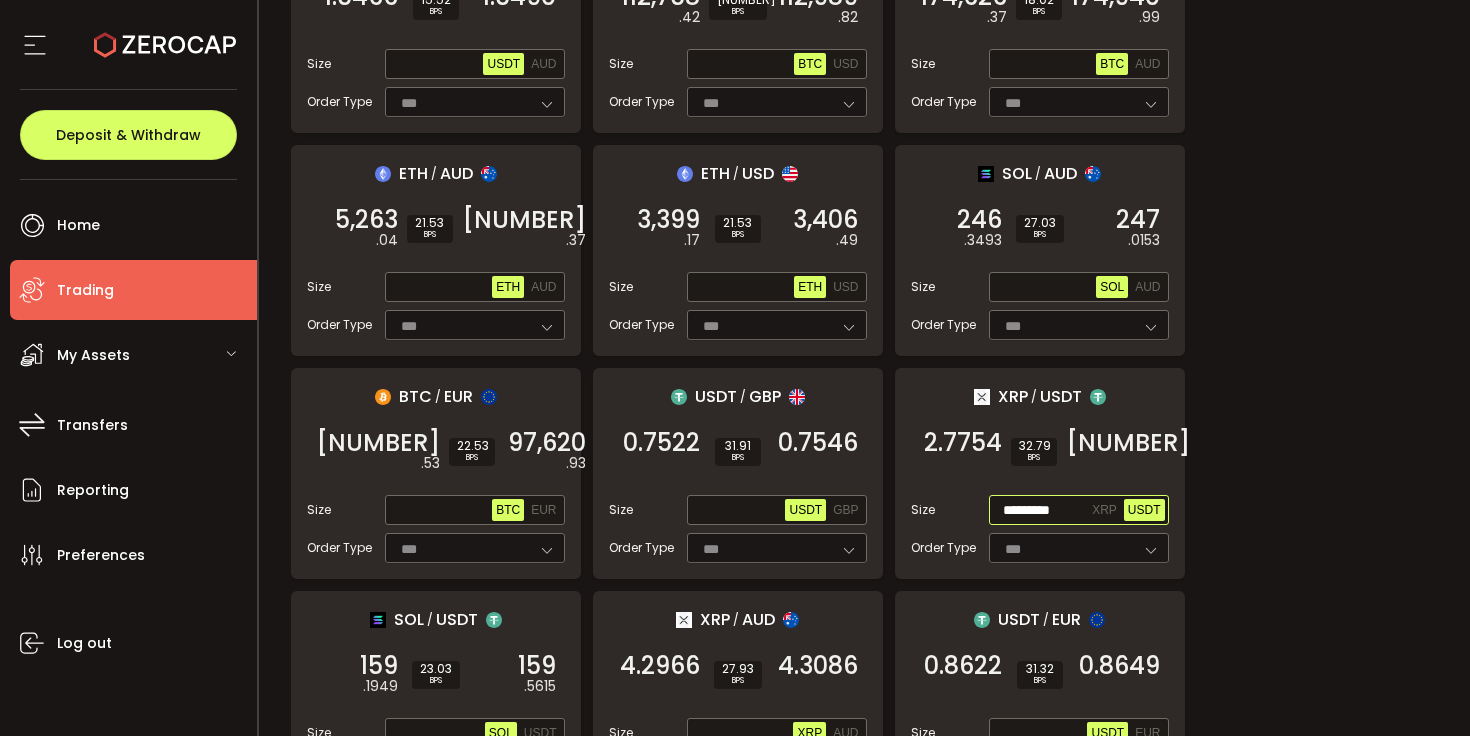 click on "*********" at bounding box center (1041, 511) 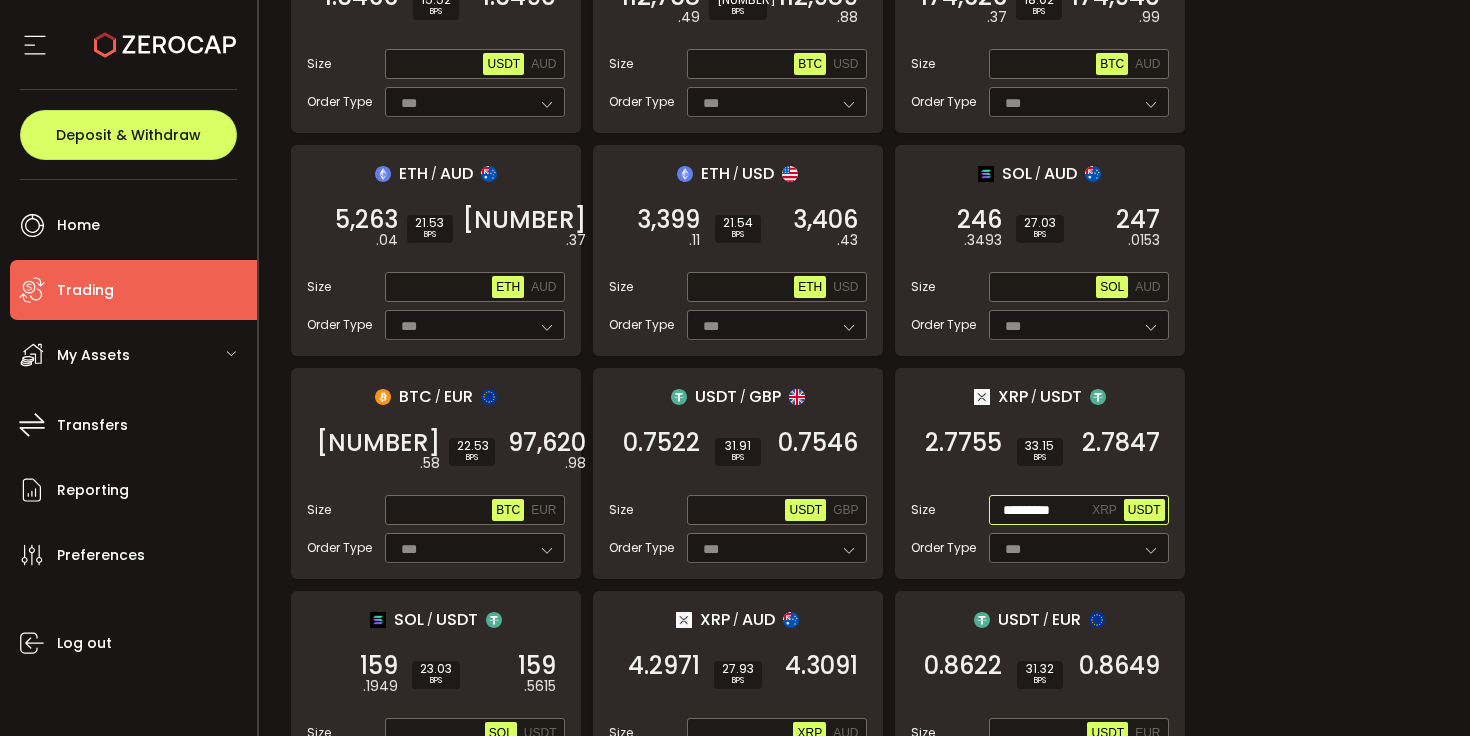 type on "****" 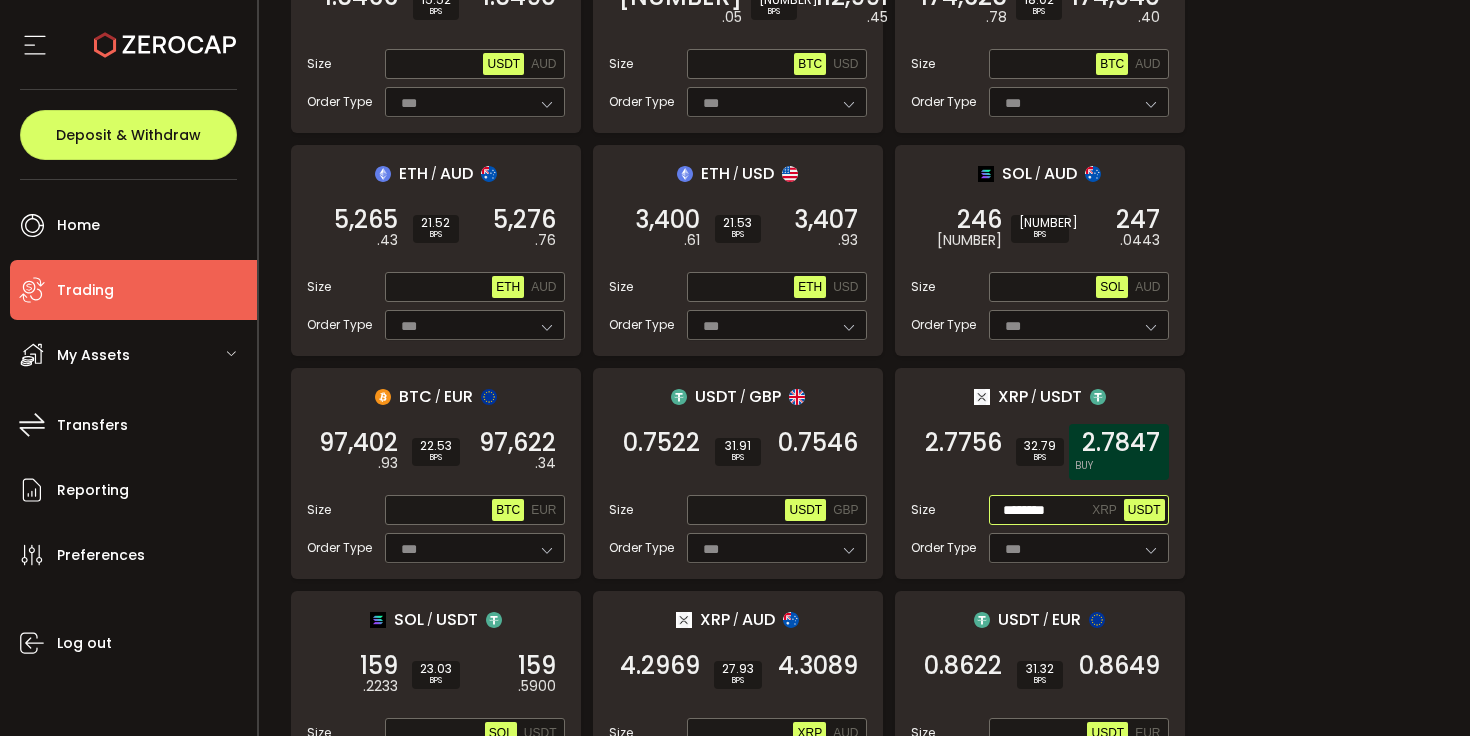 type on "********" 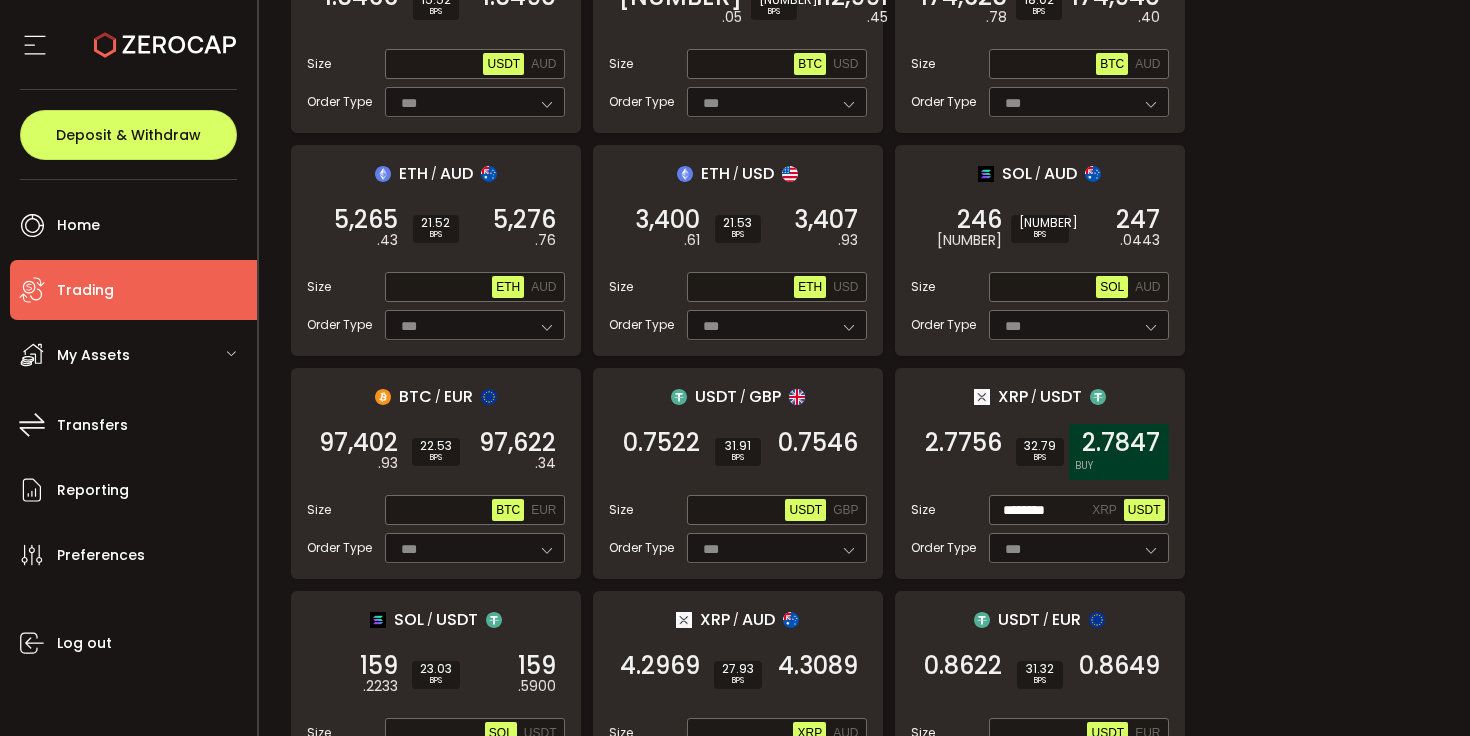 click on "2.7847" at bounding box center (1121, 443) 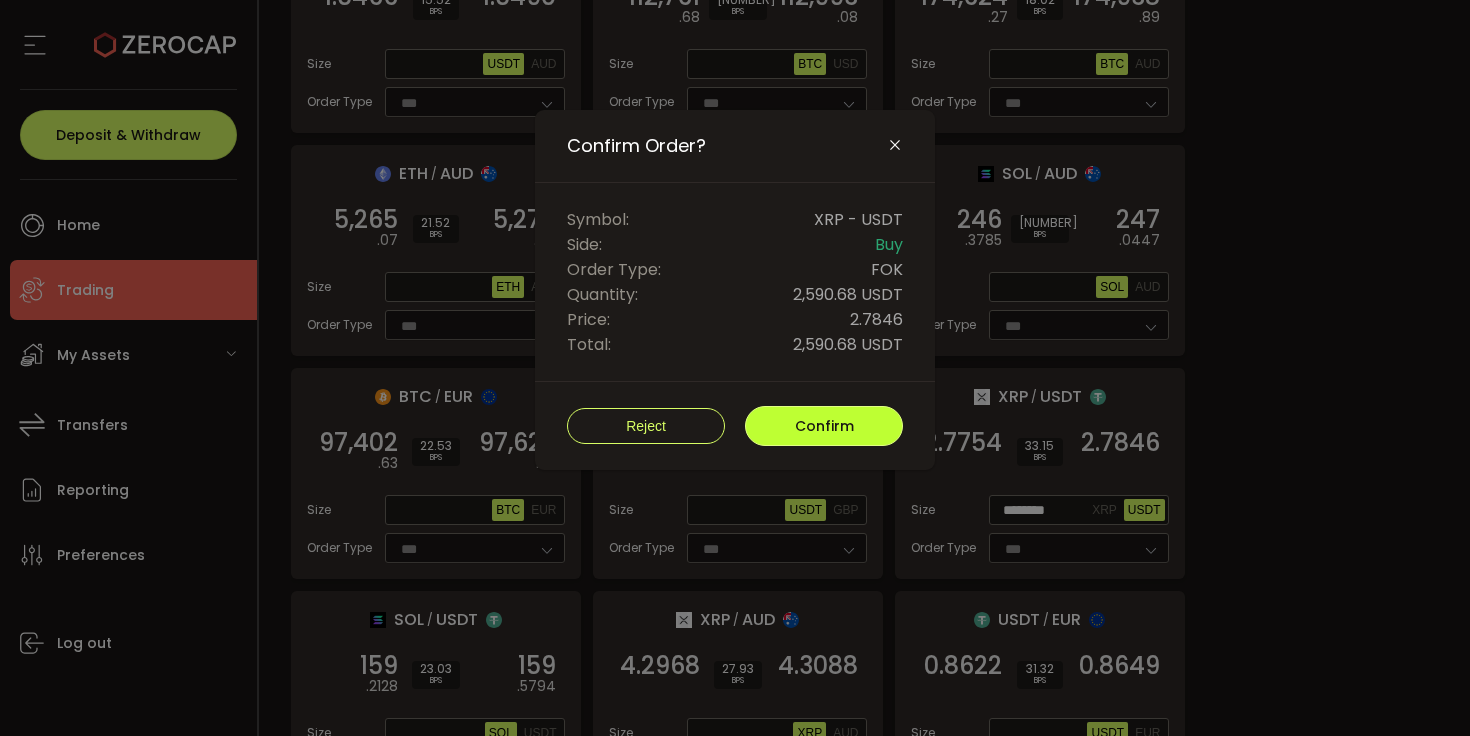 click on "Confirm" at bounding box center [824, 426] 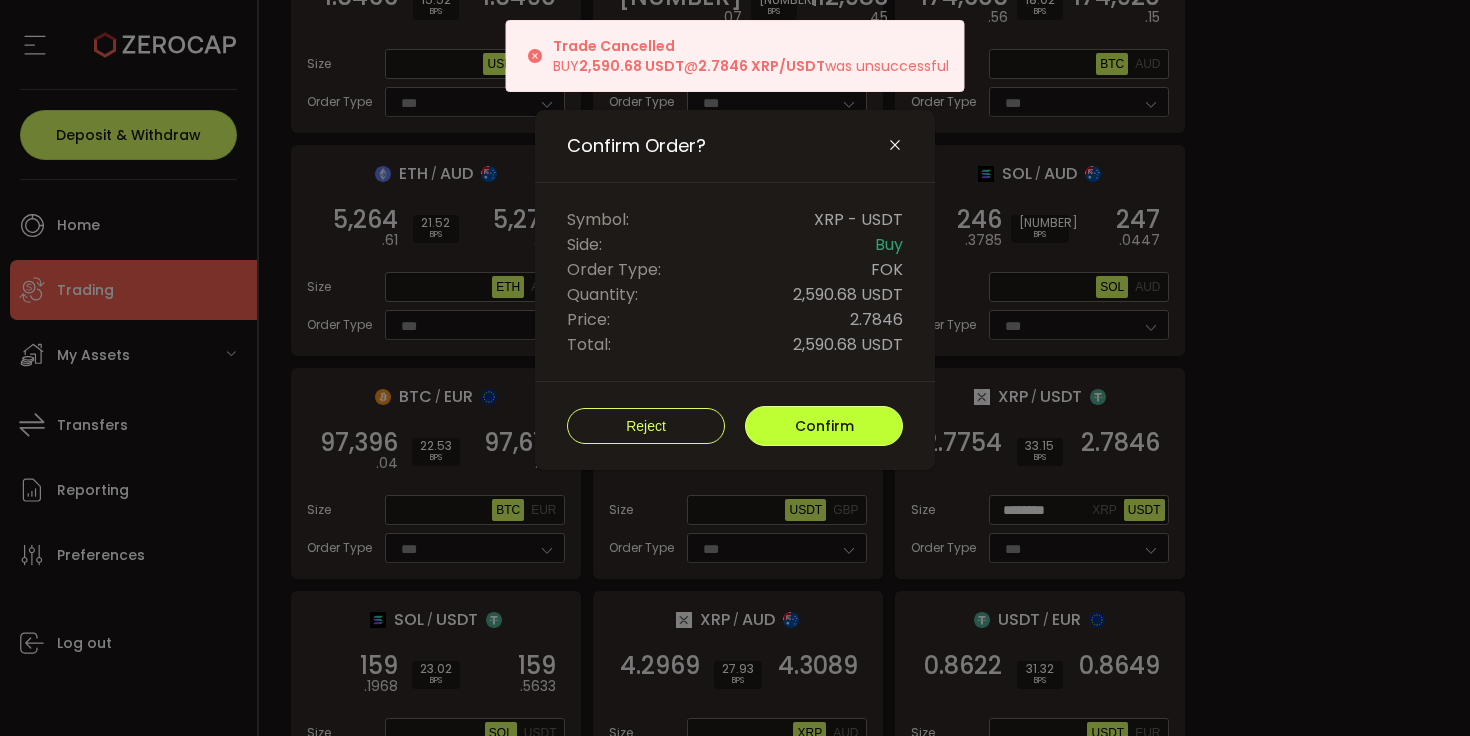 click on "Confirm" at bounding box center (824, 426) 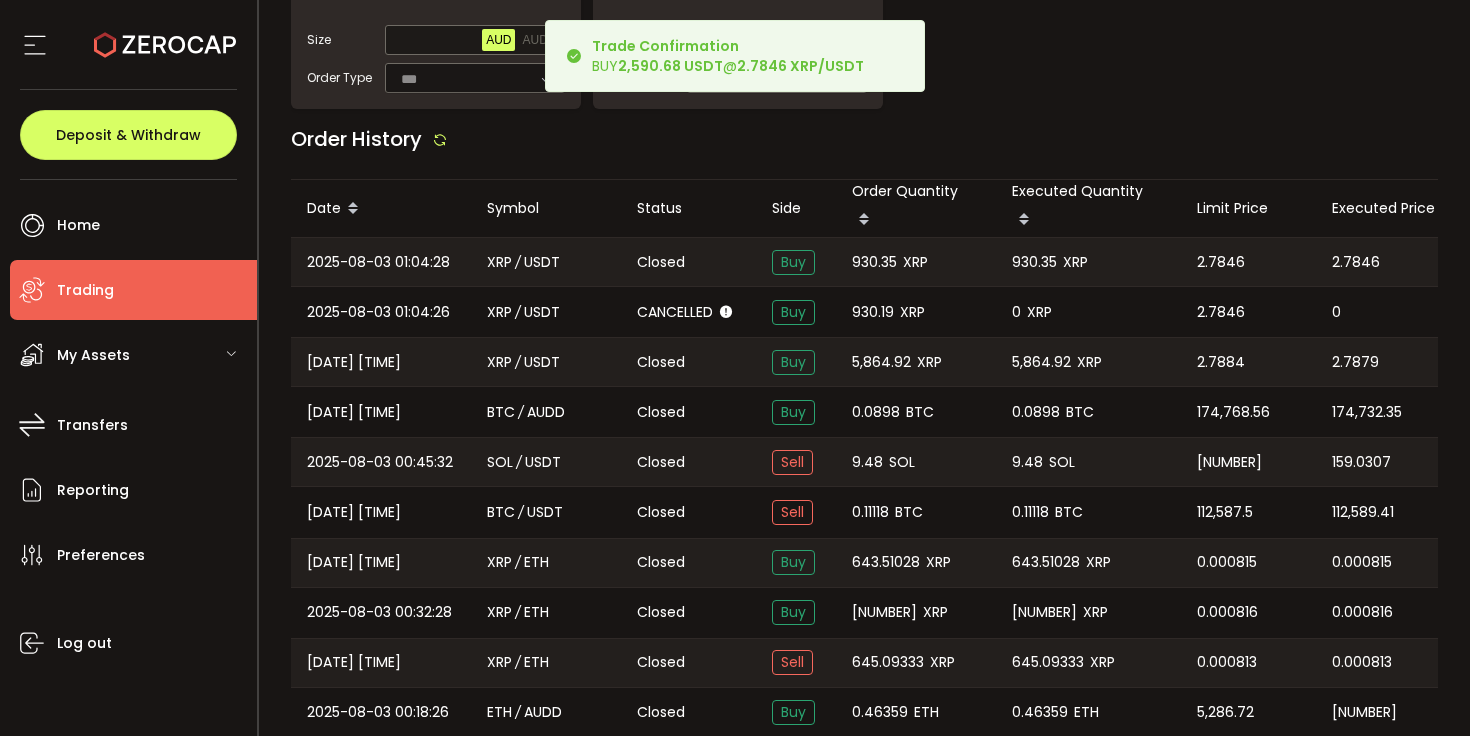 scroll, scrollTop: 2356, scrollLeft: 0, axis: vertical 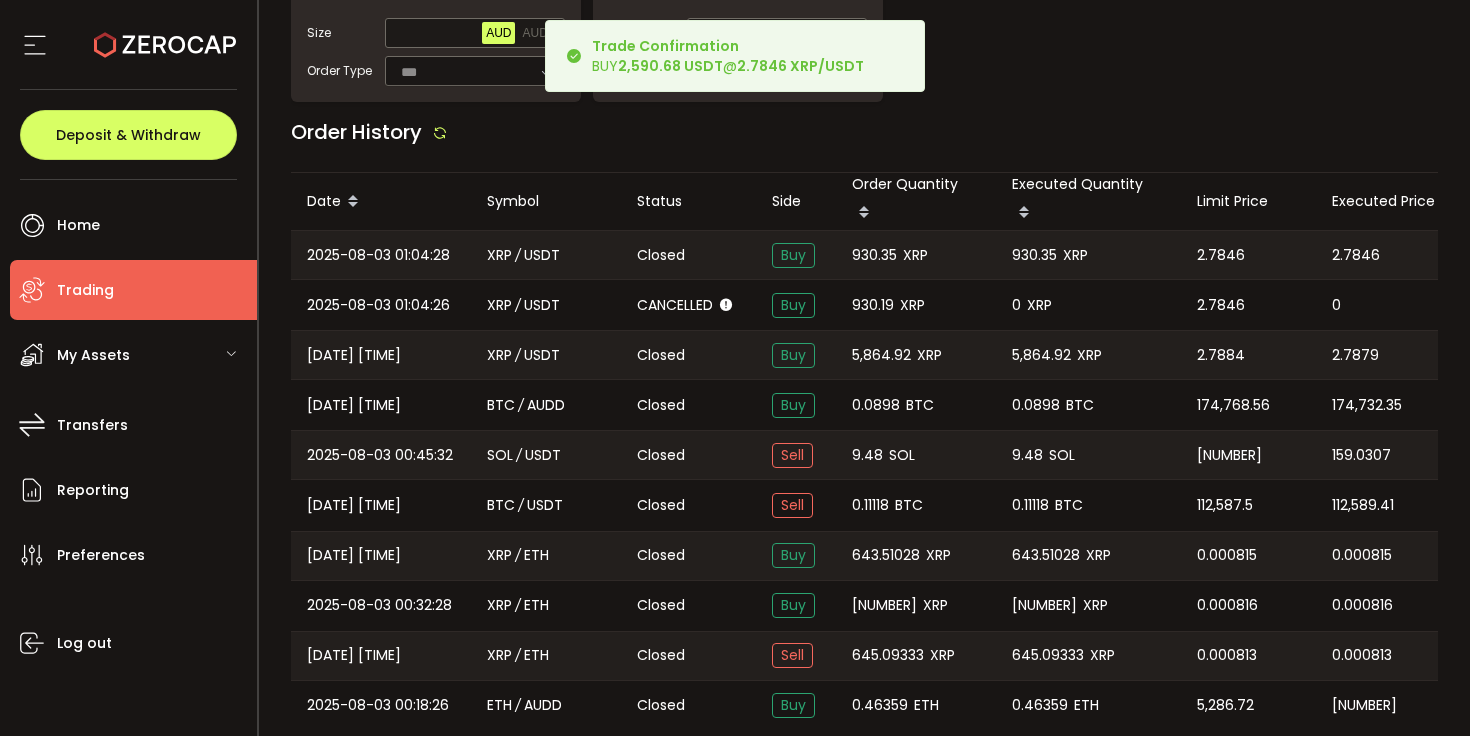 click on "2.7846" at bounding box center (1356, 255) 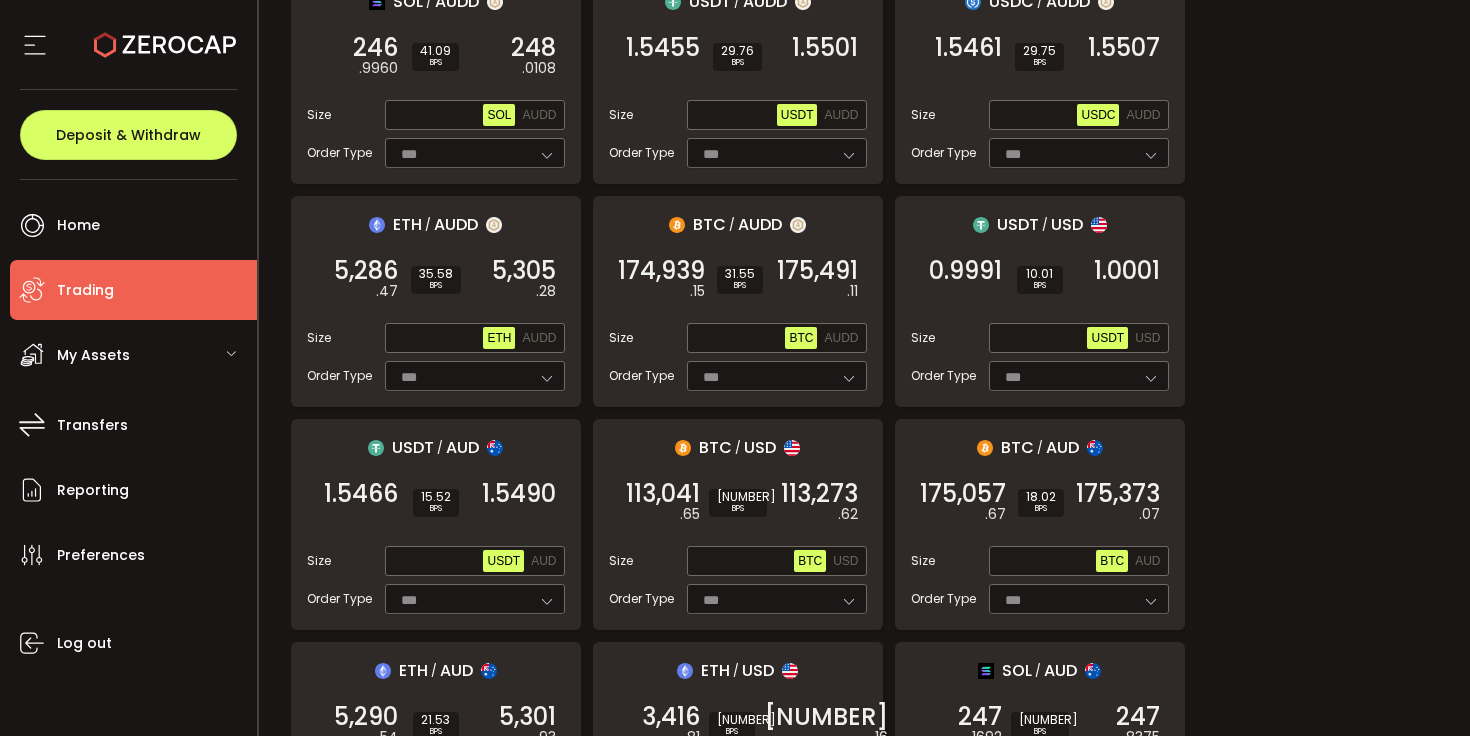 scroll, scrollTop: 699, scrollLeft: 0, axis: vertical 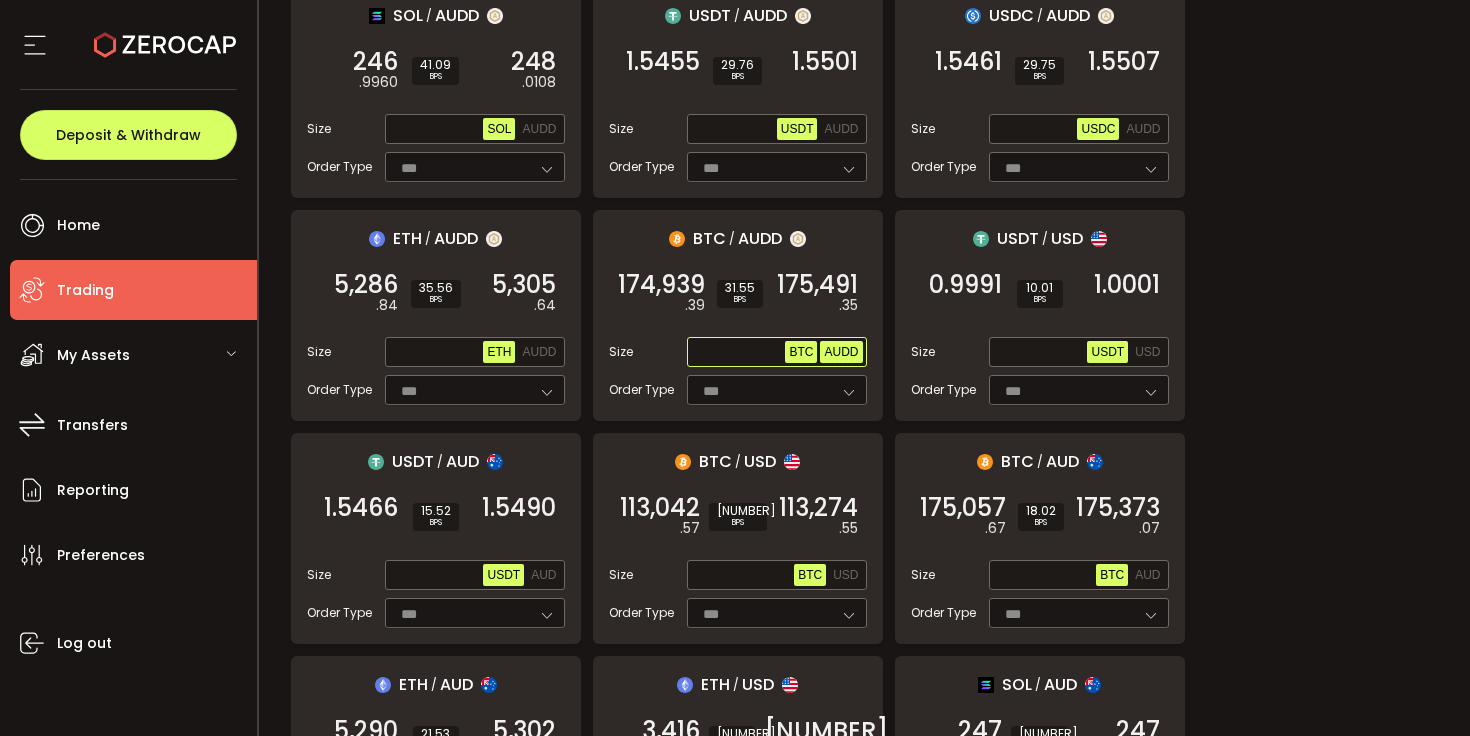 click on "AUDD" at bounding box center (841, 352) 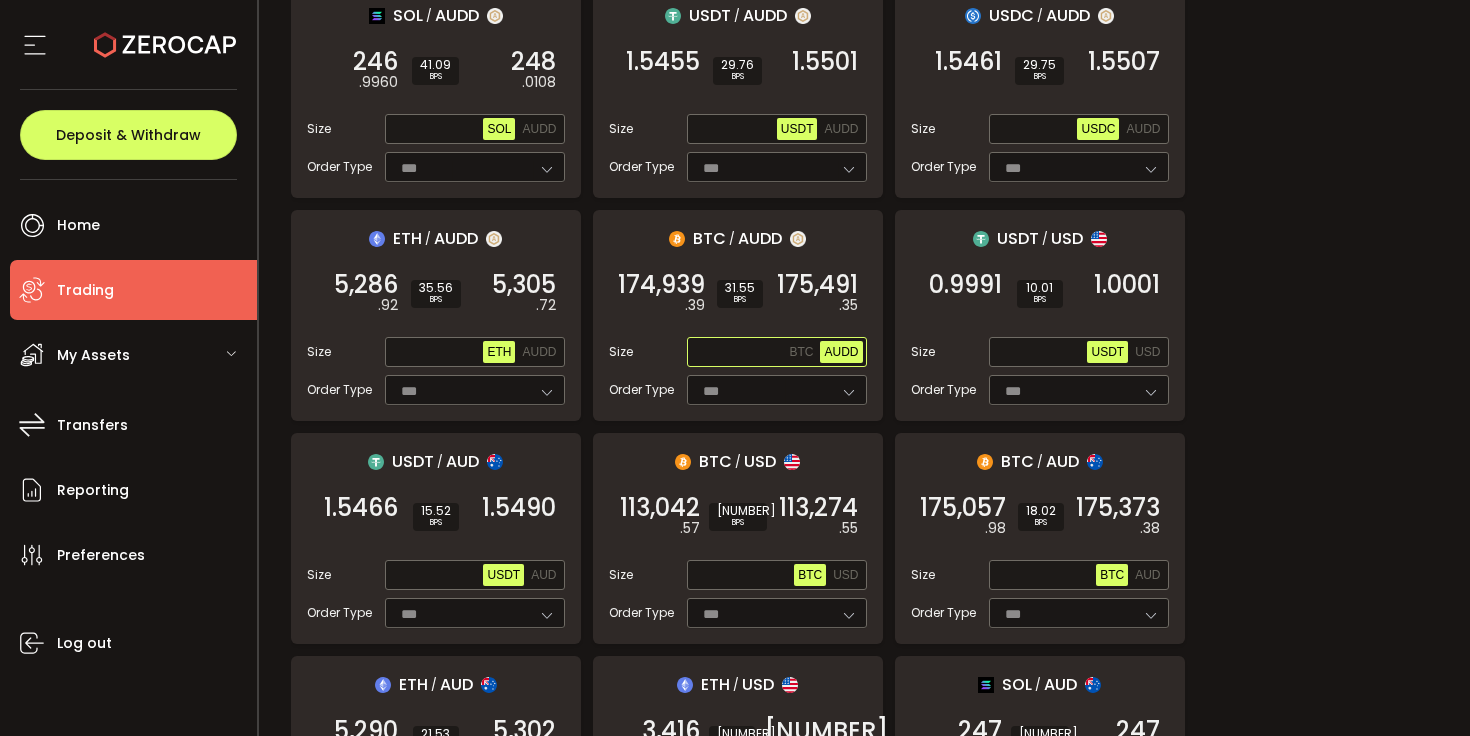click on "AUDD" at bounding box center (841, 352) 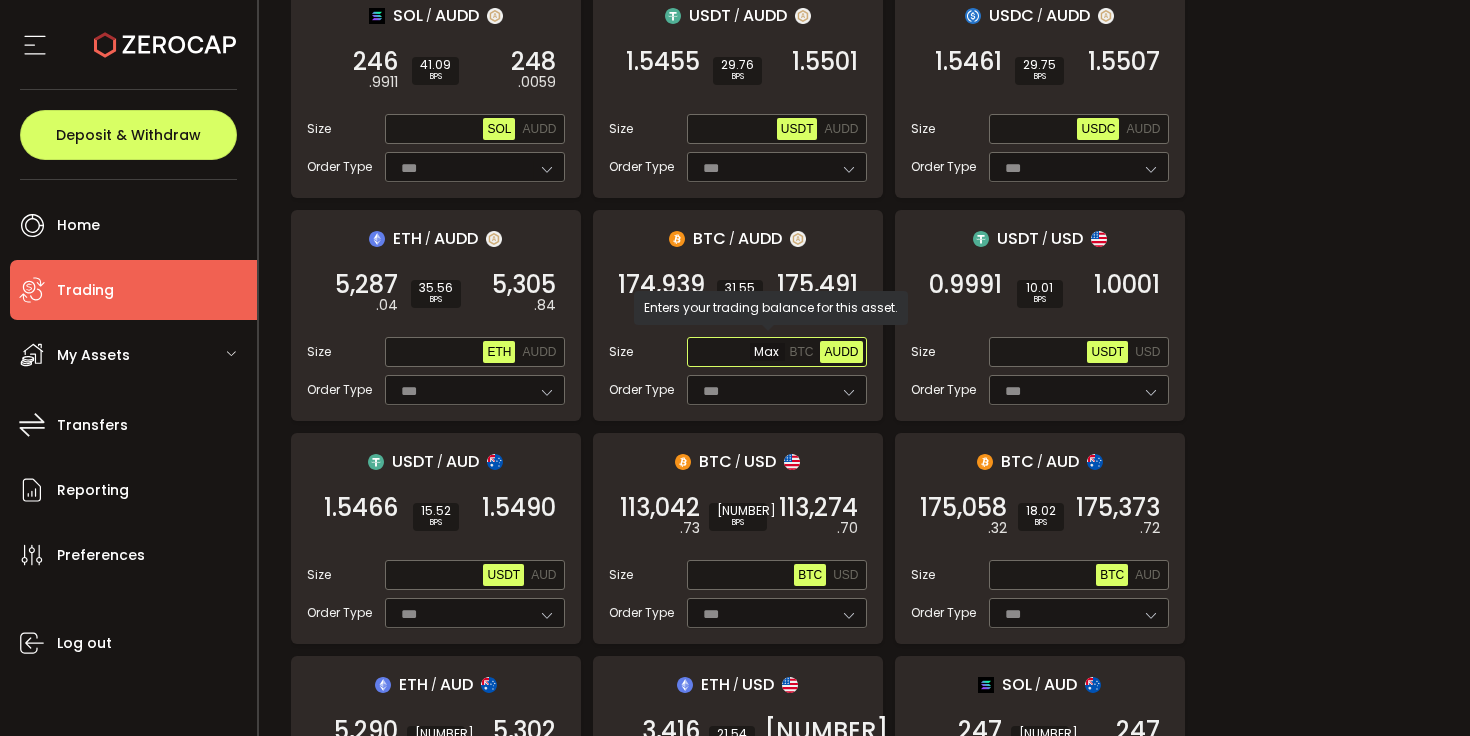 click at bounding box center (738, 353) 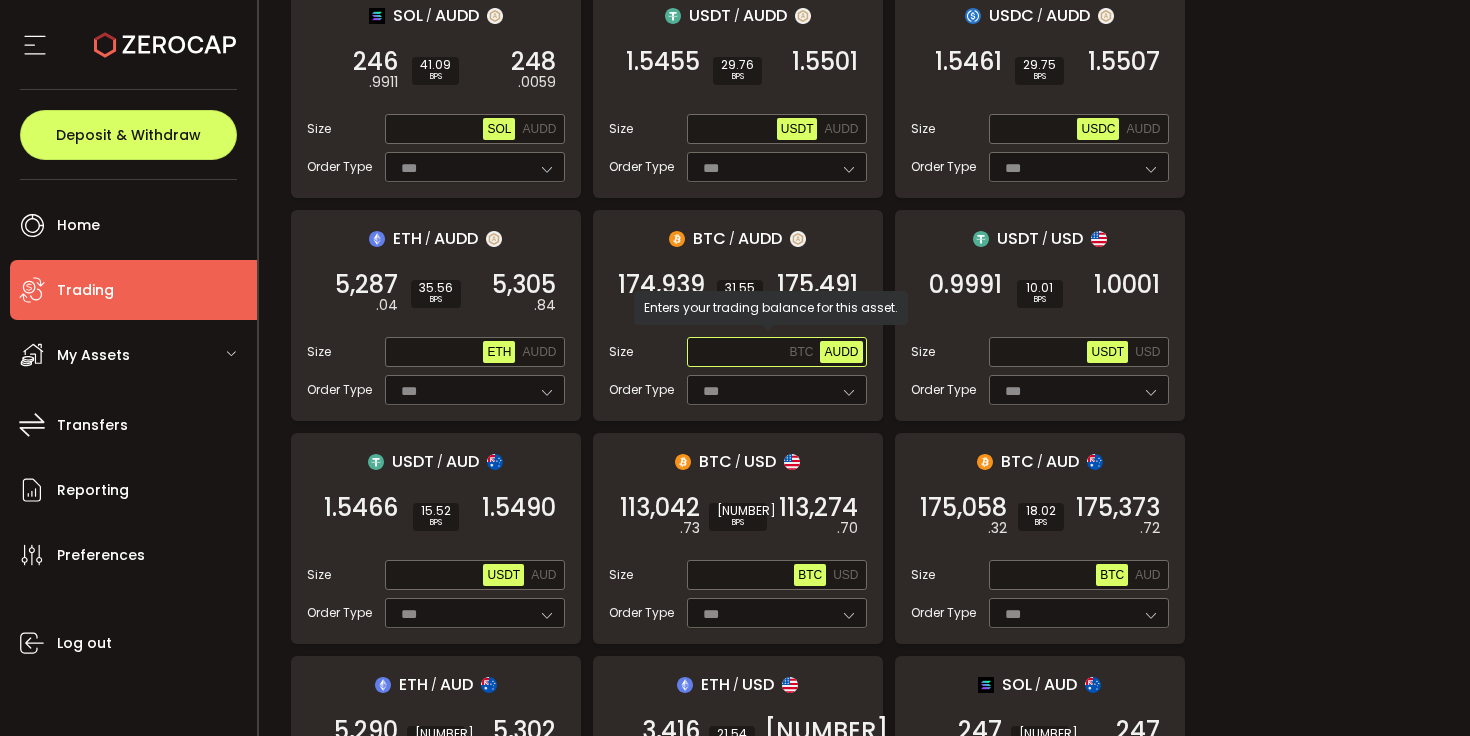 paste on "**********" 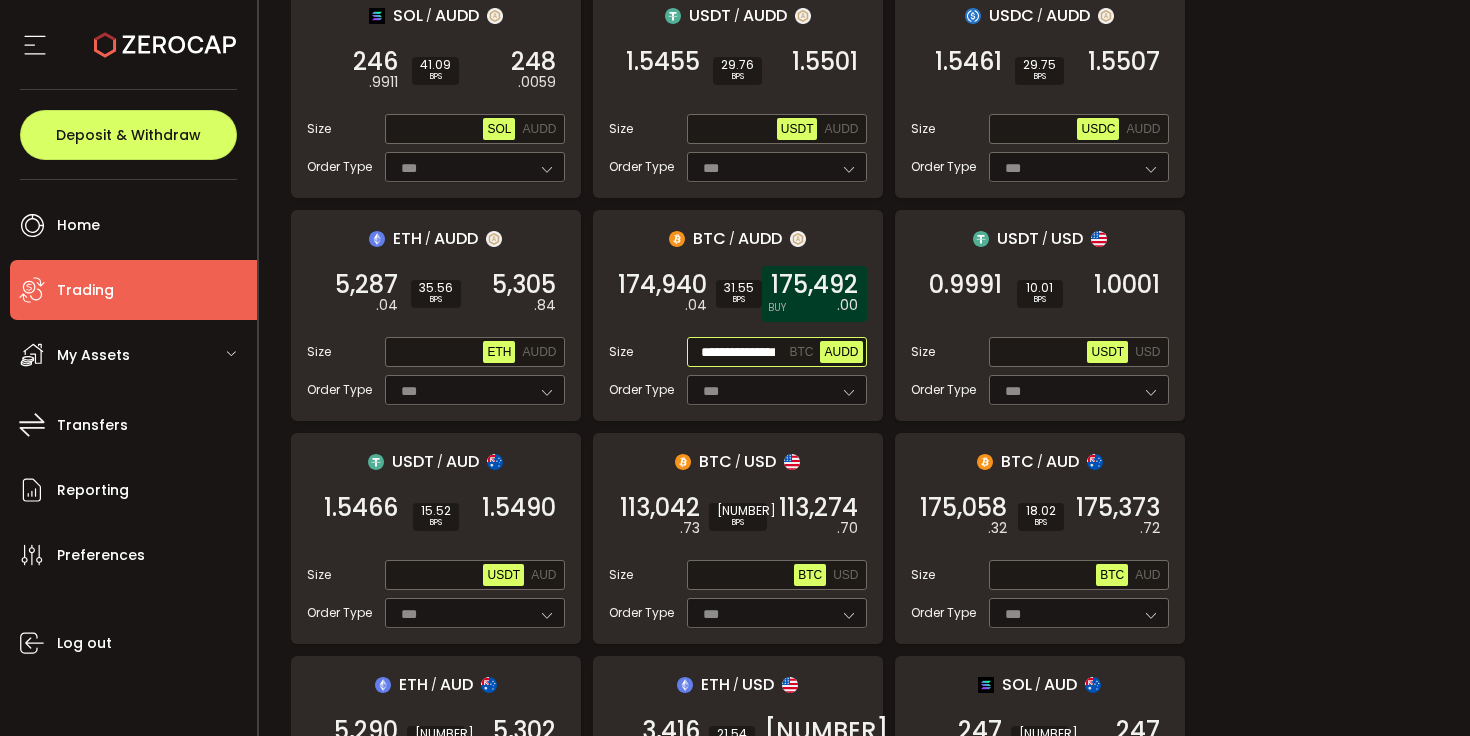 scroll, scrollTop: 0, scrollLeft: 34, axis: horizontal 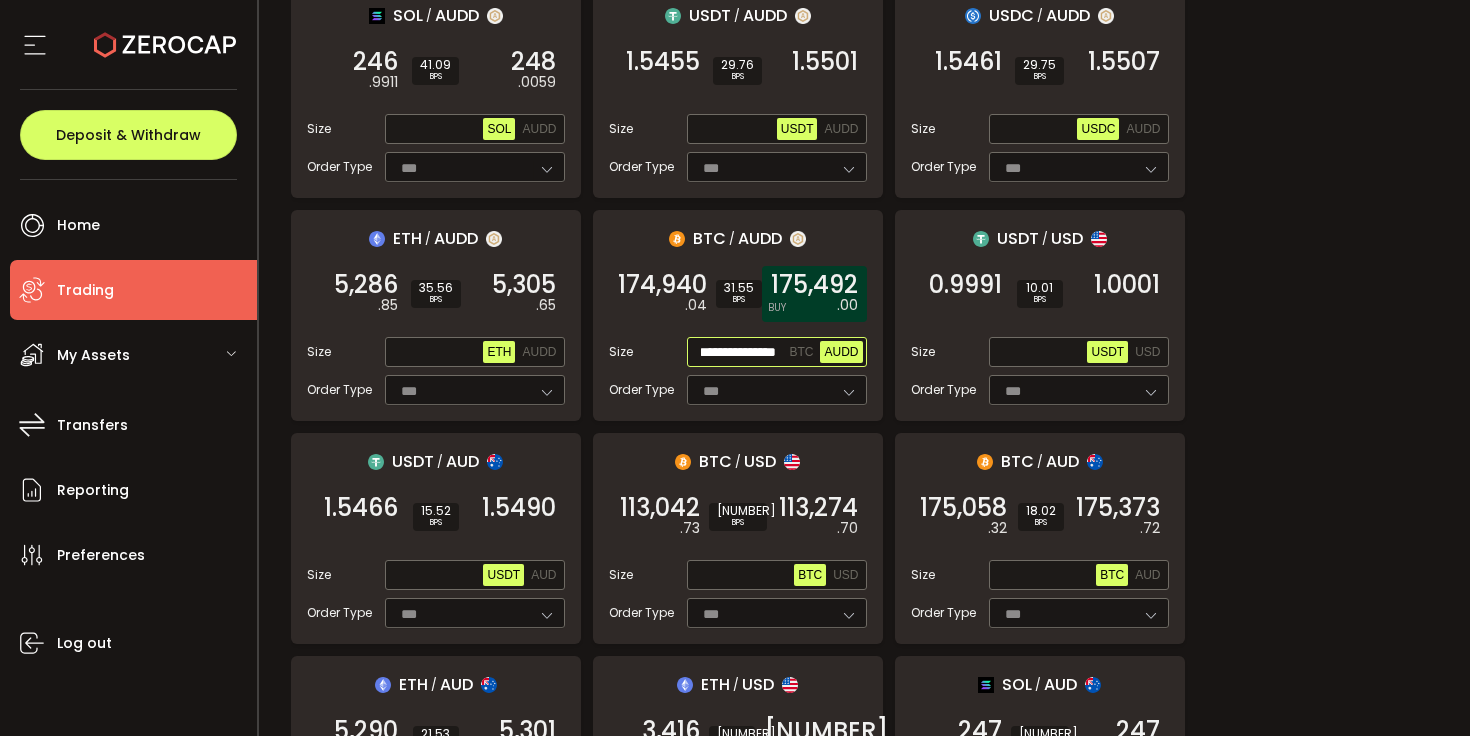 type on "**********" 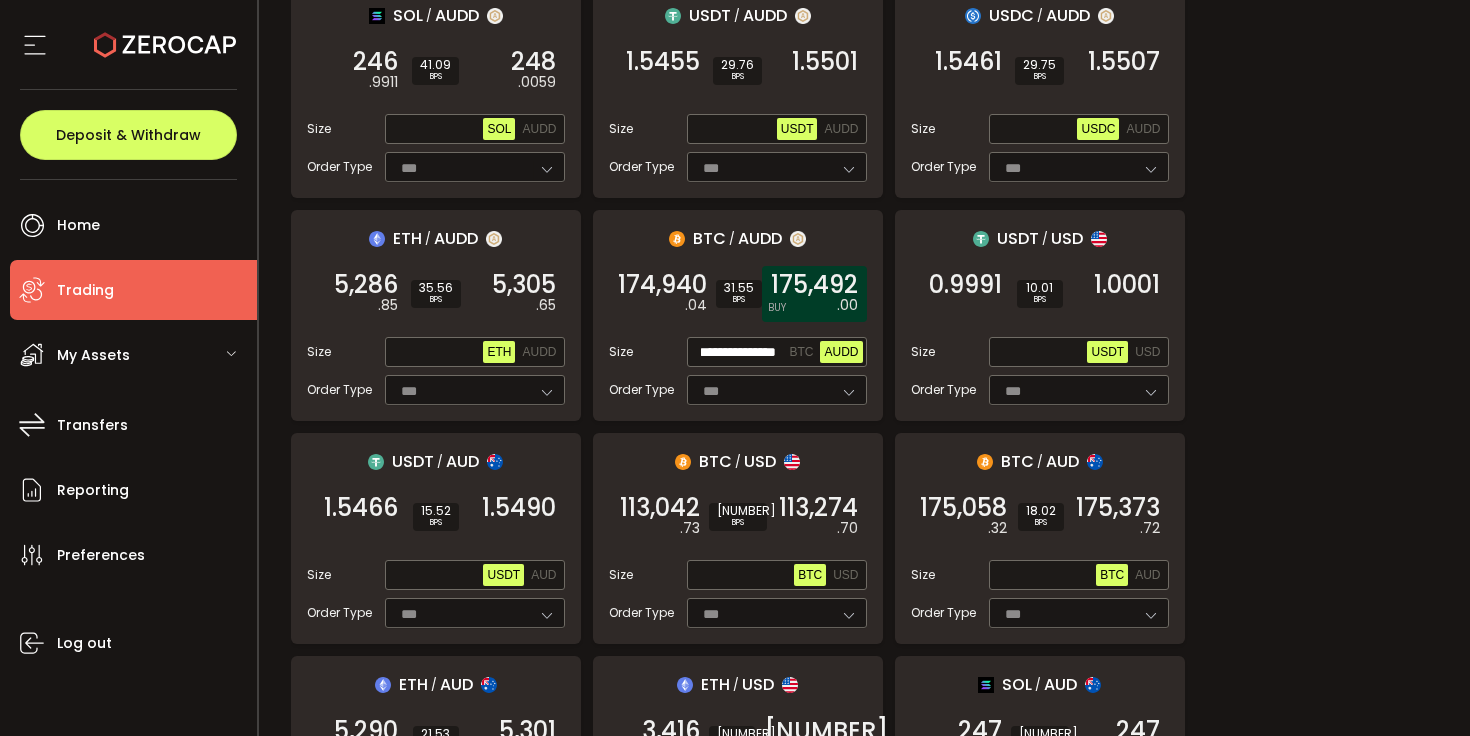 click on "175,492" at bounding box center (814, 285) 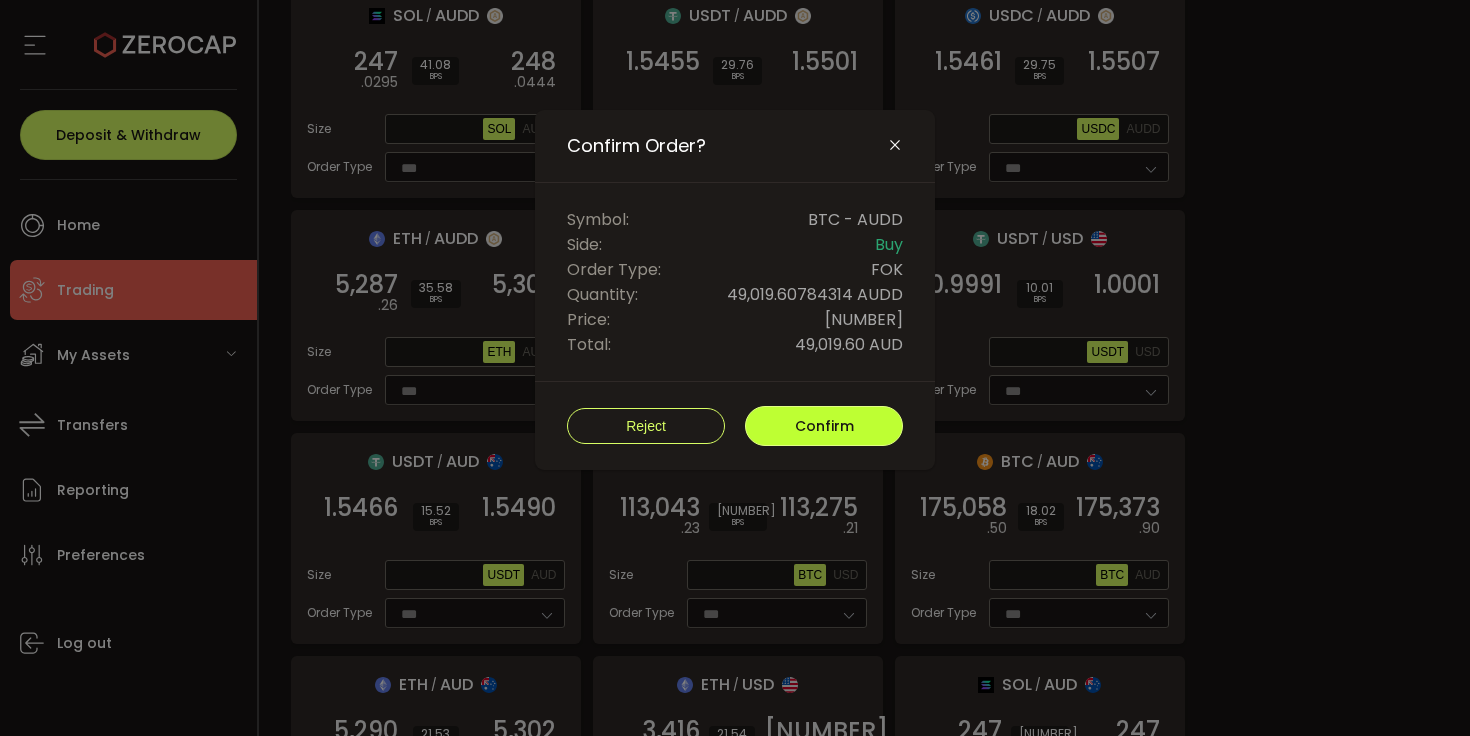 click on "Confirm" at bounding box center [824, 426] 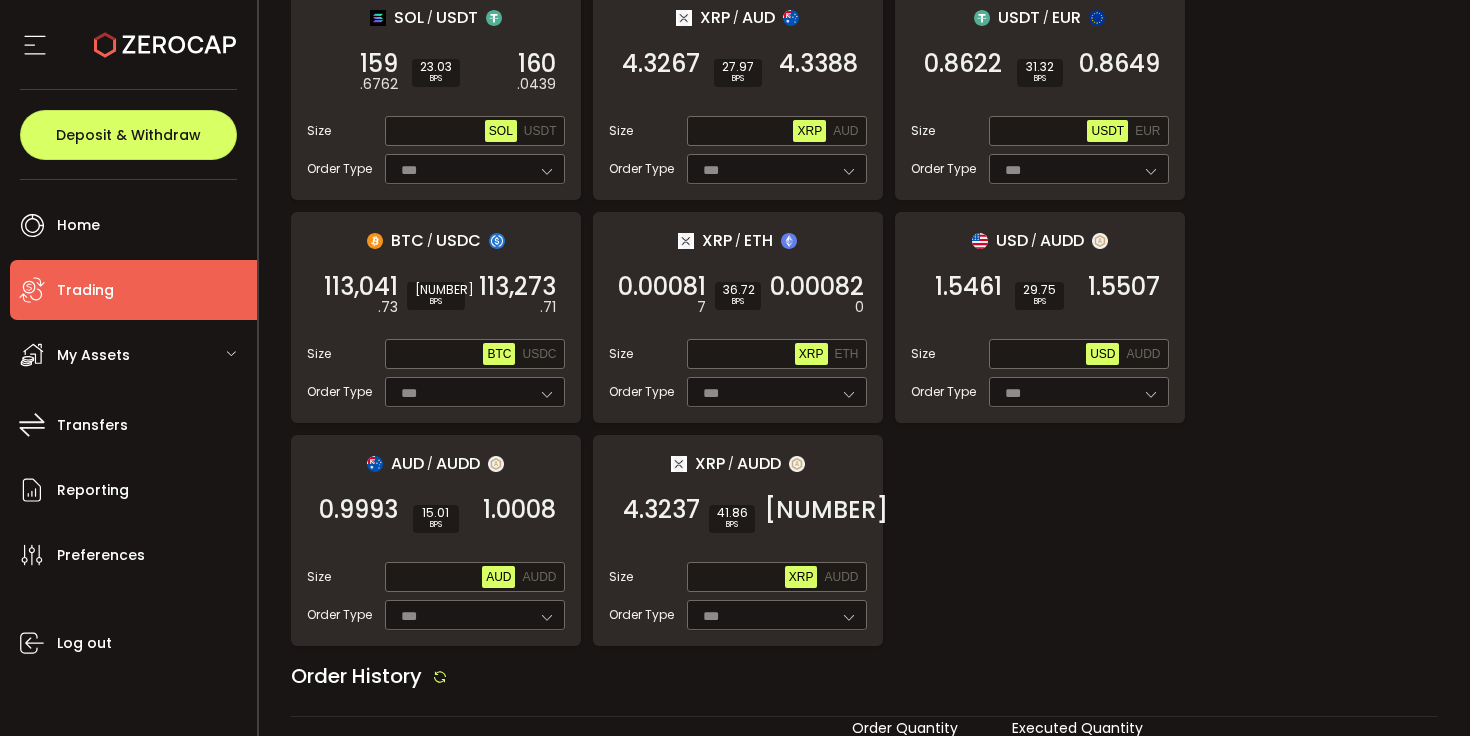 scroll, scrollTop: 2404, scrollLeft: 0, axis: vertical 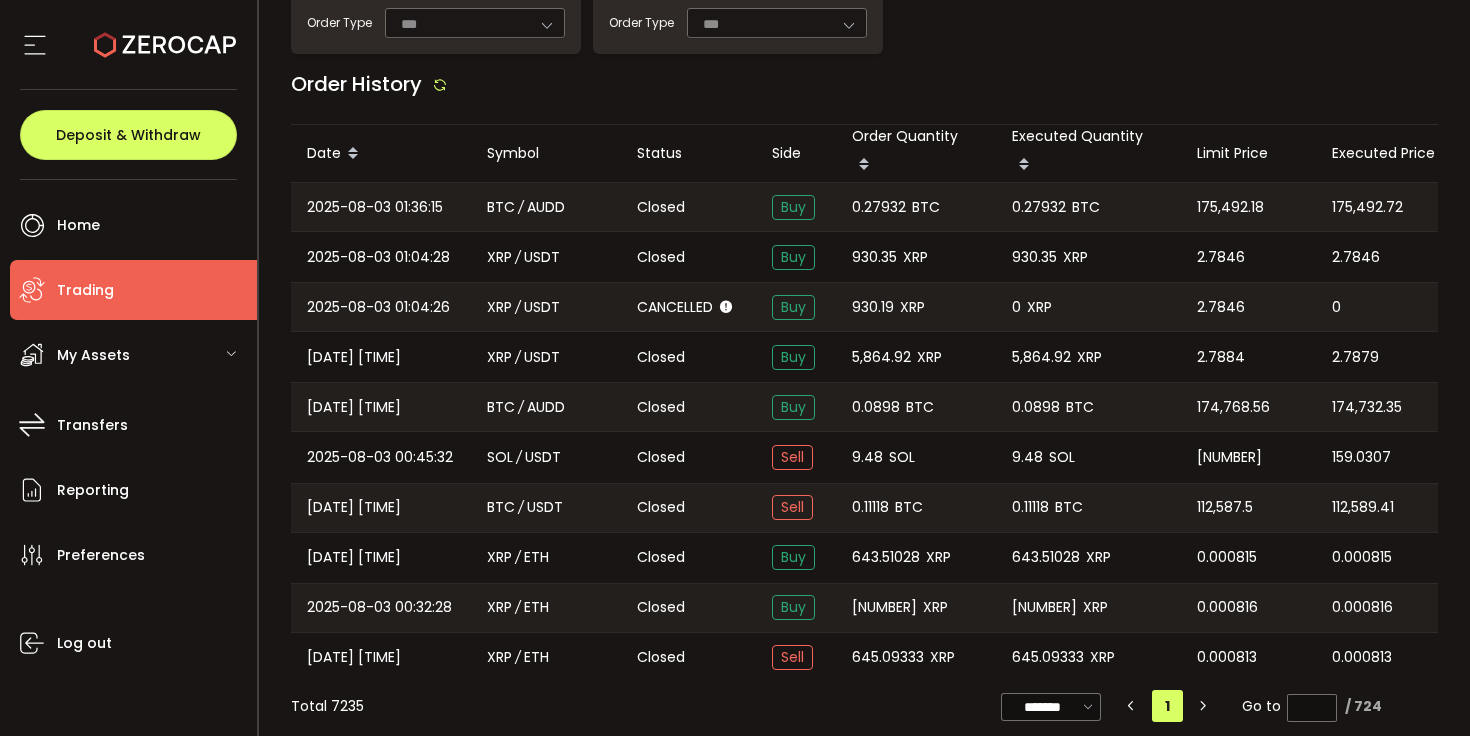 click on "0.27932" at bounding box center [879, 207] 